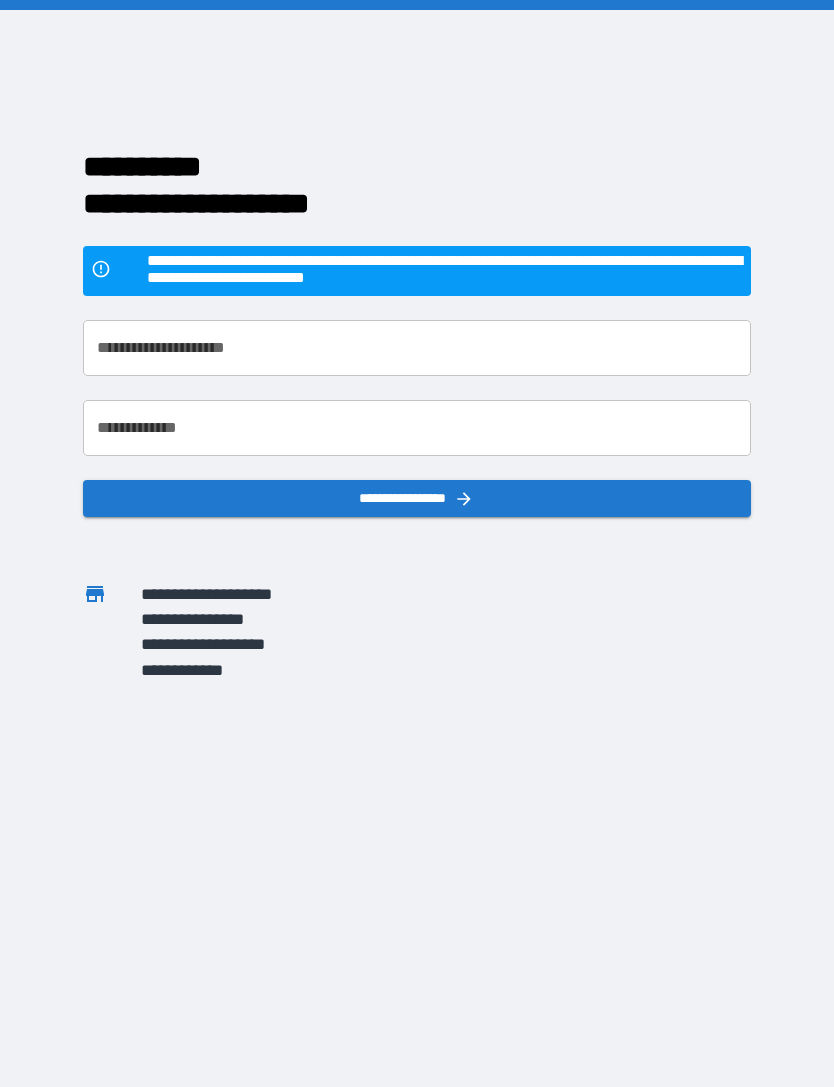 scroll, scrollTop: 0, scrollLeft: 0, axis: both 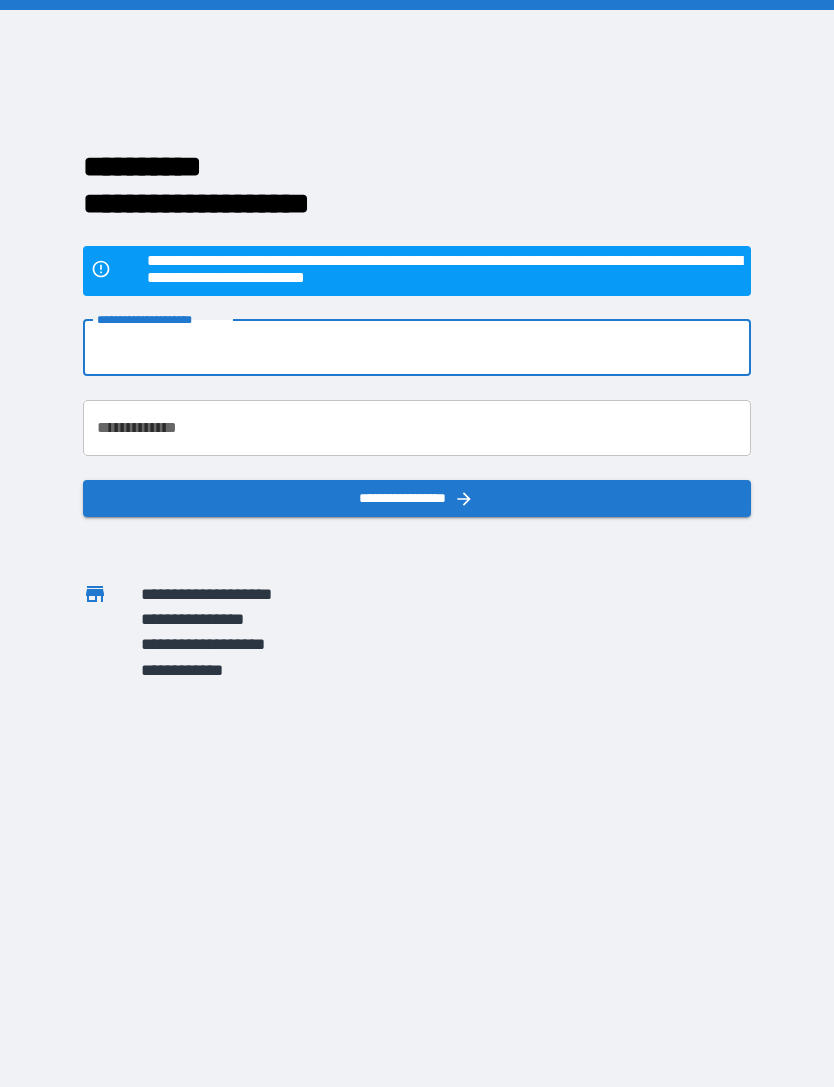 type on "**********" 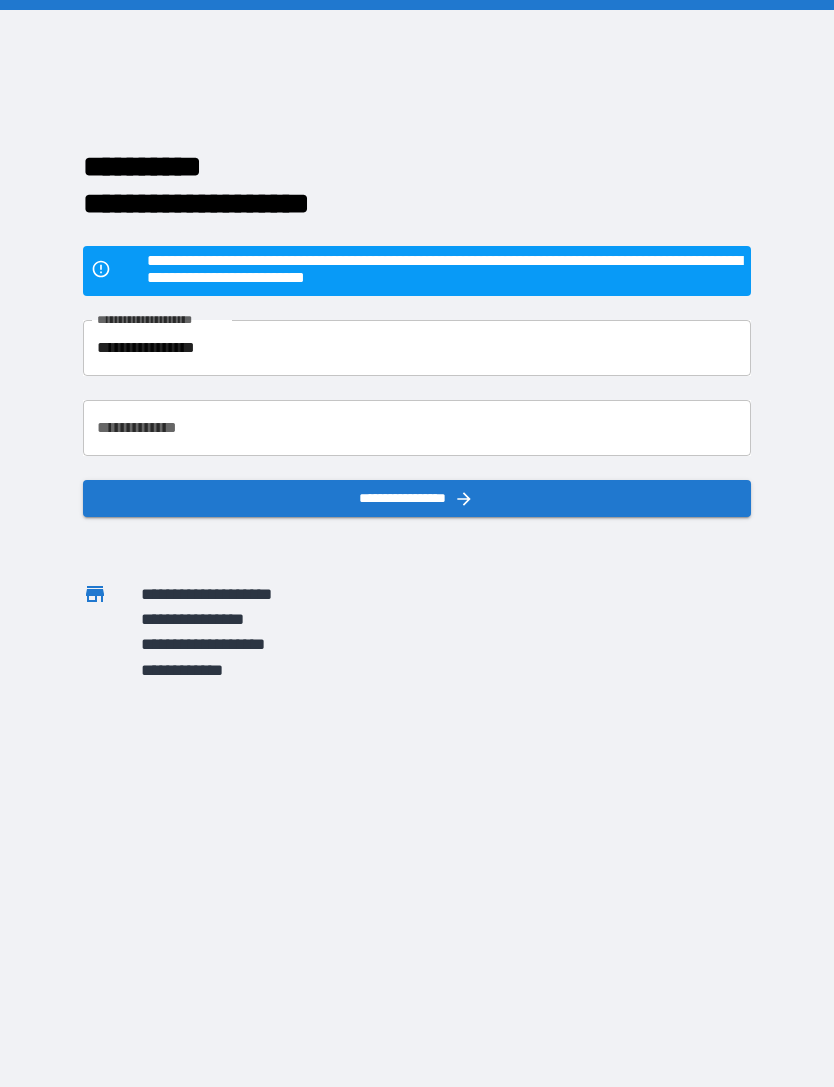 click on "**********" at bounding box center [416, 428] 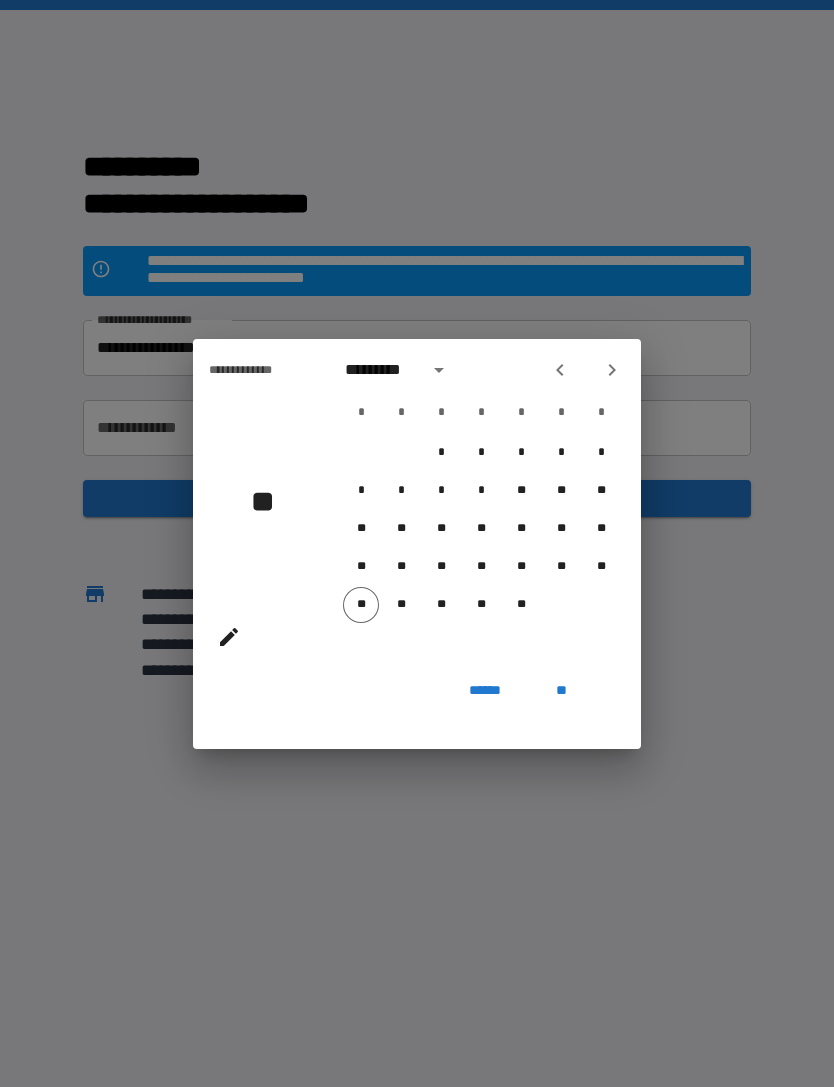 click 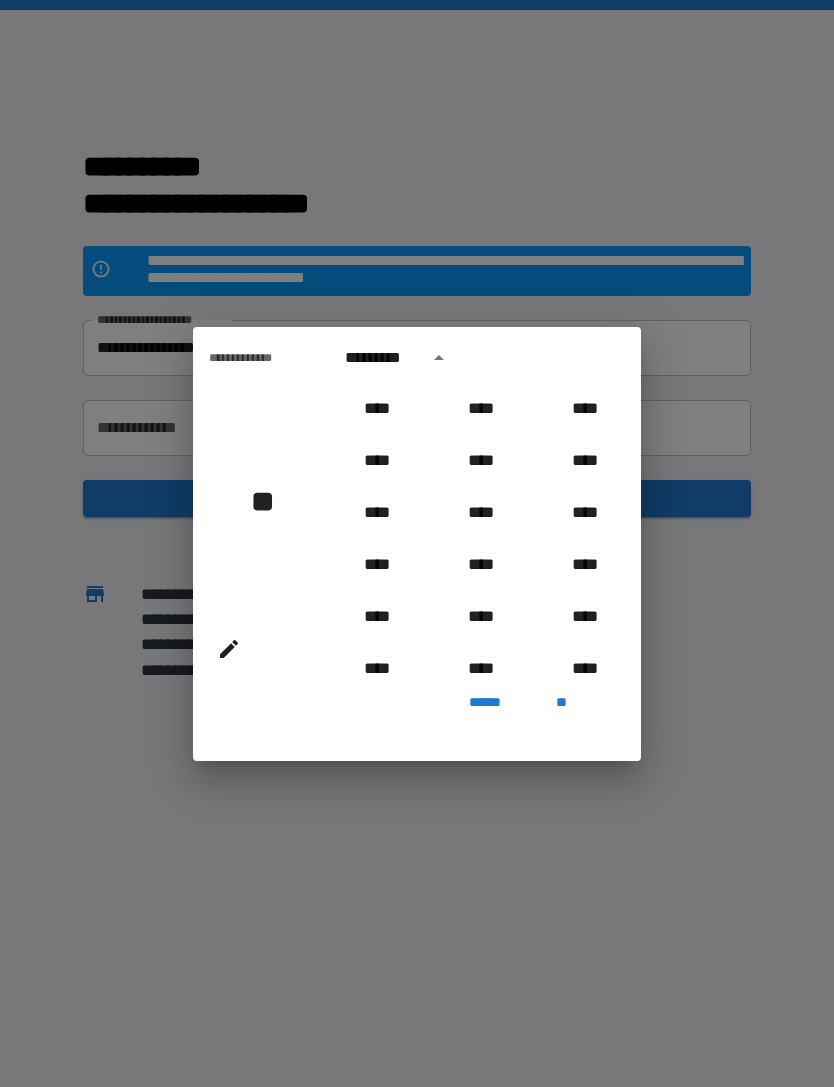 scroll, scrollTop: 987, scrollLeft: 0, axis: vertical 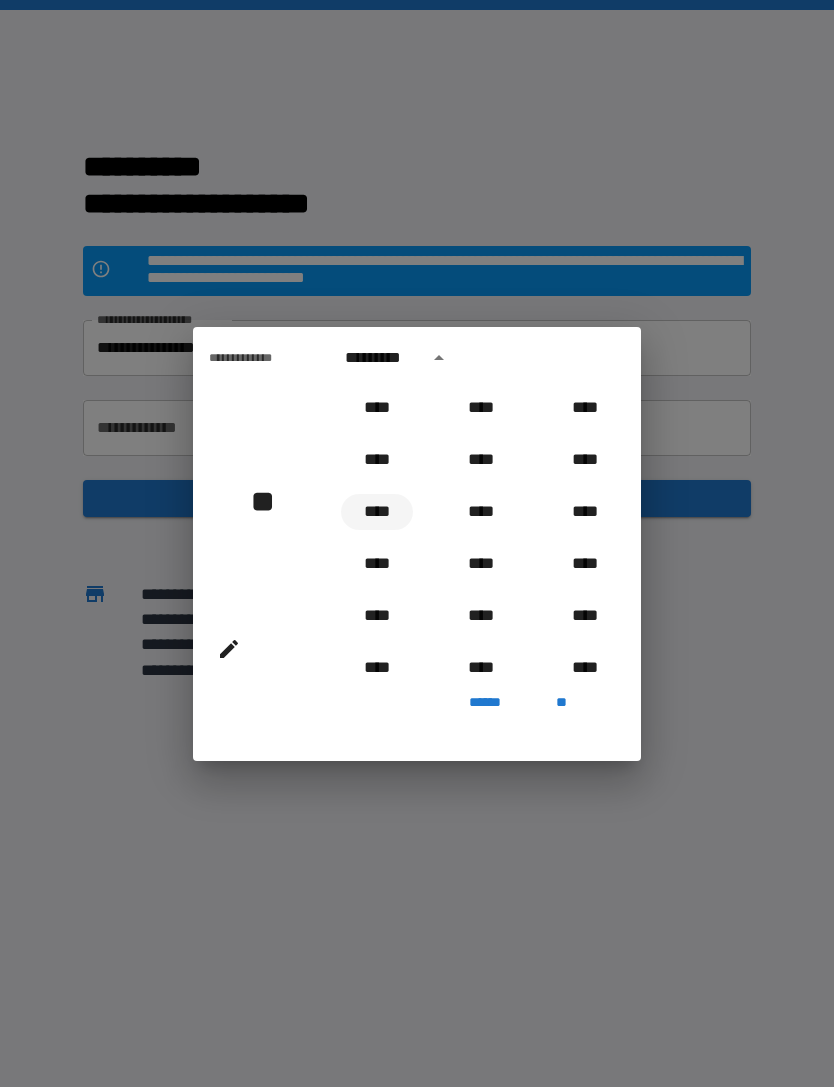 click on "****" at bounding box center (377, 512) 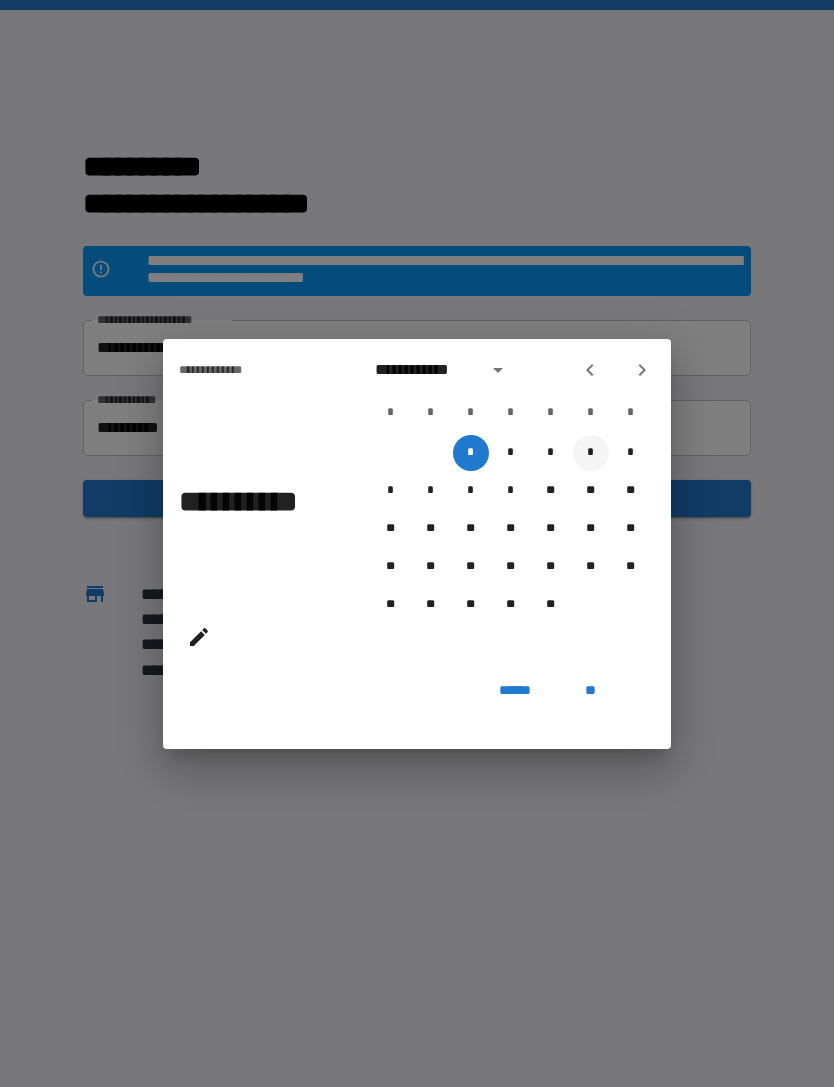 click on "*" at bounding box center (591, 453) 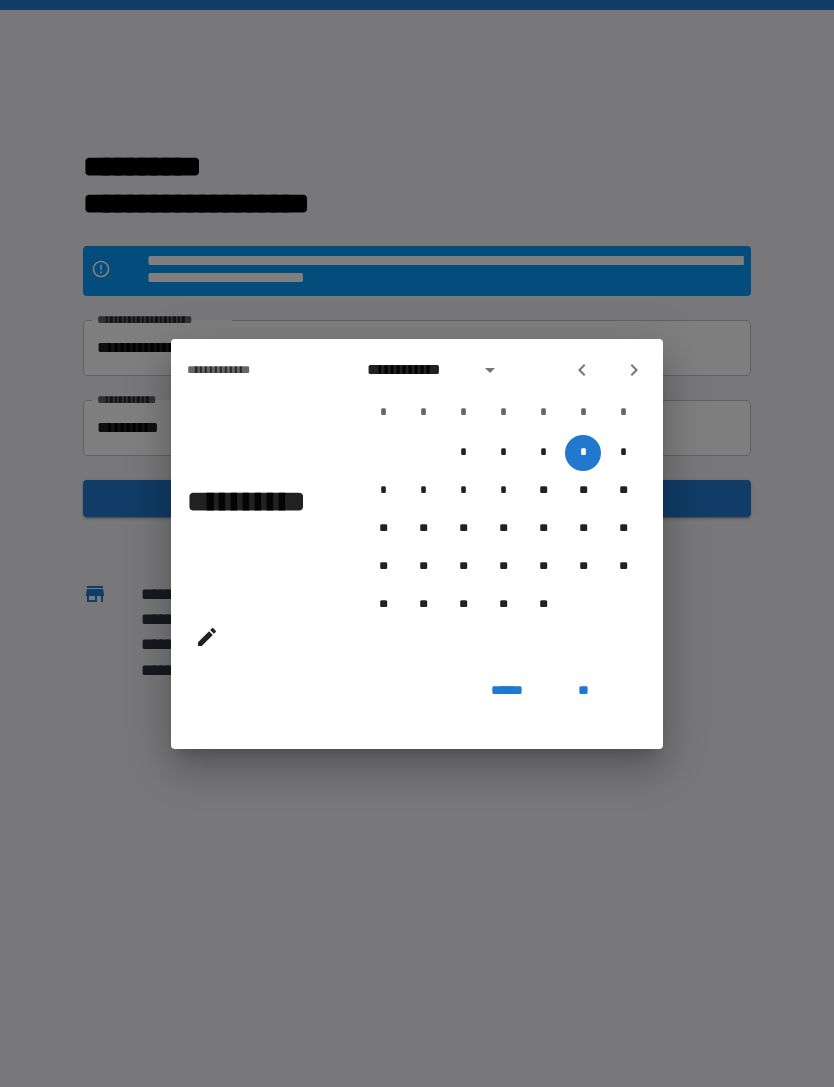click 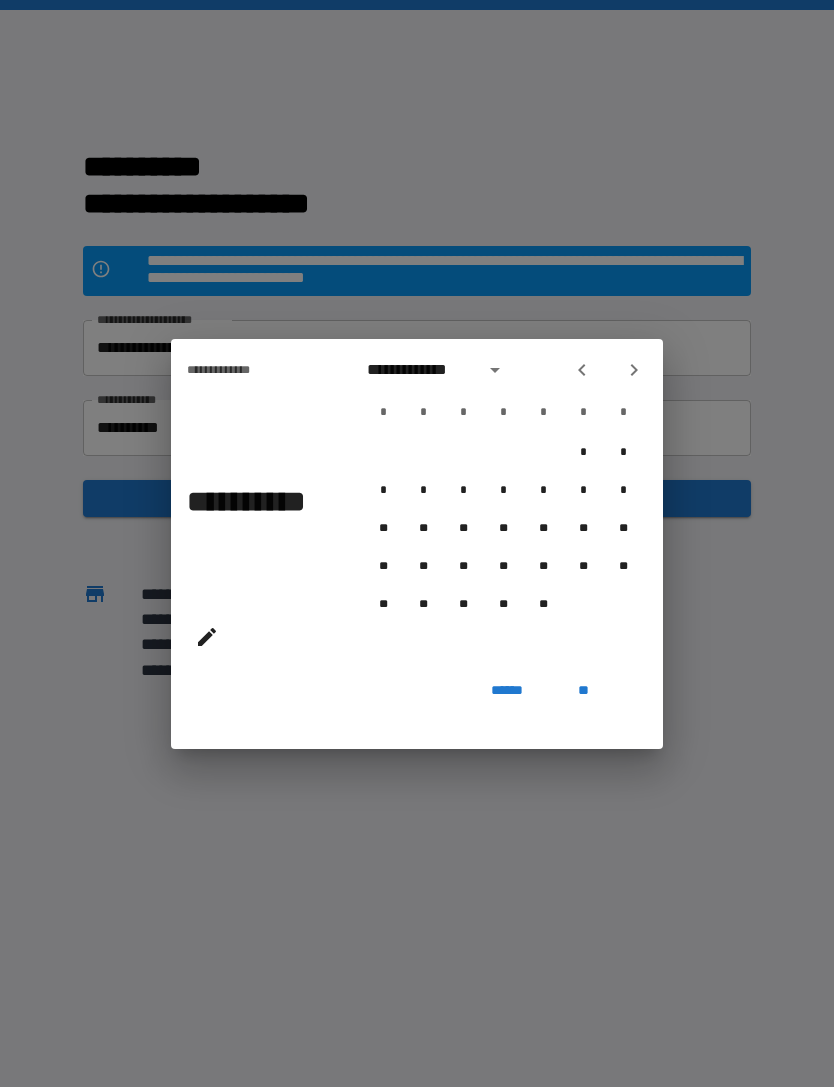 click 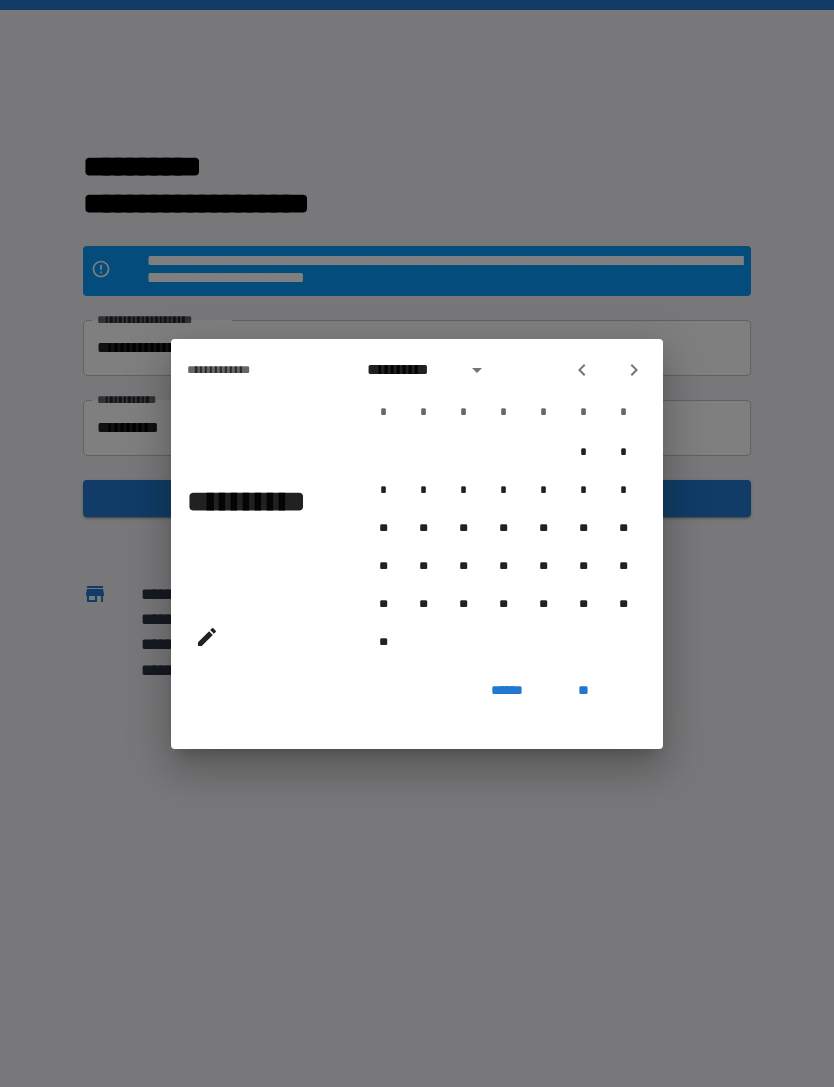 click 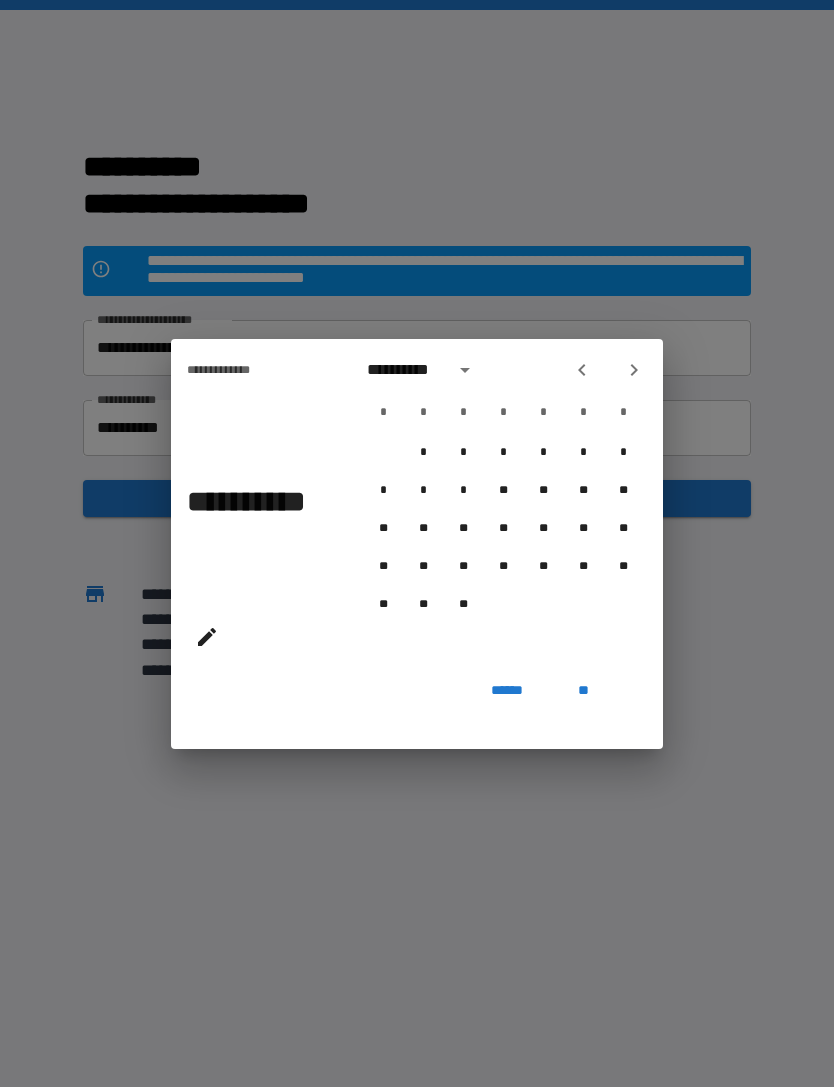 click 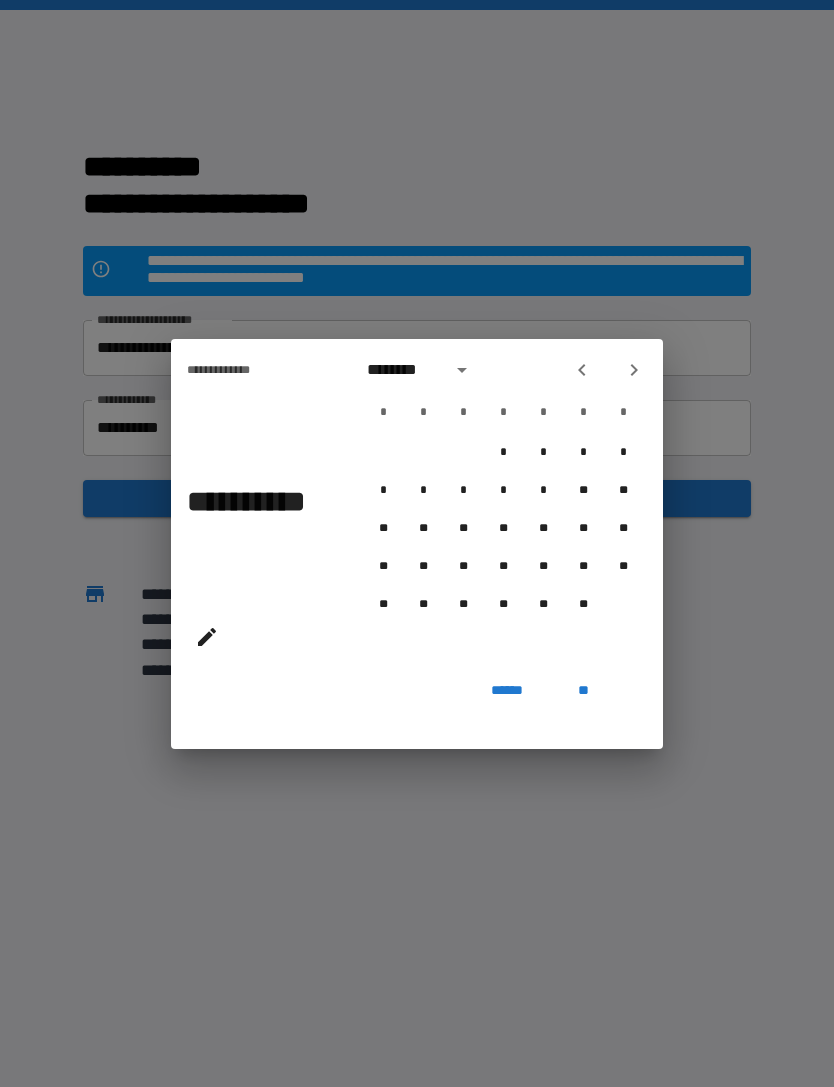 click 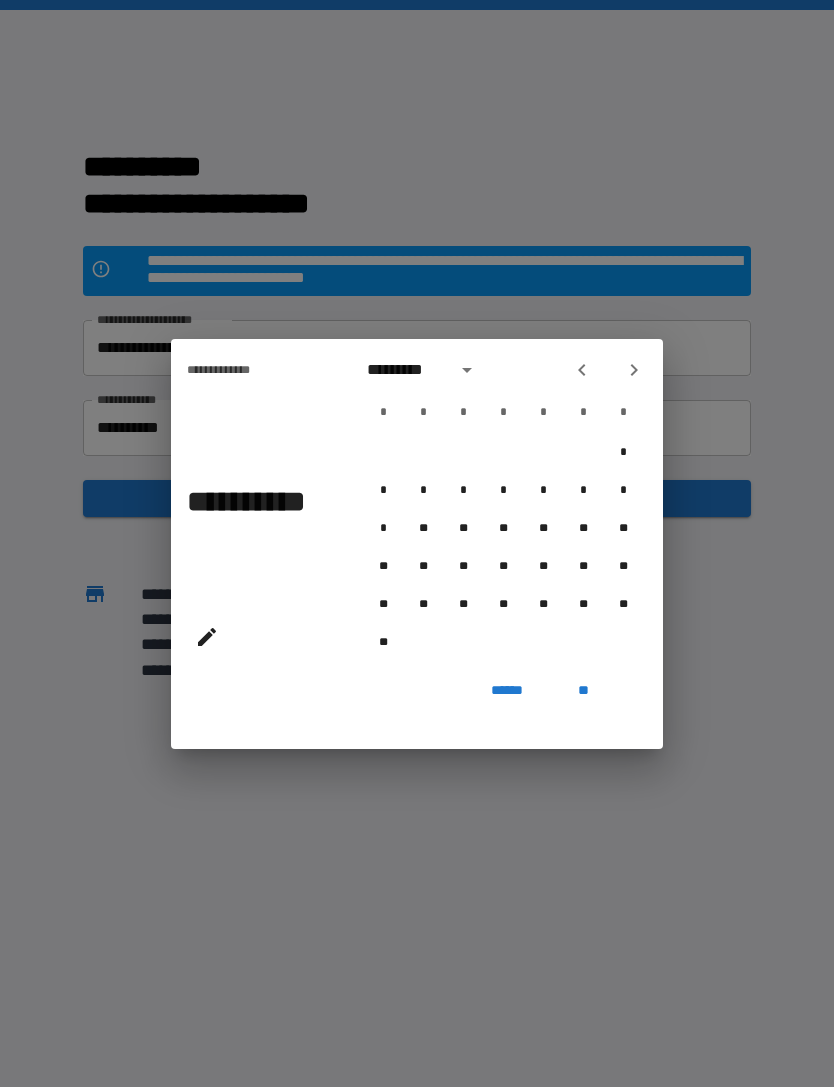 click 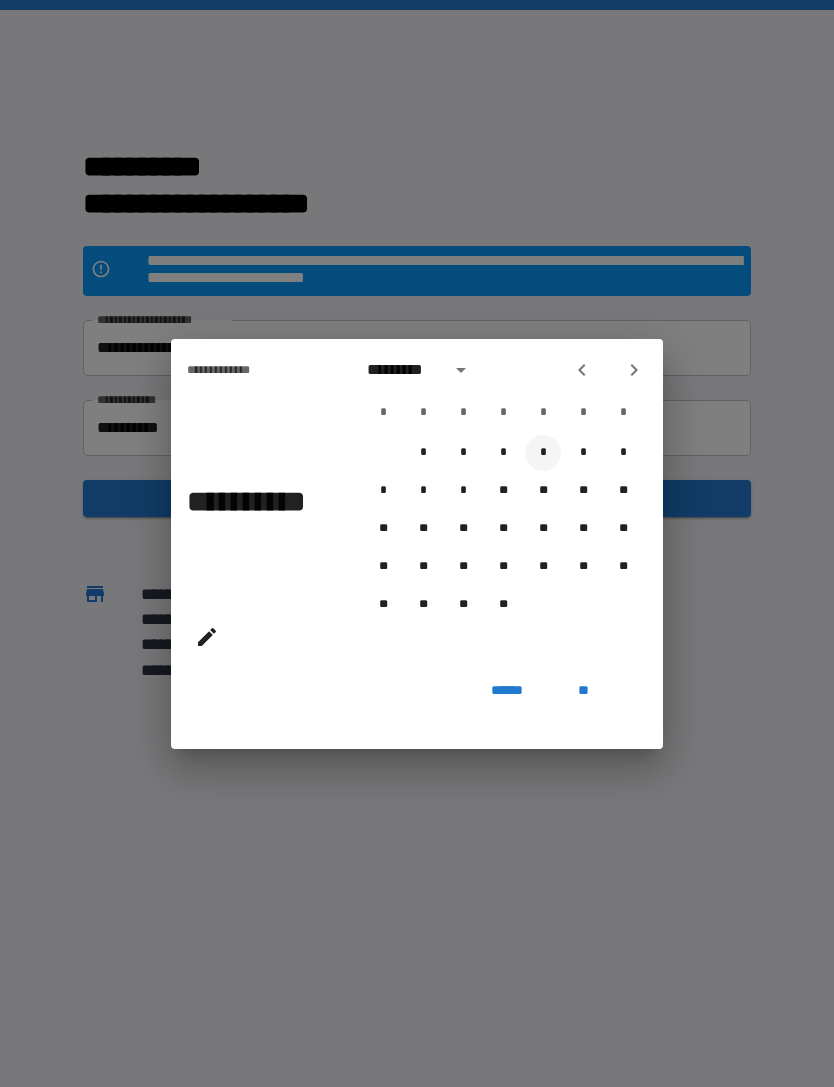 click on "*" at bounding box center (543, 453) 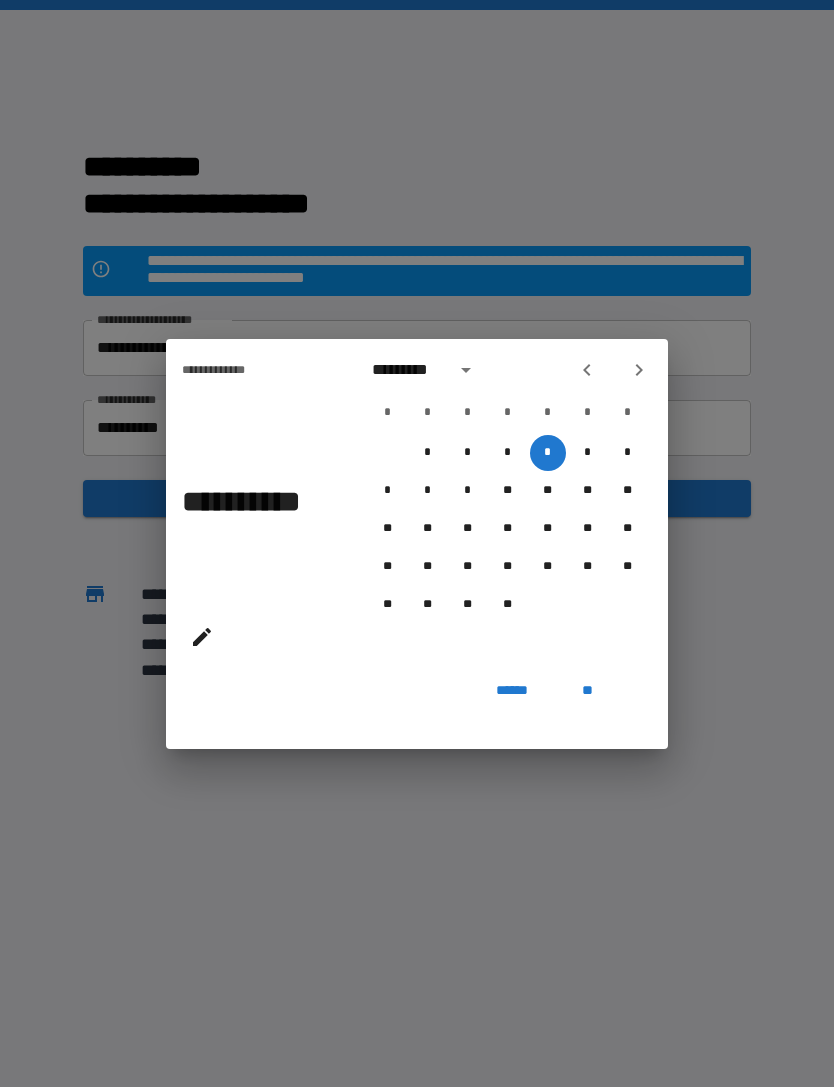 click on "**" at bounding box center [588, 691] 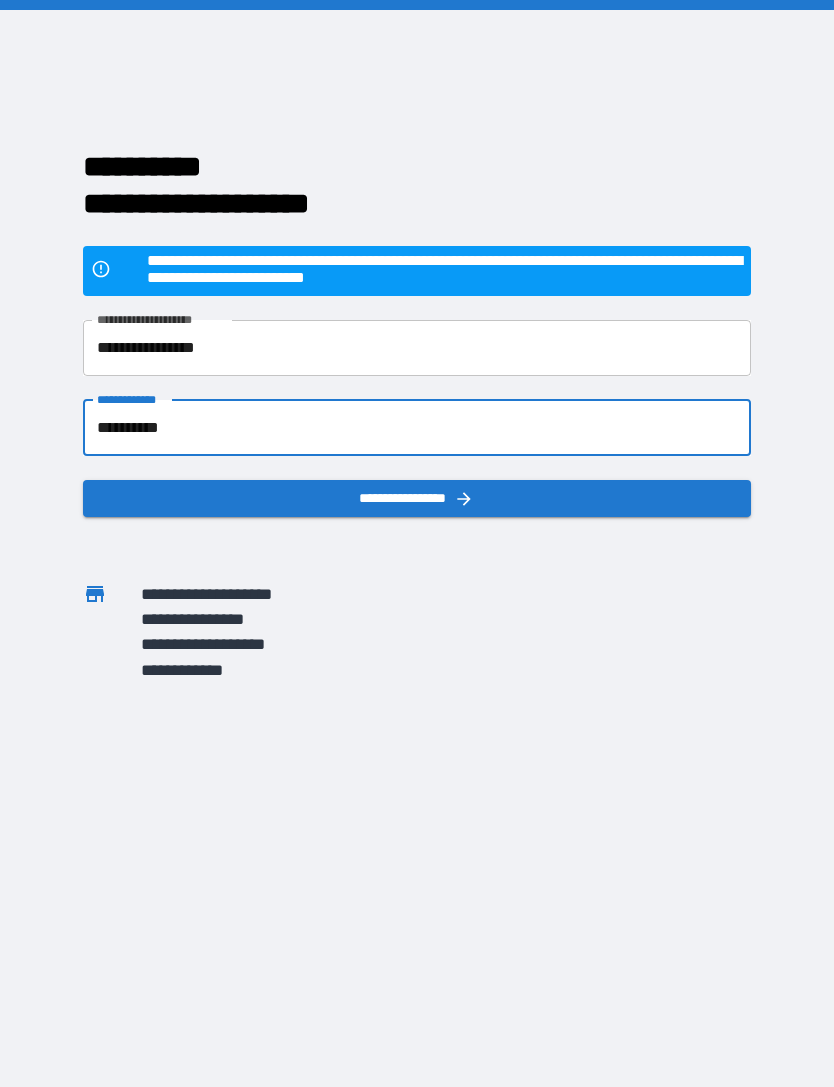 click on "**********" at bounding box center (416, 498) 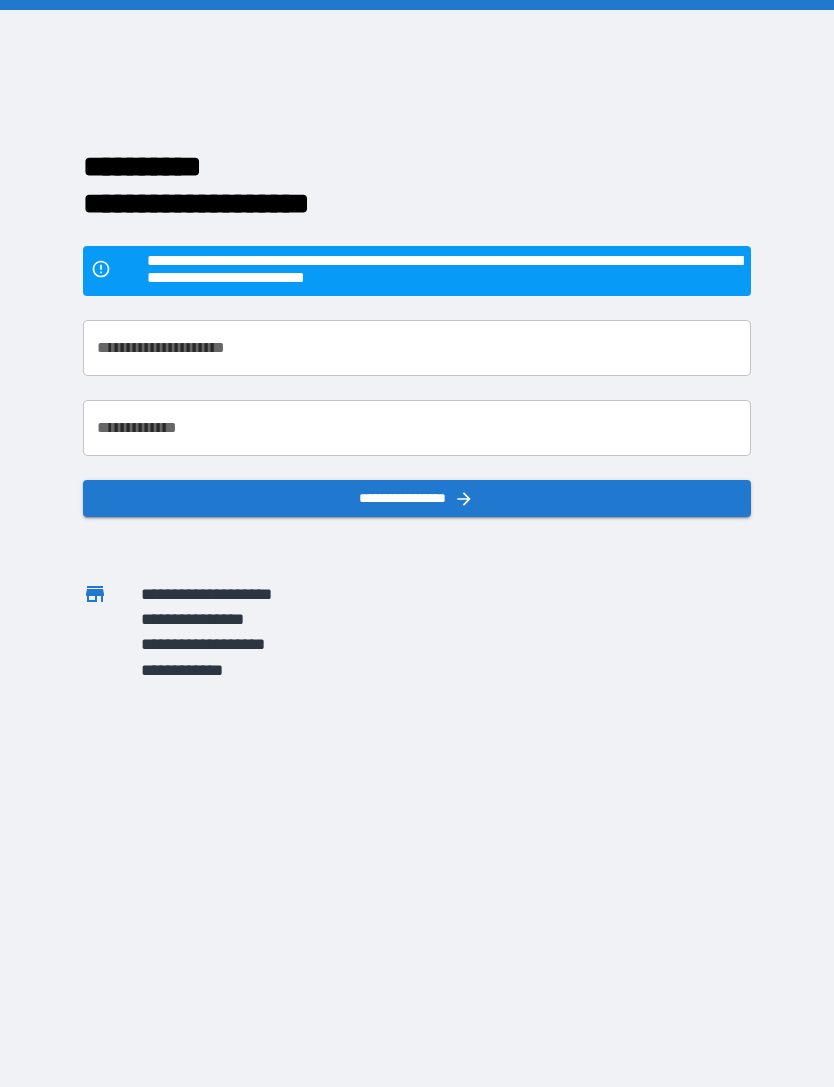 scroll, scrollTop: 0, scrollLeft: 0, axis: both 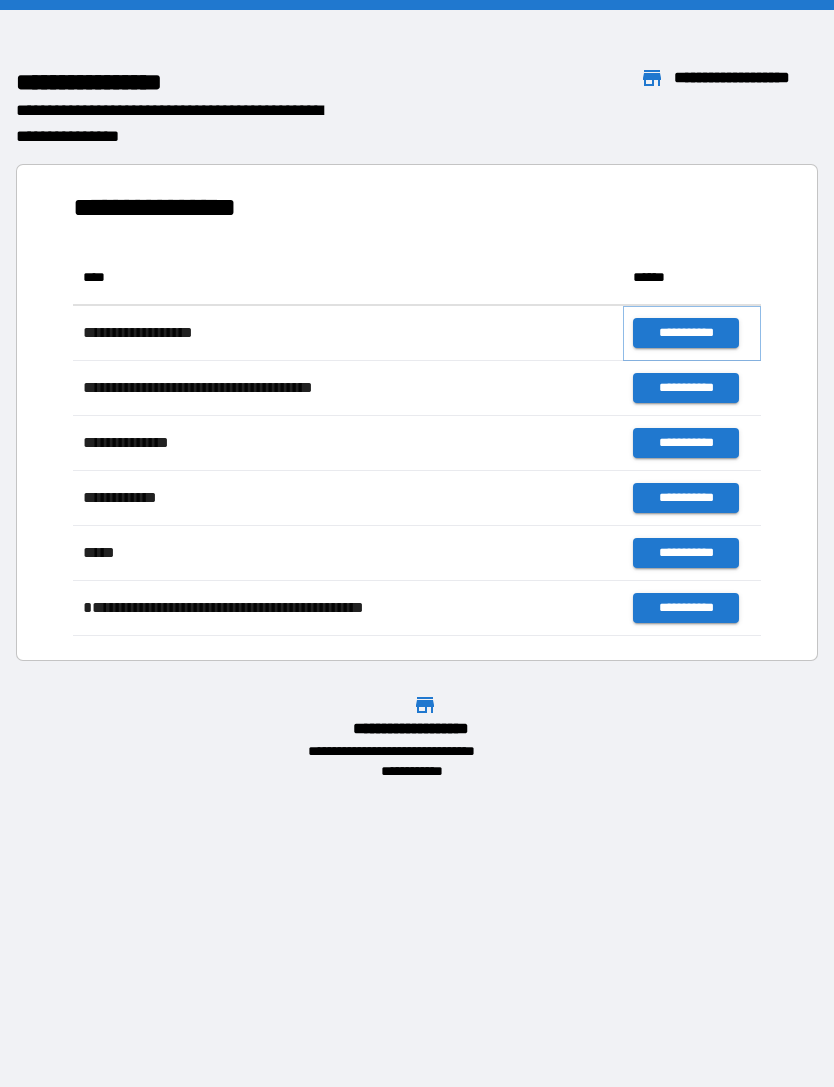 click on "**********" at bounding box center [685, 333] 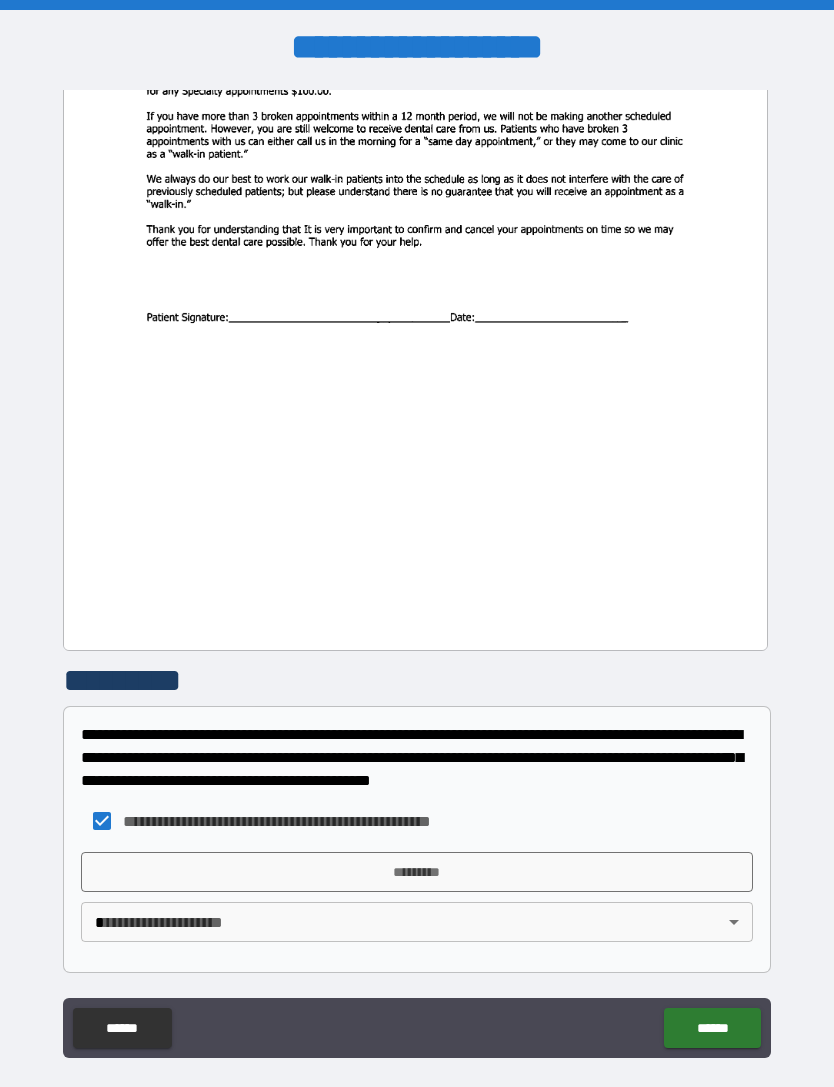 scroll, scrollTop: 384, scrollLeft: 0, axis: vertical 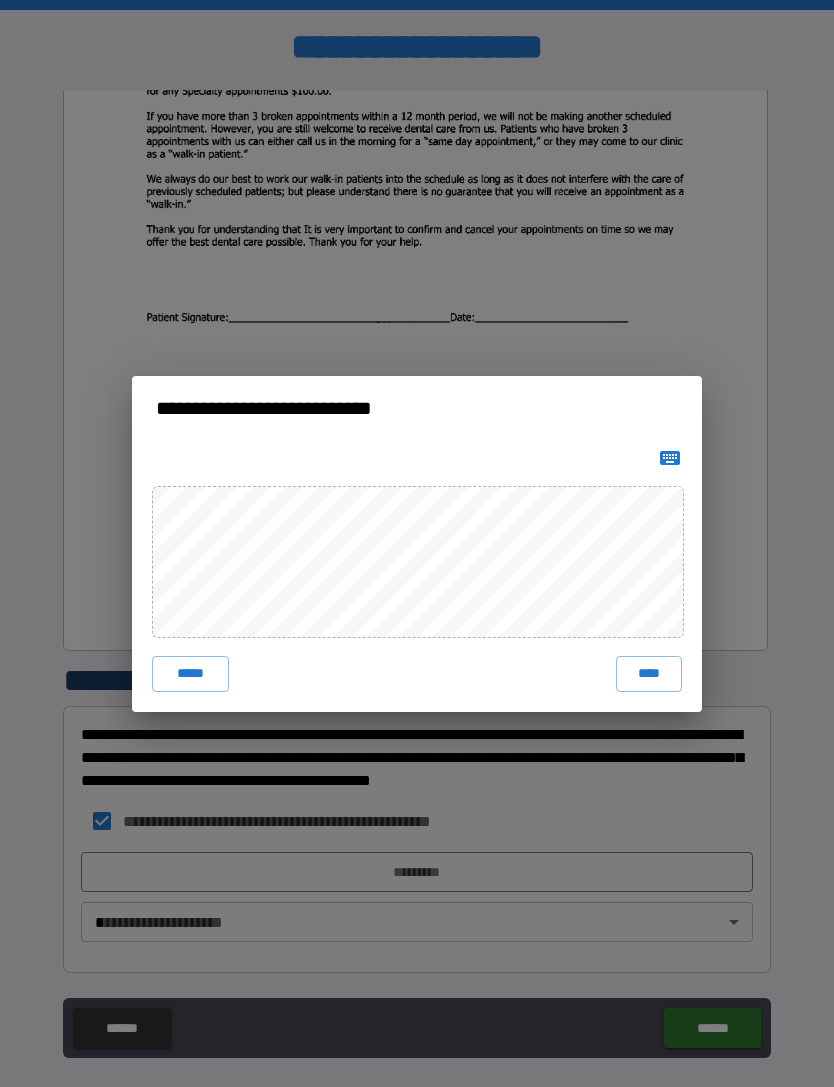 click on "**********" at bounding box center (417, 543) 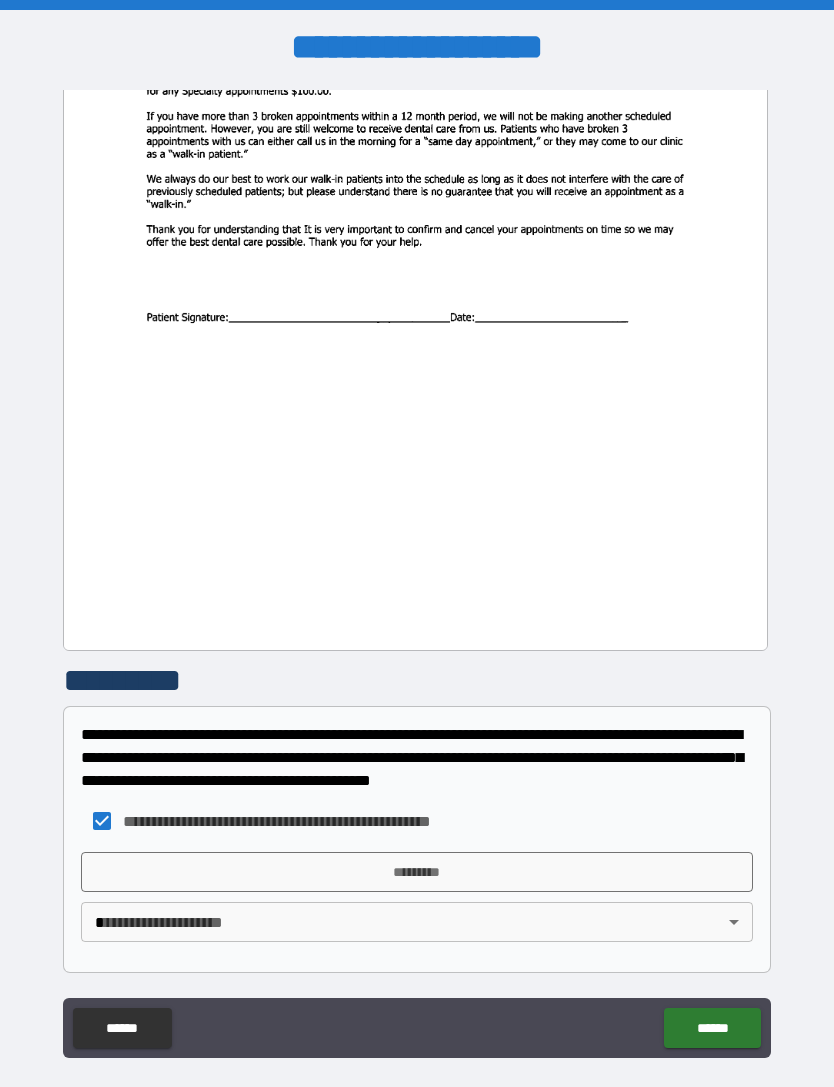 click on "*********" at bounding box center [417, 872] 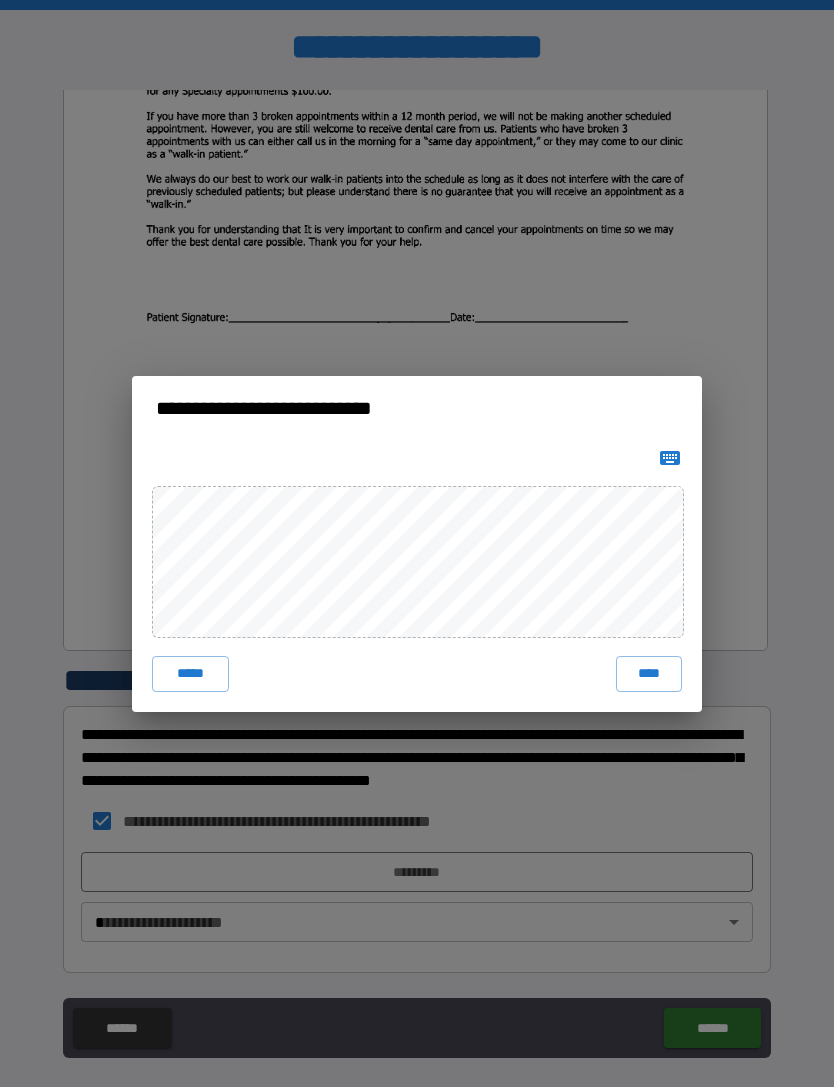 click on "**********" at bounding box center [417, 543] 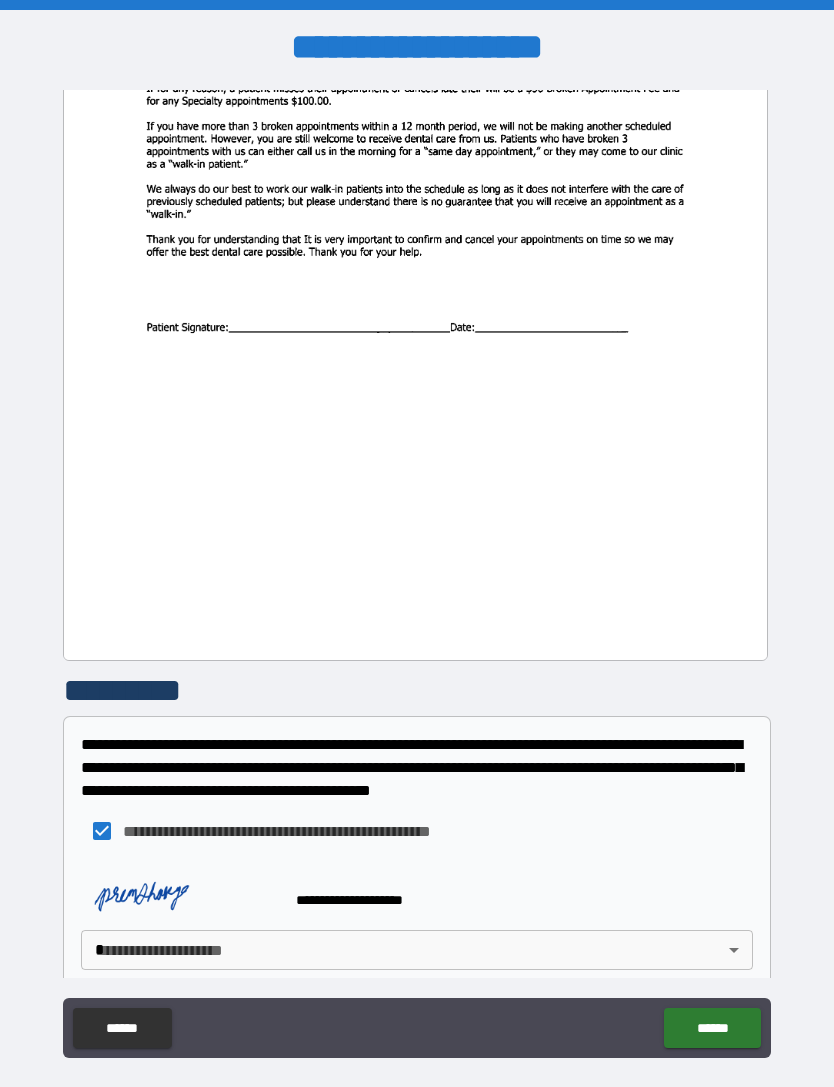 click at bounding box center (181, 890) 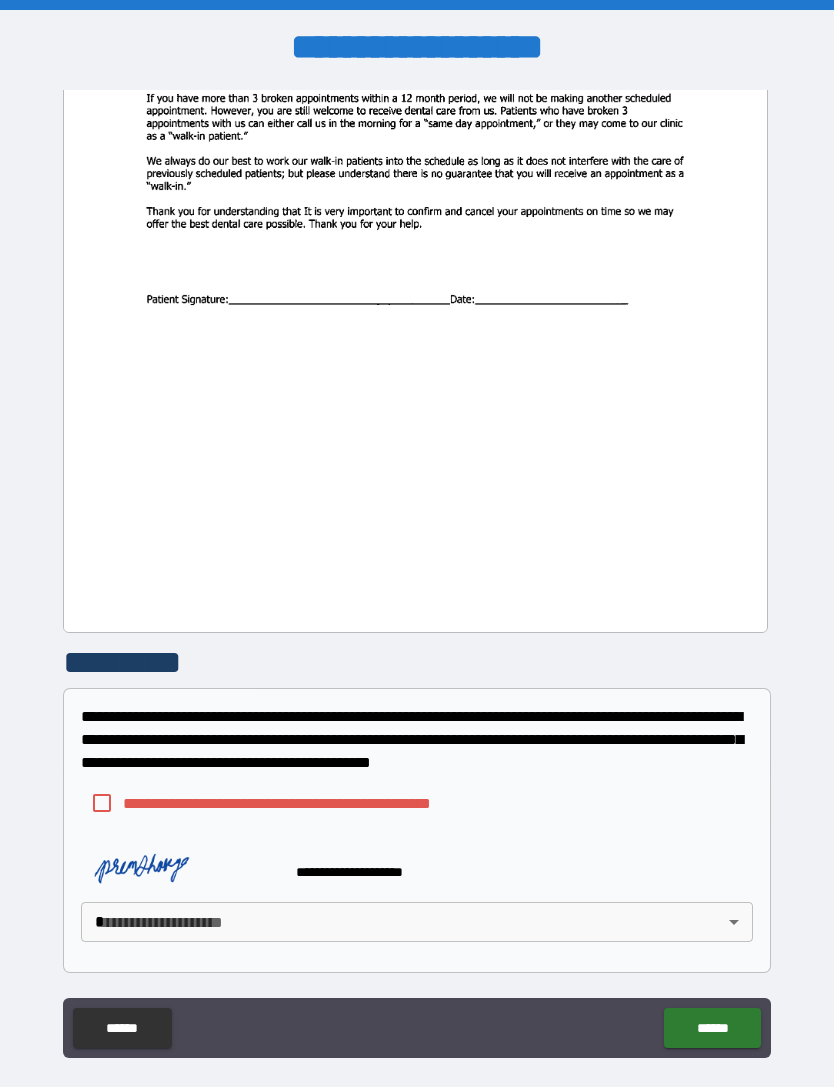 scroll, scrollTop: 401, scrollLeft: 0, axis: vertical 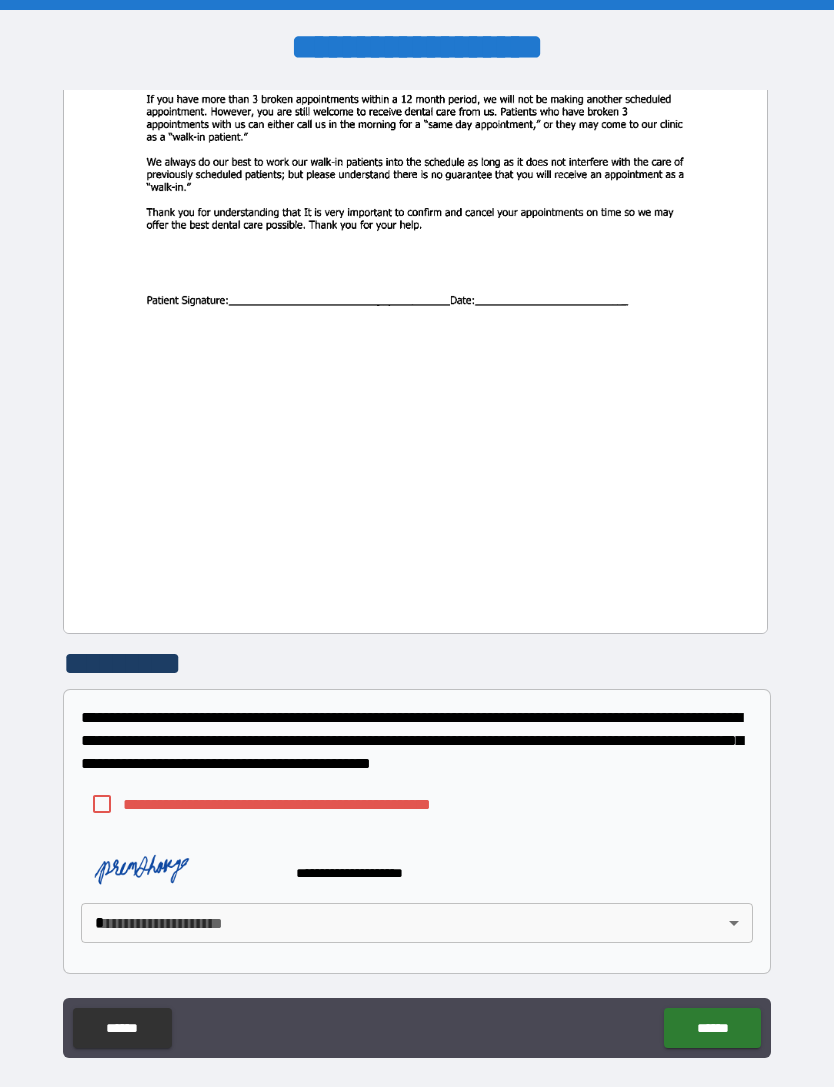 click at bounding box center (181, 863) 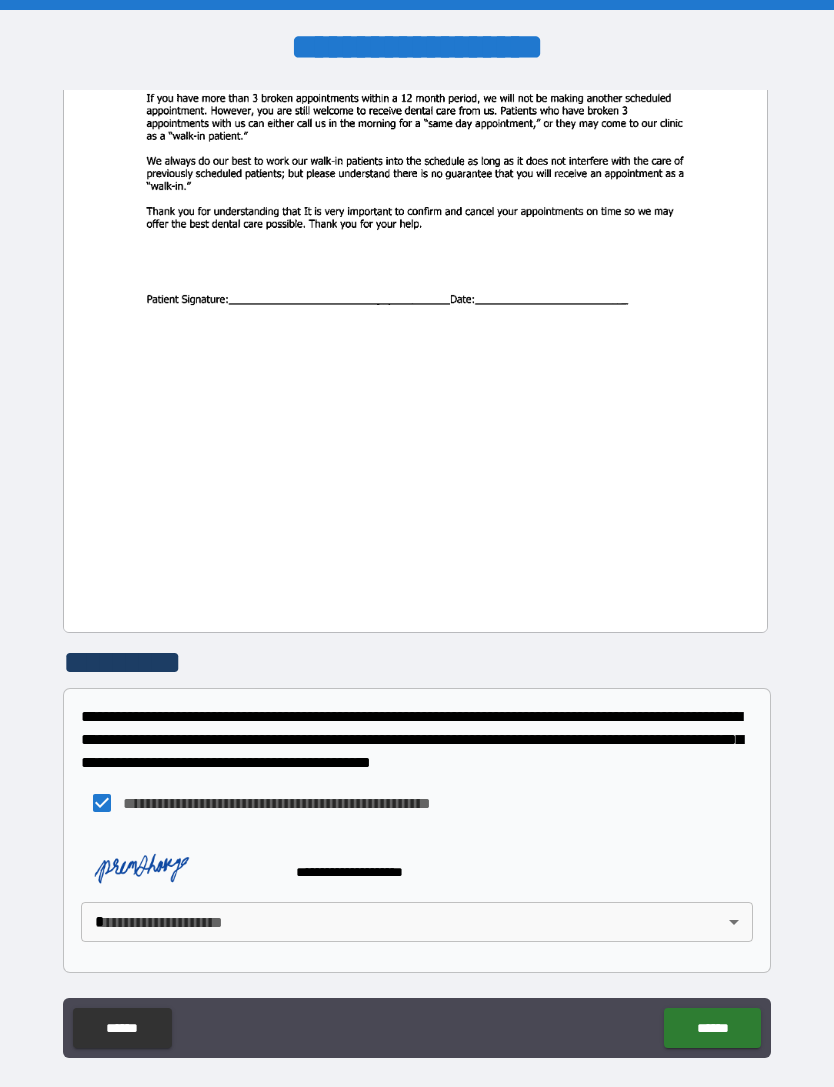 scroll, scrollTop: 401, scrollLeft: 0, axis: vertical 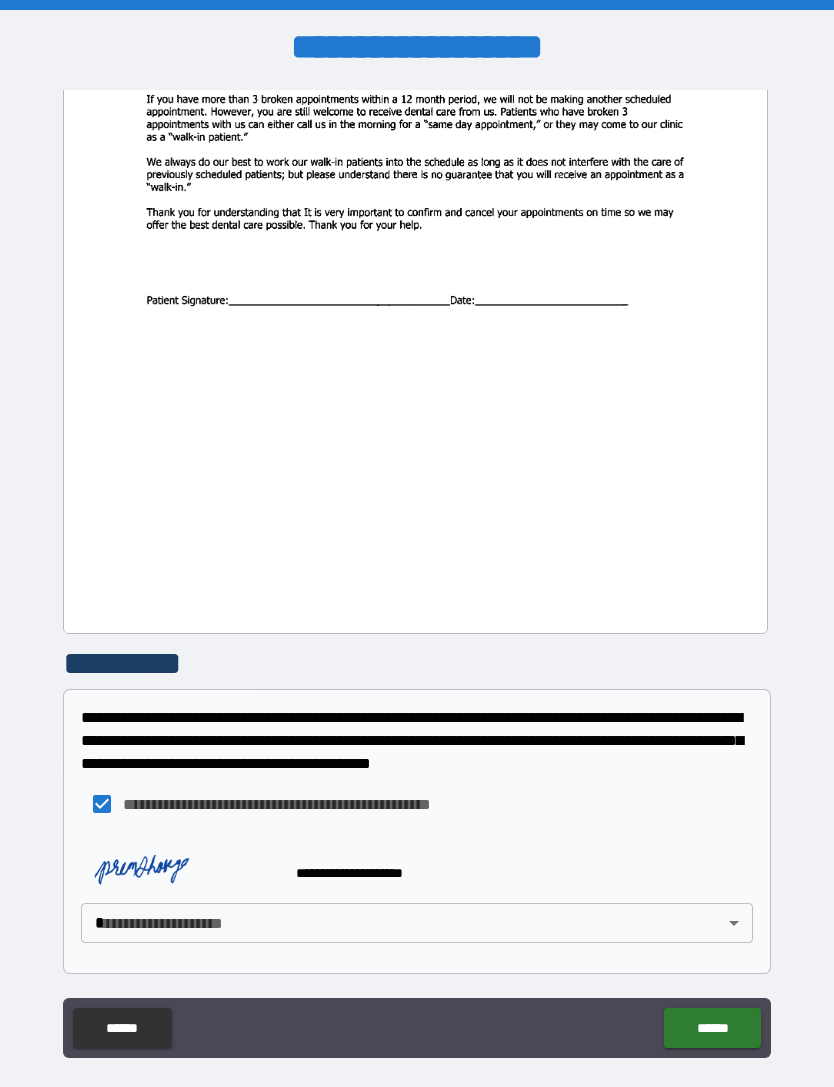 click on "**********" at bounding box center (417, 575) 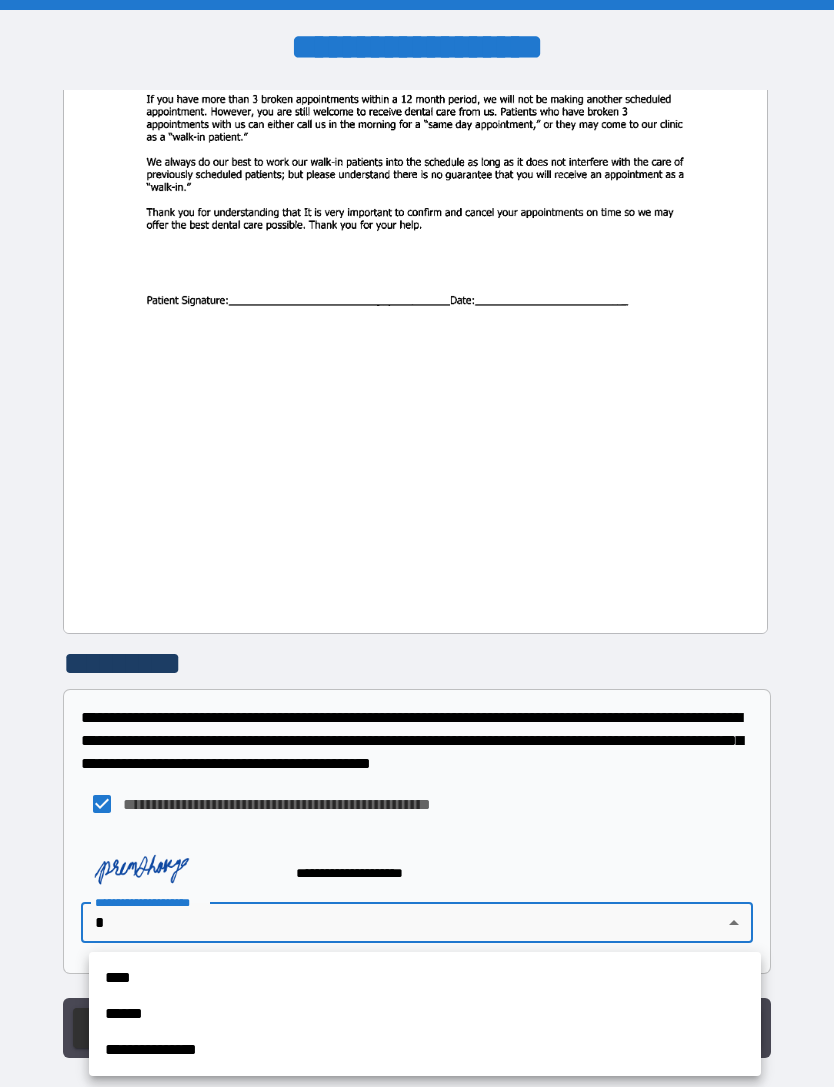 click on "****" at bounding box center (425, 978) 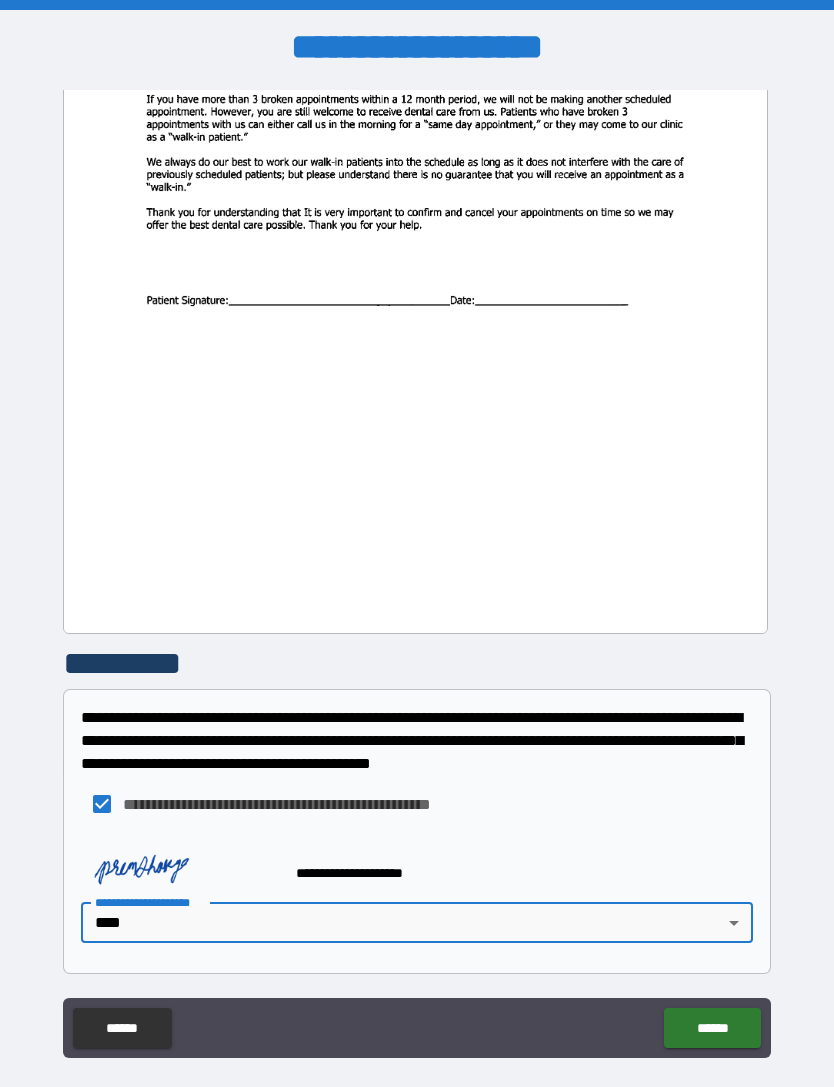 click on "******" at bounding box center [712, 1028] 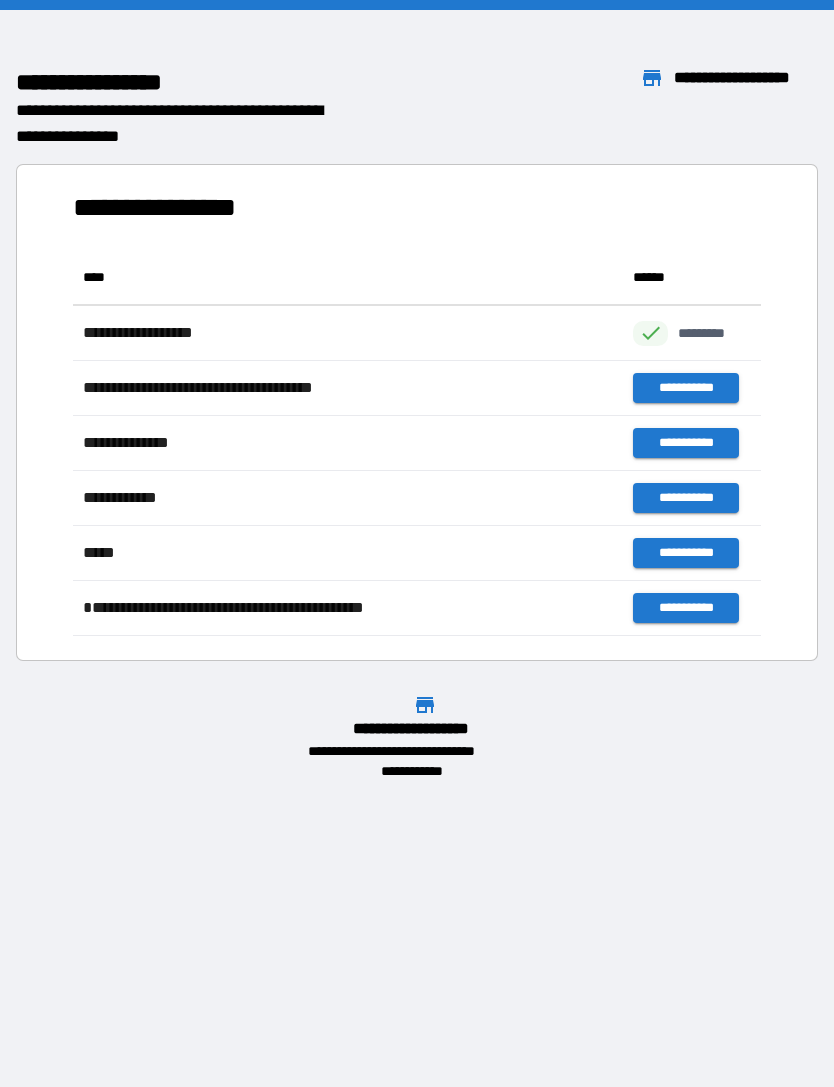 scroll, scrollTop: 1, scrollLeft: 1, axis: both 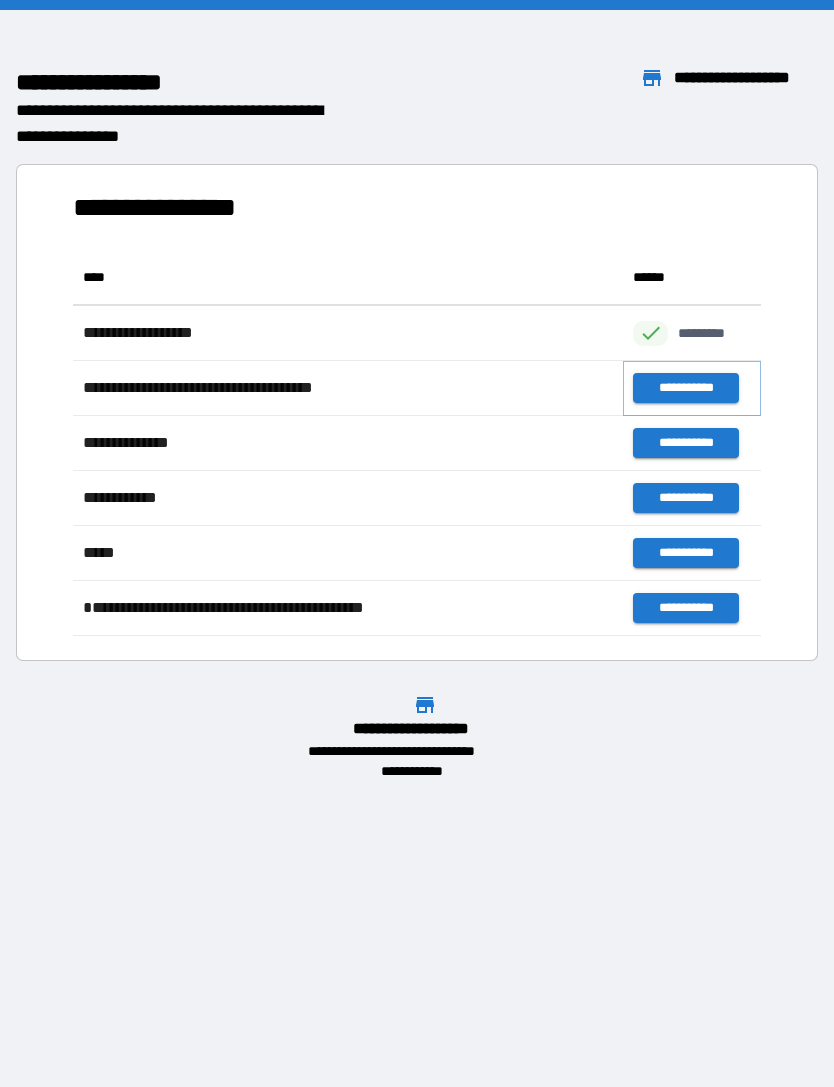 click on "**********" at bounding box center (685, 388) 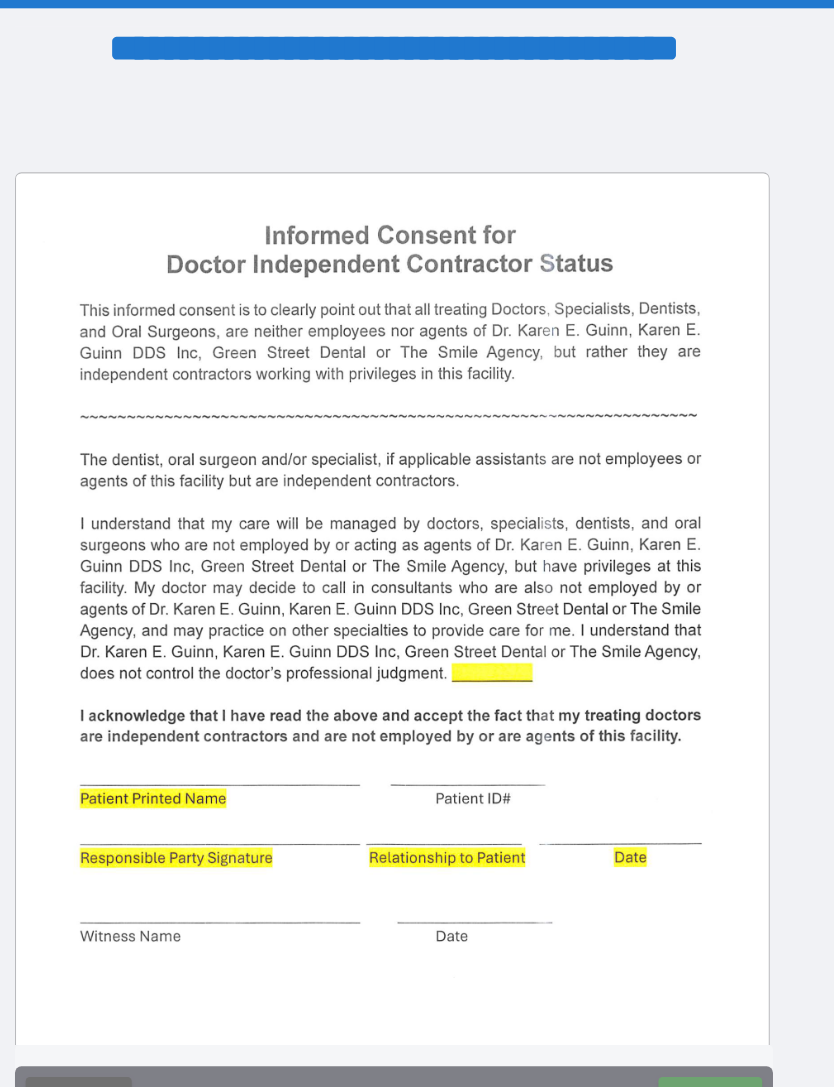 click at bounding box center [416, 622] 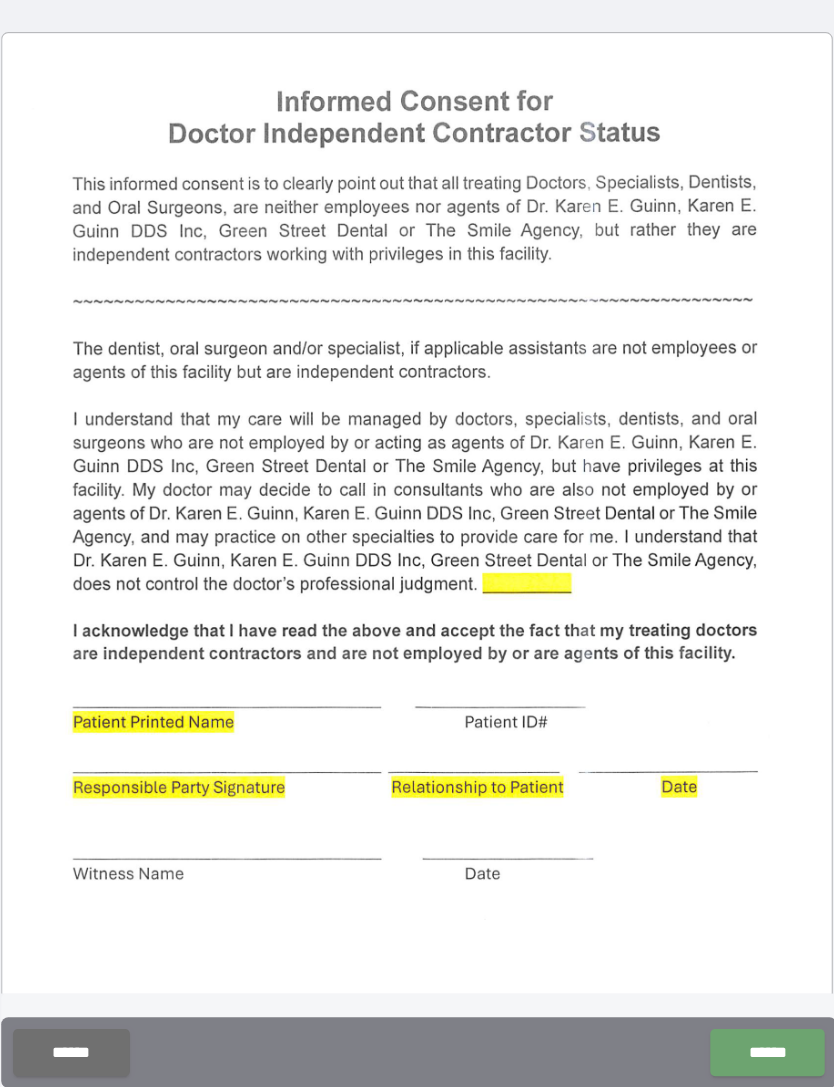 click at bounding box center (416, 597) 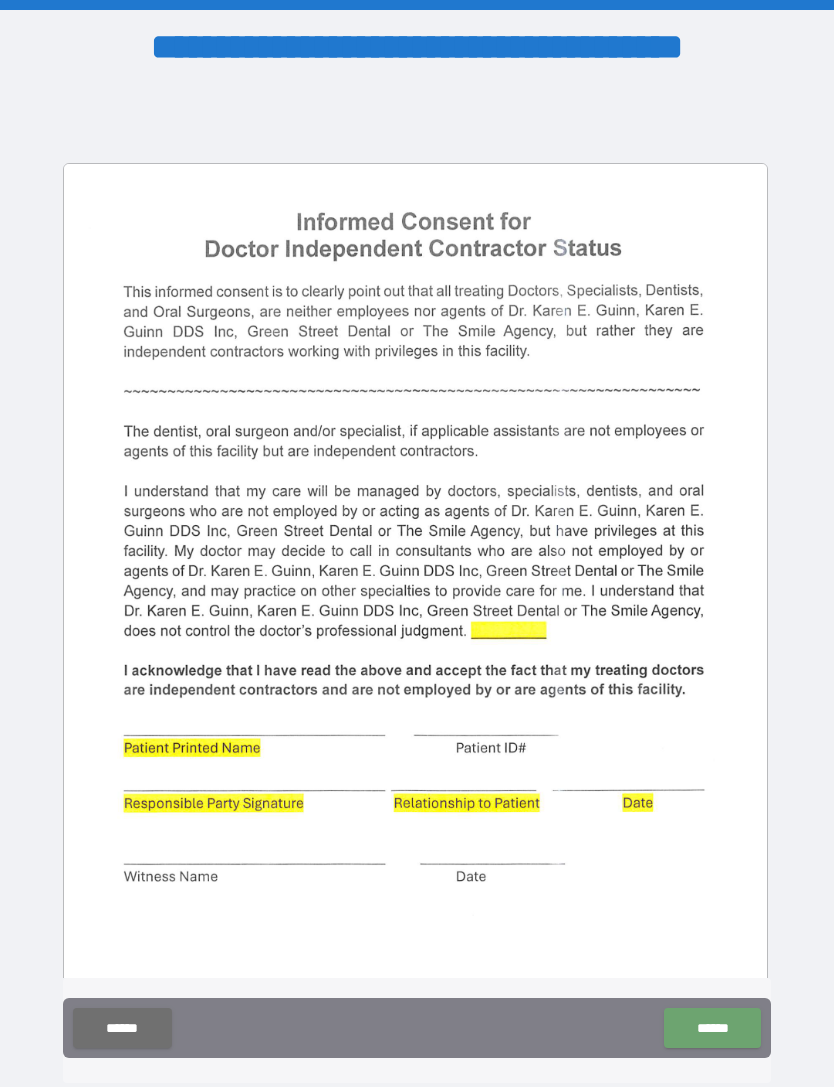 click at bounding box center (416, 622) 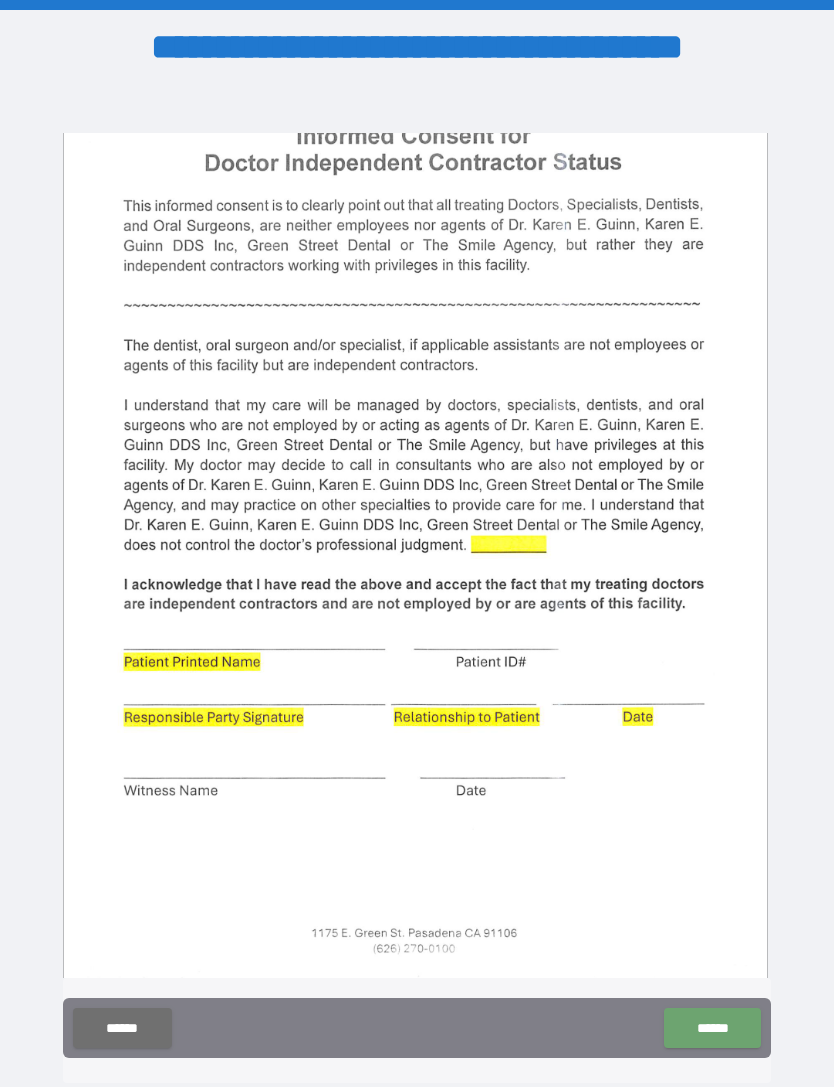 scroll, scrollTop: 96, scrollLeft: 0, axis: vertical 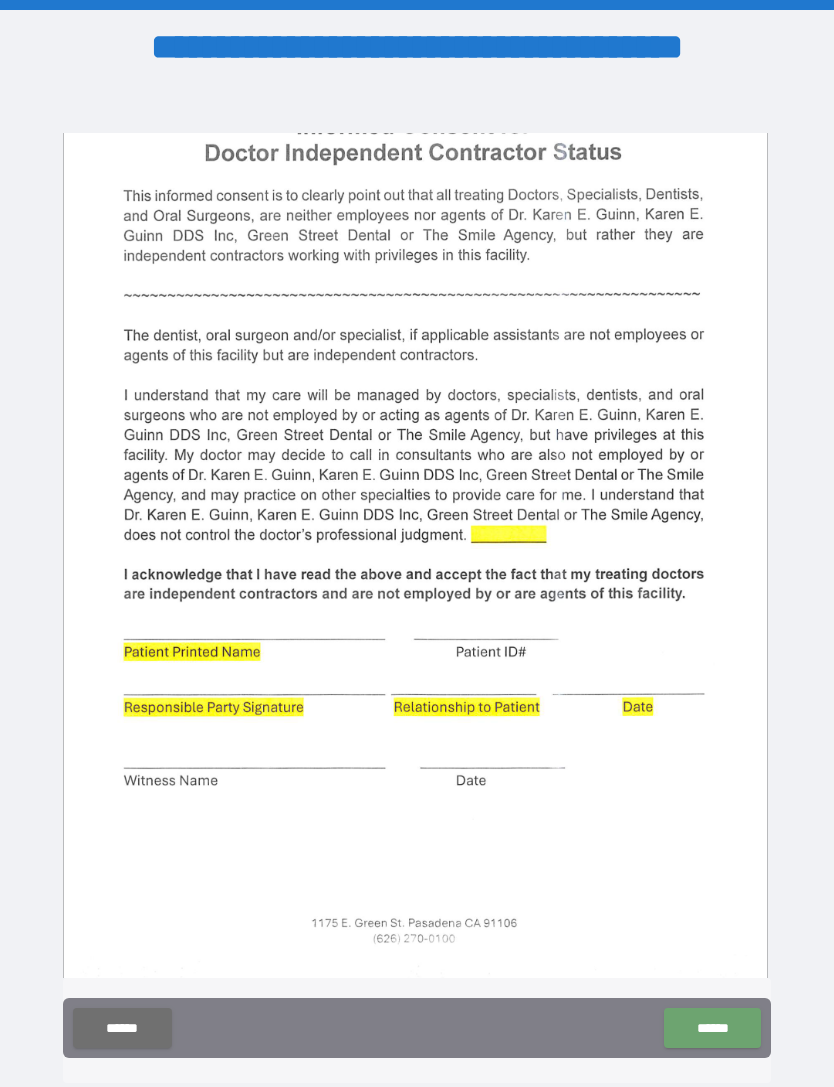click at bounding box center (416, 526) 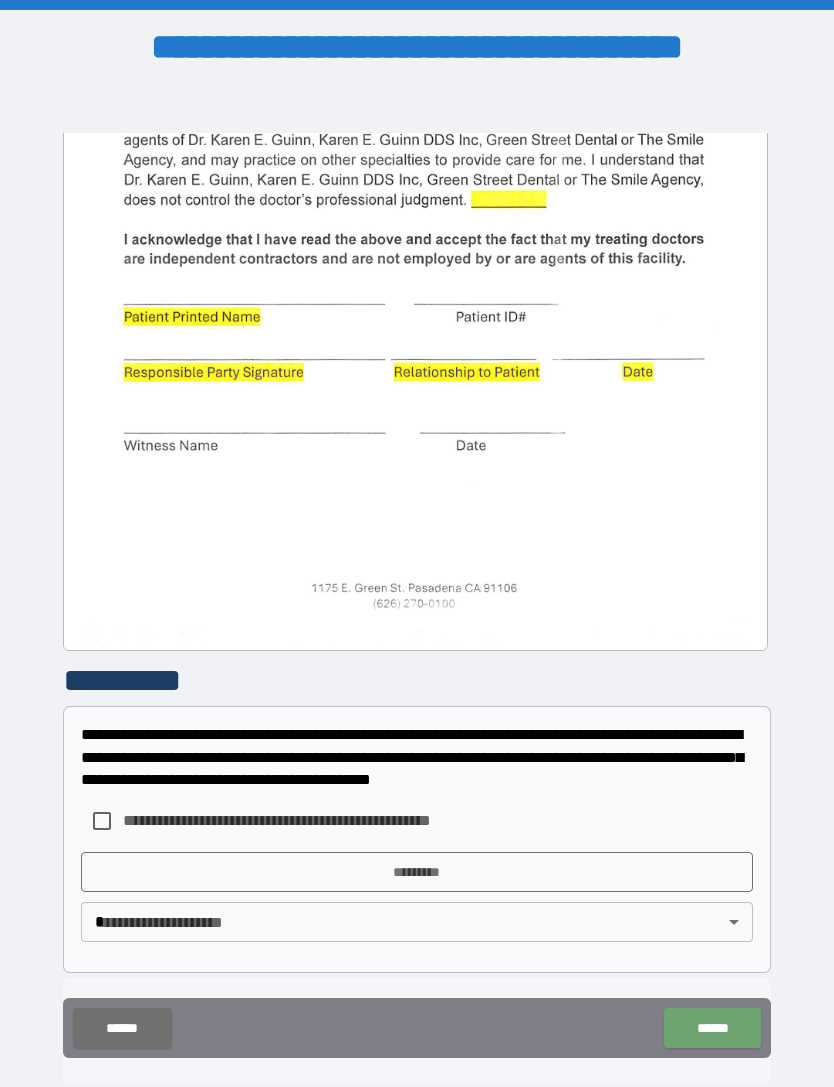 scroll, scrollTop: 431, scrollLeft: 0, axis: vertical 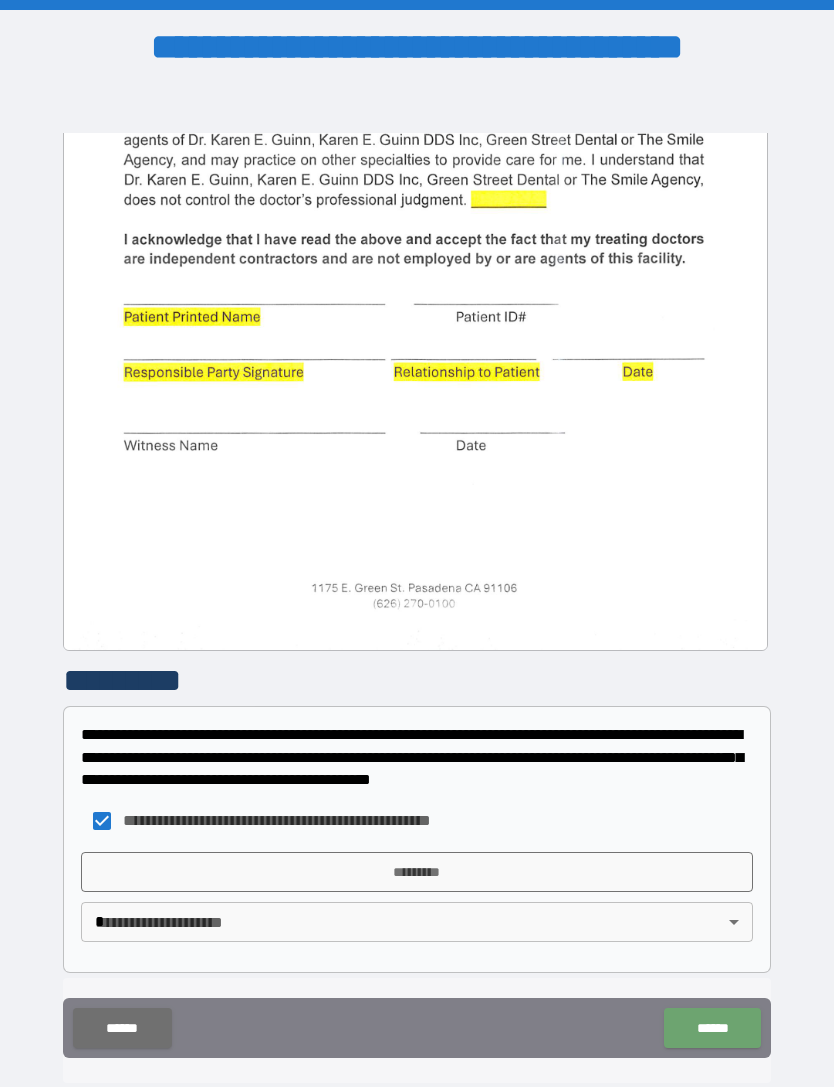 click on "*********" at bounding box center [417, 872] 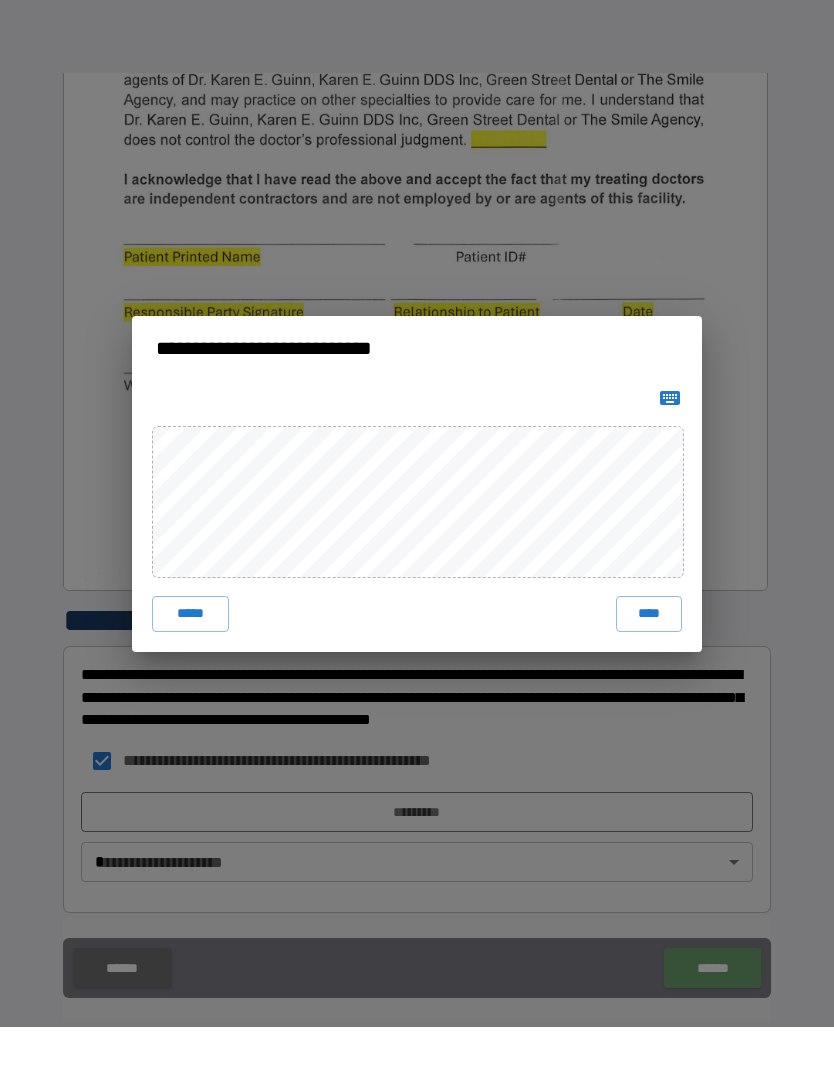 scroll, scrollTop: 64, scrollLeft: 0, axis: vertical 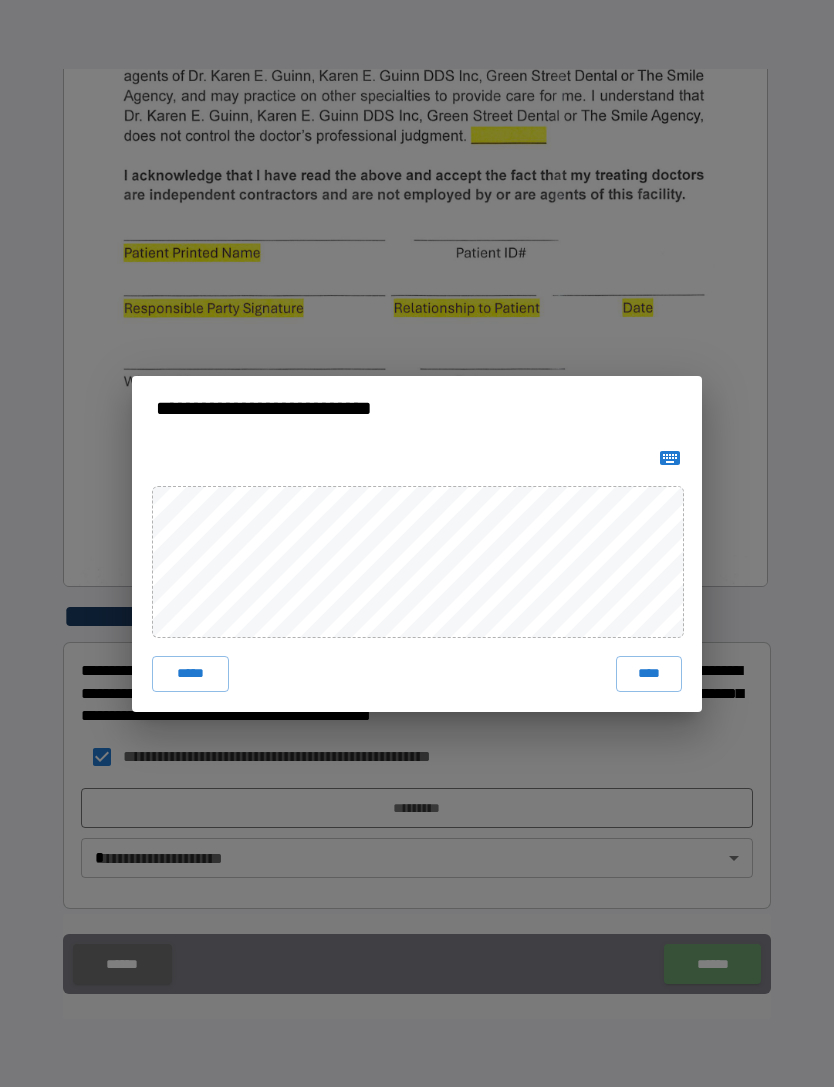 click on "****" at bounding box center [649, 674] 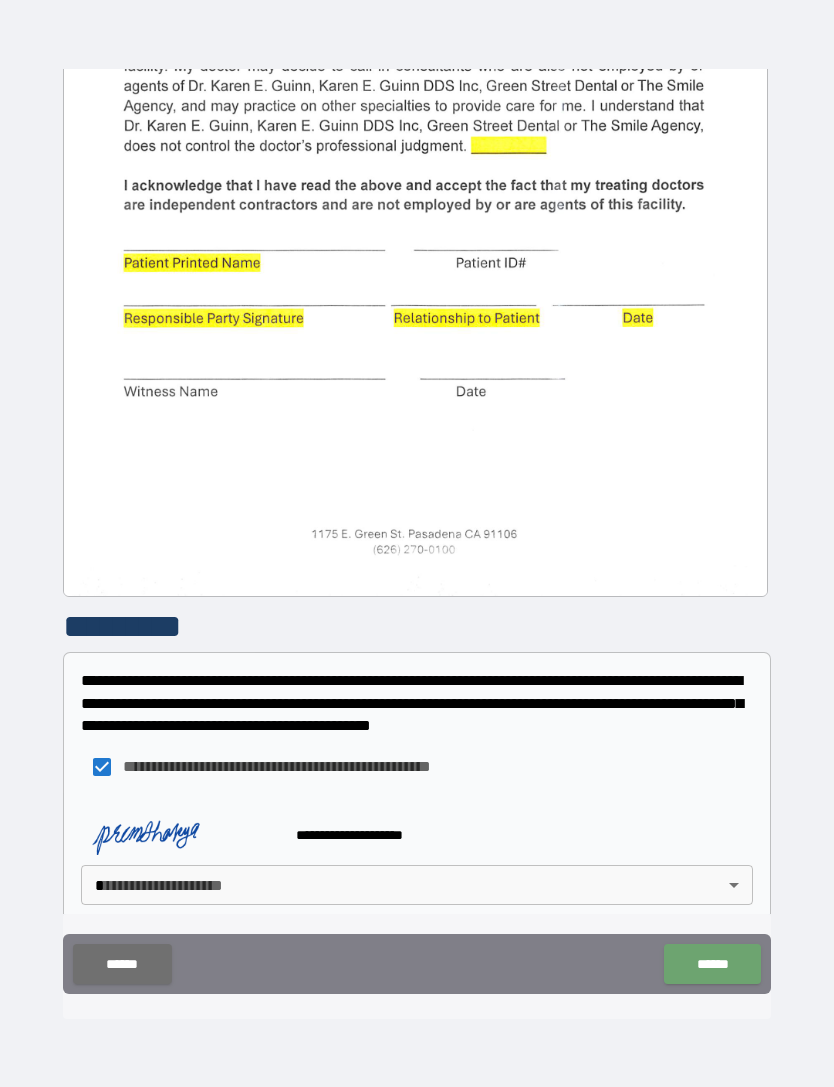 click on "**********" at bounding box center [417, 511] 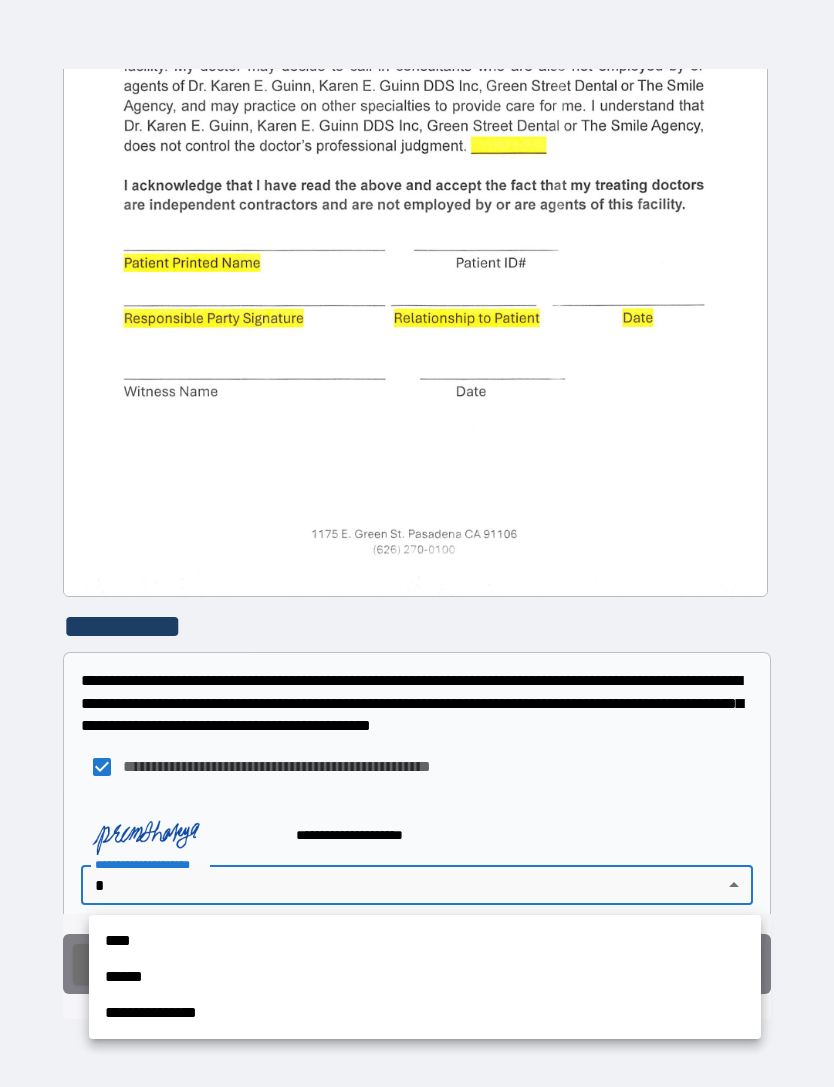 click on "****" at bounding box center [425, 941] 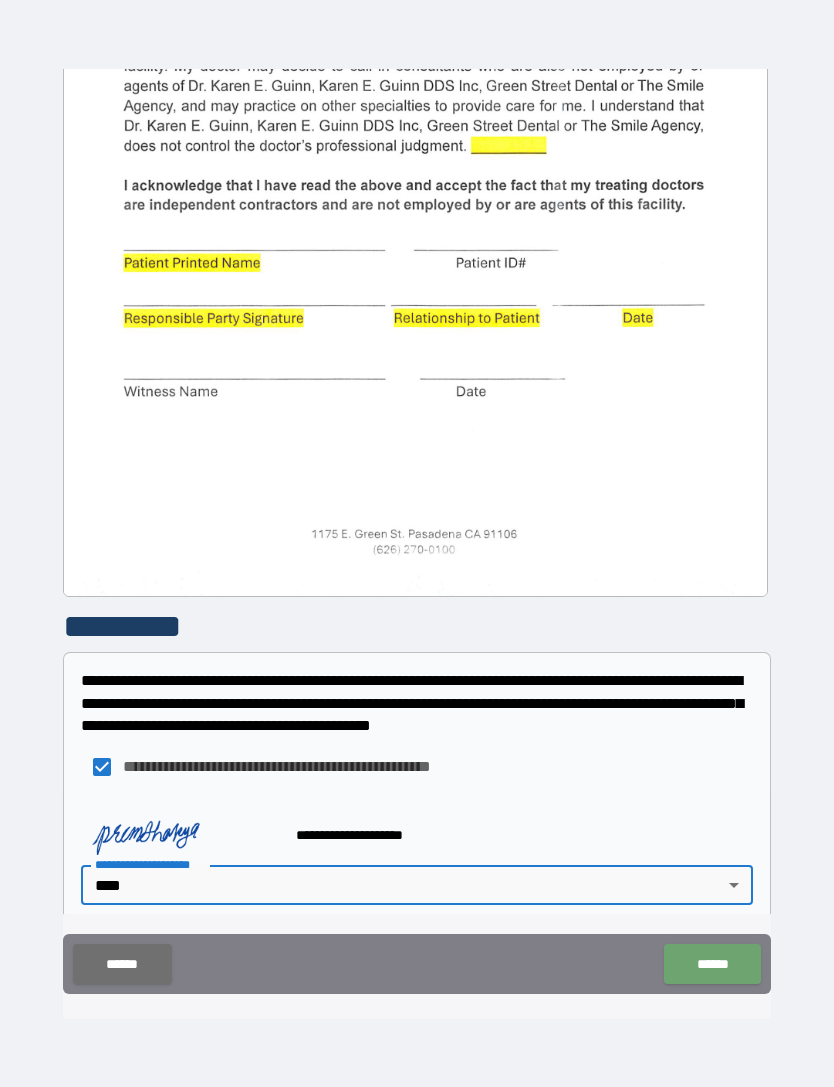 click on "******" at bounding box center (712, 964) 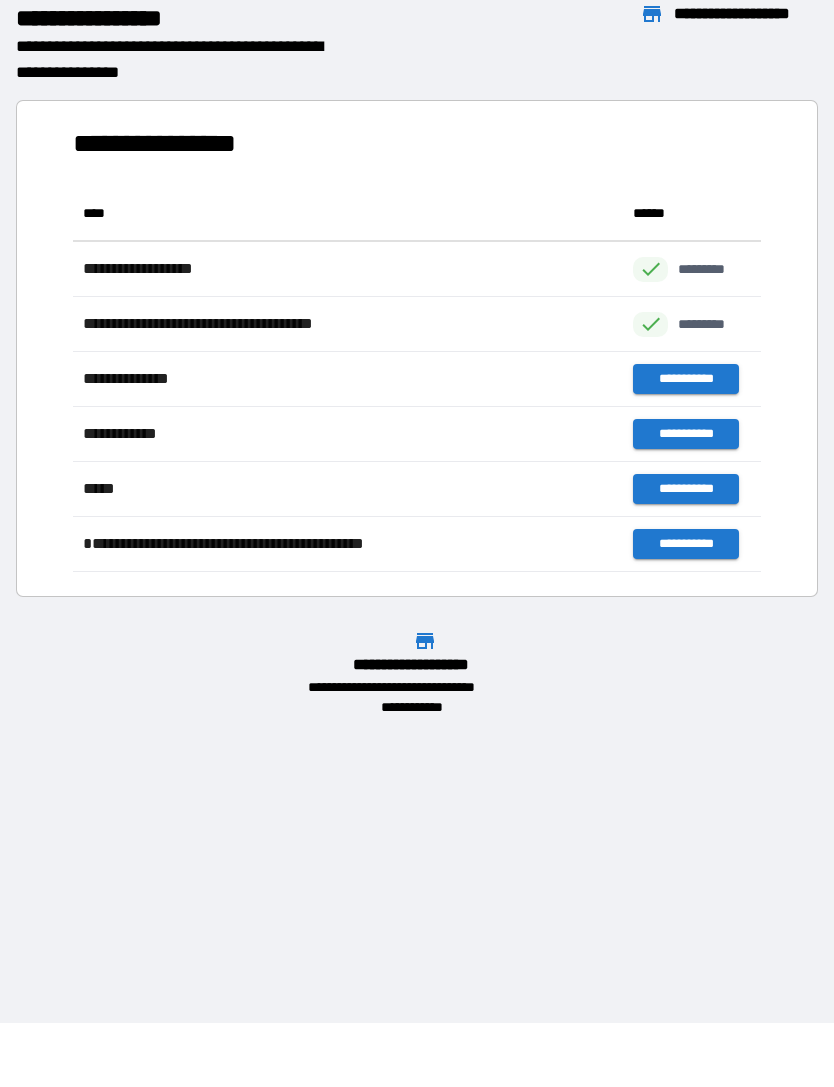 scroll, scrollTop: 1, scrollLeft: 1, axis: both 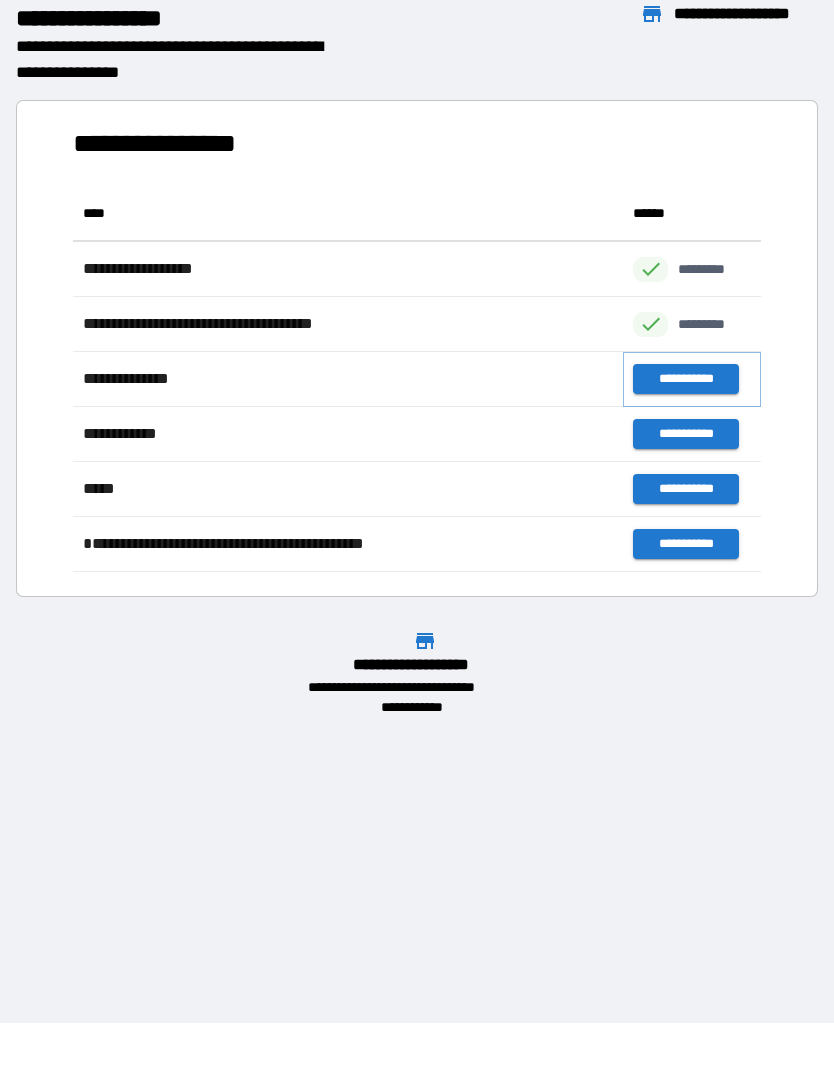 click on "**********" at bounding box center [685, 379] 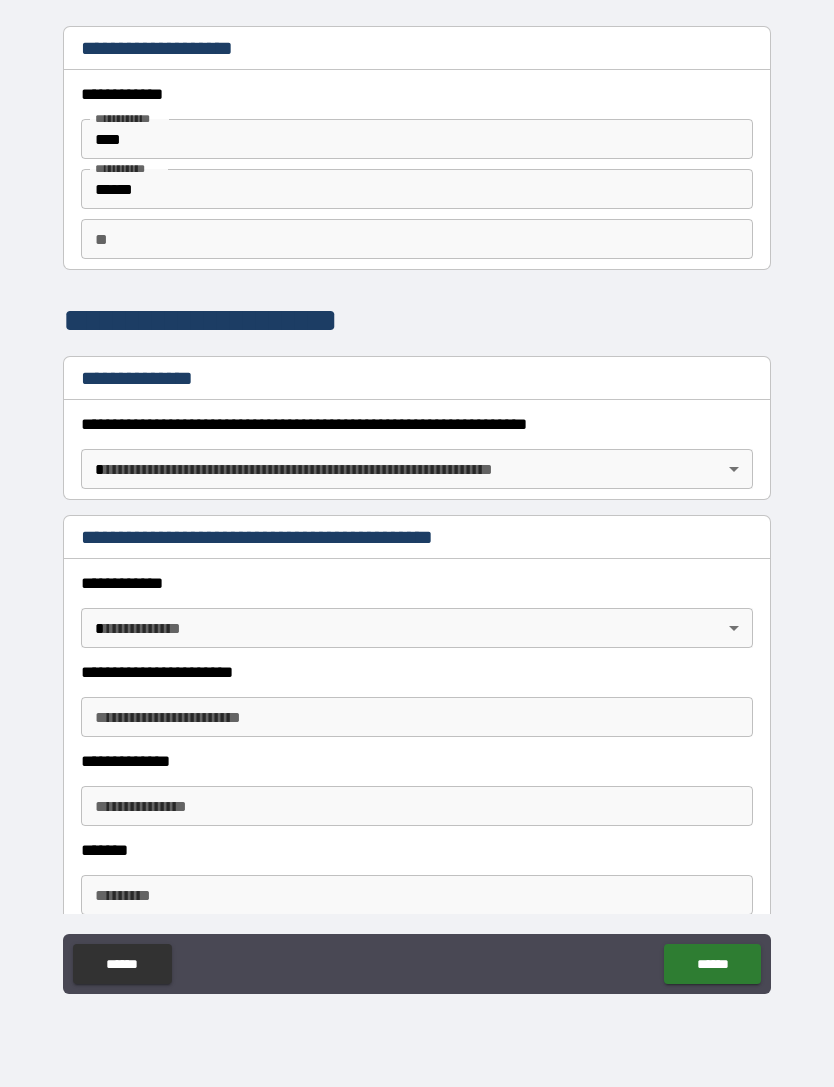 click on "**********" at bounding box center [417, 511] 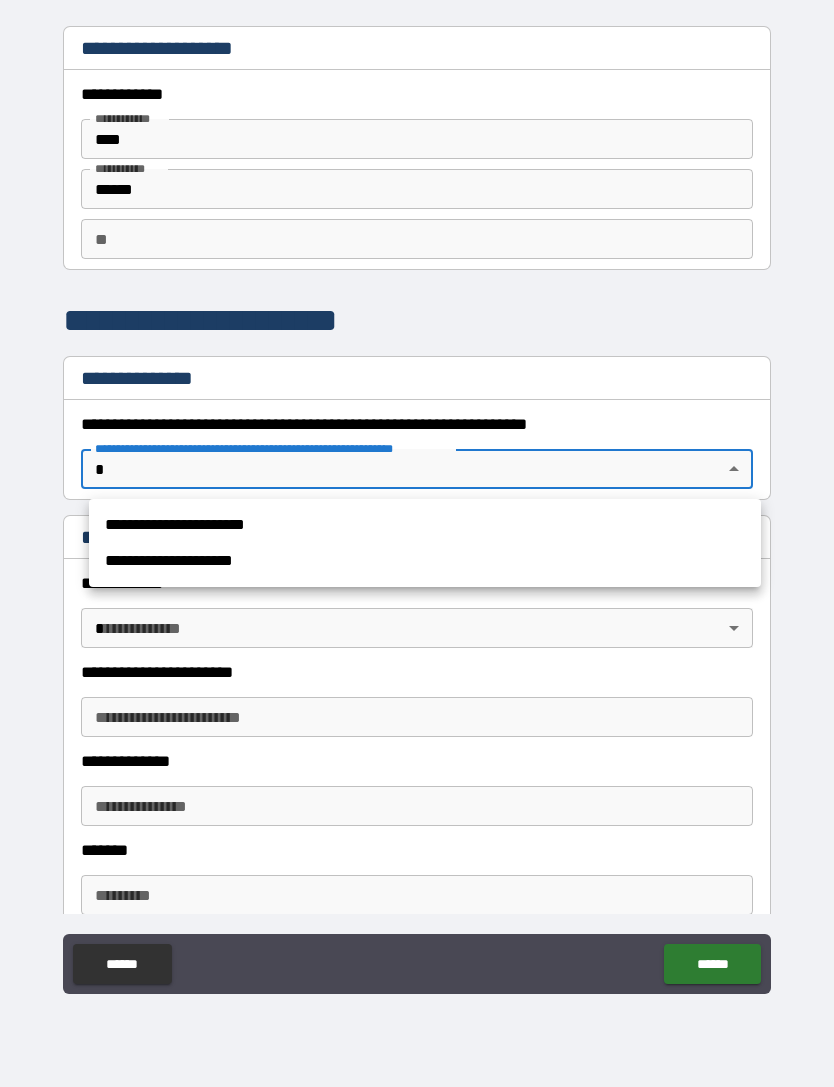 click on "**********" at bounding box center [425, 525] 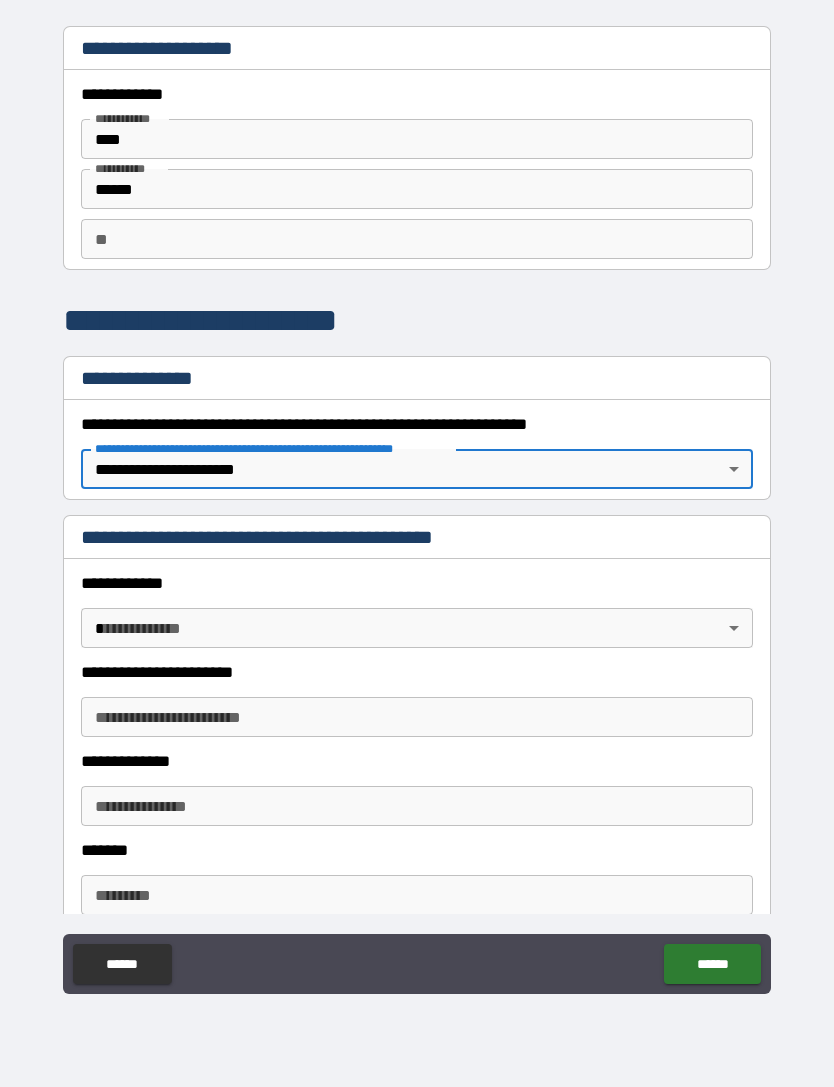 click on "**********" at bounding box center [417, 511] 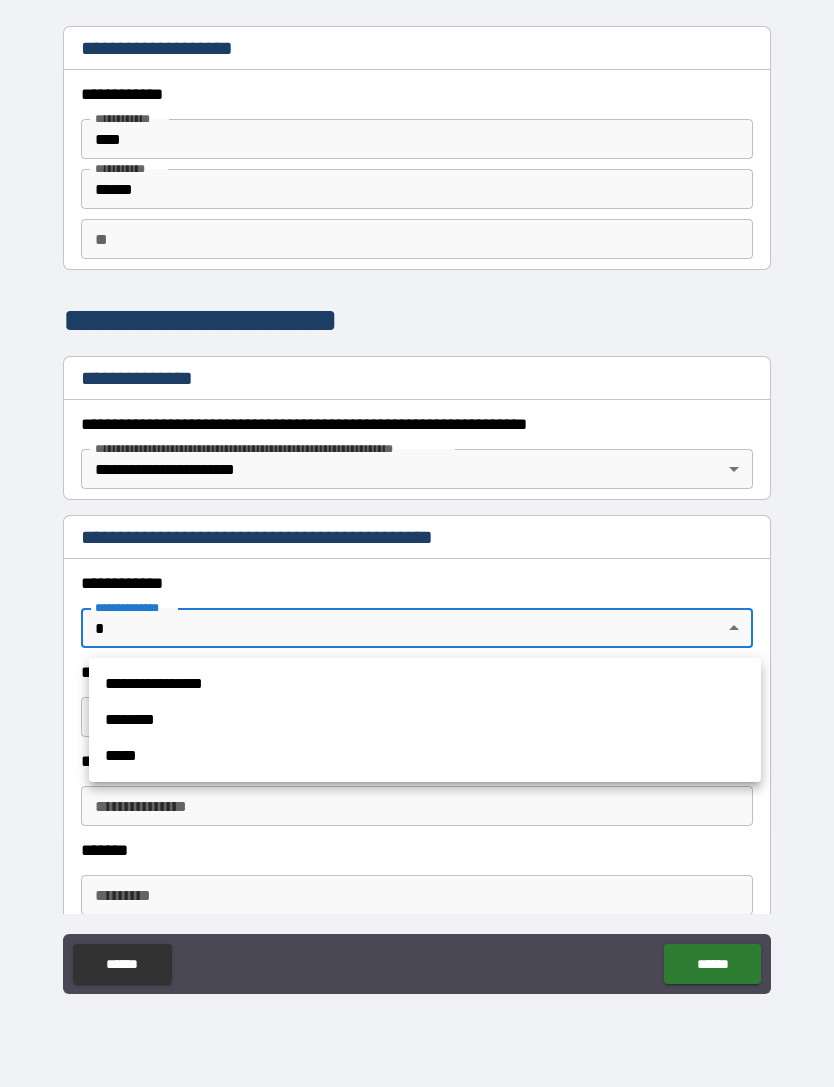 click on "*****" at bounding box center (425, 756) 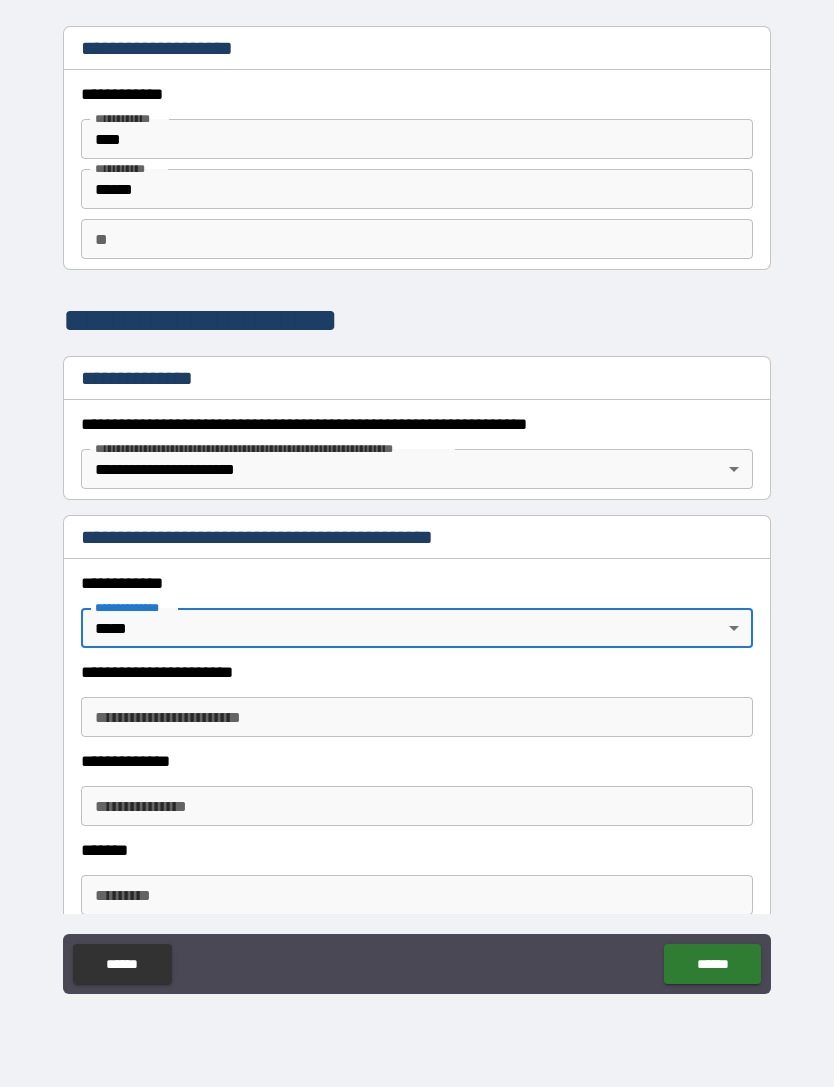 click on "**********" at bounding box center [417, 511] 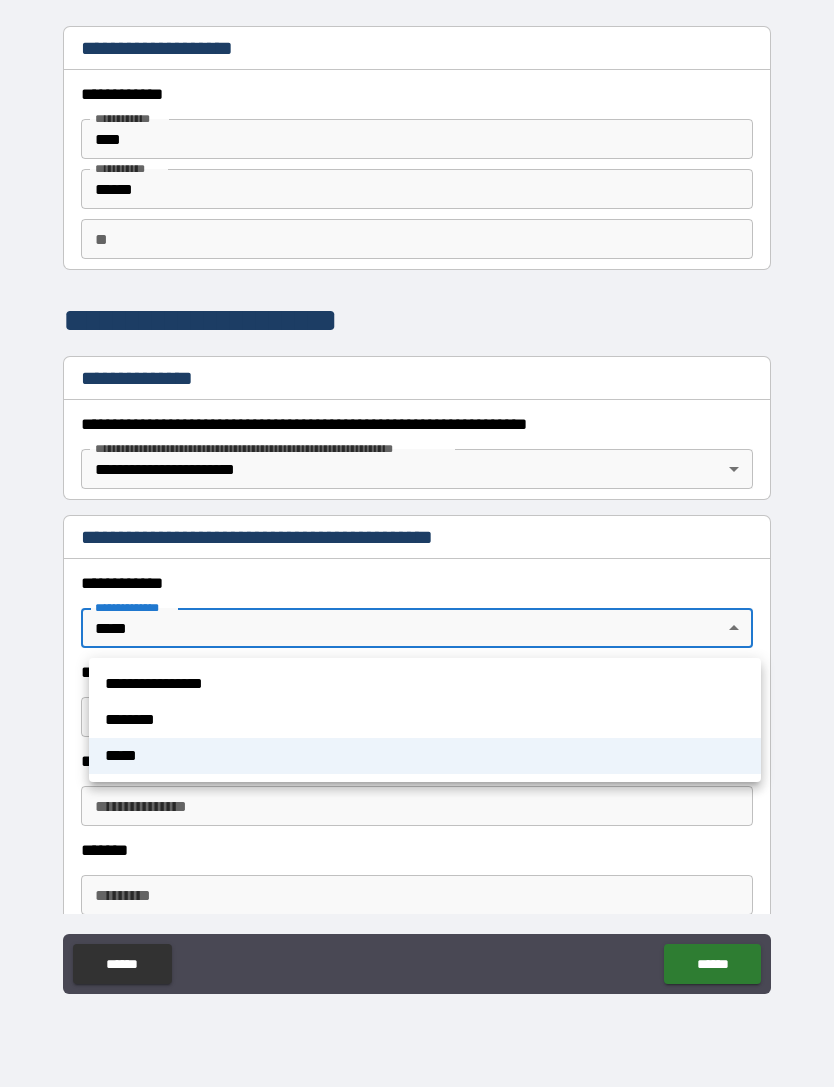 click on "********" at bounding box center [425, 720] 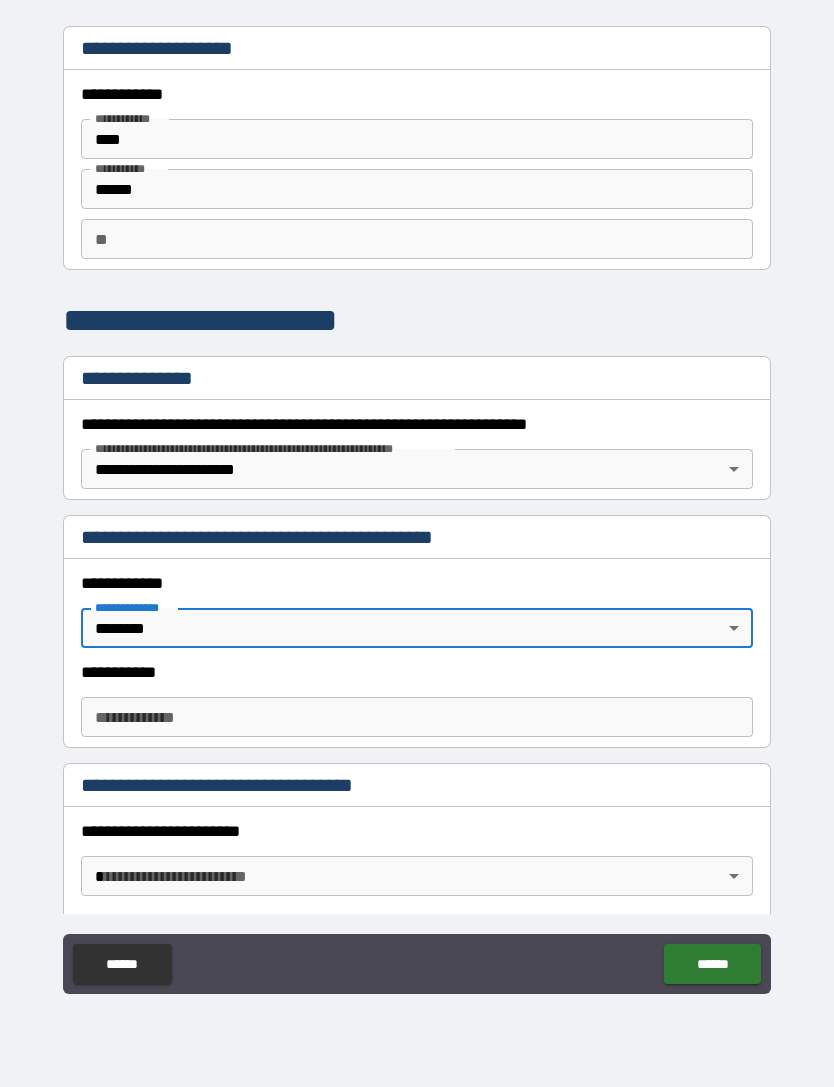 click on "**********" at bounding box center [417, 511] 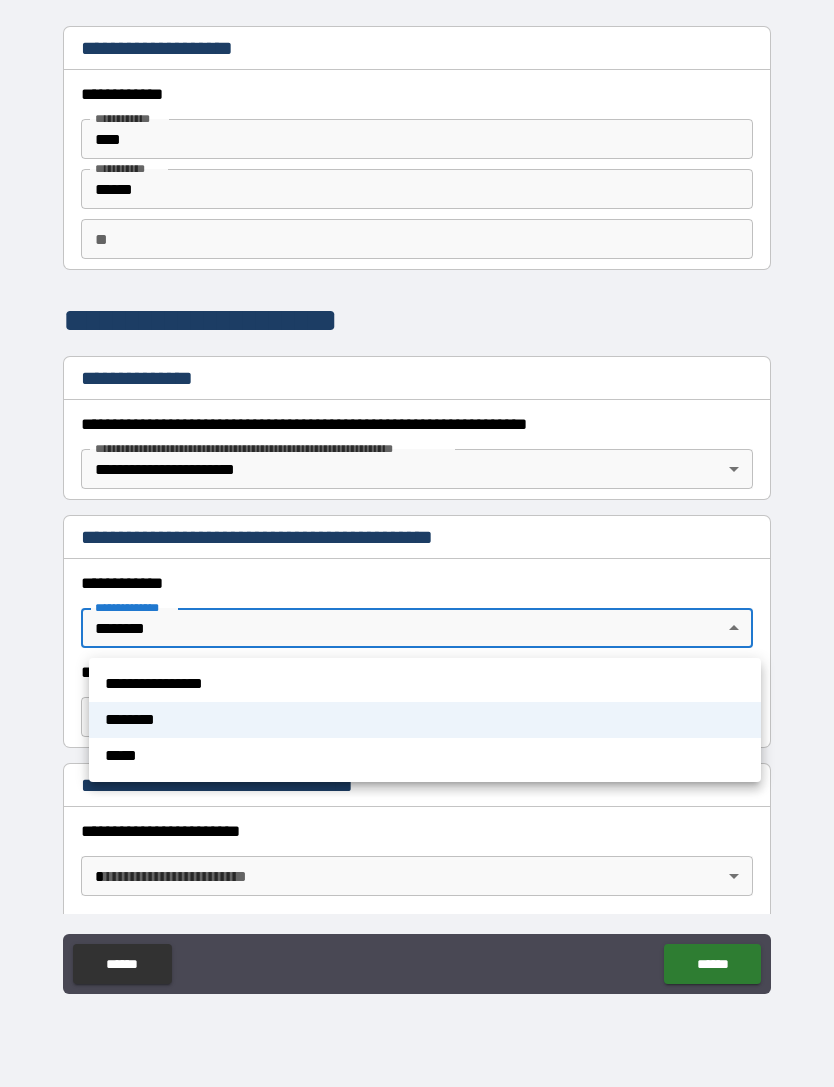 click on "**********" at bounding box center [425, 684] 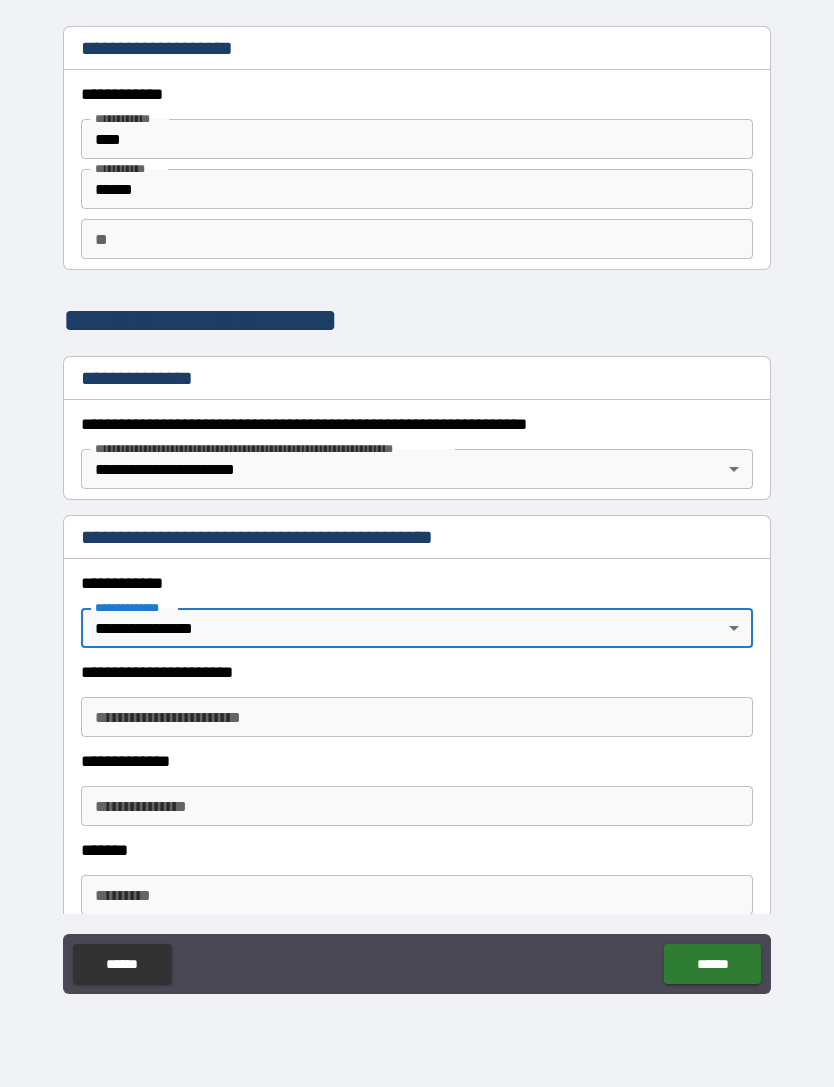click on "**********" at bounding box center [417, 511] 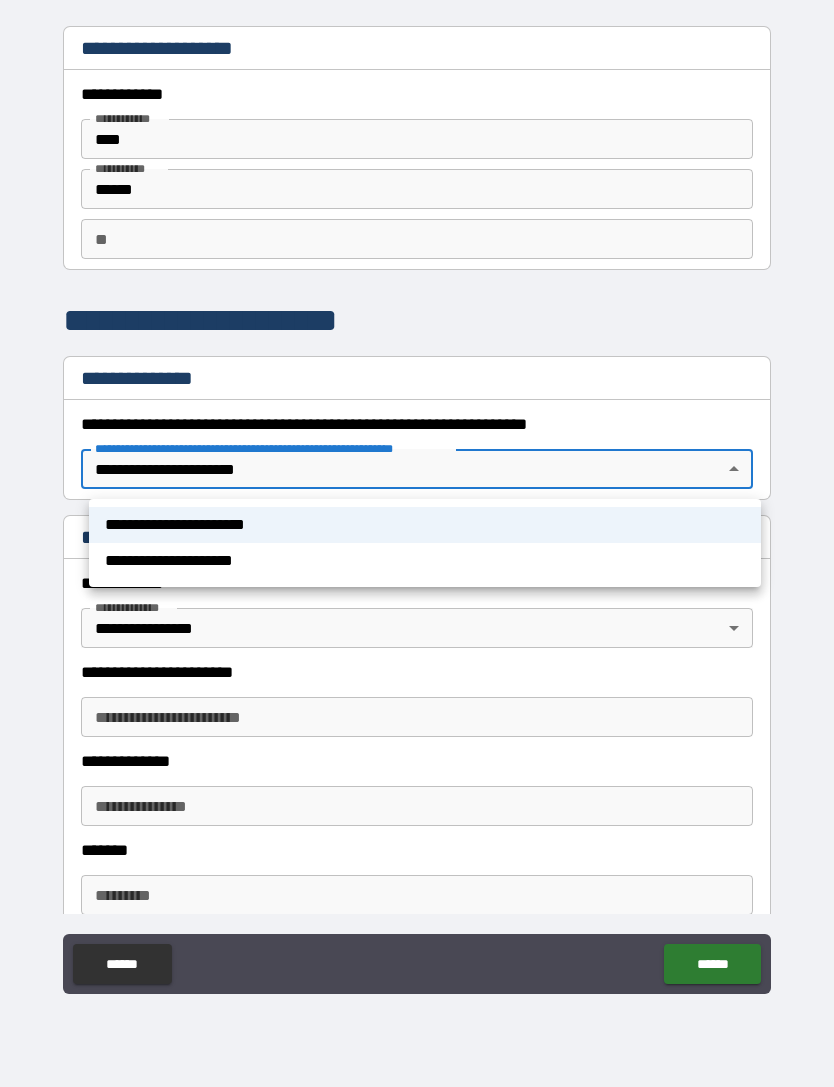 click at bounding box center (417, 543) 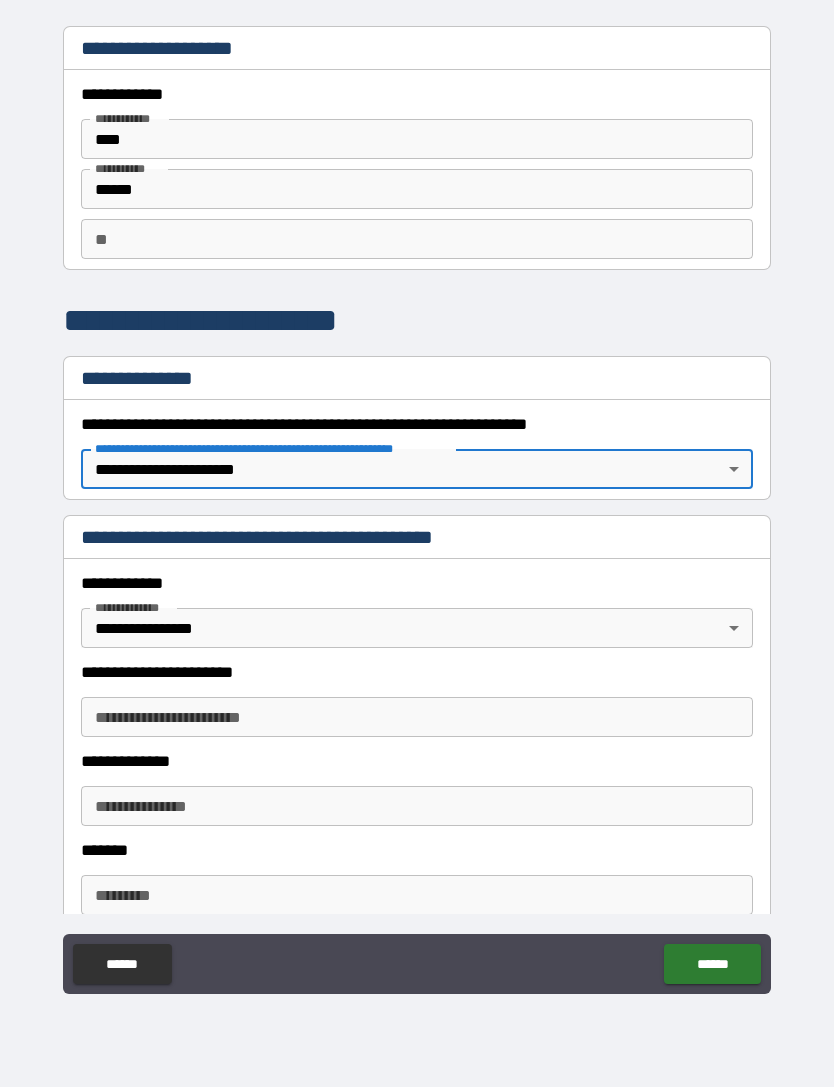 click on "**********" at bounding box center (417, 511) 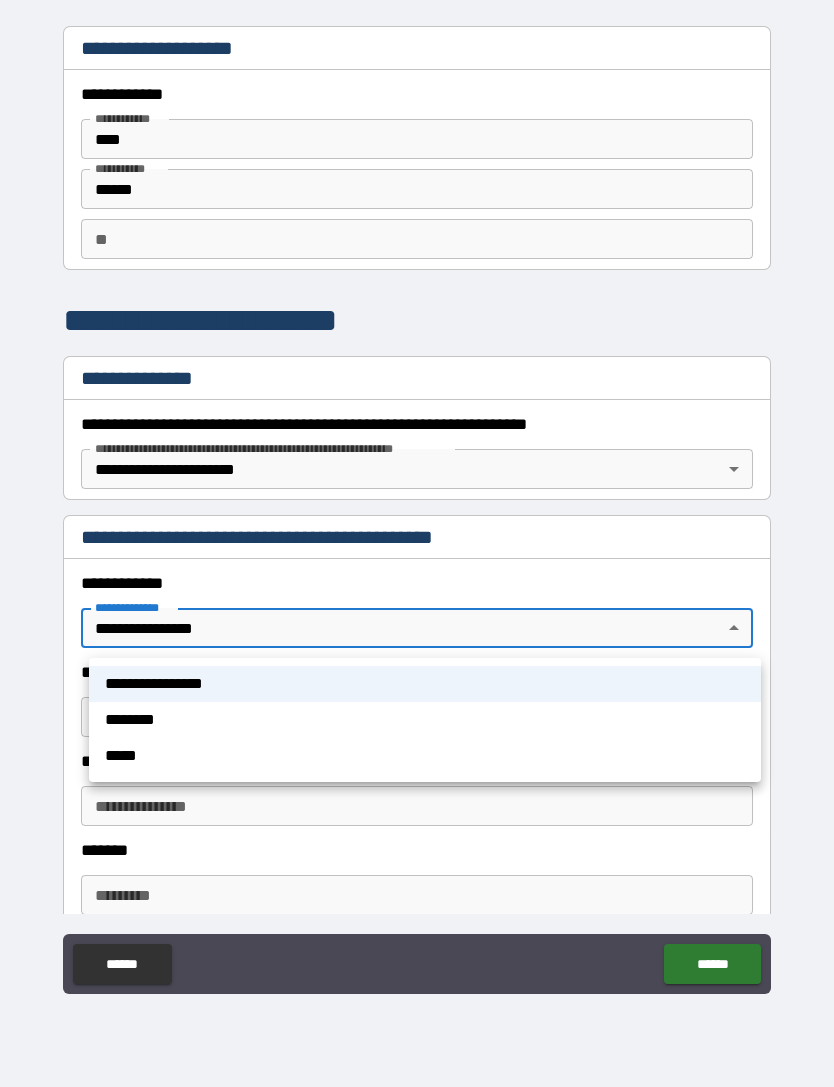 click on "*****" at bounding box center (425, 756) 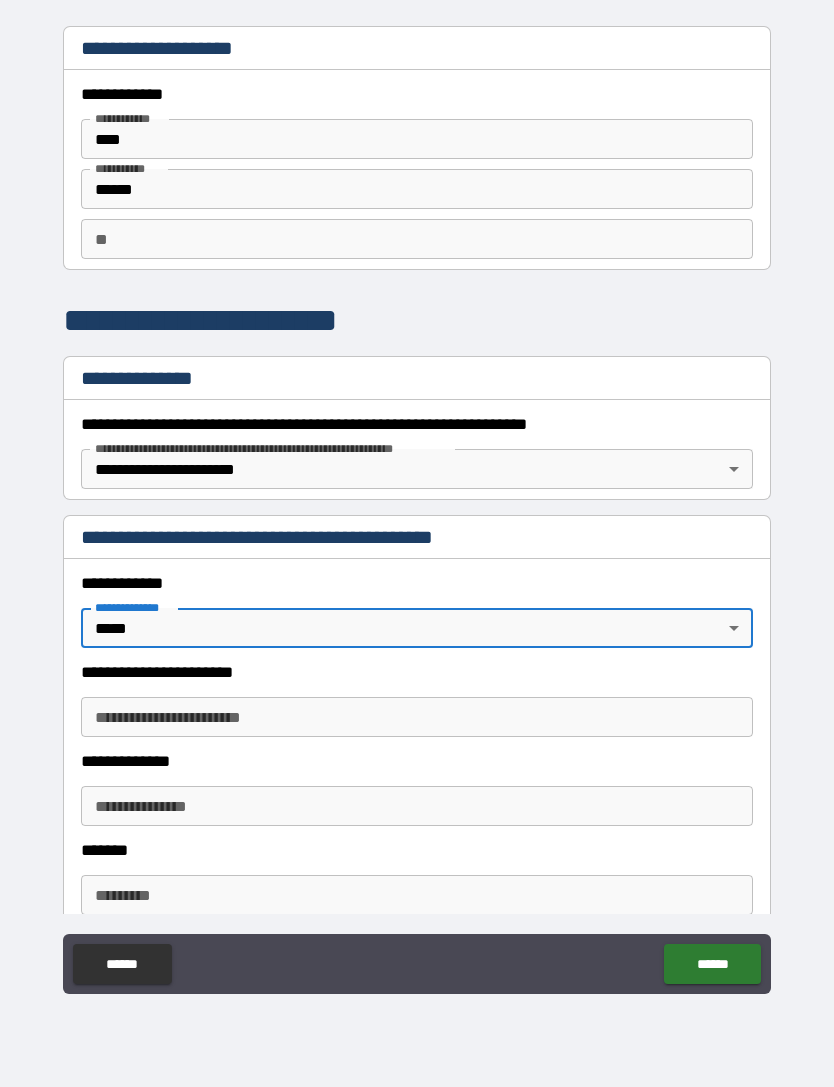 type on "*" 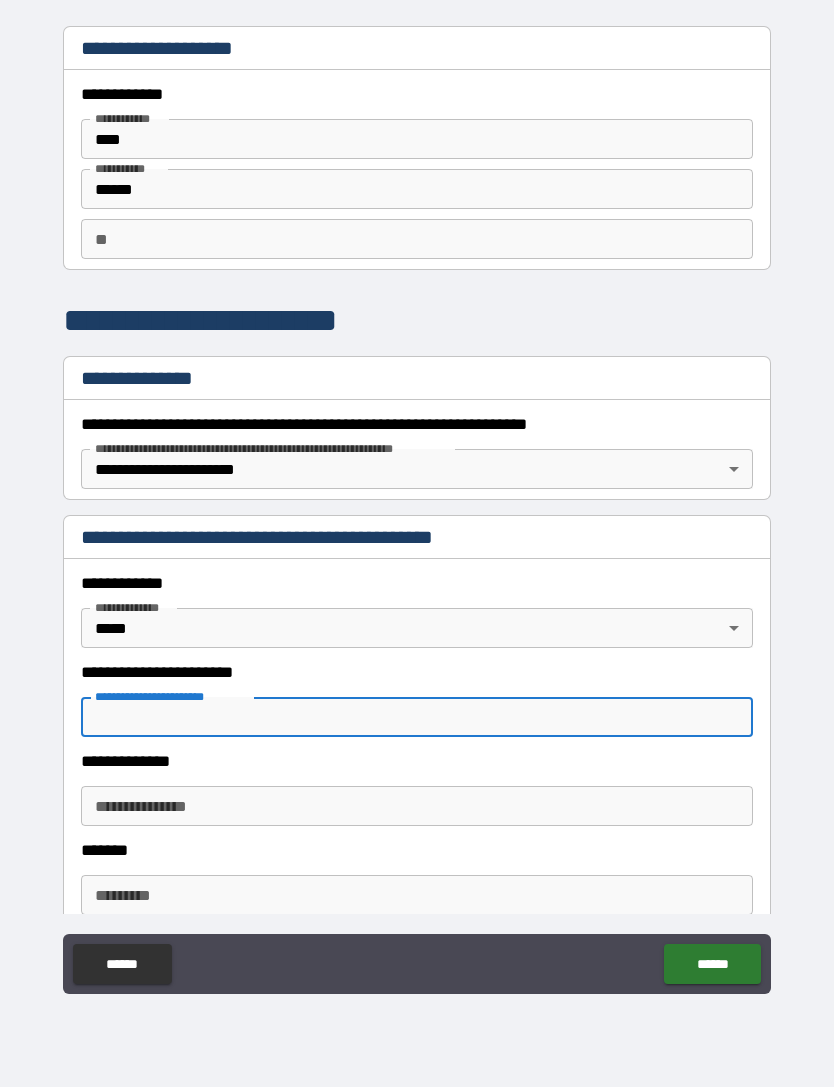 scroll, scrollTop: 63, scrollLeft: 0, axis: vertical 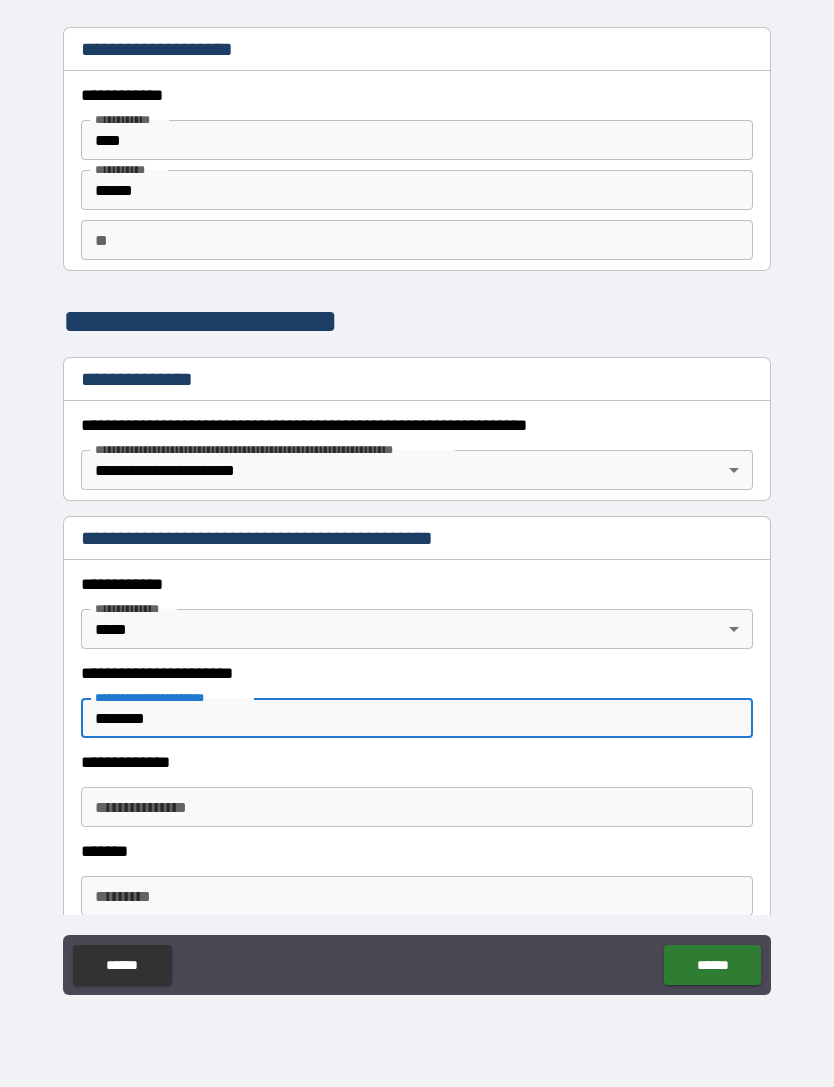 click on "**********" at bounding box center (417, 512) 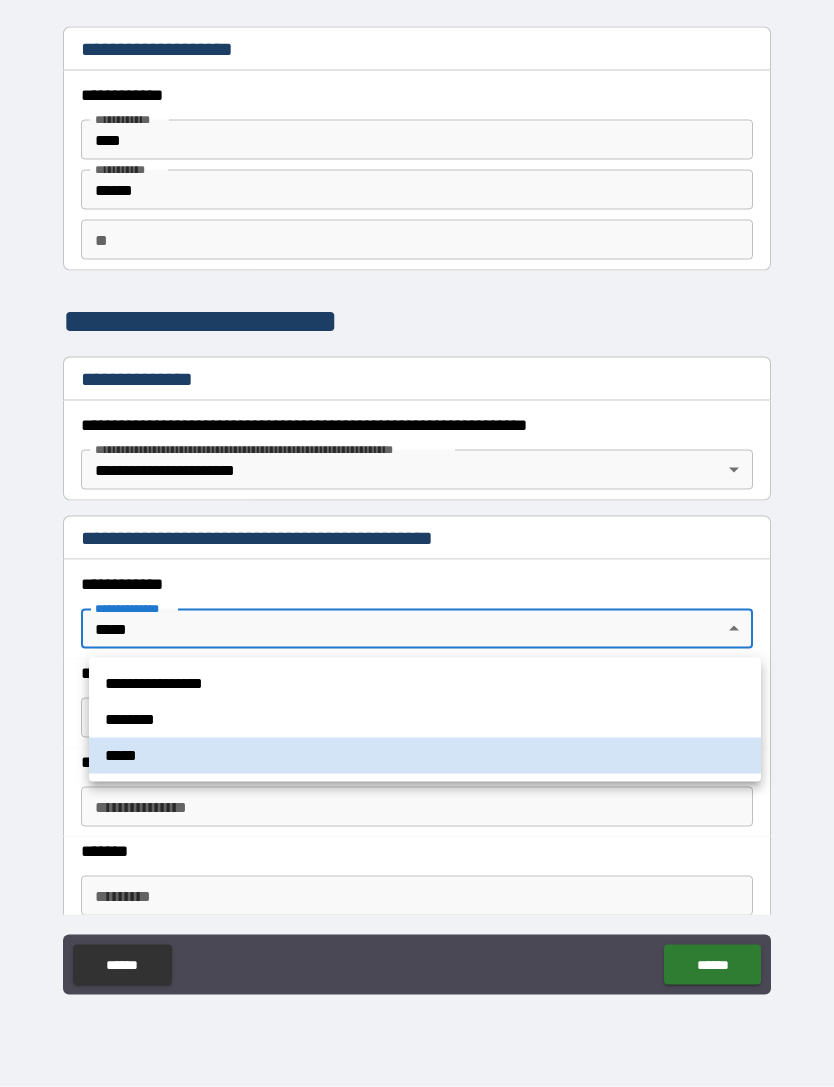 click at bounding box center [417, 543] 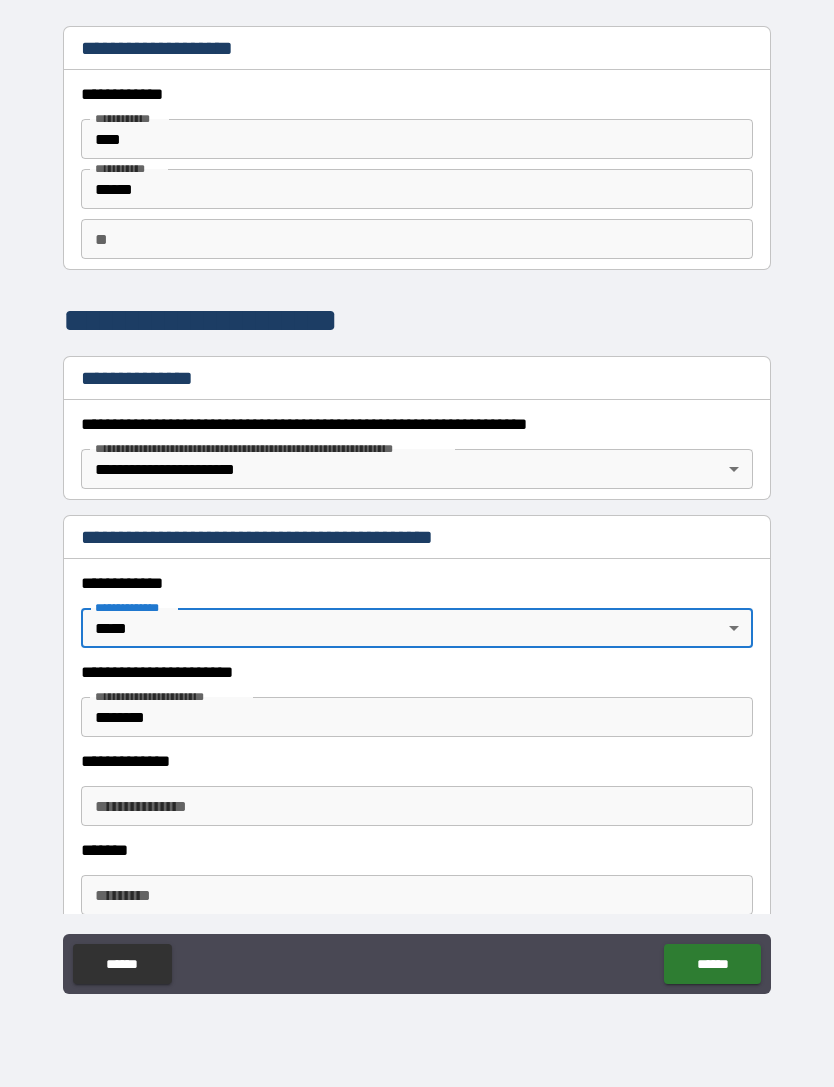 click on "********" at bounding box center [417, 717] 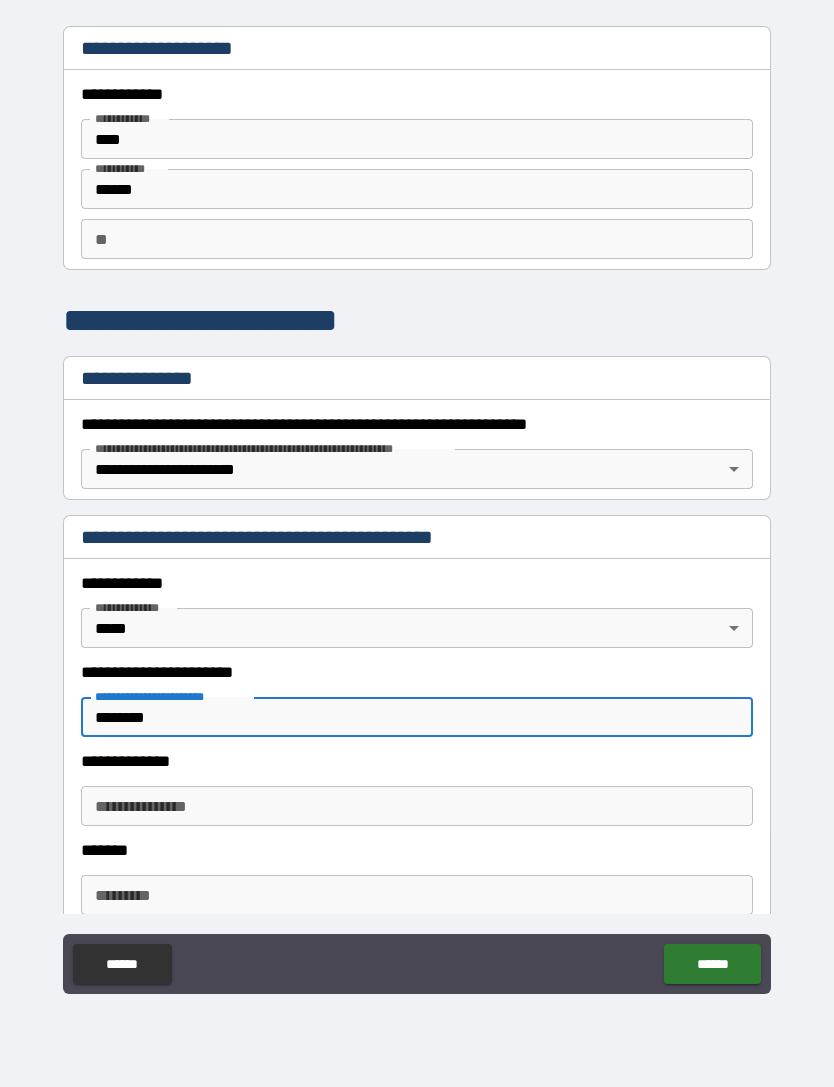 scroll, scrollTop: 63, scrollLeft: 0, axis: vertical 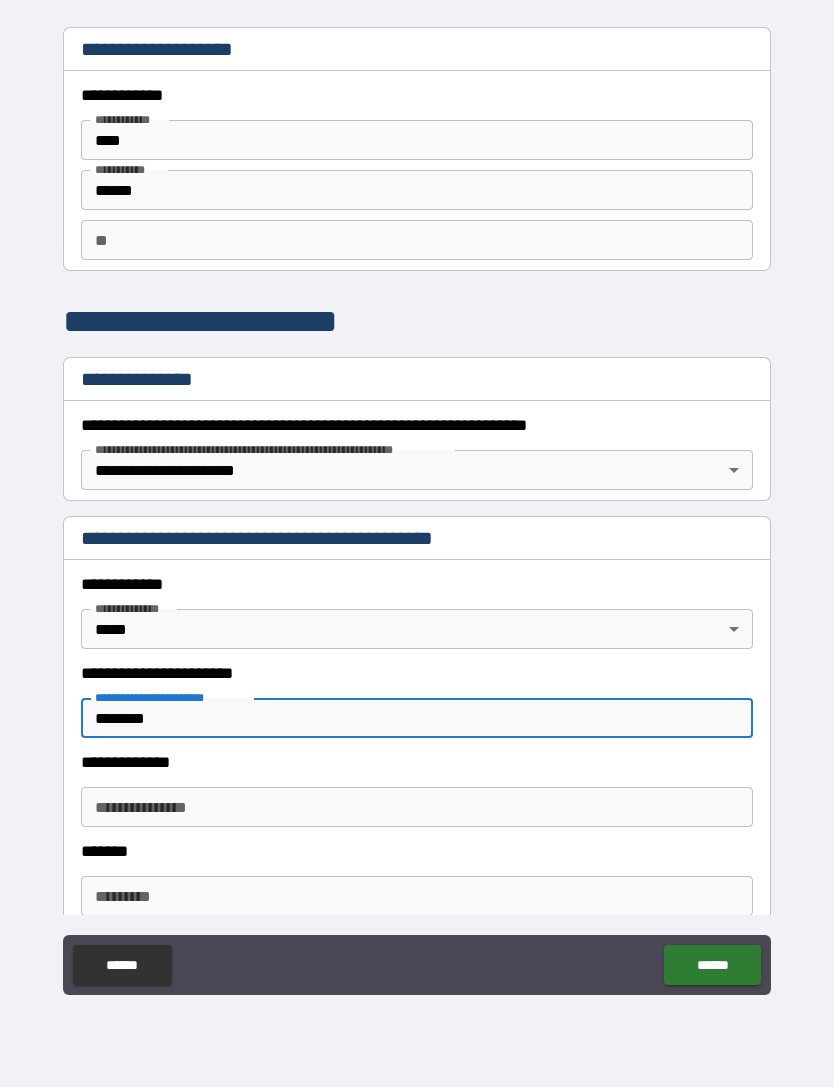 type on "*" 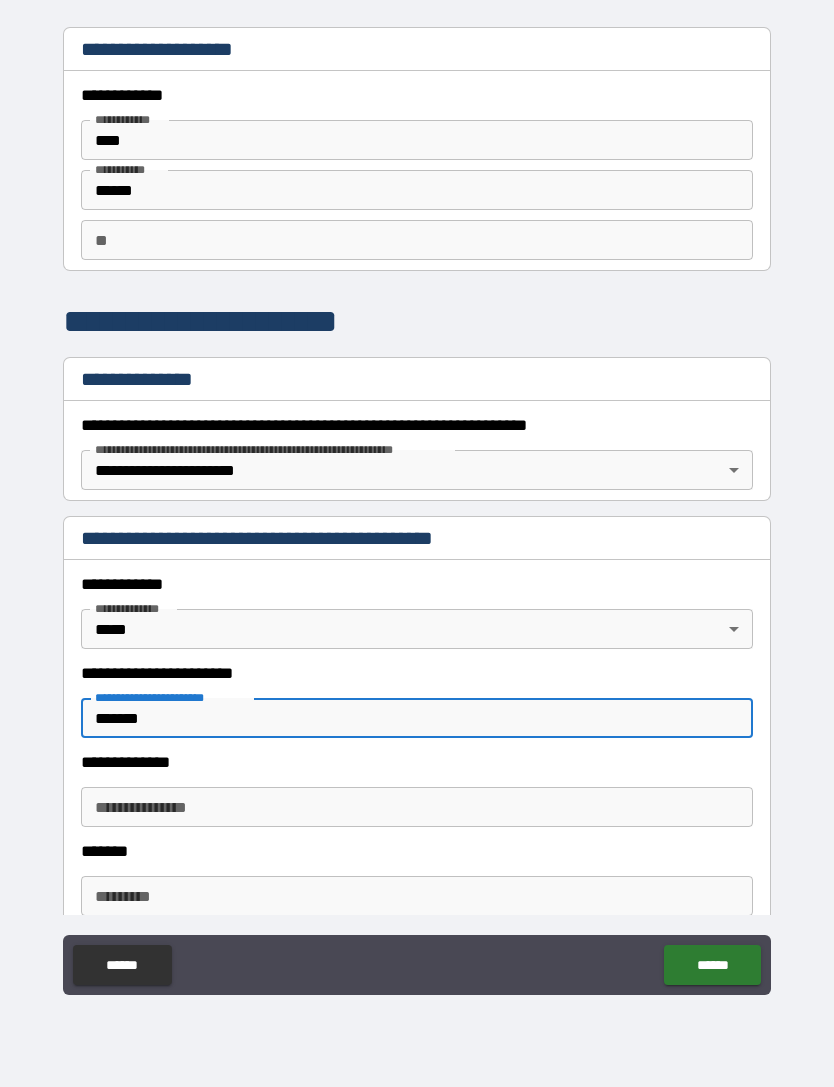 type on "*******" 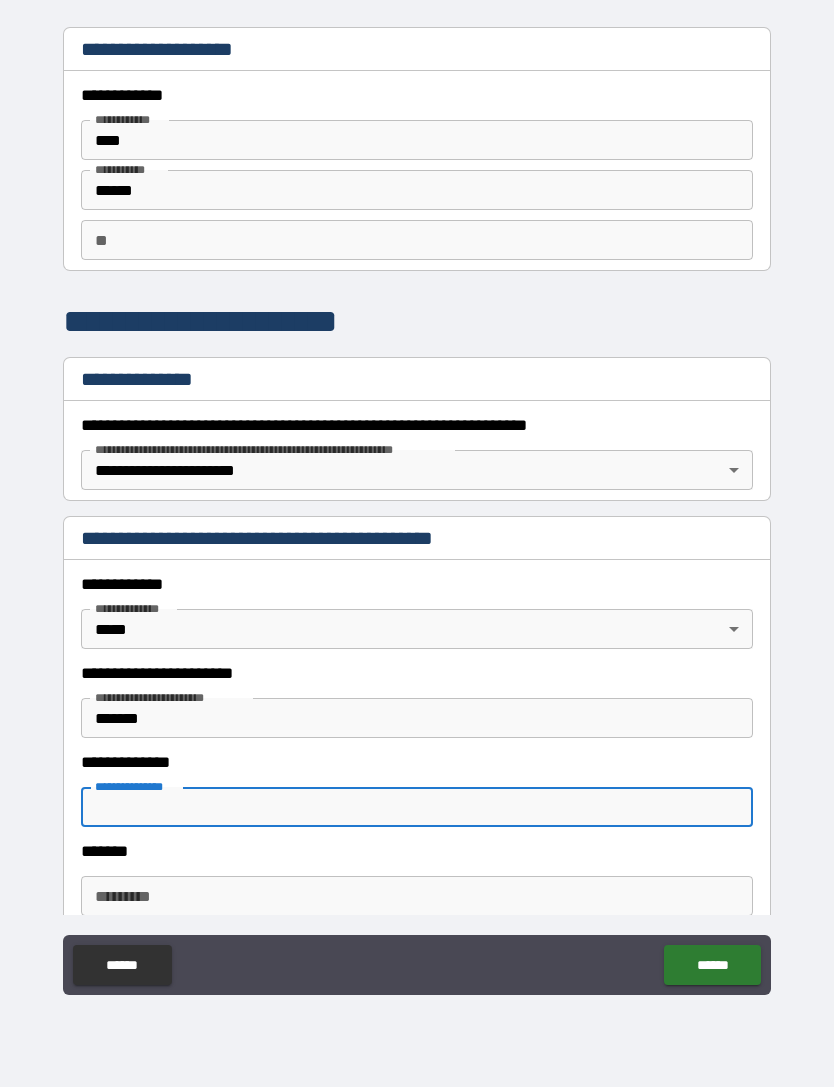type on "*" 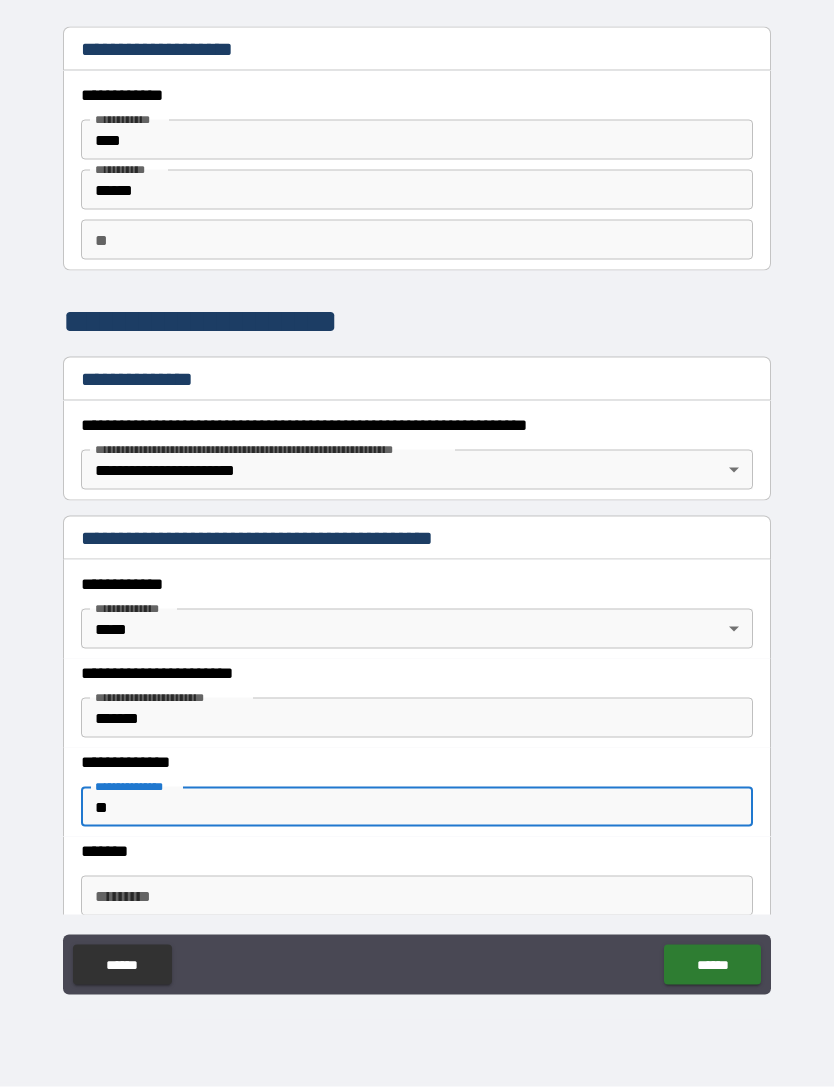 scroll, scrollTop: 64, scrollLeft: 0, axis: vertical 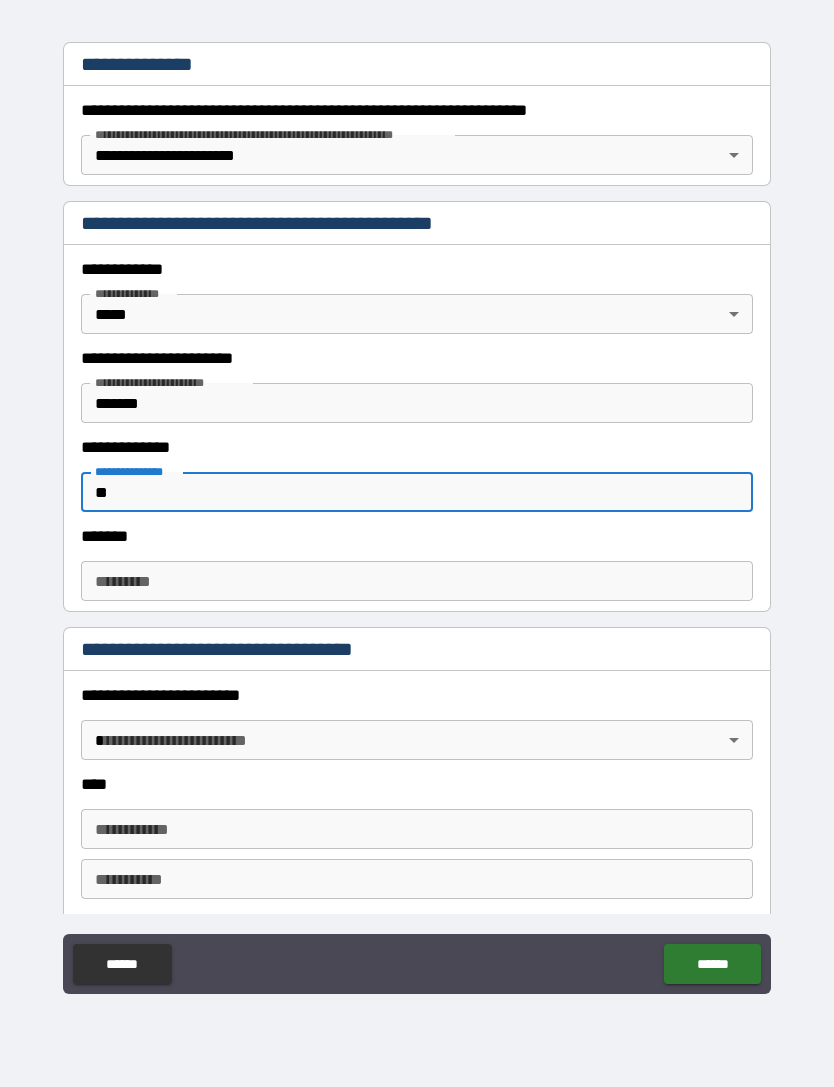 type on "*" 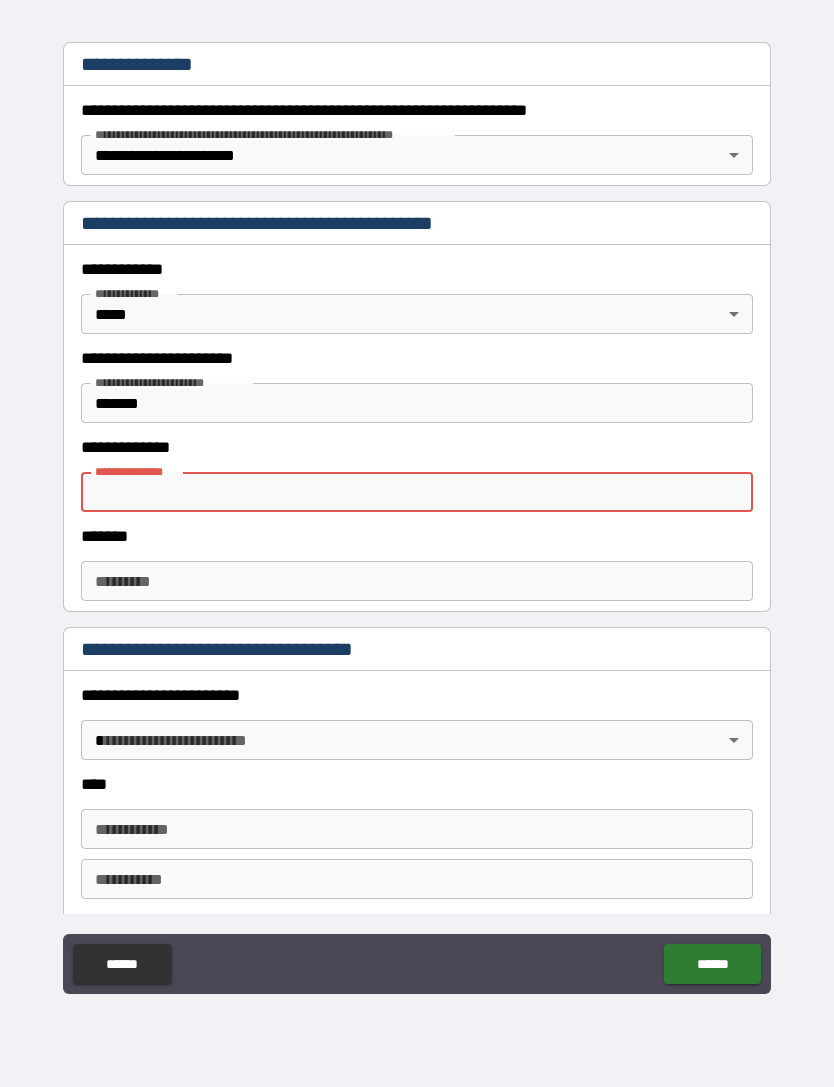 click on "**********" at bounding box center (417, 514) 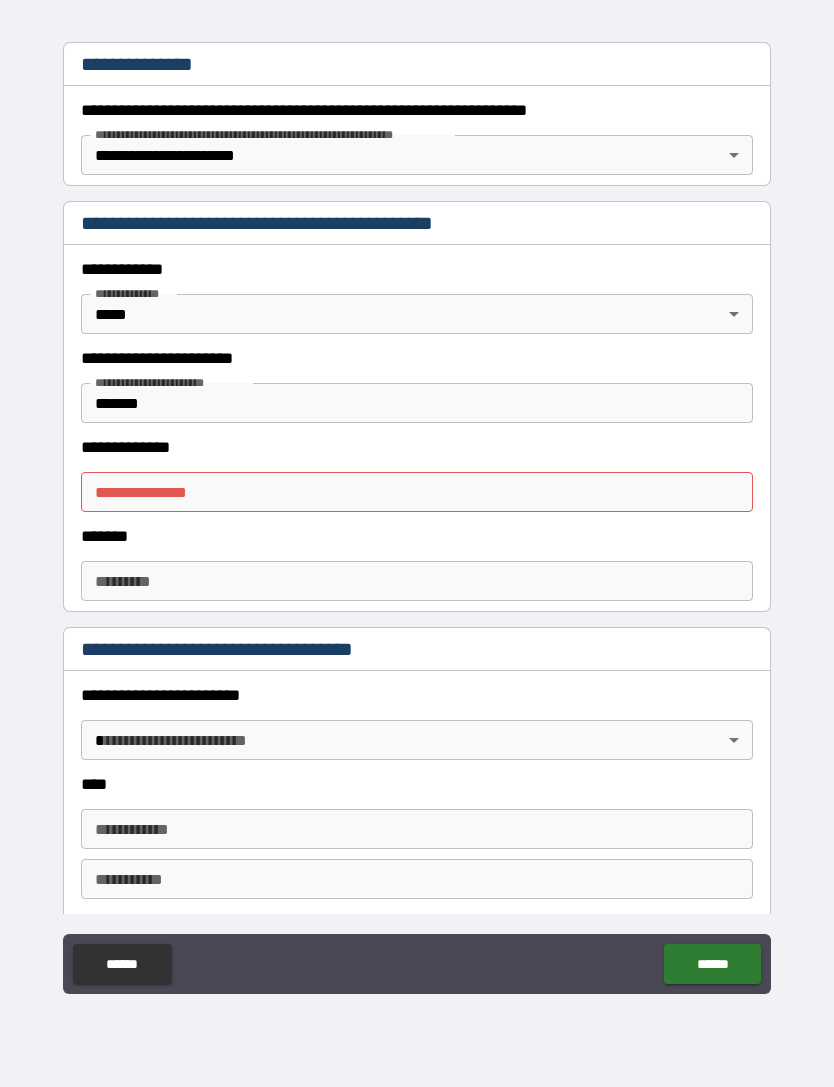 click on "**********" at bounding box center [417, 492] 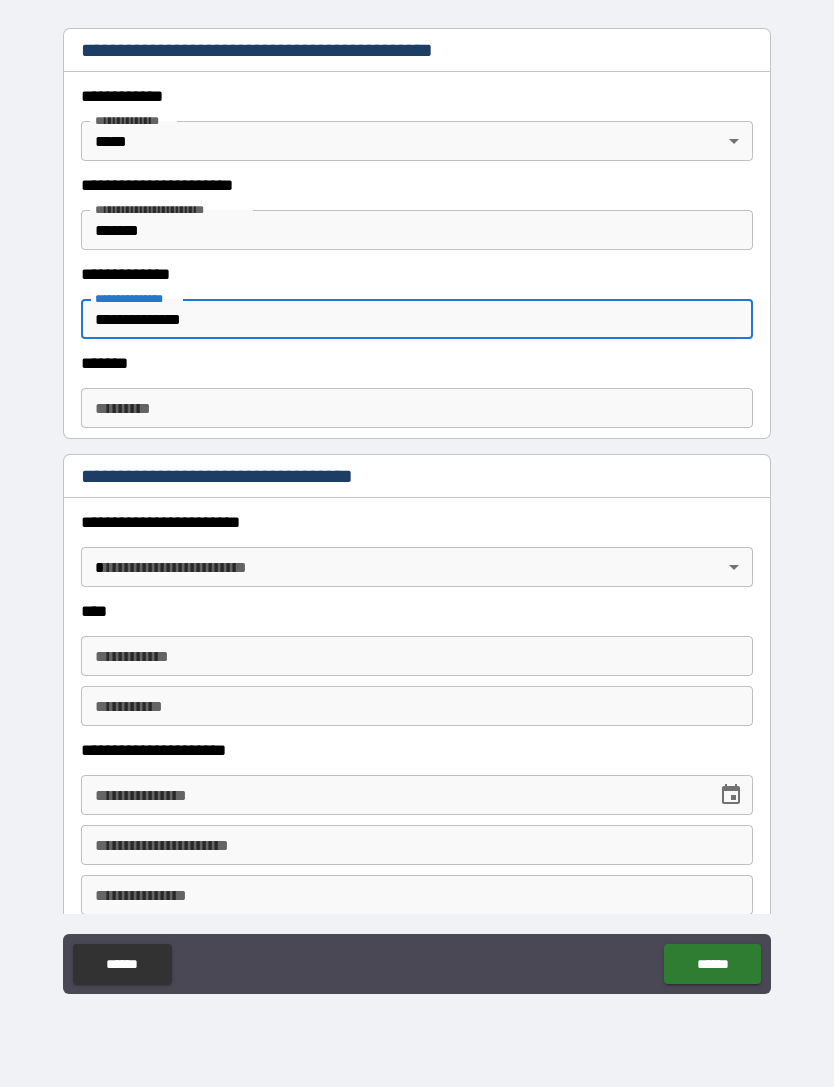 scroll, scrollTop: 497, scrollLeft: 0, axis: vertical 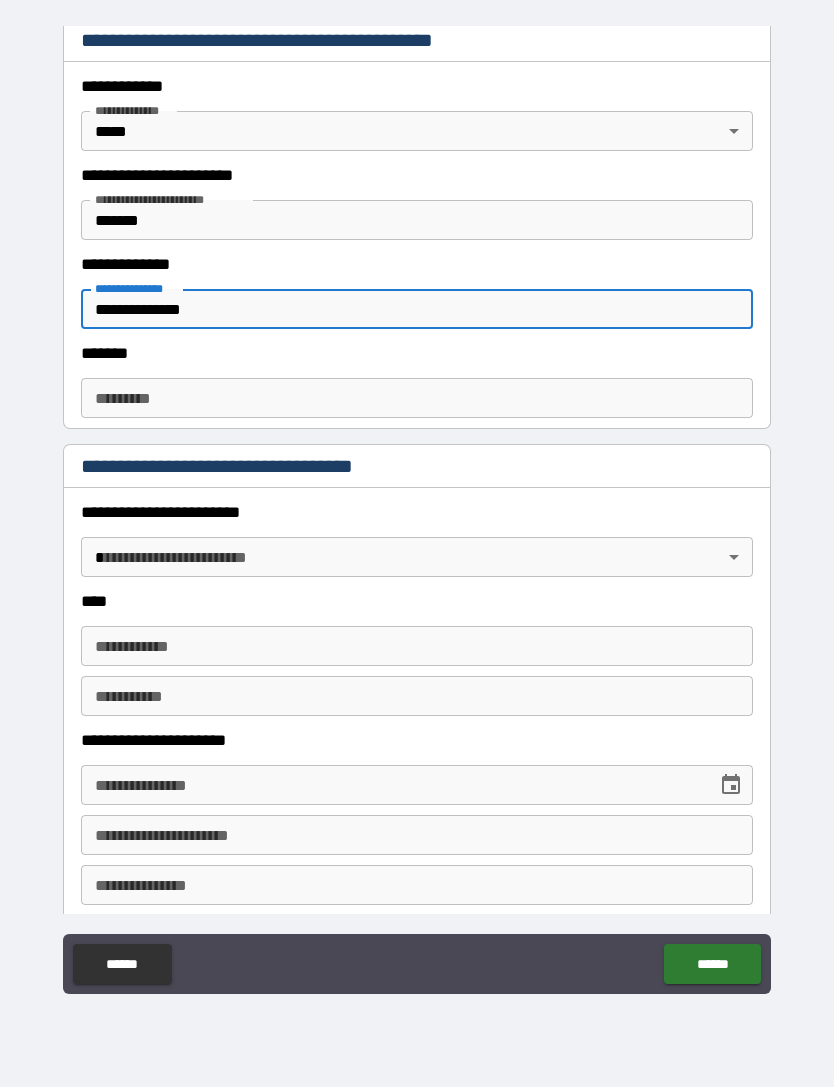 type on "**********" 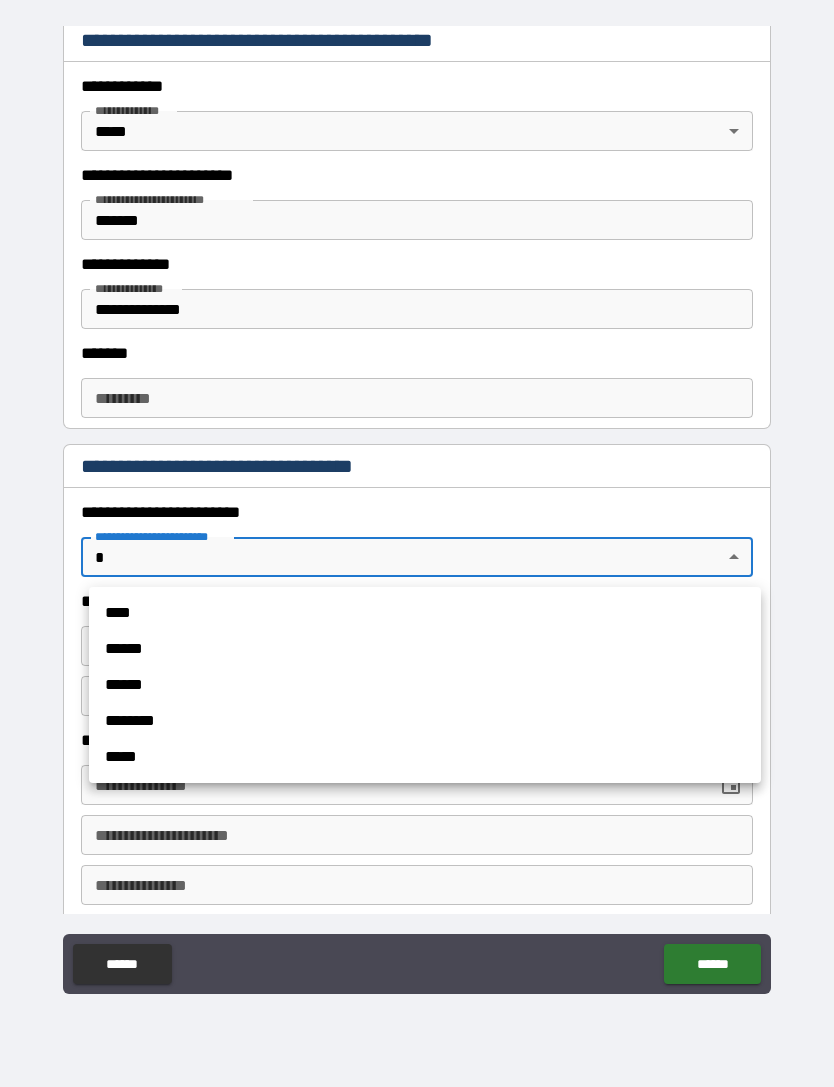 click on "****" at bounding box center [425, 613] 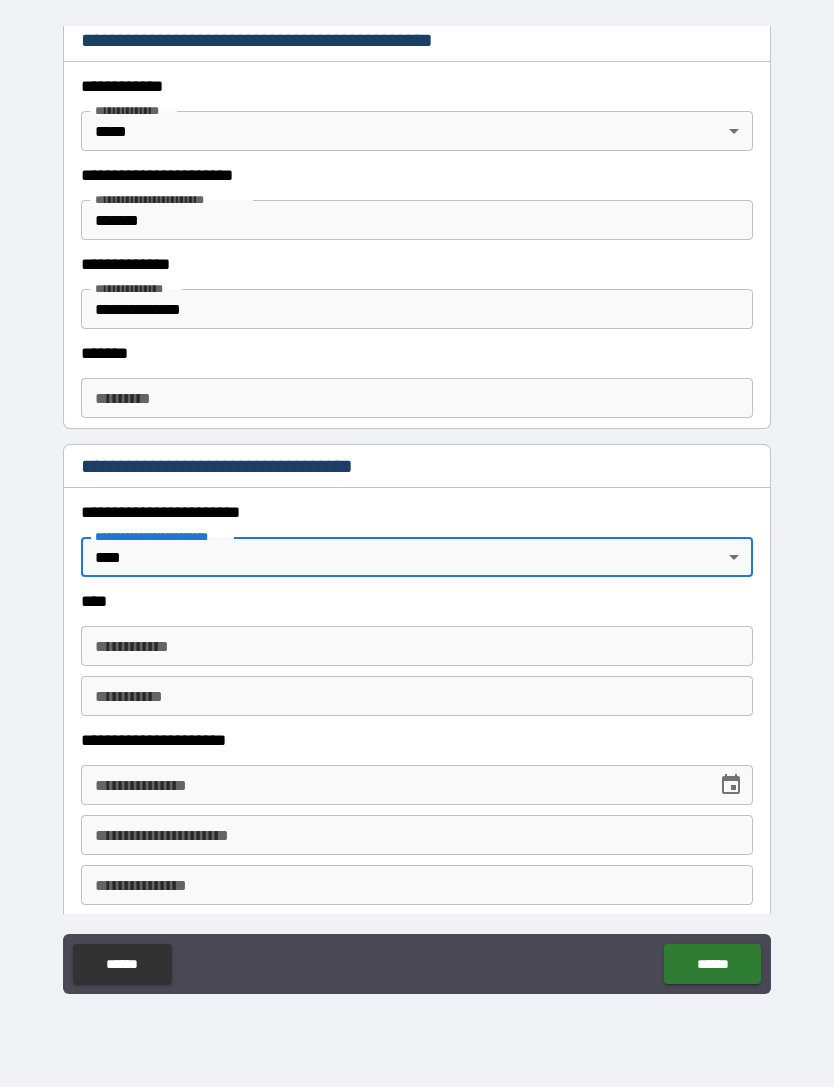 click on "**********" at bounding box center [417, 646] 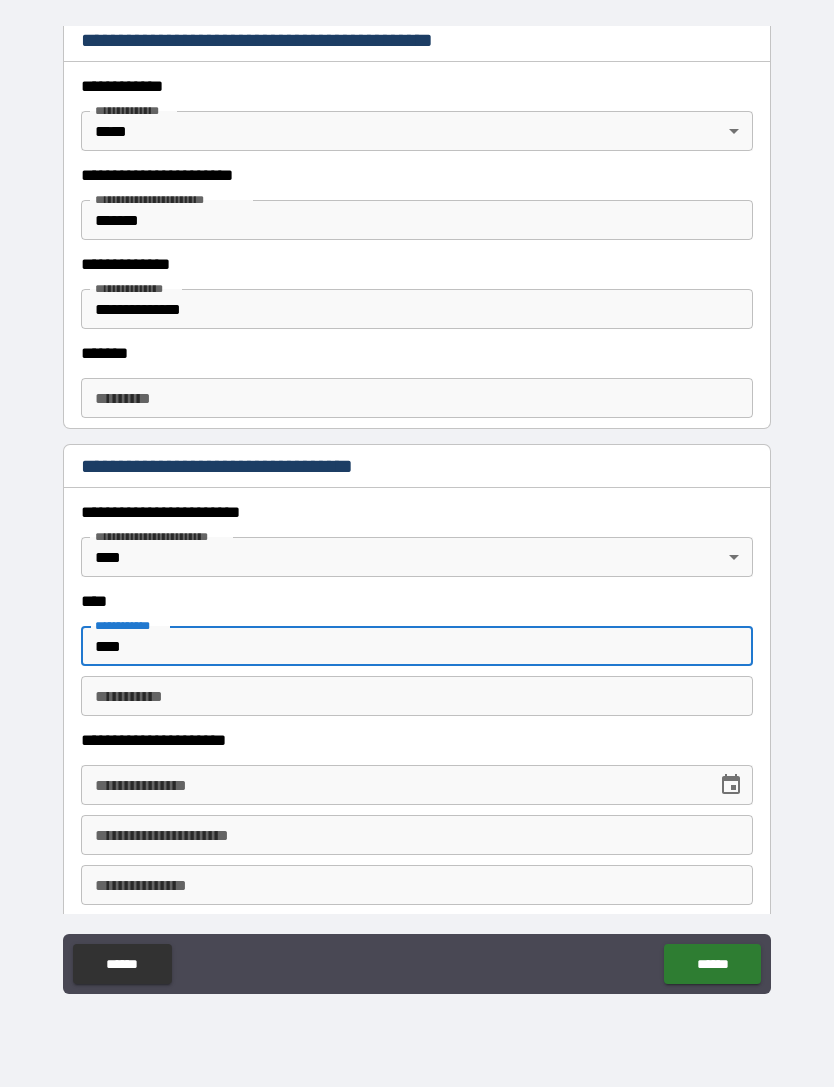 type on "****" 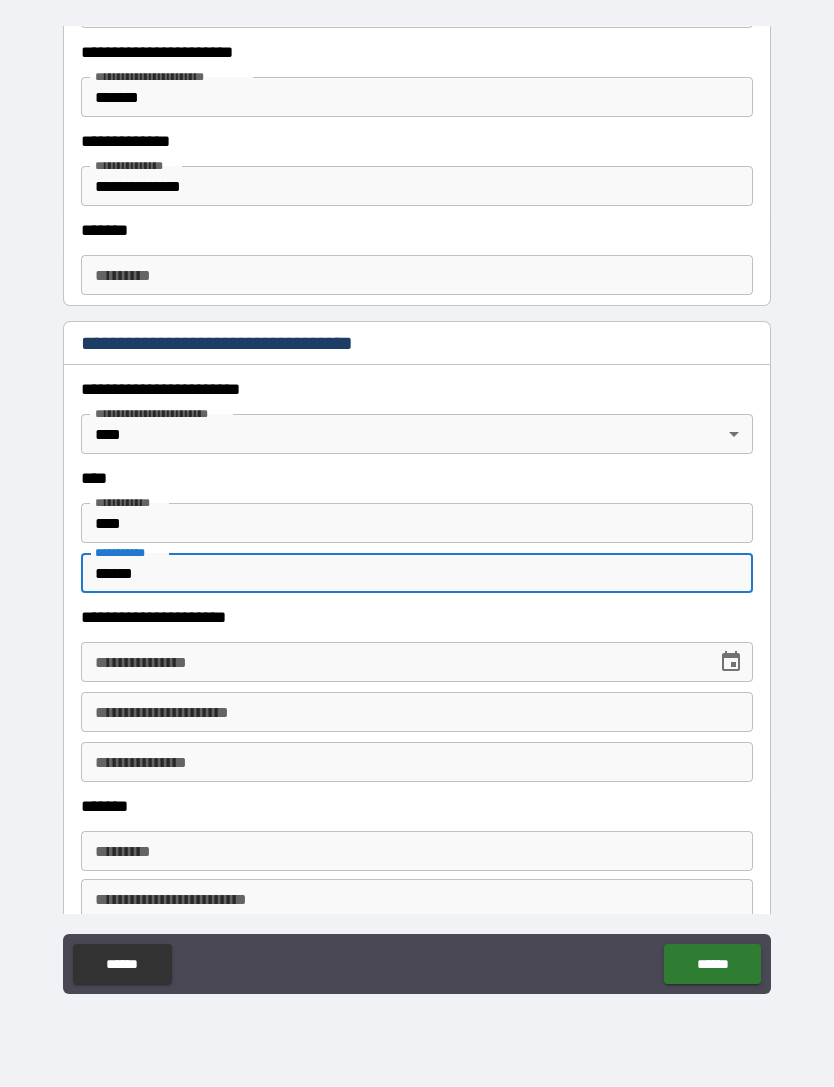 scroll, scrollTop: 633, scrollLeft: 0, axis: vertical 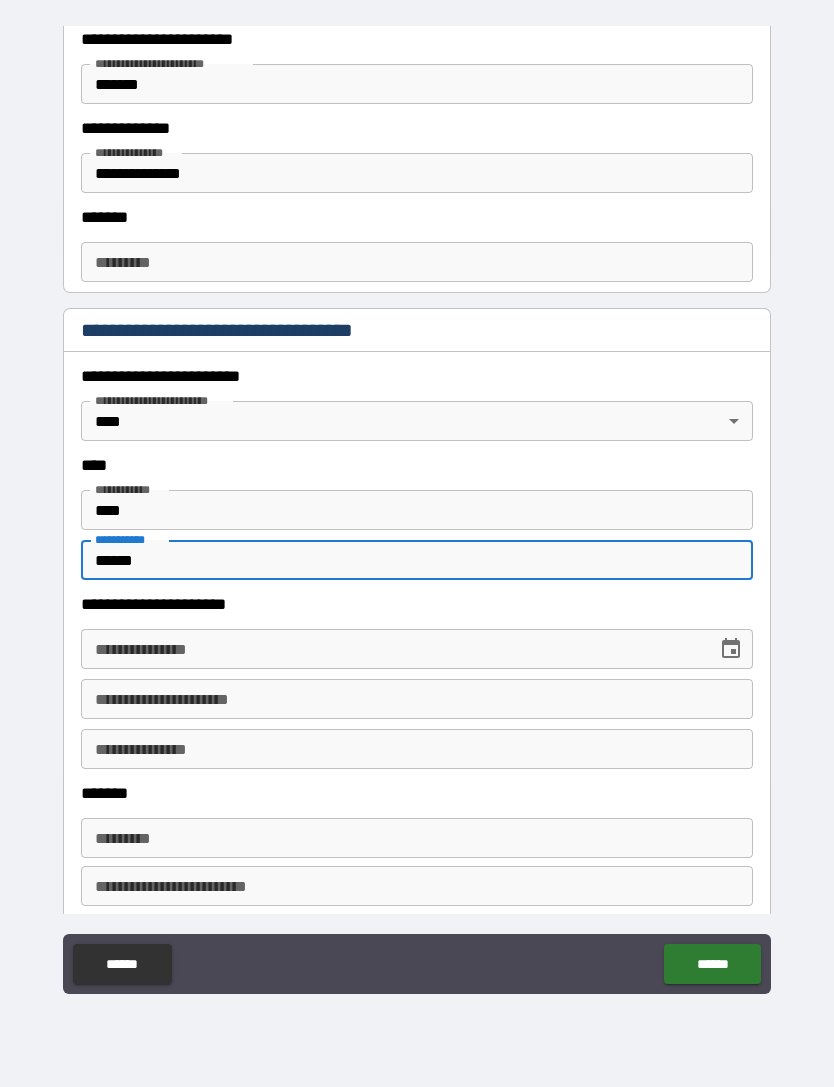 type on "******" 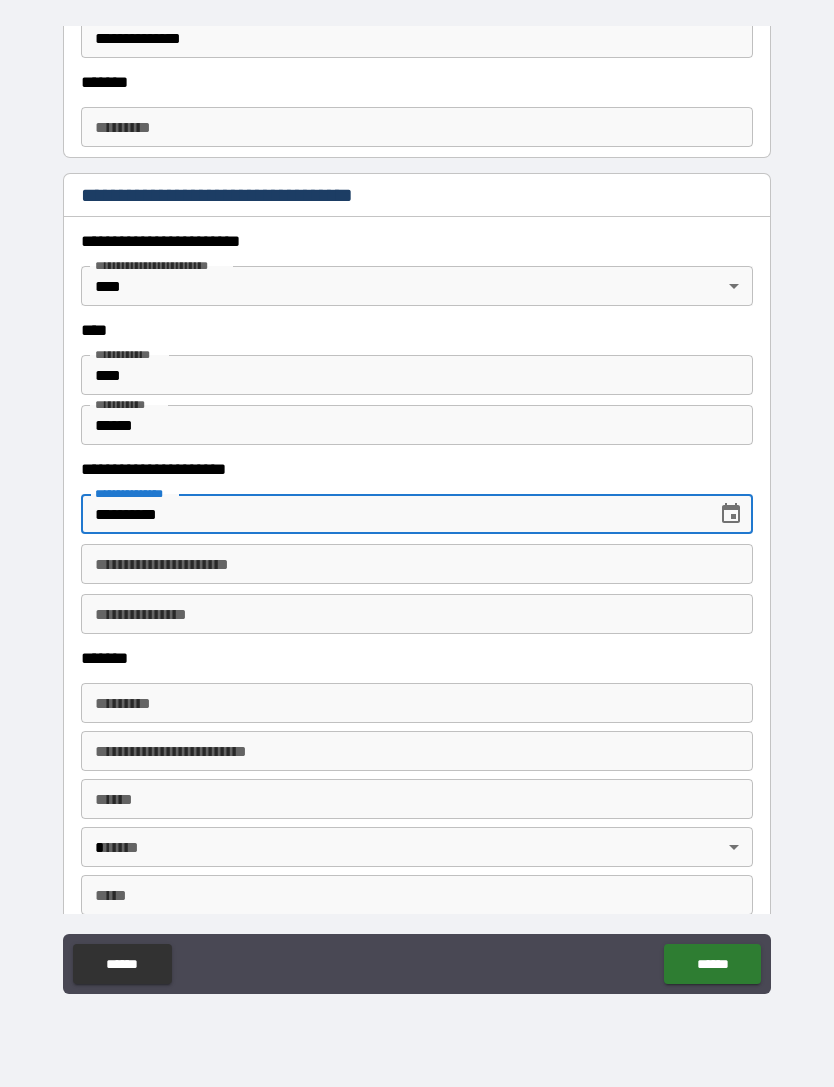 scroll, scrollTop: 776, scrollLeft: 0, axis: vertical 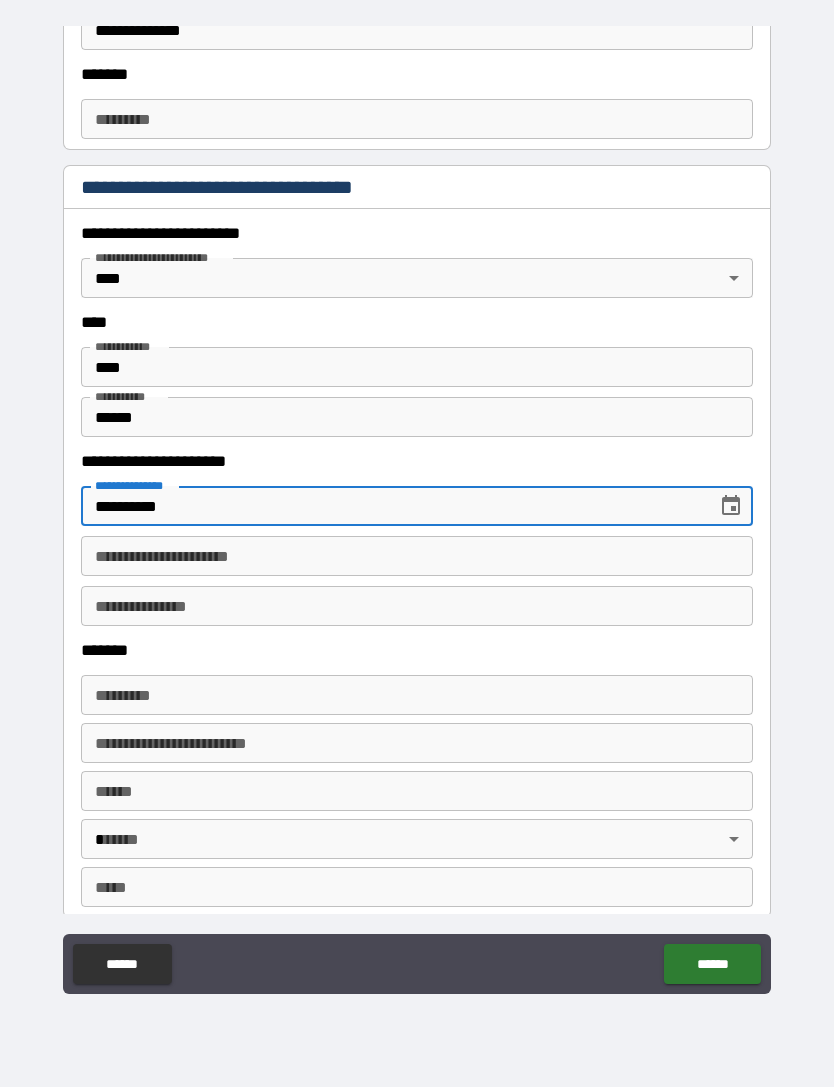 type on "**********" 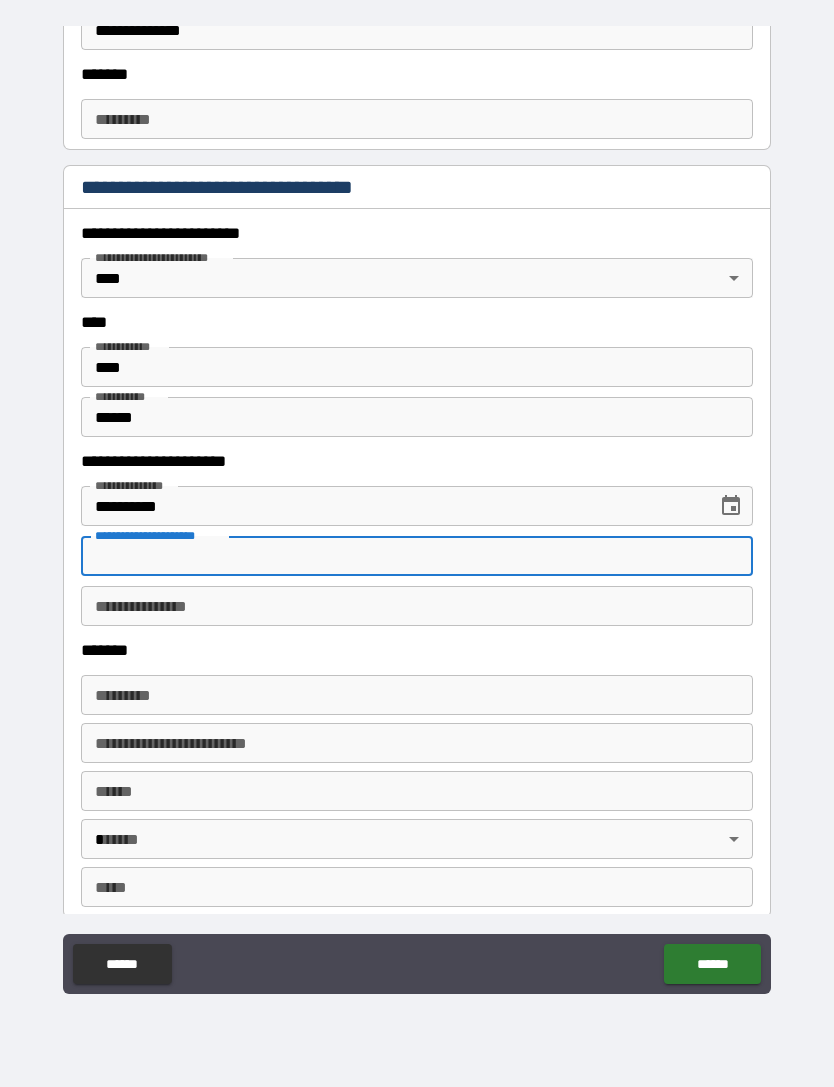 type 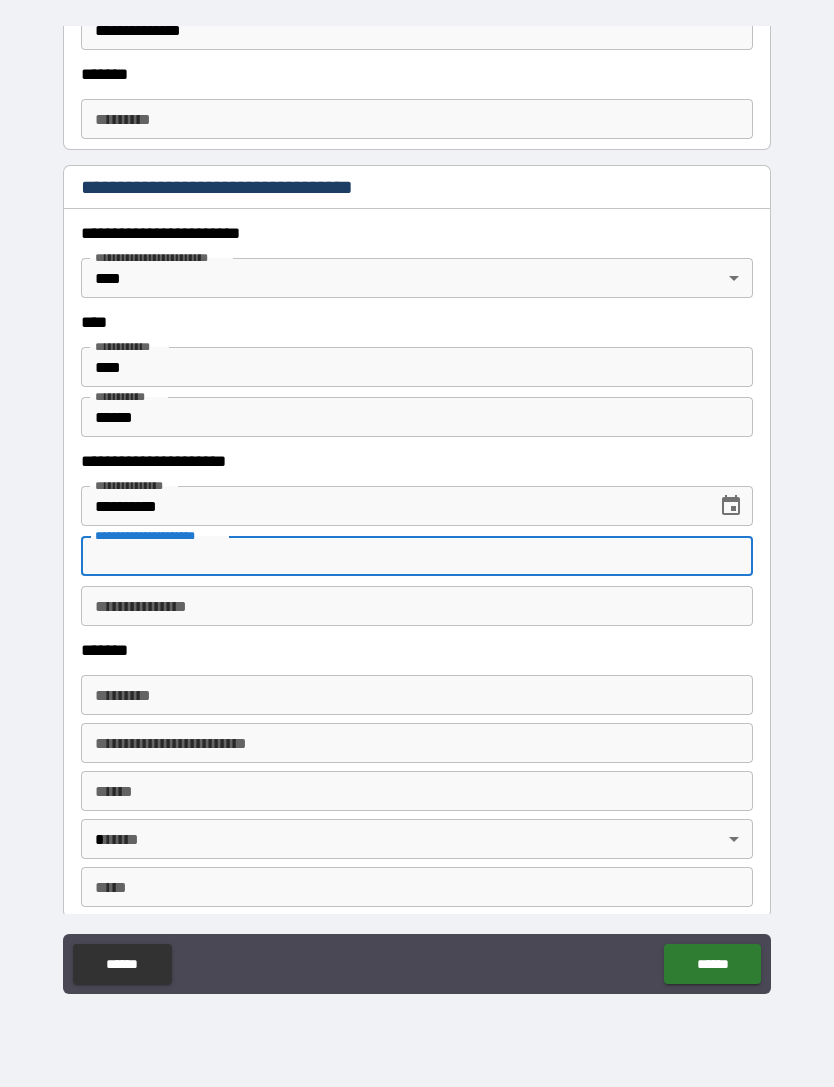 click on "*******   *" at bounding box center [417, 695] 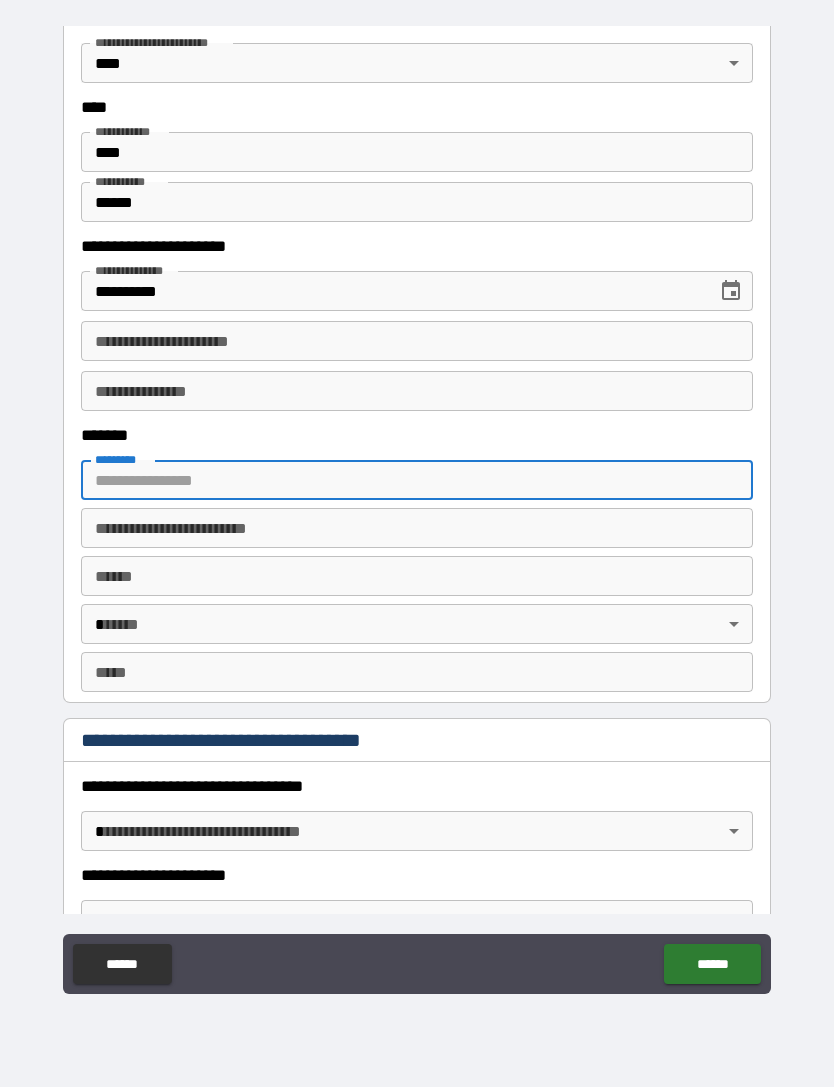 scroll, scrollTop: 1012, scrollLeft: 0, axis: vertical 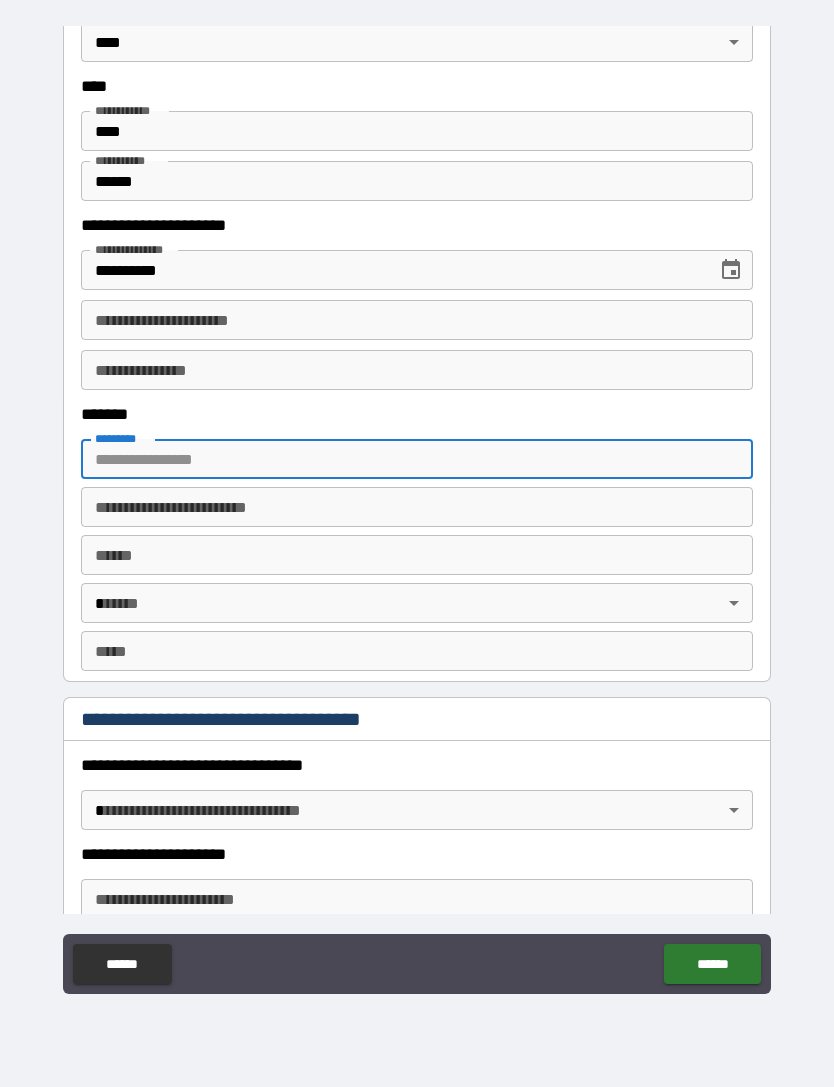 type on "*" 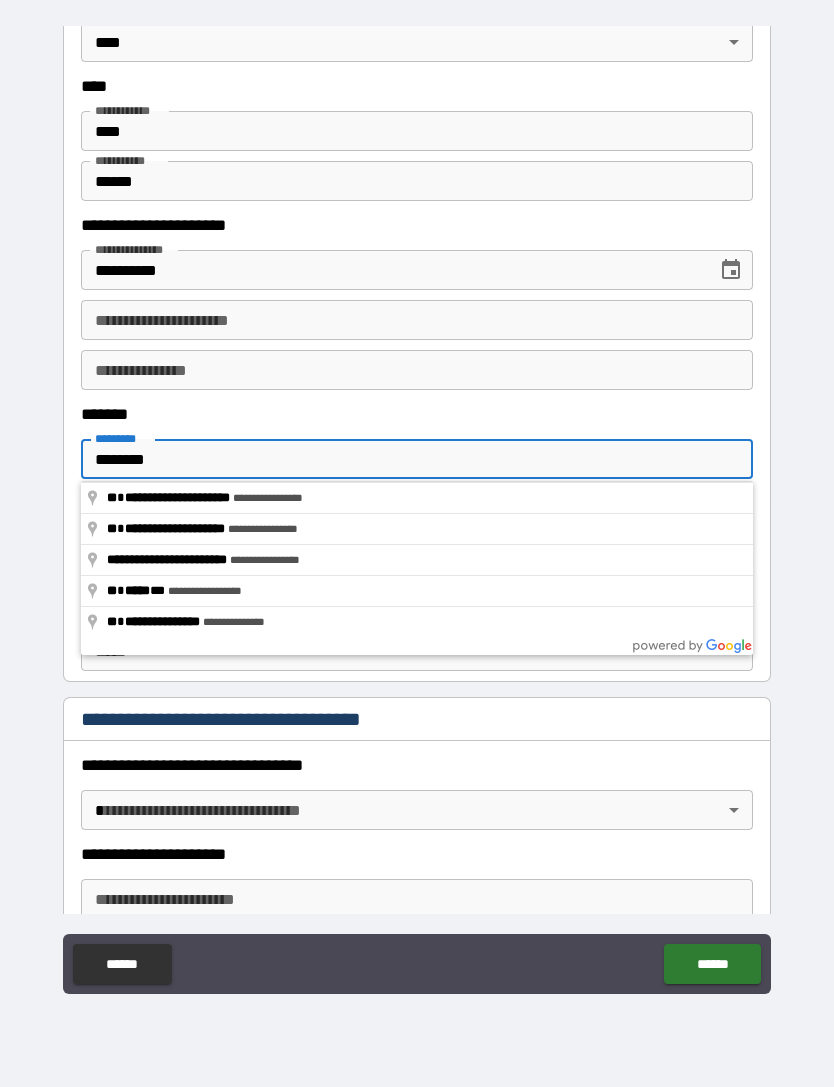 type on "**********" 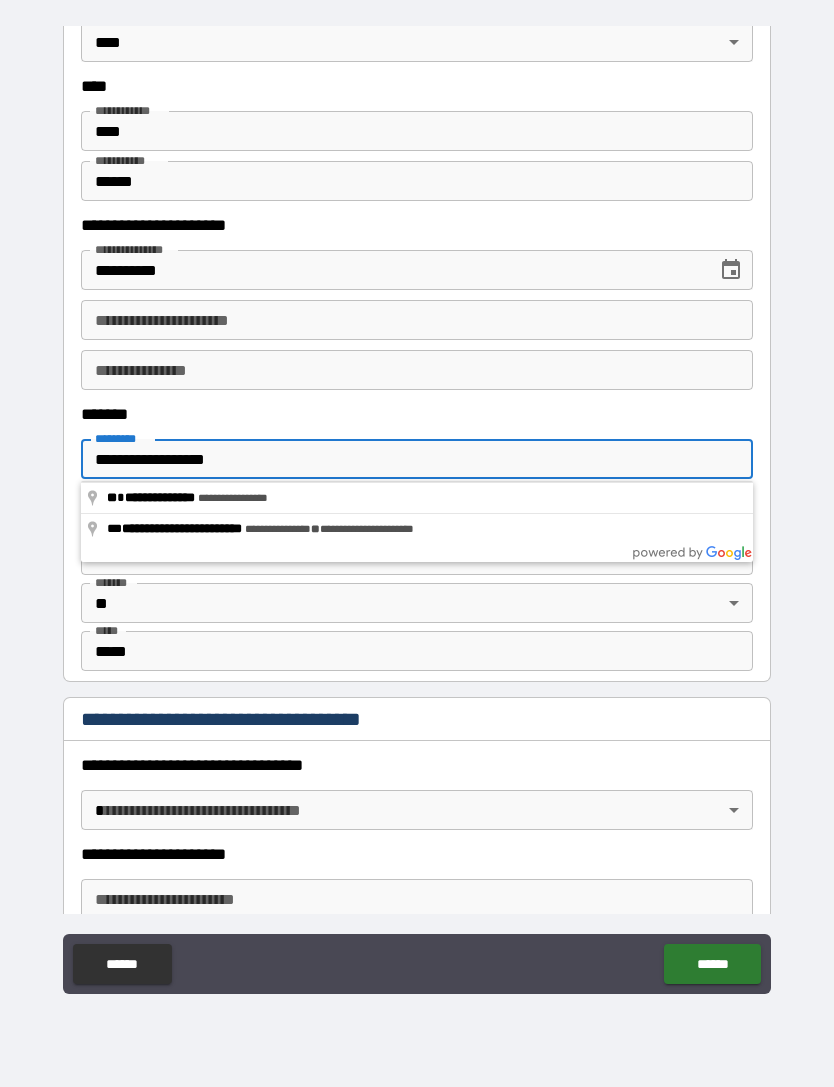 type on "**********" 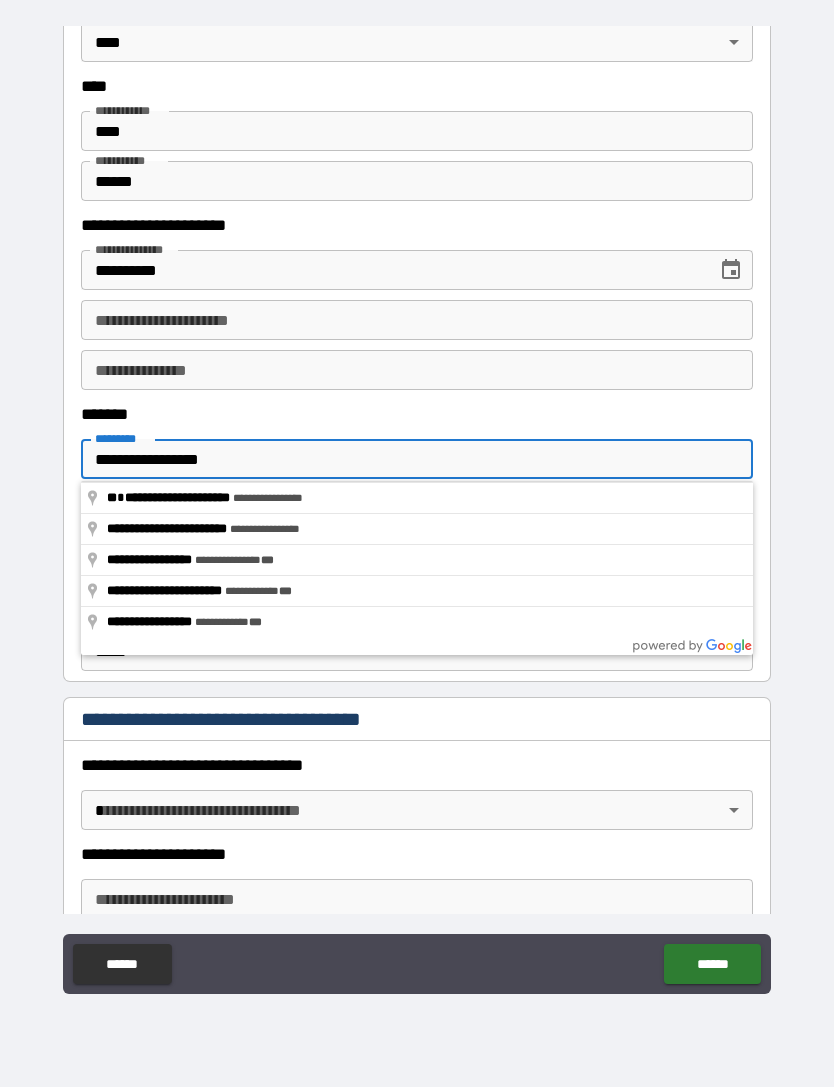 click on "**********" at bounding box center (417, 470) 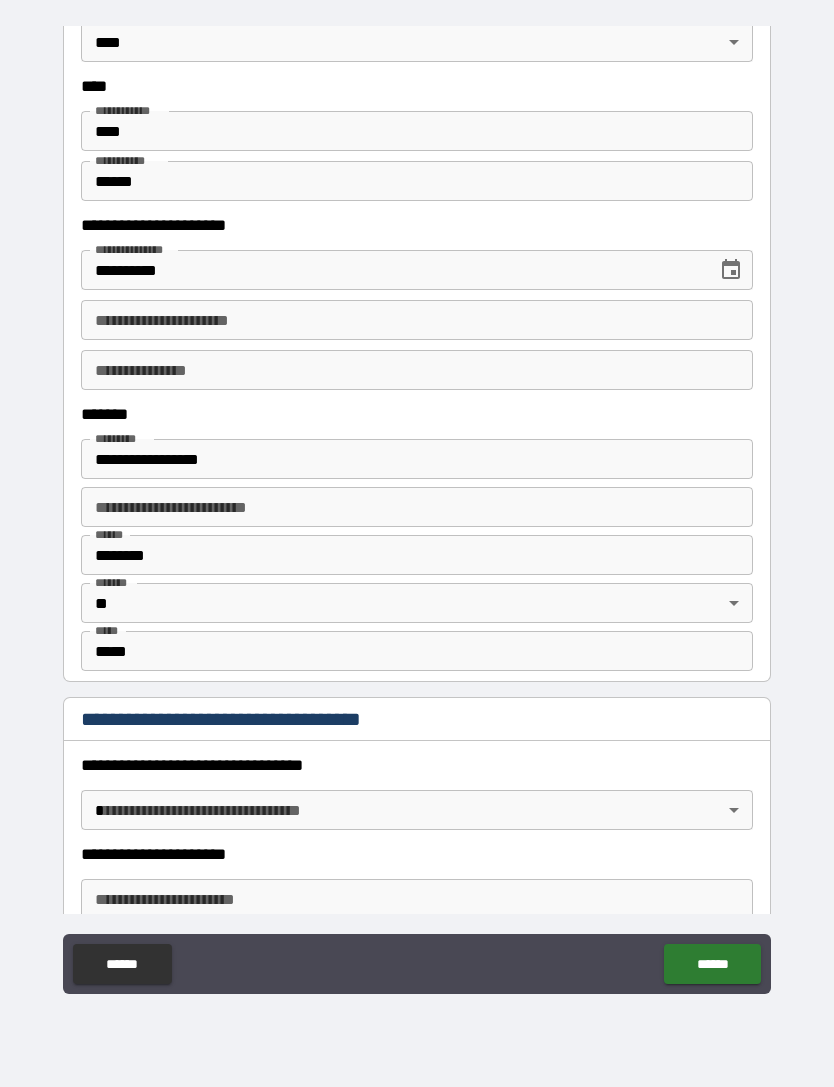 click on "**********" at bounding box center [417, 507] 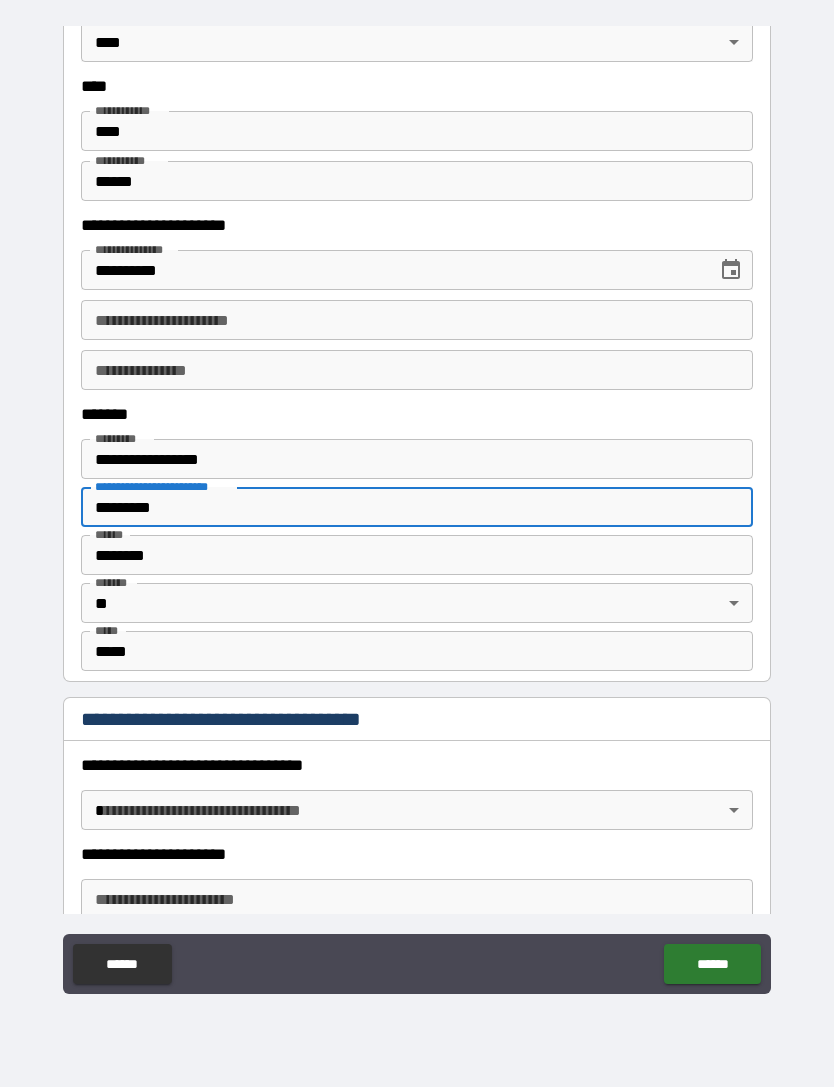type on "*********" 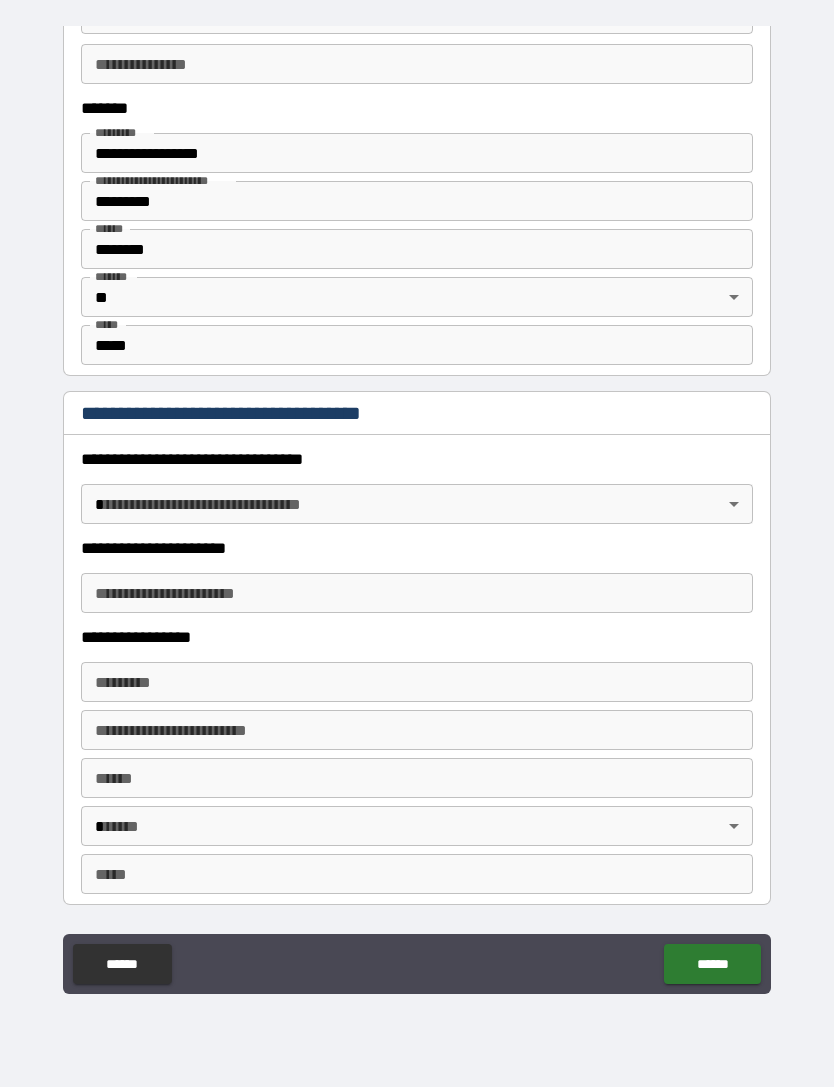 scroll, scrollTop: 1324, scrollLeft: 0, axis: vertical 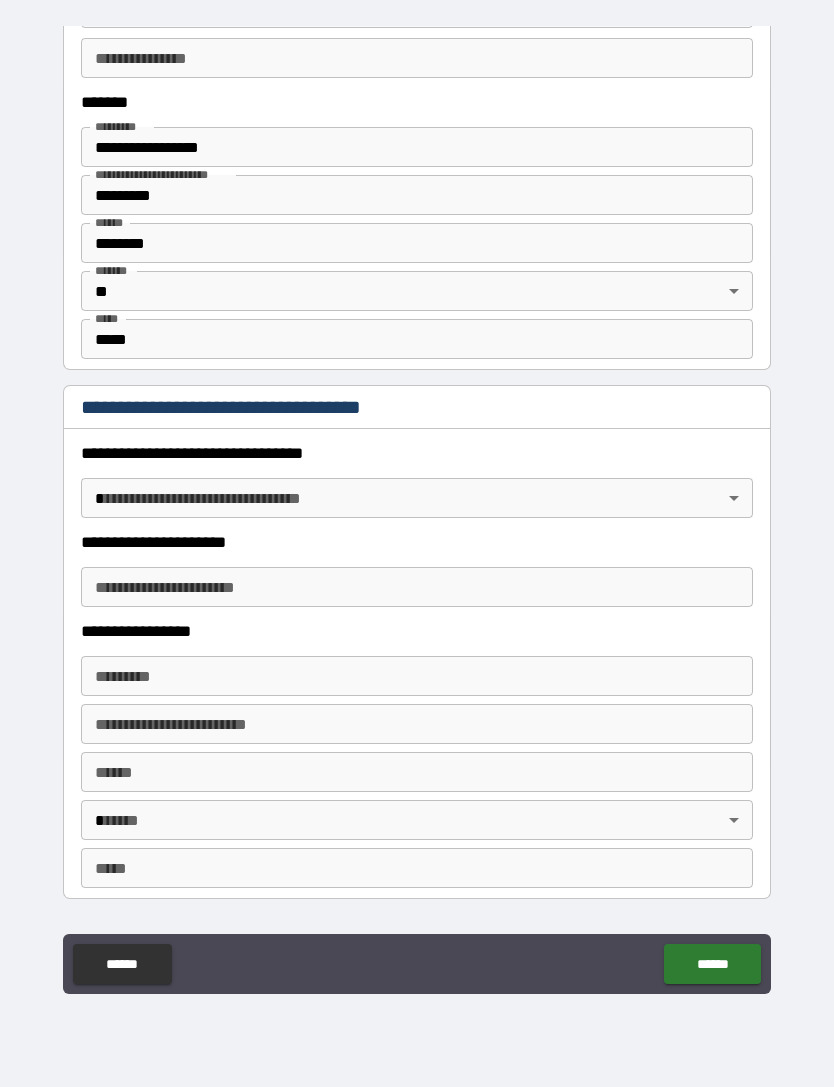 click on "**********" at bounding box center [417, 511] 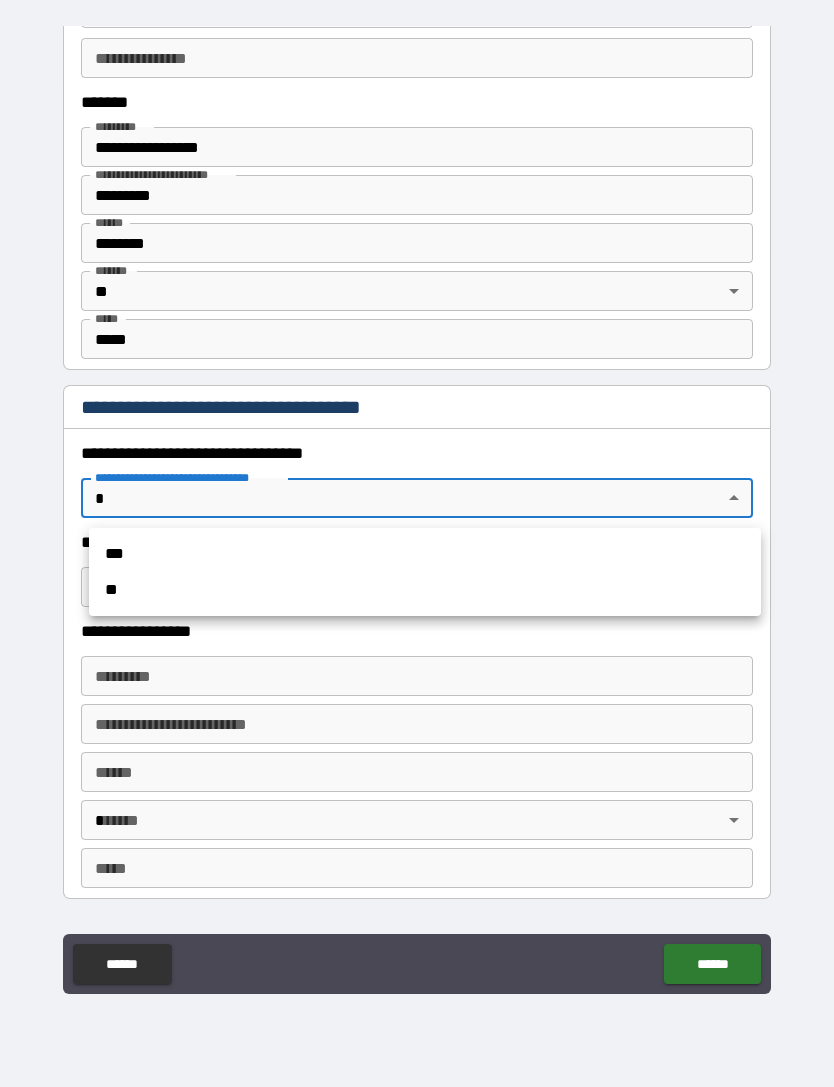 click on "**" at bounding box center (425, 590) 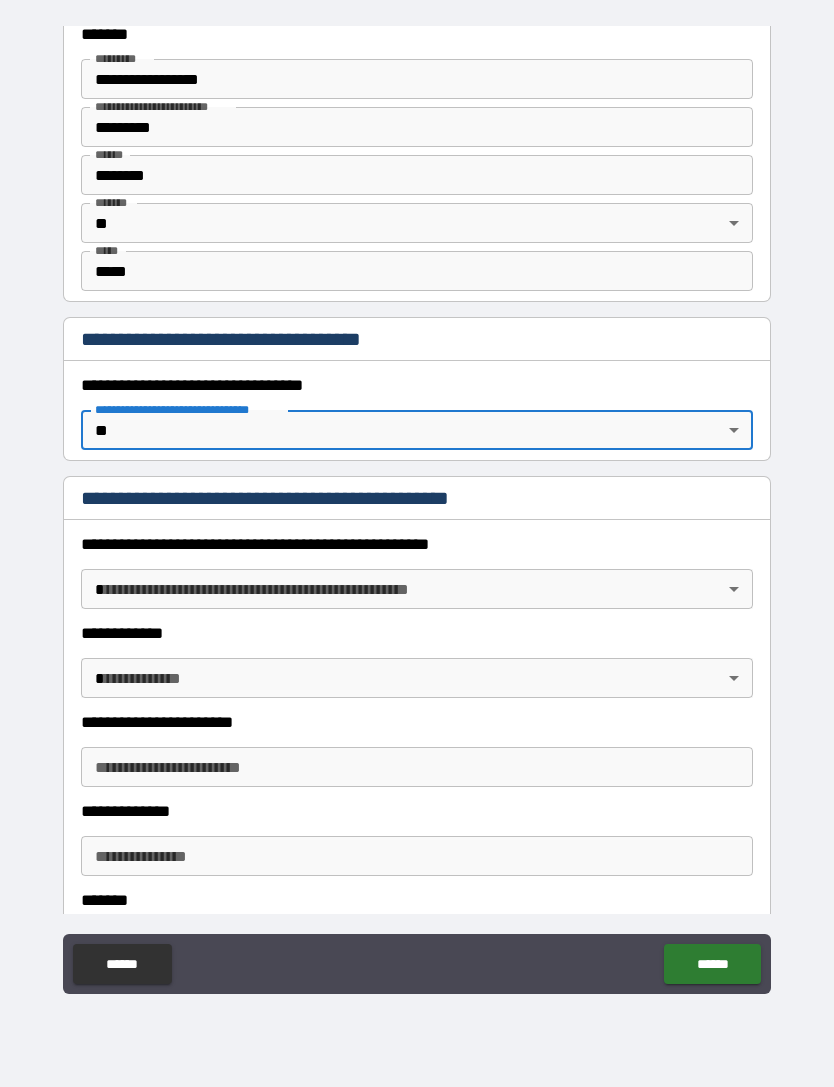 scroll, scrollTop: 1399, scrollLeft: 0, axis: vertical 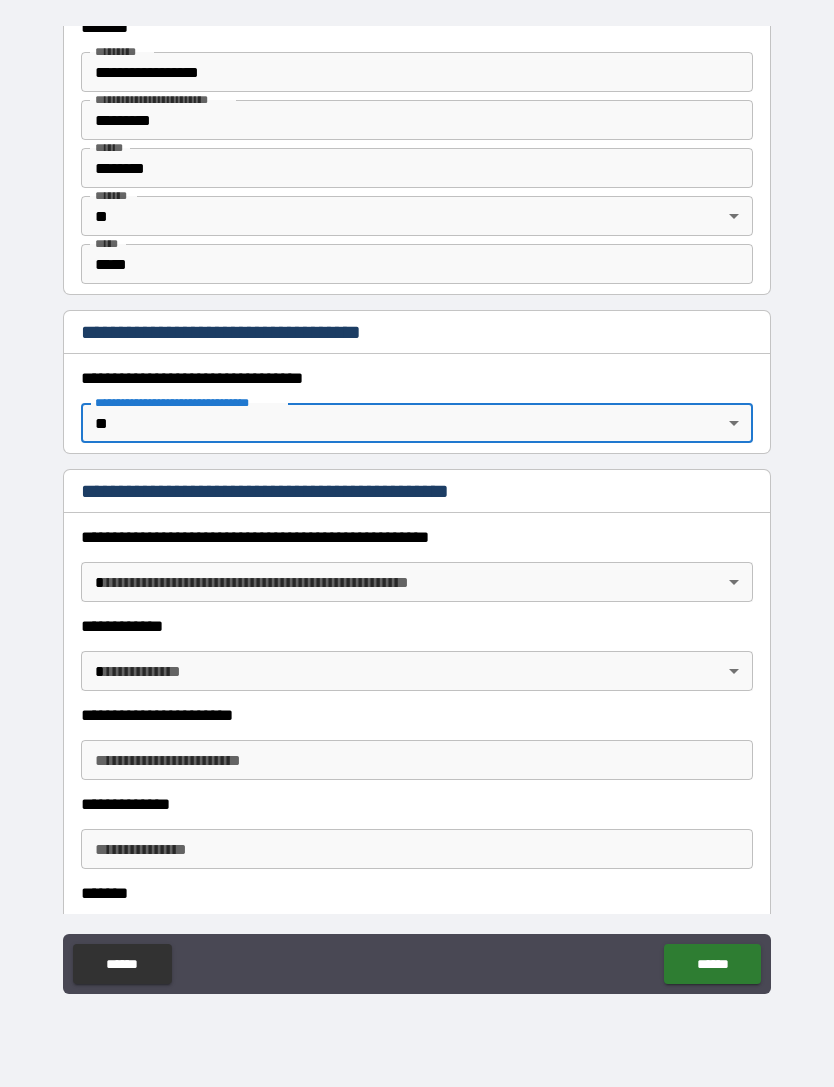 click on "**********" at bounding box center [417, 511] 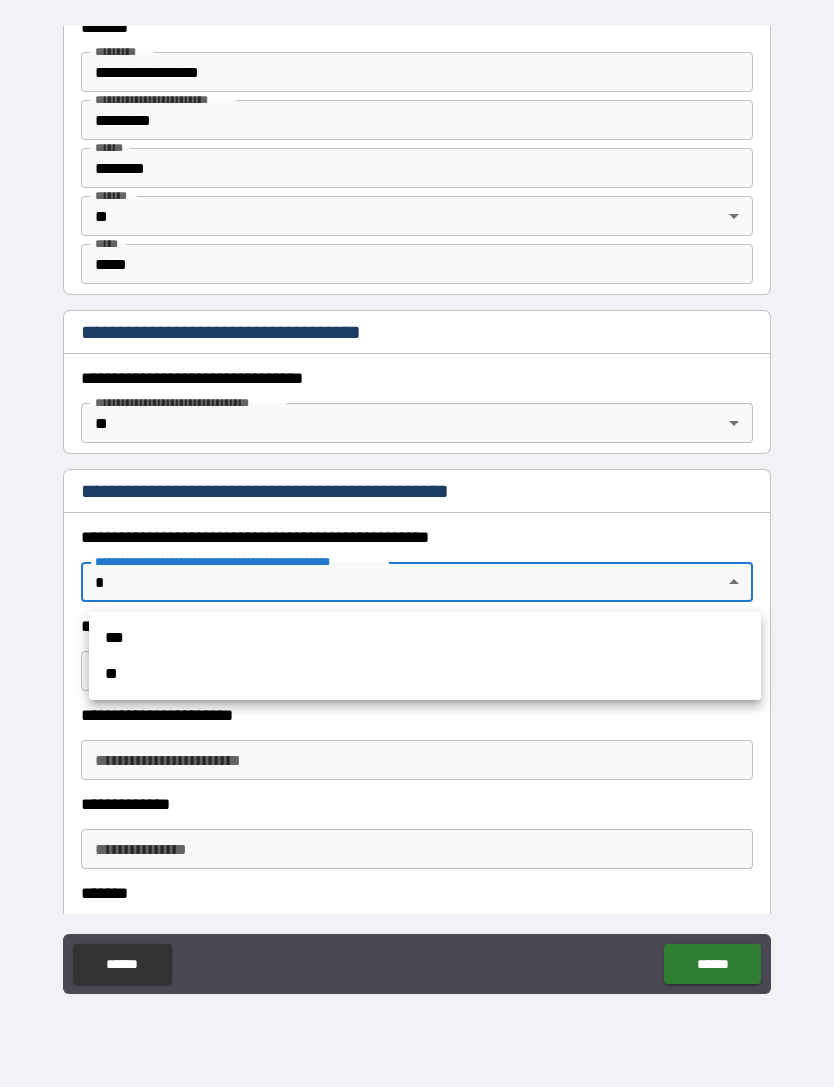 click on "**" at bounding box center [425, 674] 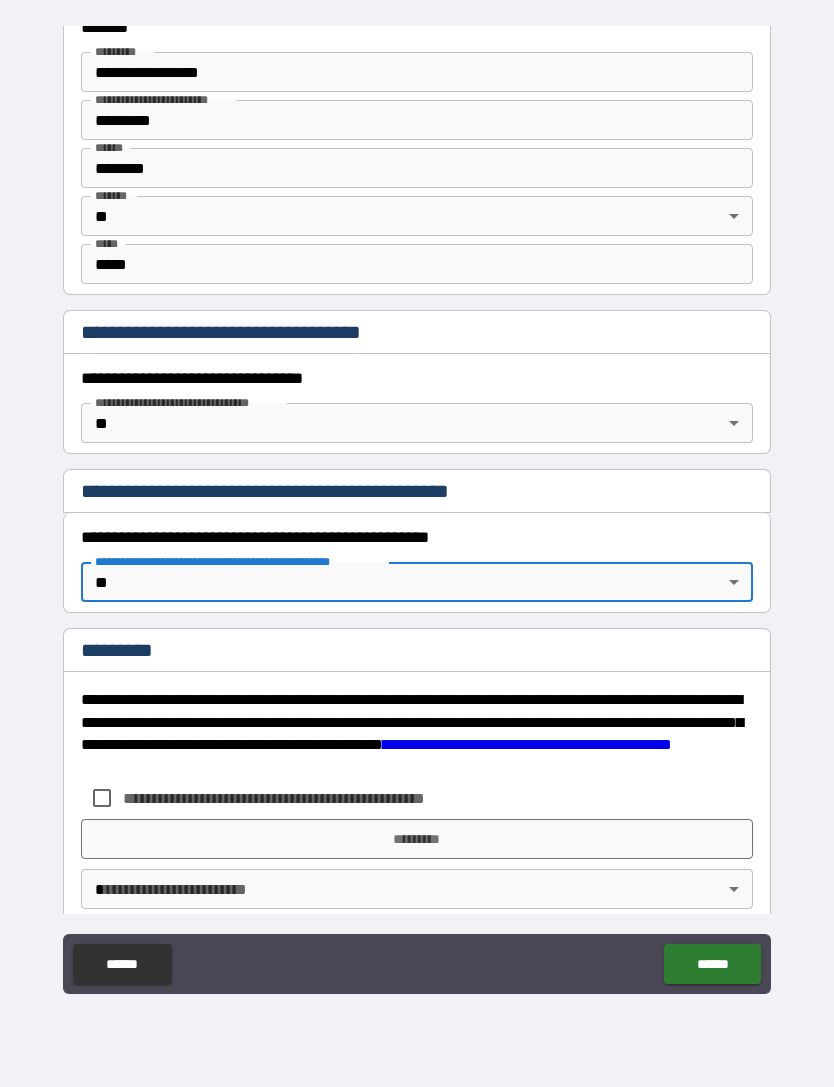 type on "*" 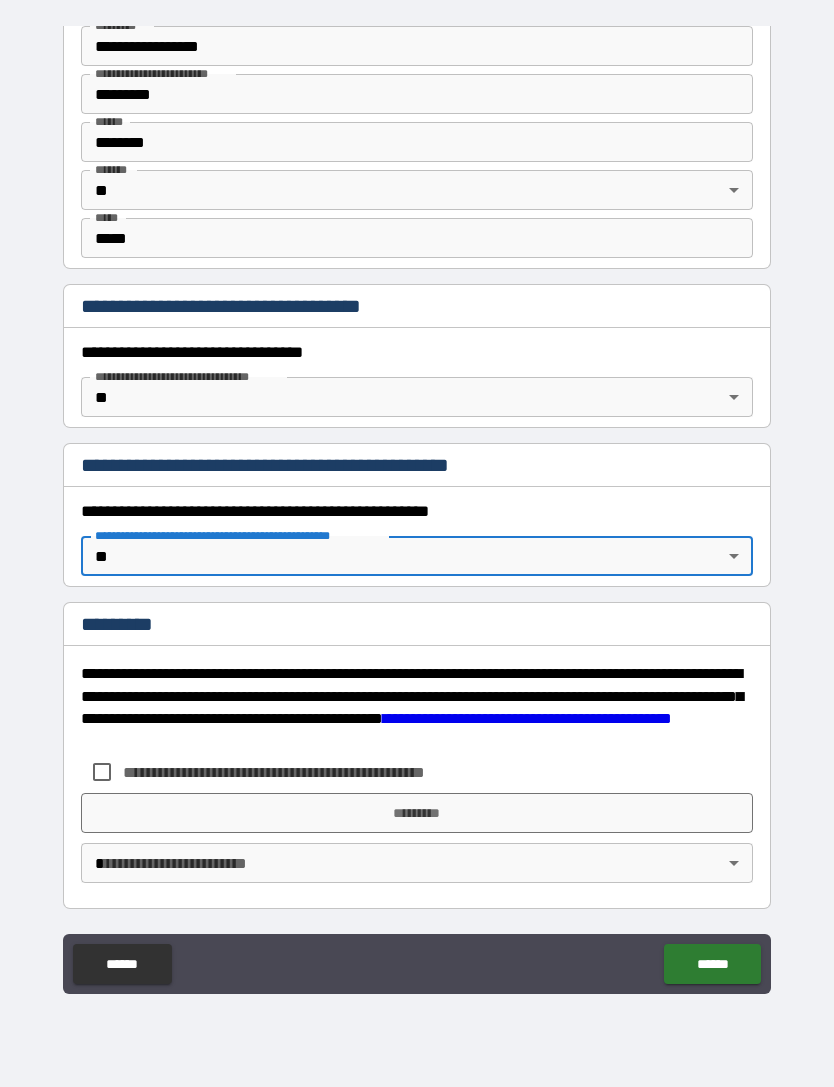 scroll, scrollTop: 1425, scrollLeft: 0, axis: vertical 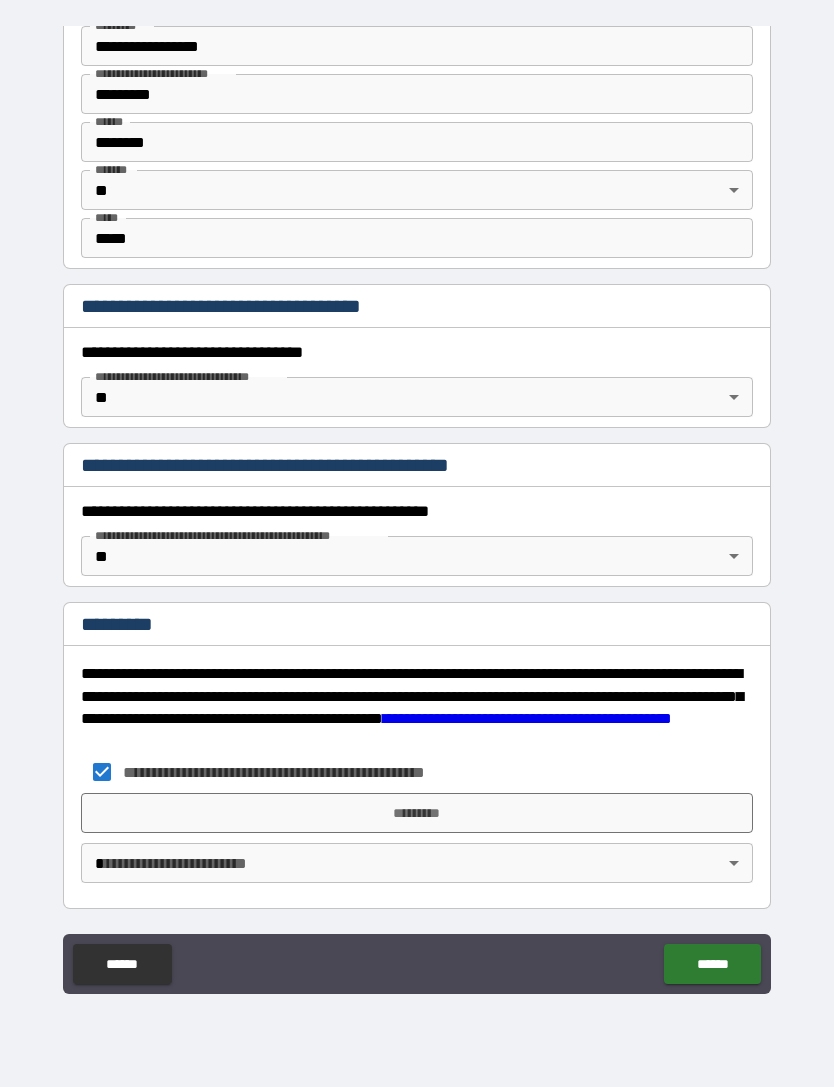 click on "*********" at bounding box center [417, 813] 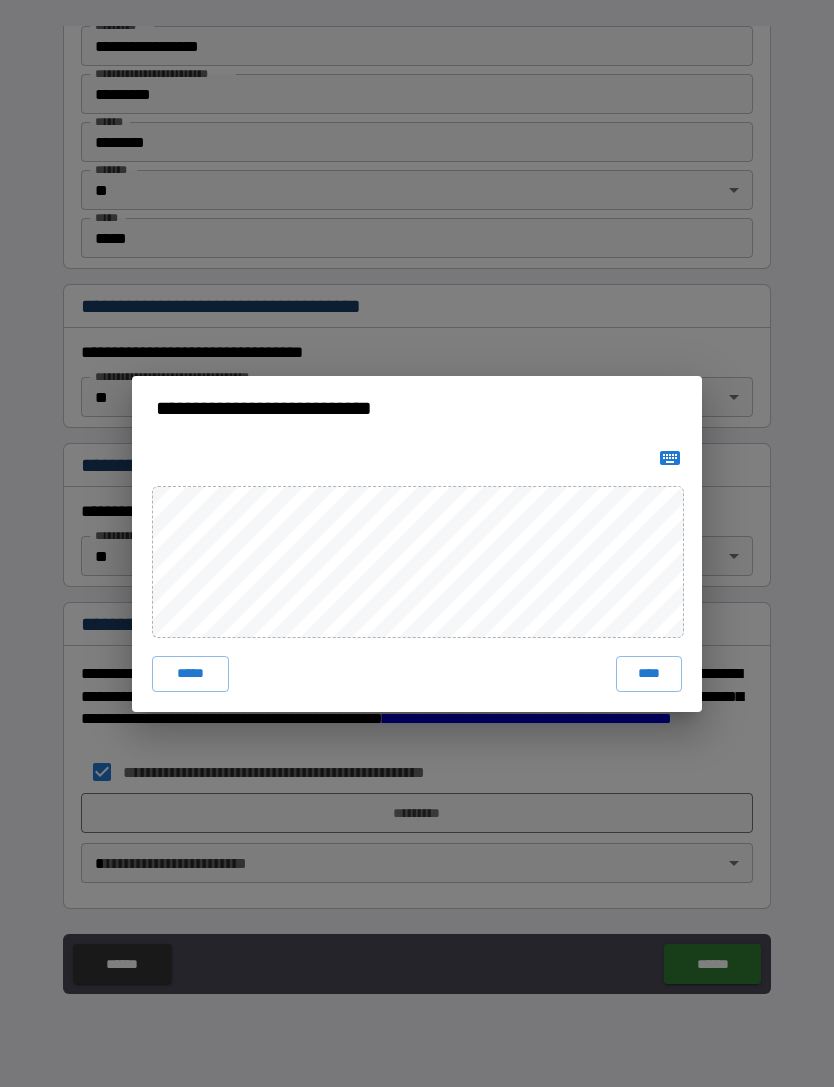 click on "****" at bounding box center (649, 674) 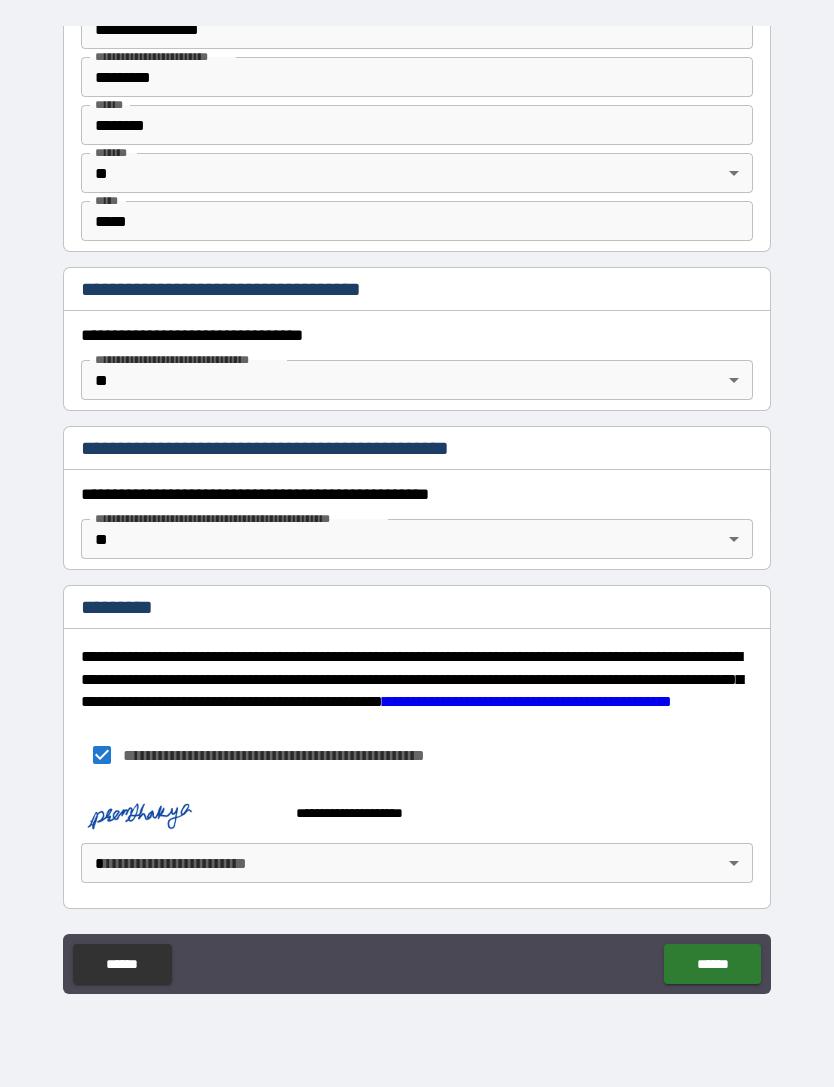 scroll, scrollTop: 1442, scrollLeft: 0, axis: vertical 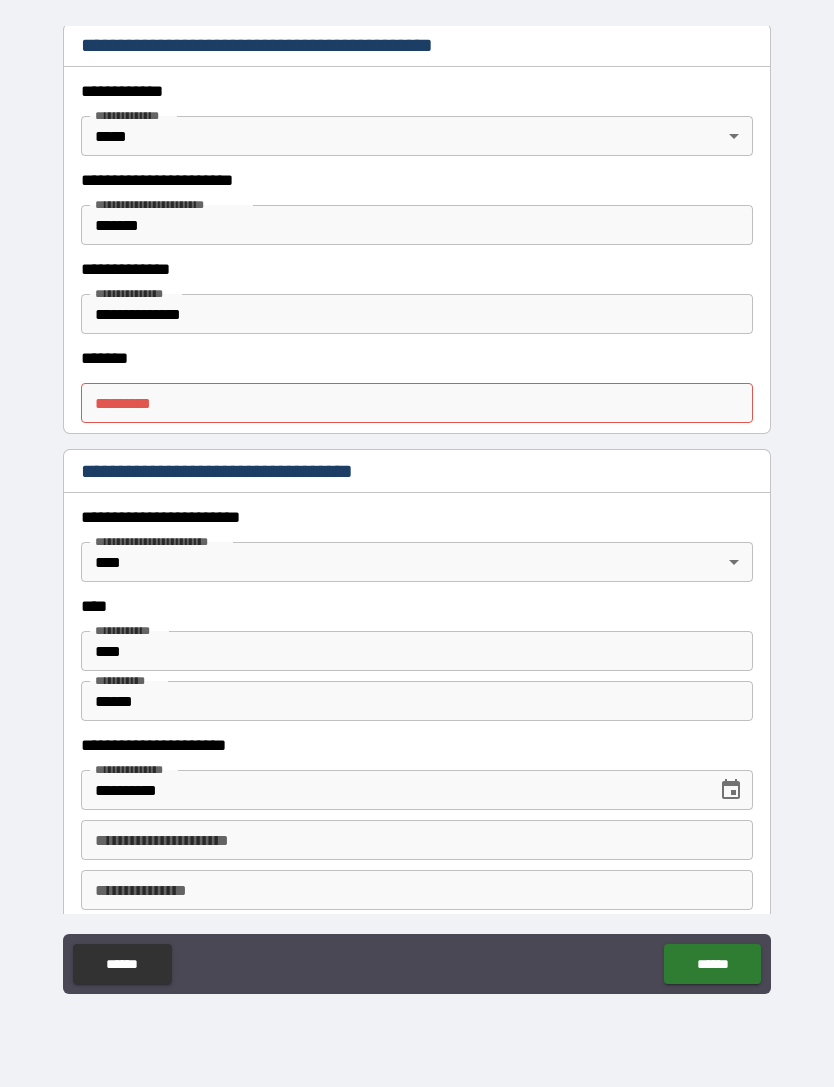 click on "*******   *" at bounding box center (417, 403) 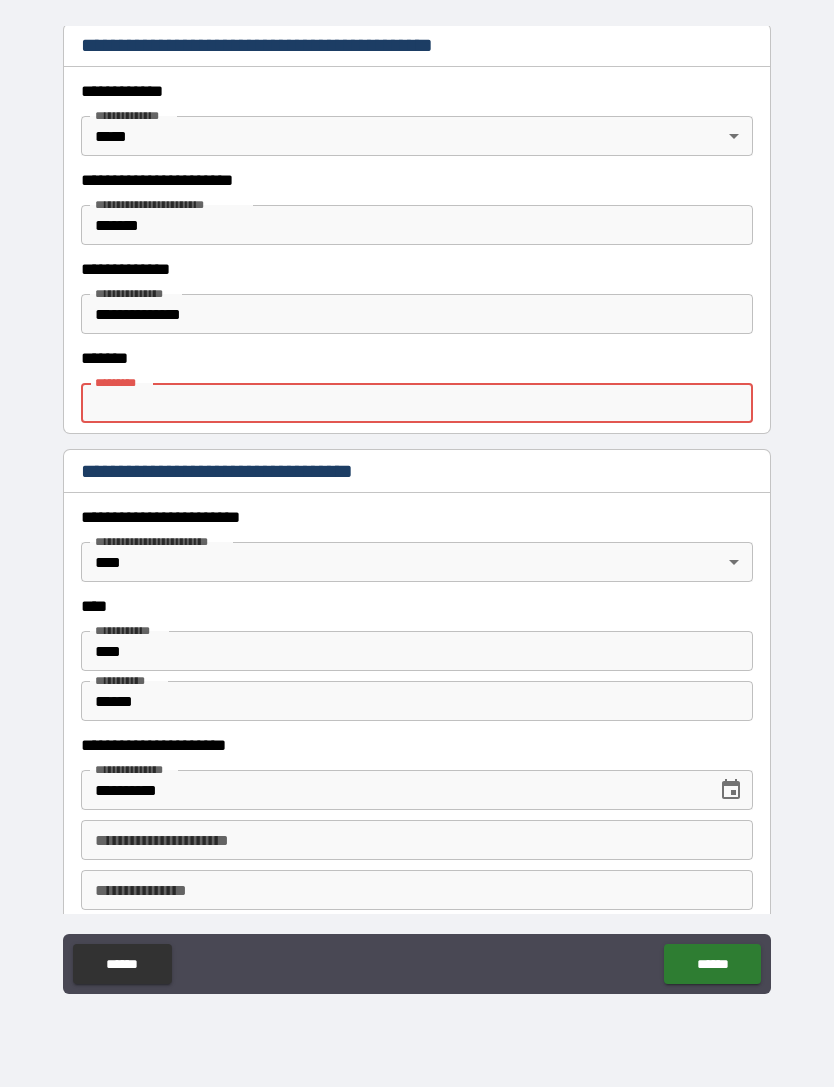 type on "*" 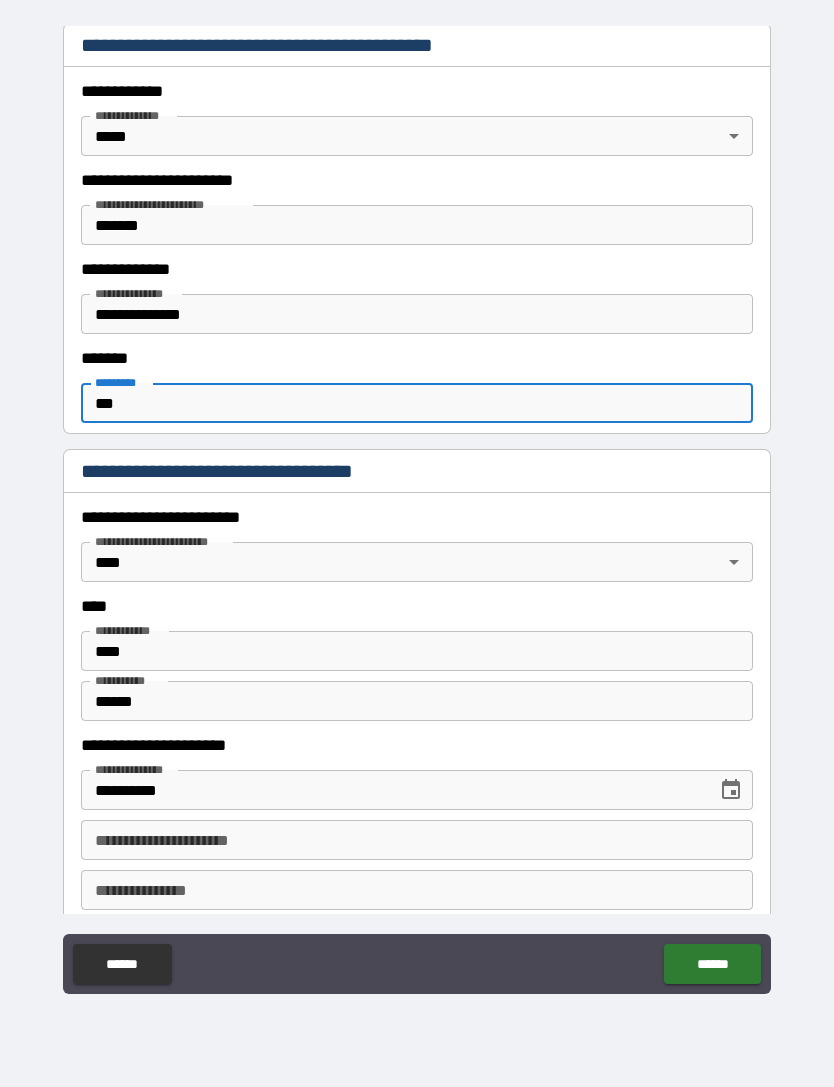 type on "***" 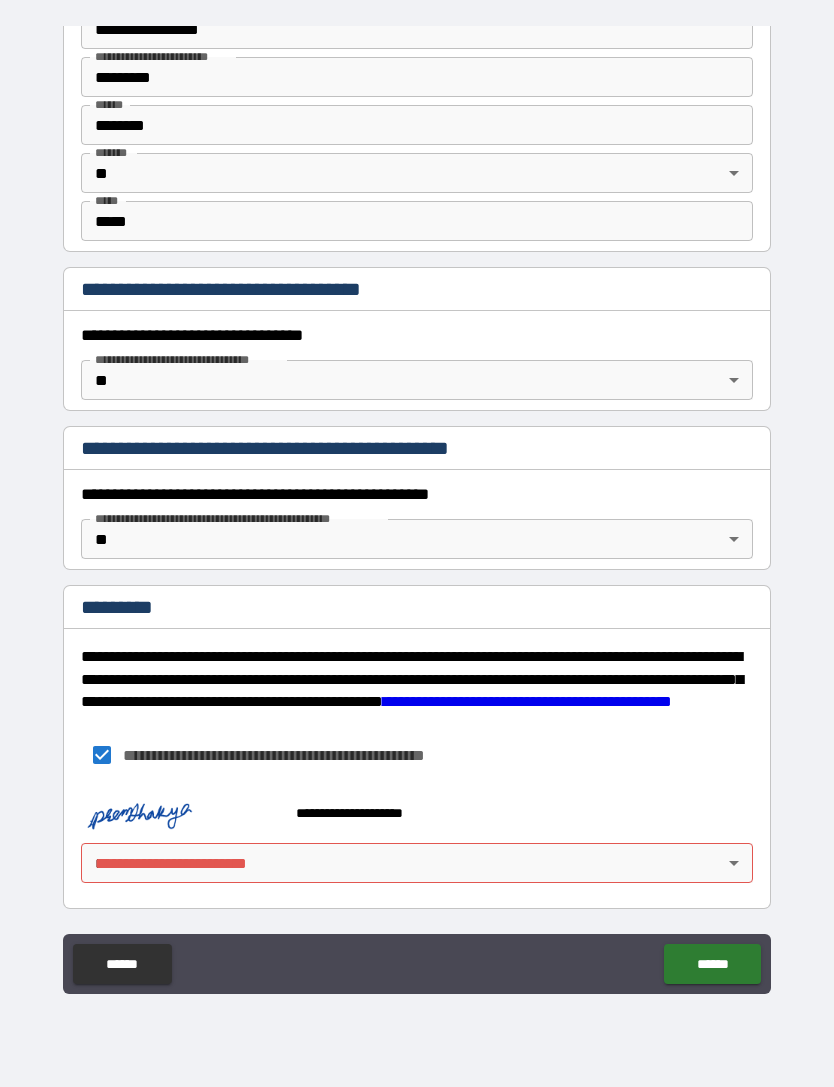 scroll, scrollTop: 1442, scrollLeft: 0, axis: vertical 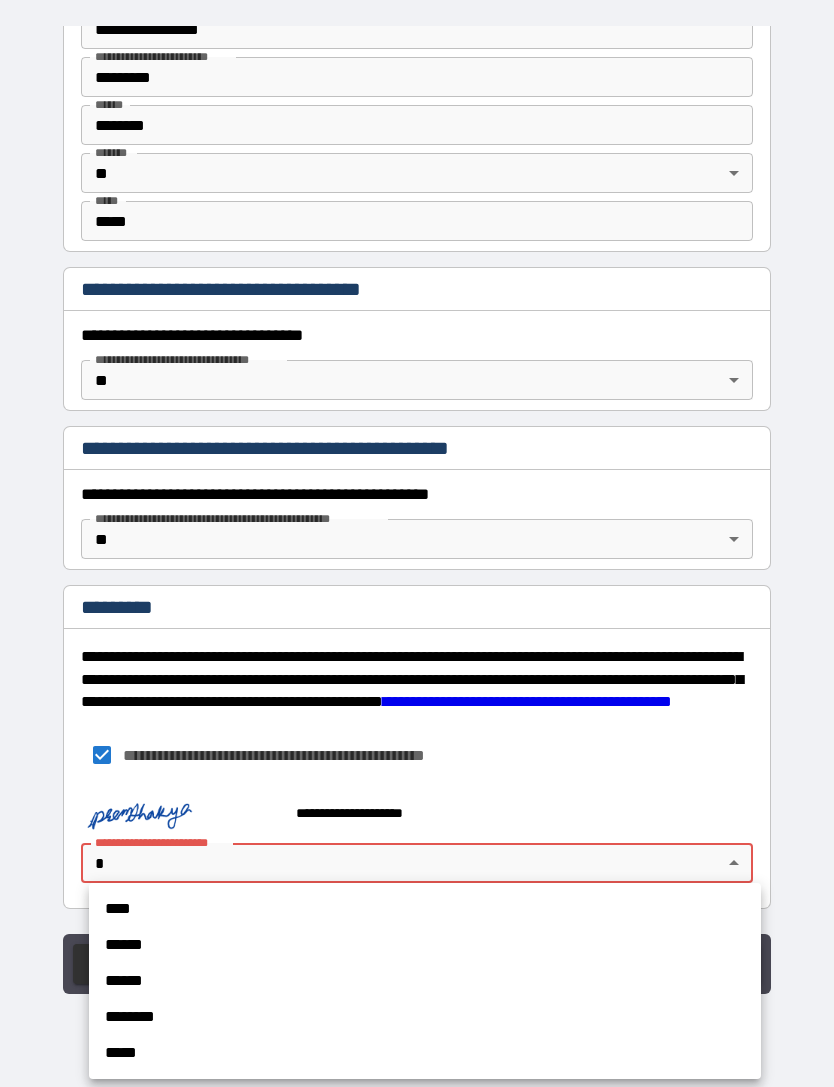 click on "****" at bounding box center (425, 909) 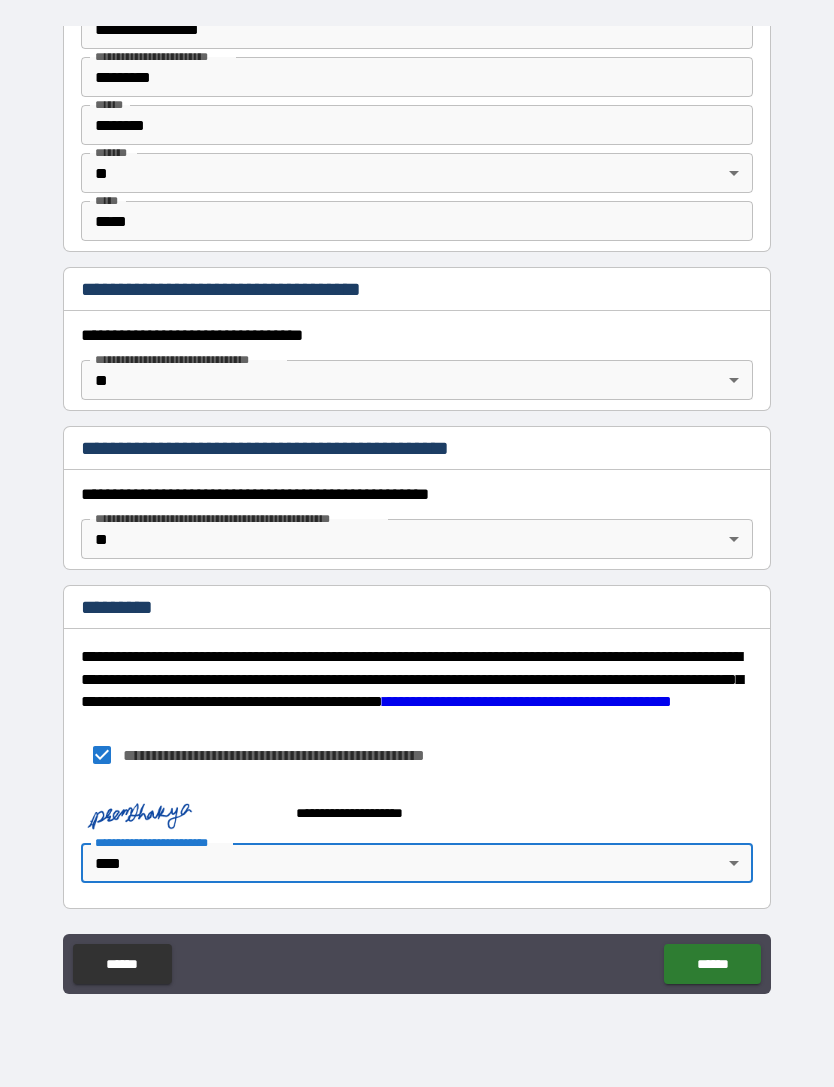 scroll, scrollTop: 1442, scrollLeft: 0, axis: vertical 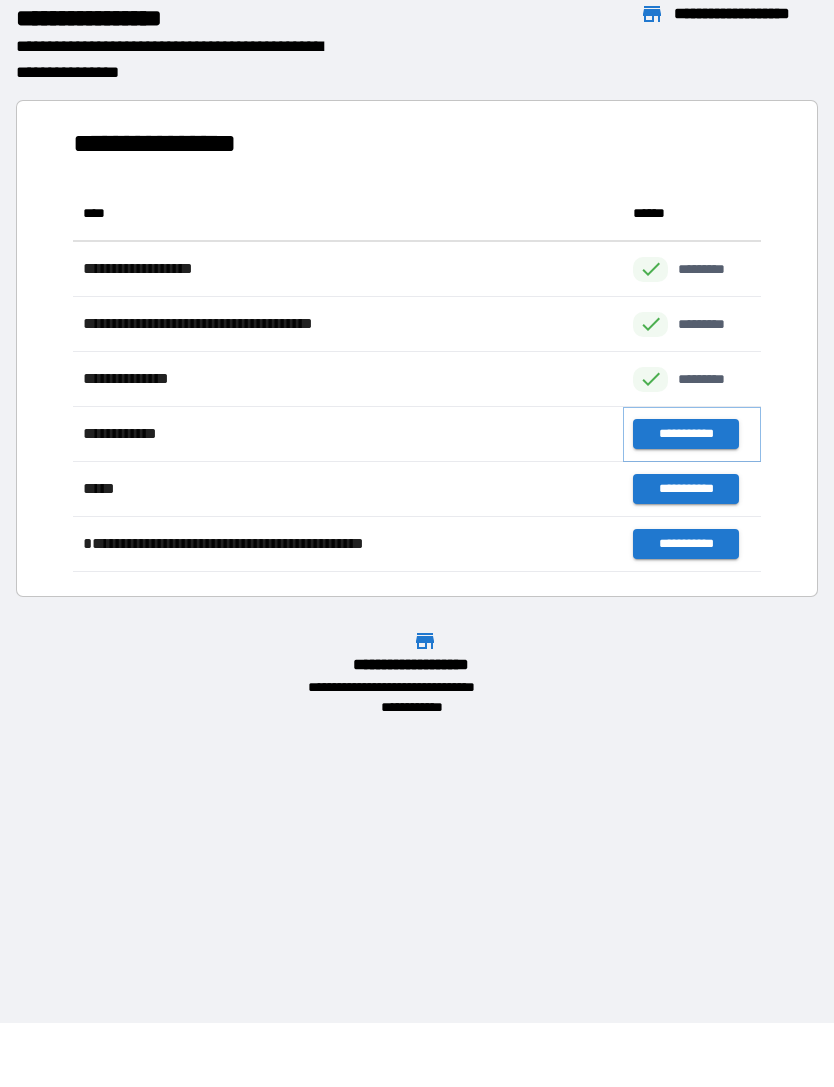 click on "**********" at bounding box center [685, 434] 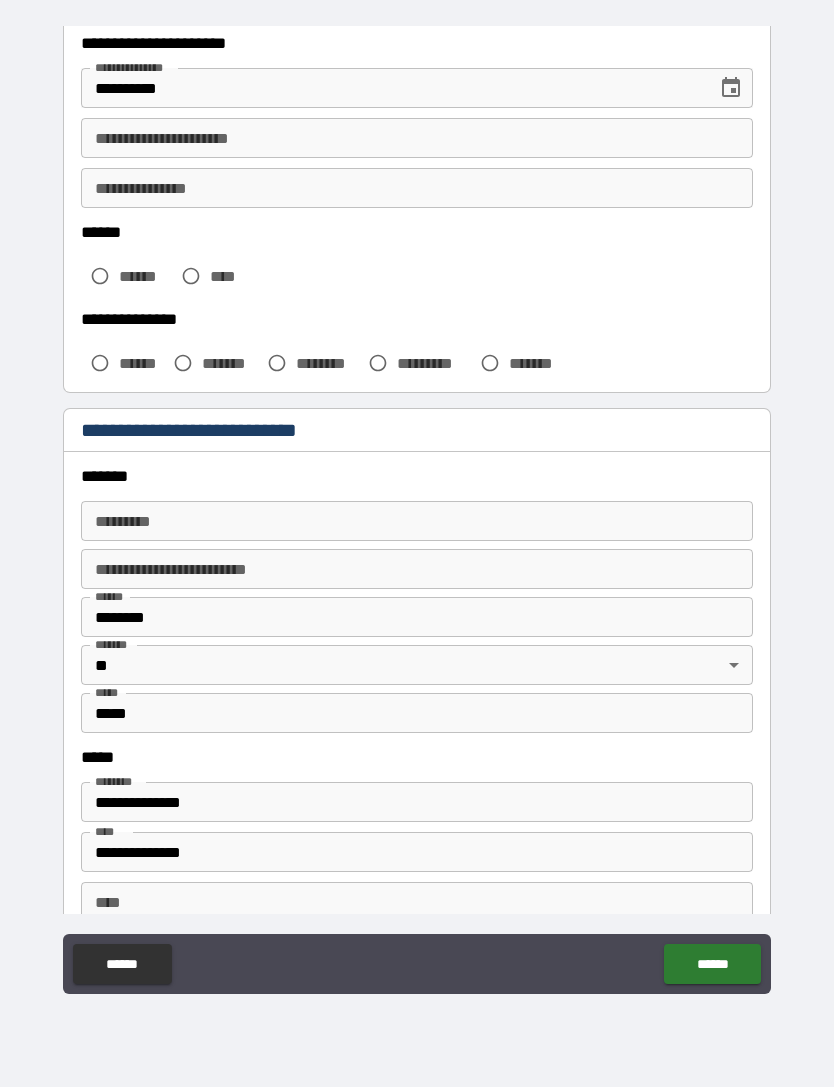 scroll, scrollTop: 347, scrollLeft: 0, axis: vertical 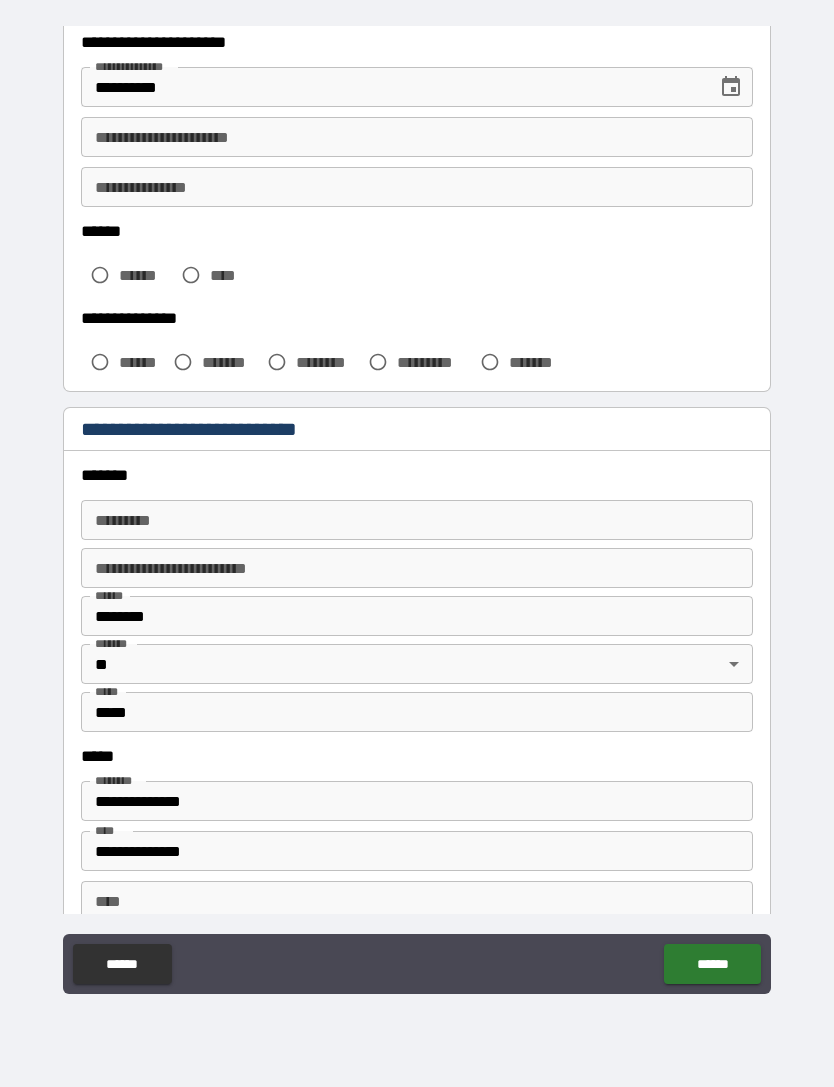 click on "**********" at bounding box center [417, 514] 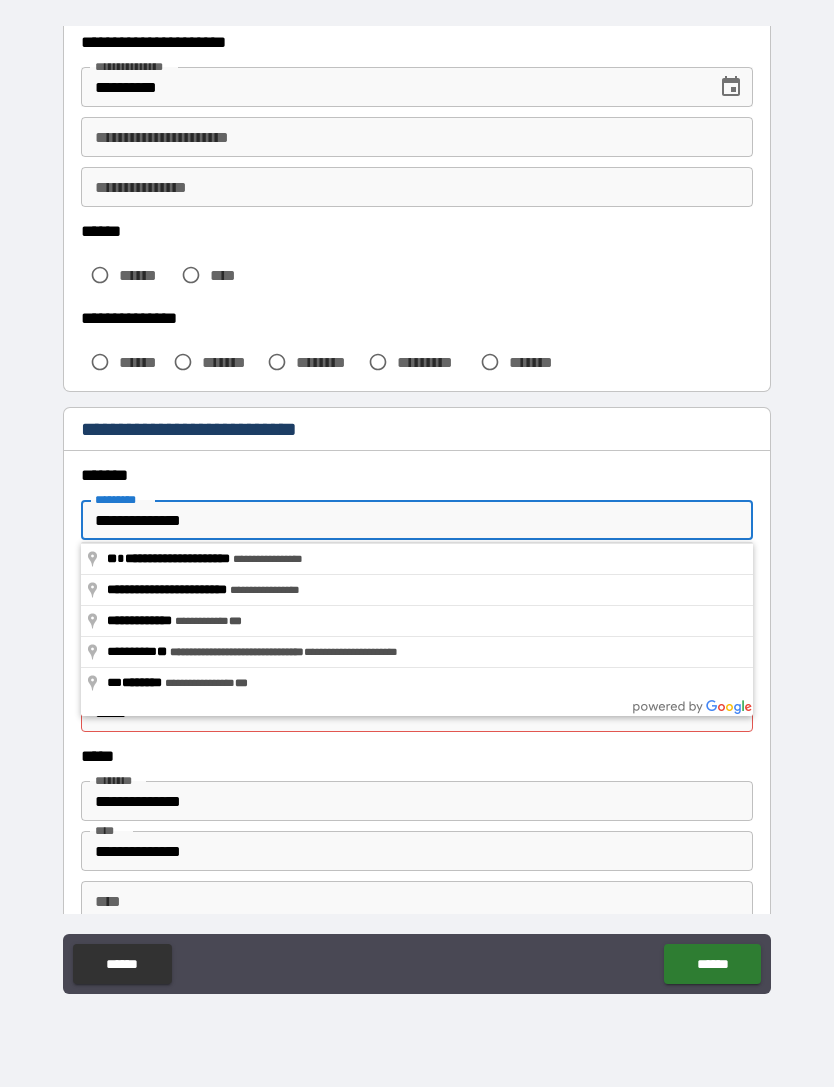 type on "**********" 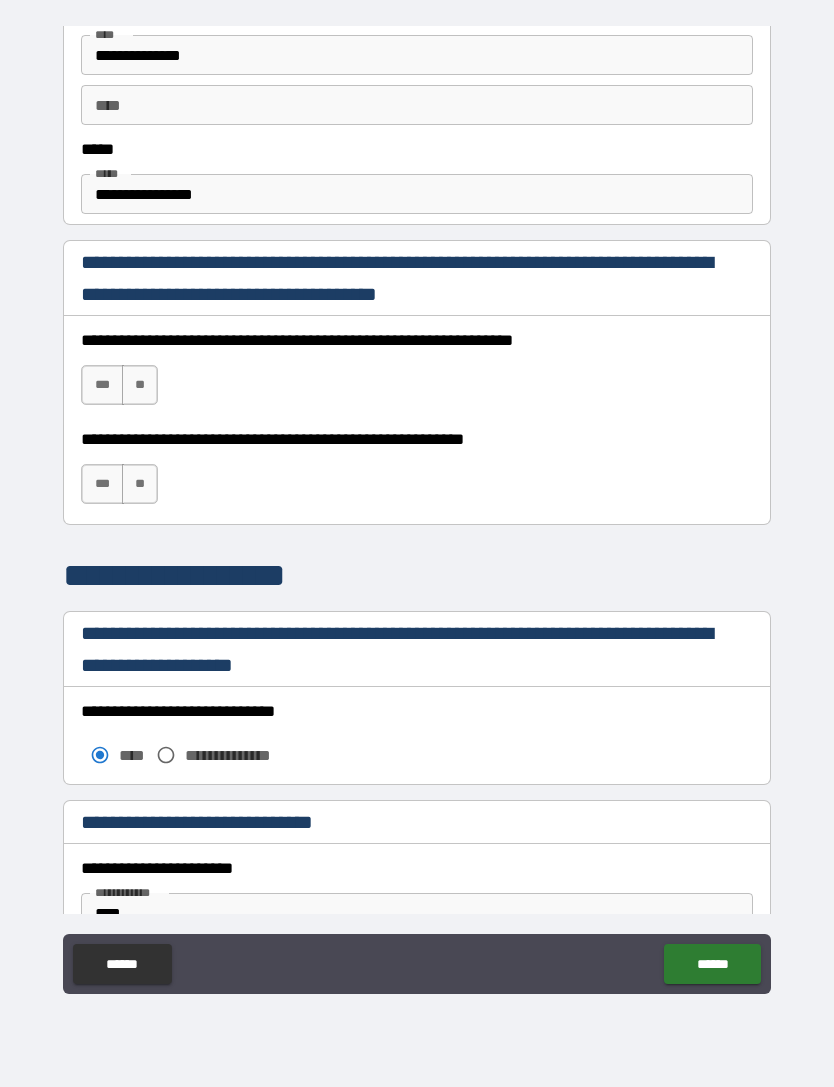 scroll, scrollTop: 1145, scrollLeft: 0, axis: vertical 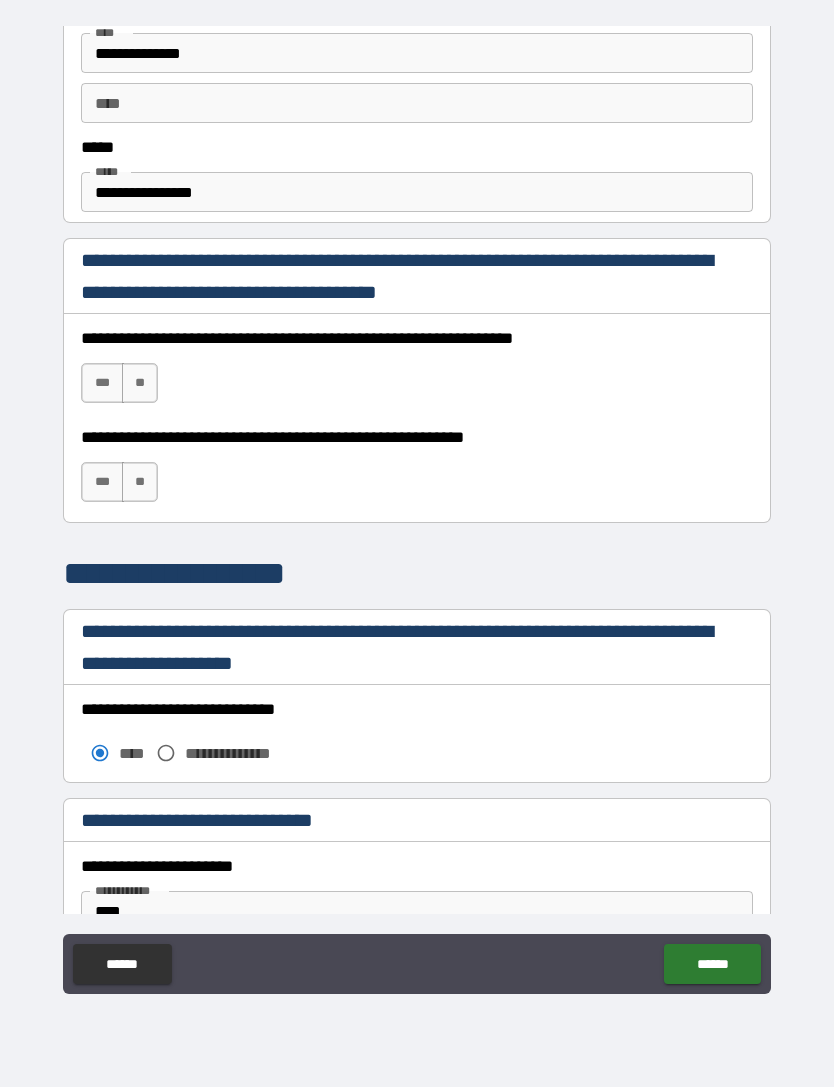 type on "**********" 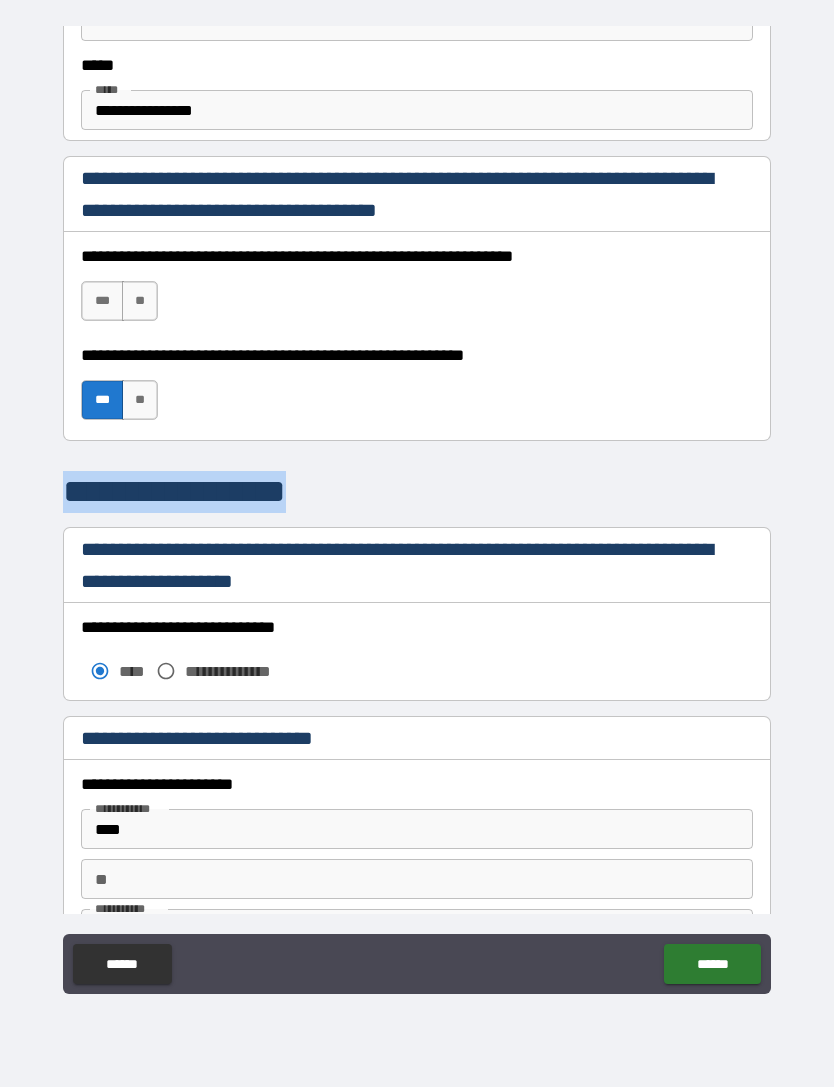 scroll, scrollTop: 1224, scrollLeft: 0, axis: vertical 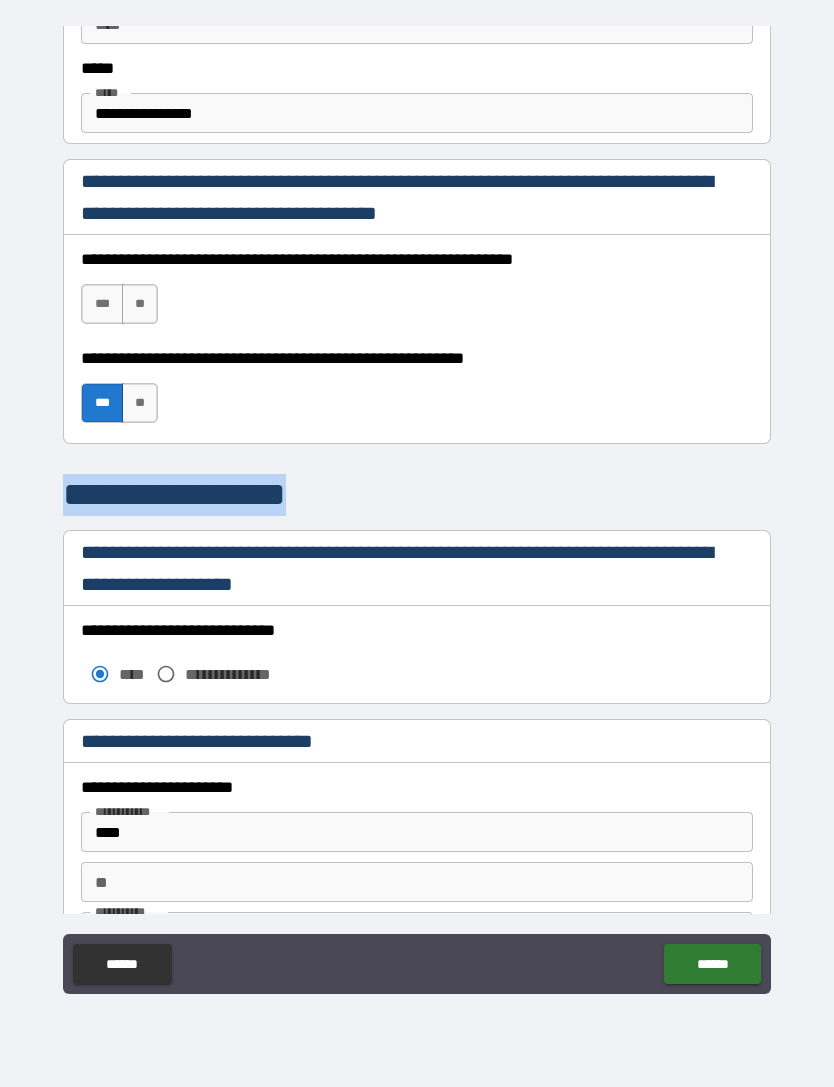 click on "***" at bounding box center (102, 304) 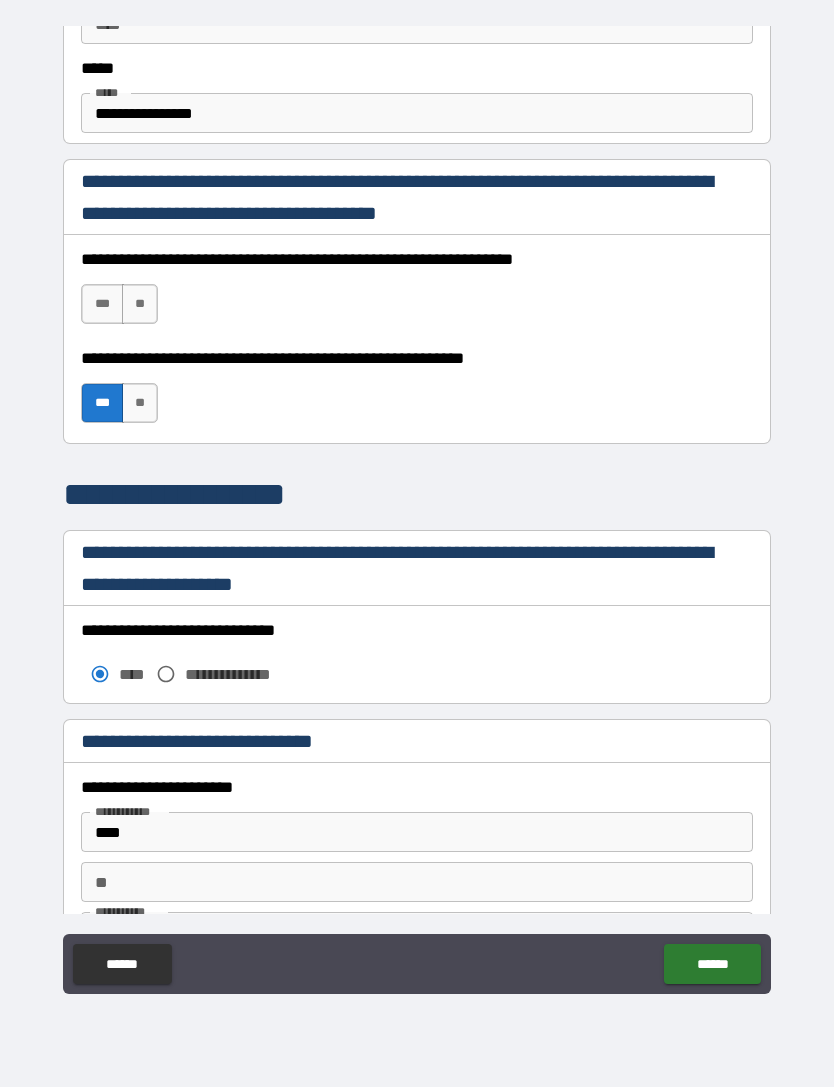 click on "**" at bounding box center [140, 304] 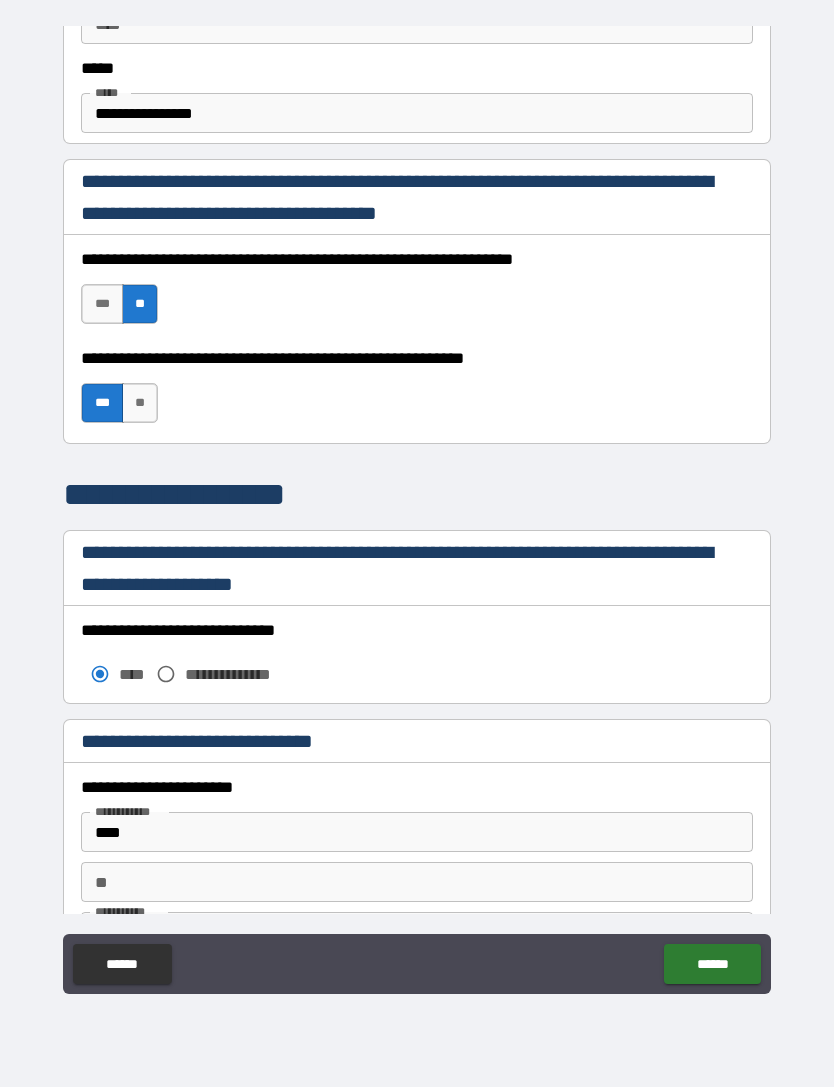 click on "***" at bounding box center [102, 304] 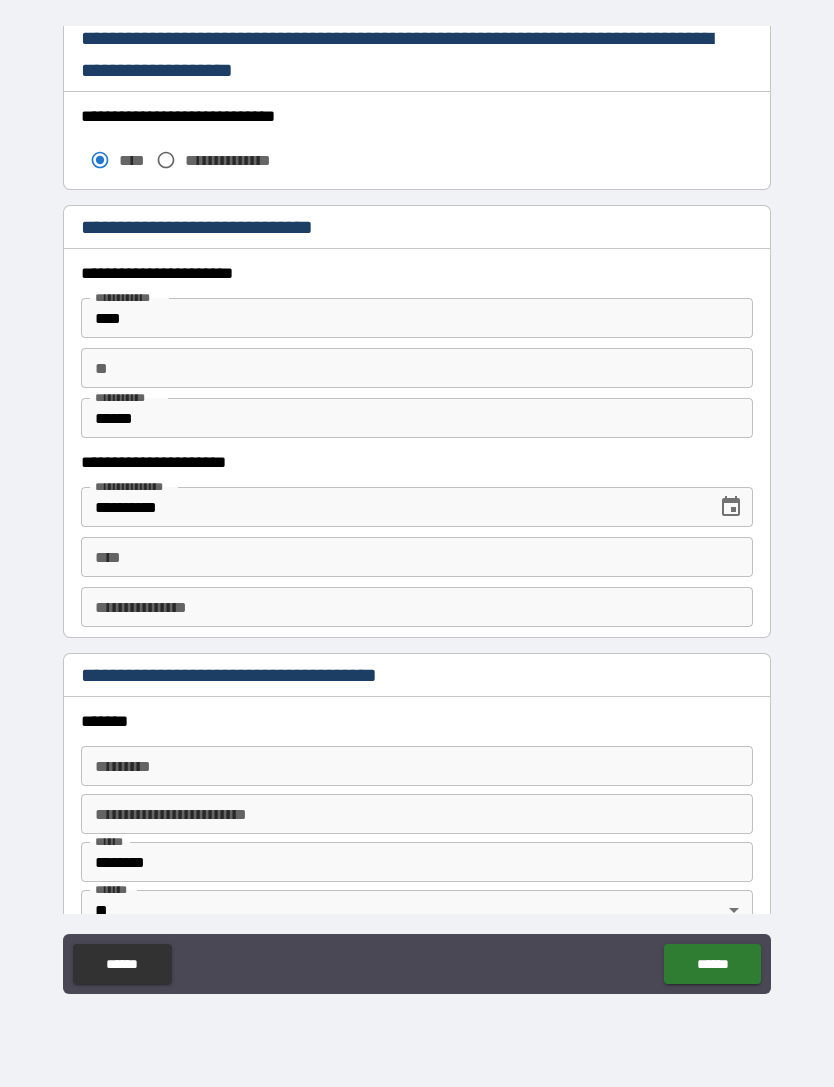 scroll, scrollTop: 1794, scrollLeft: 0, axis: vertical 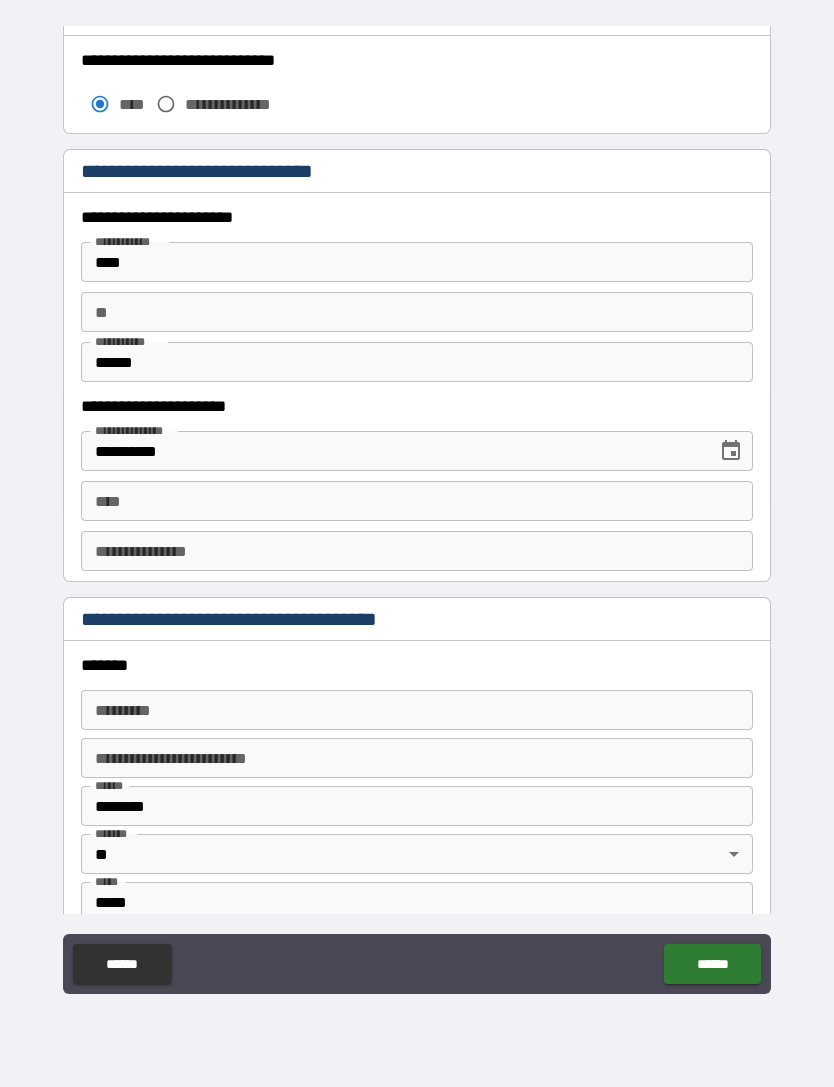 click on "**********" at bounding box center [417, 514] 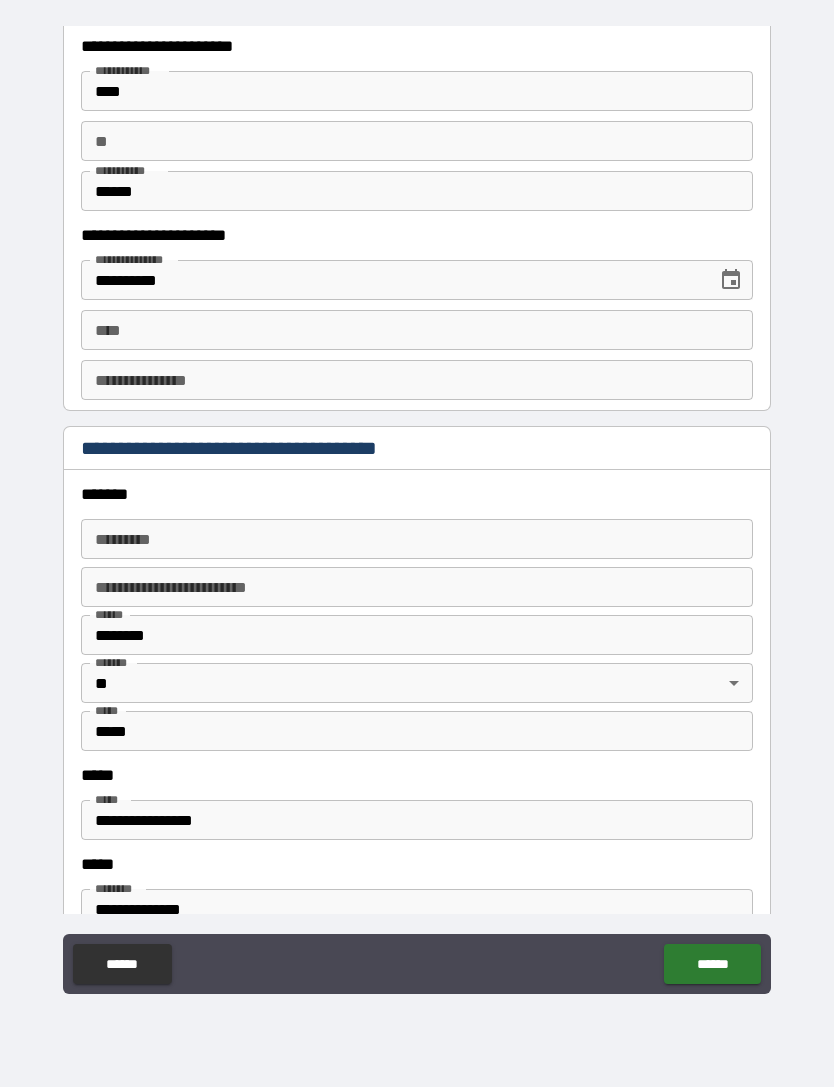 scroll, scrollTop: 1966, scrollLeft: 0, axis: vertical 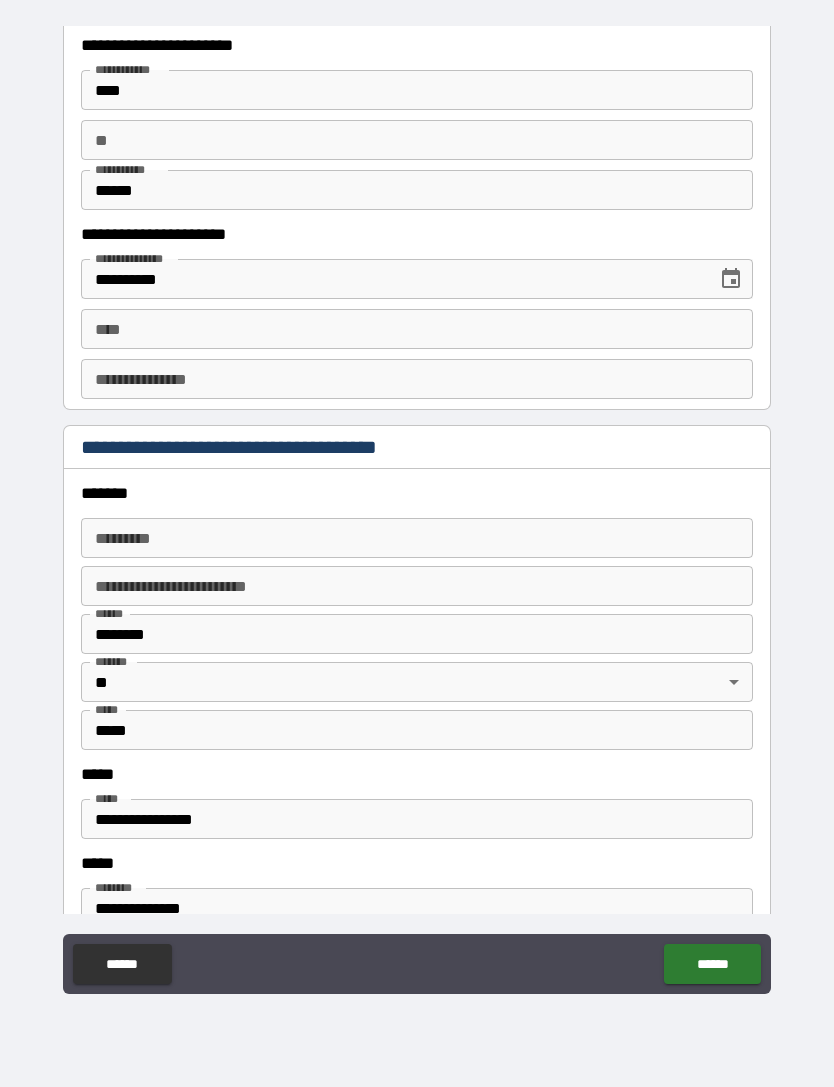 click on "**********" at bounding box center (417, 514) 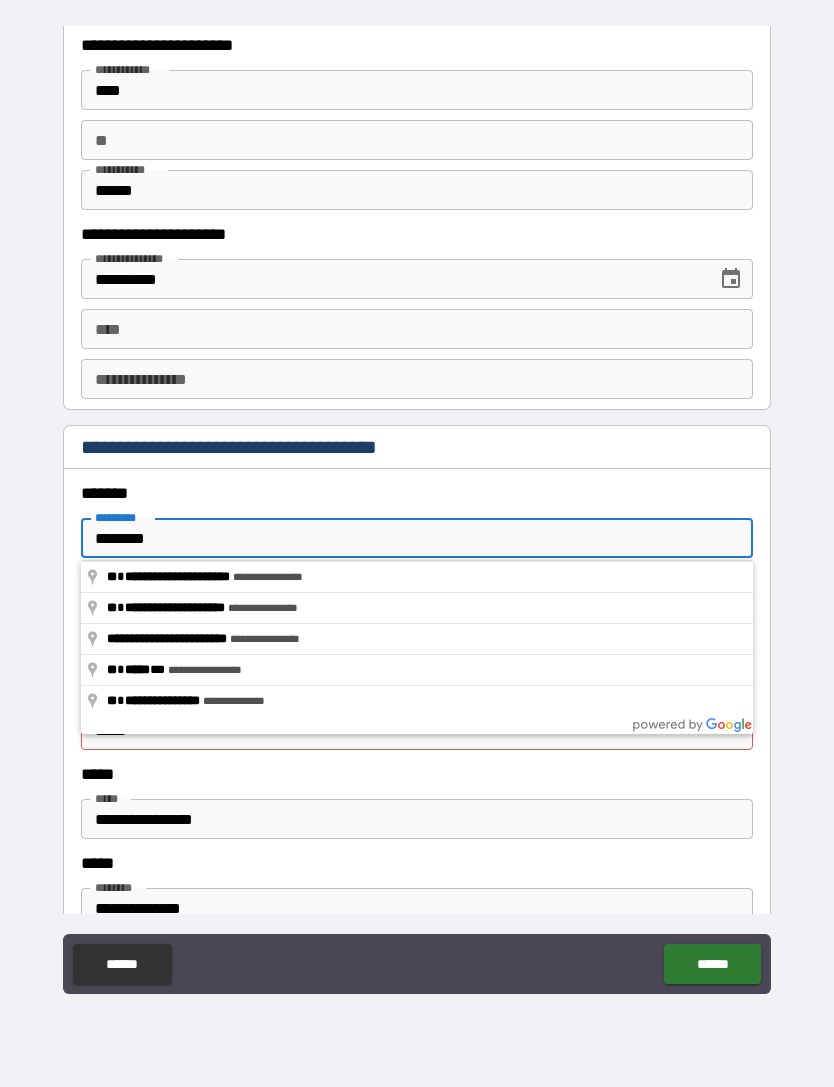 type on "********" 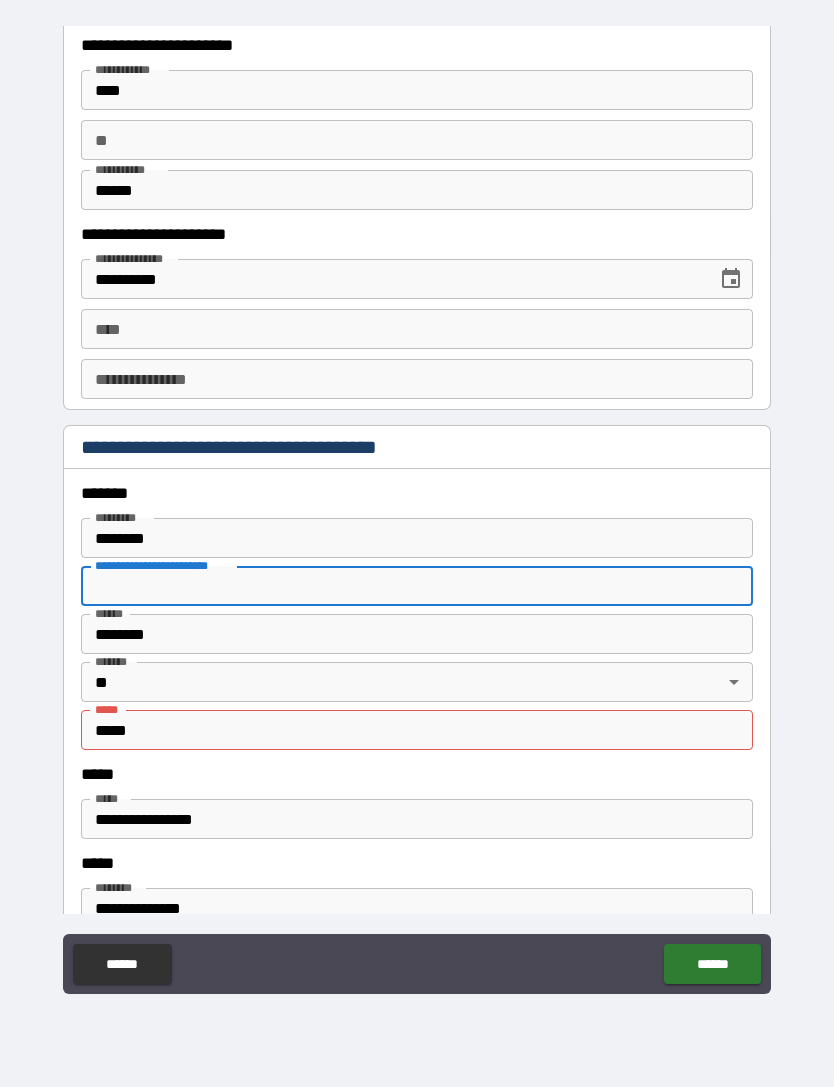 type on "*" 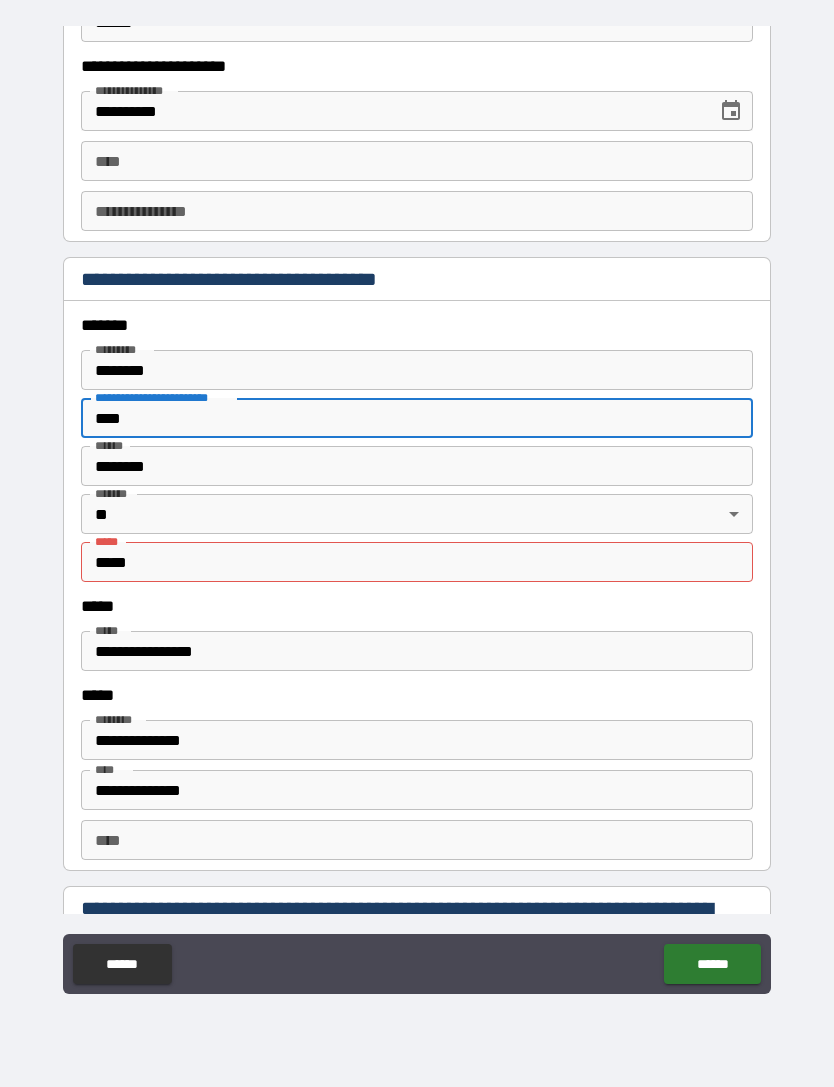 scroll, scrollTop: 2135, scrollLeft: 0, axis: vertical 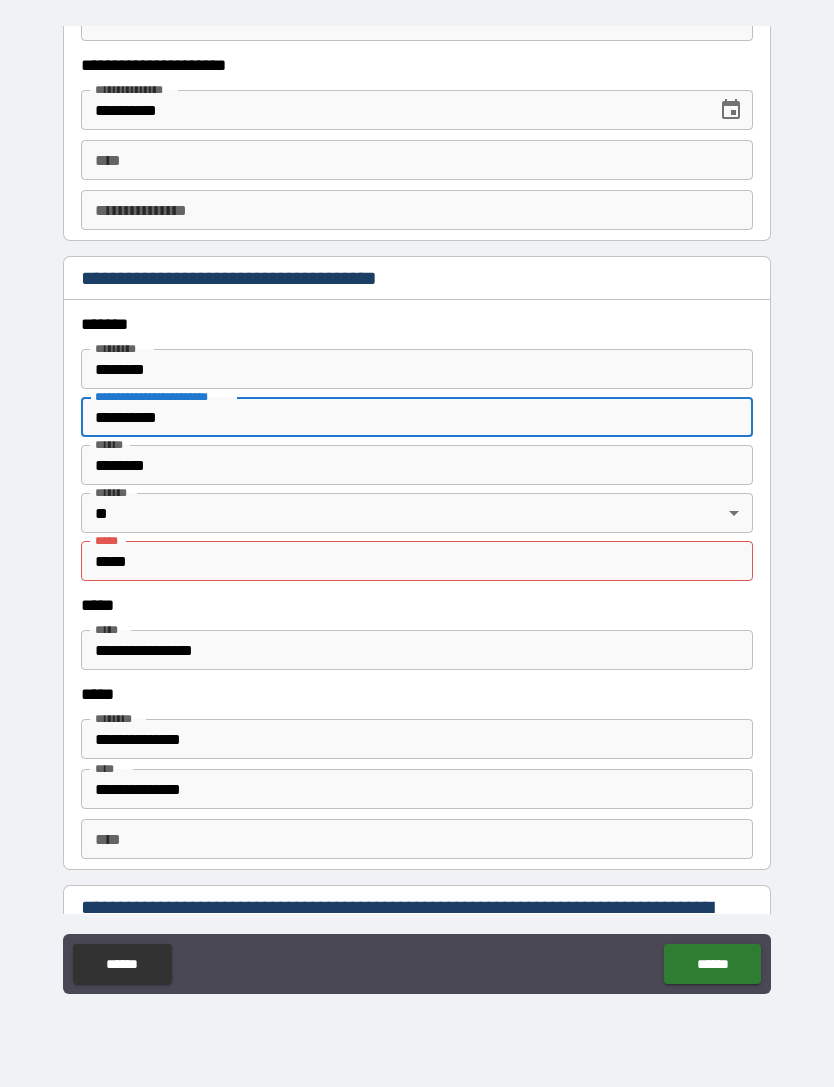 type on "**********" 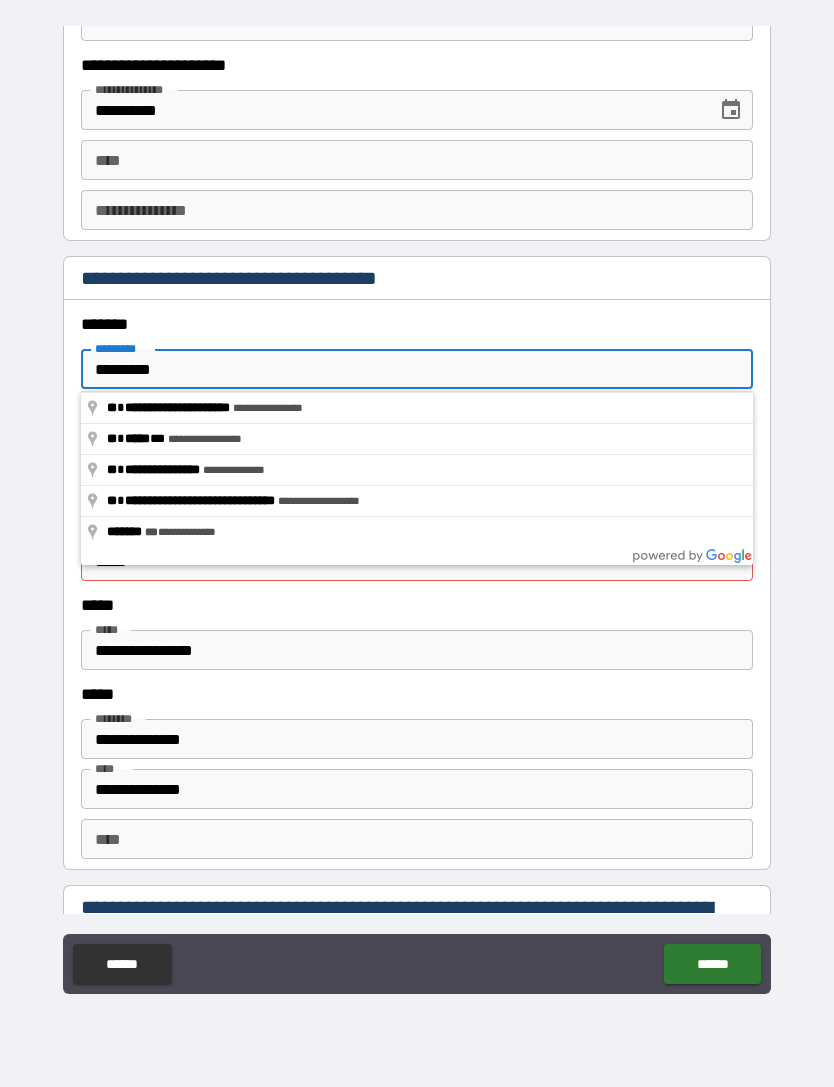 click on "**********" at bounding box center (162, 396) 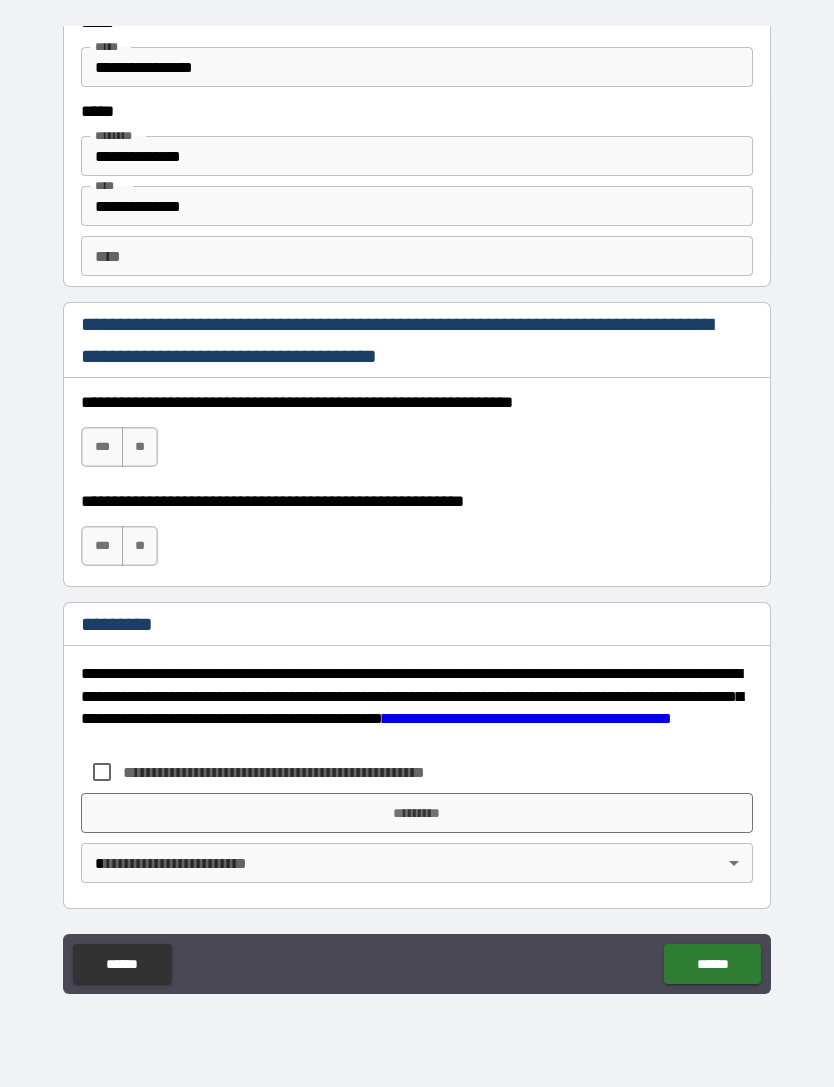 scroll, scrollTop: 2718, scrollLeft: 0, axis: vertical 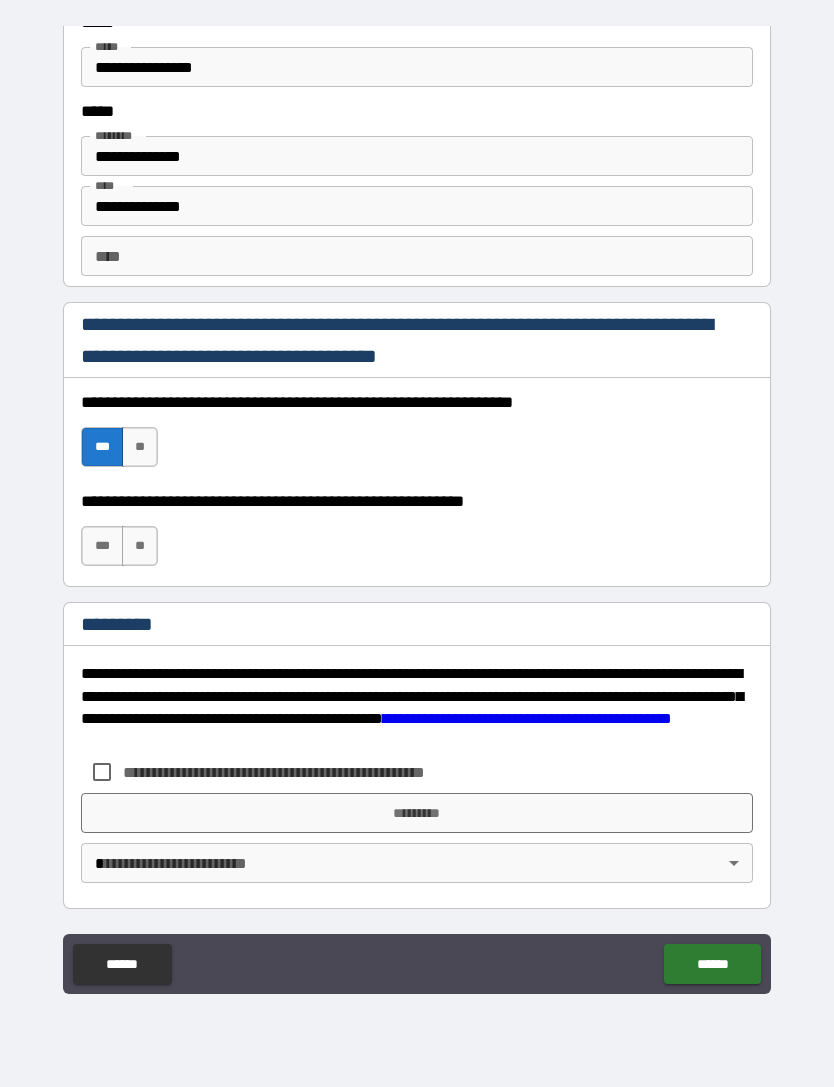 click on "***" at bounding box center (102, 546) 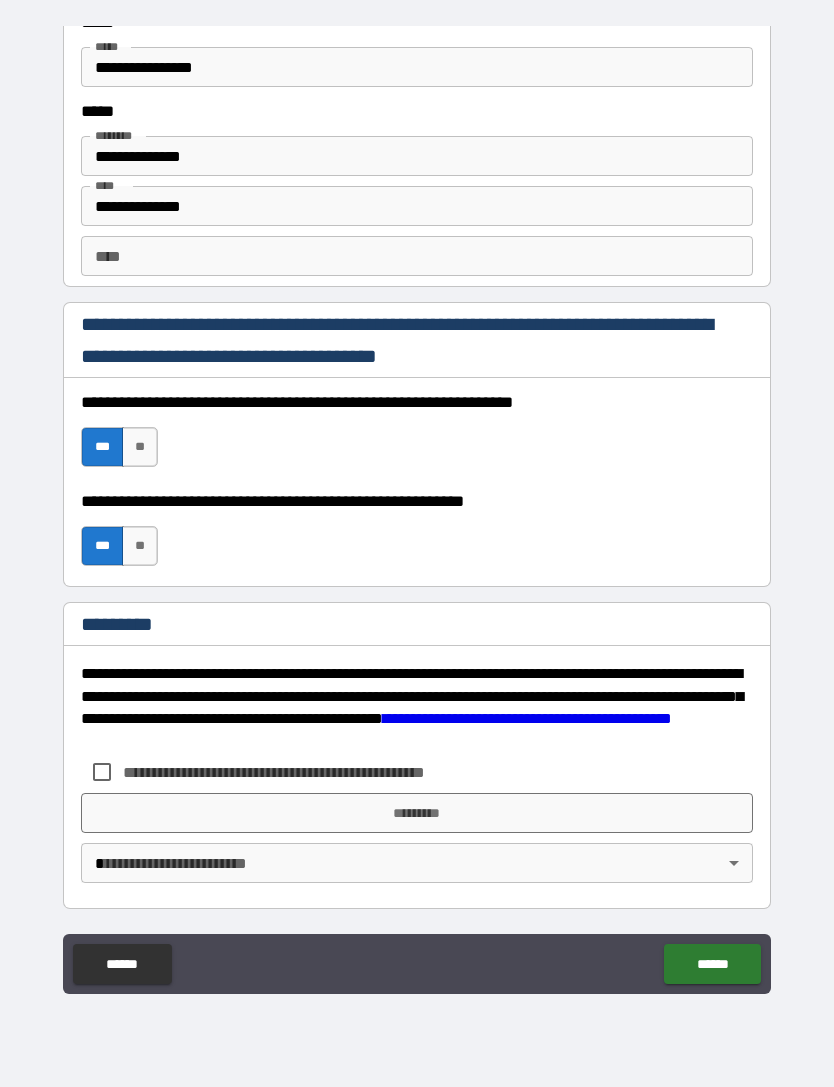 scroll, scrollTop: 2718, scrollLeft: 0, axis: vertical 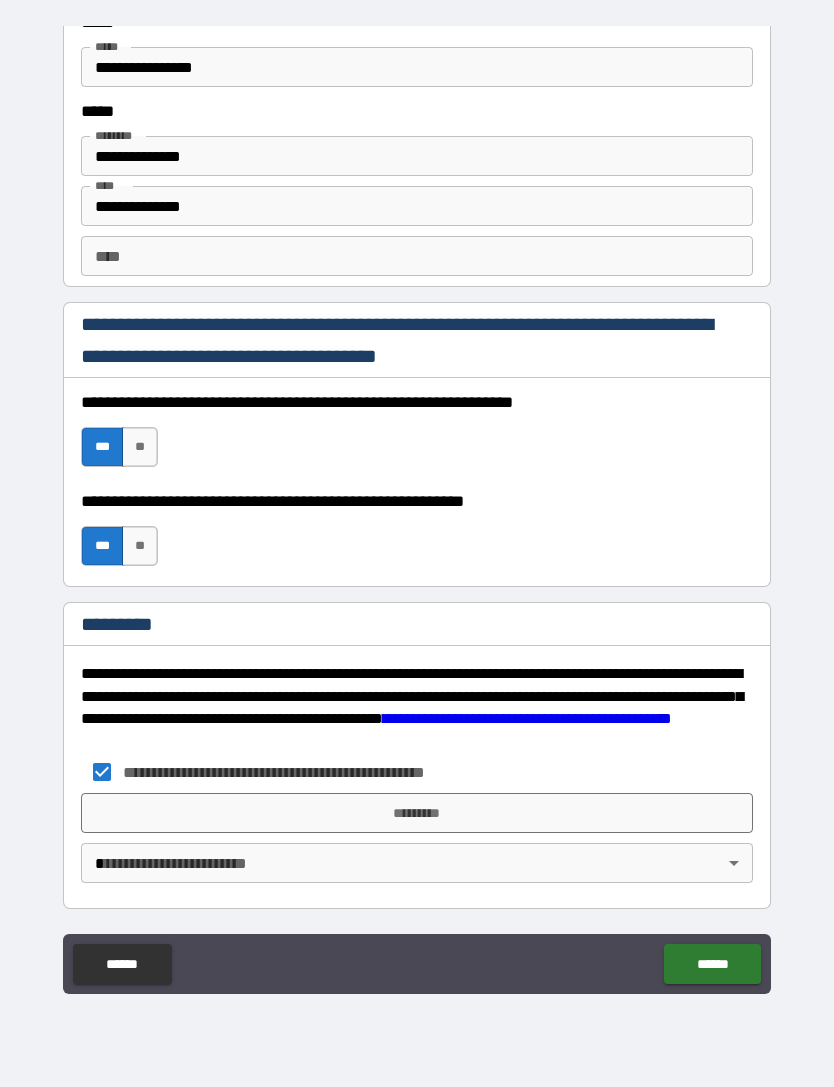 click on "*********" at bounding box center [417, 813] 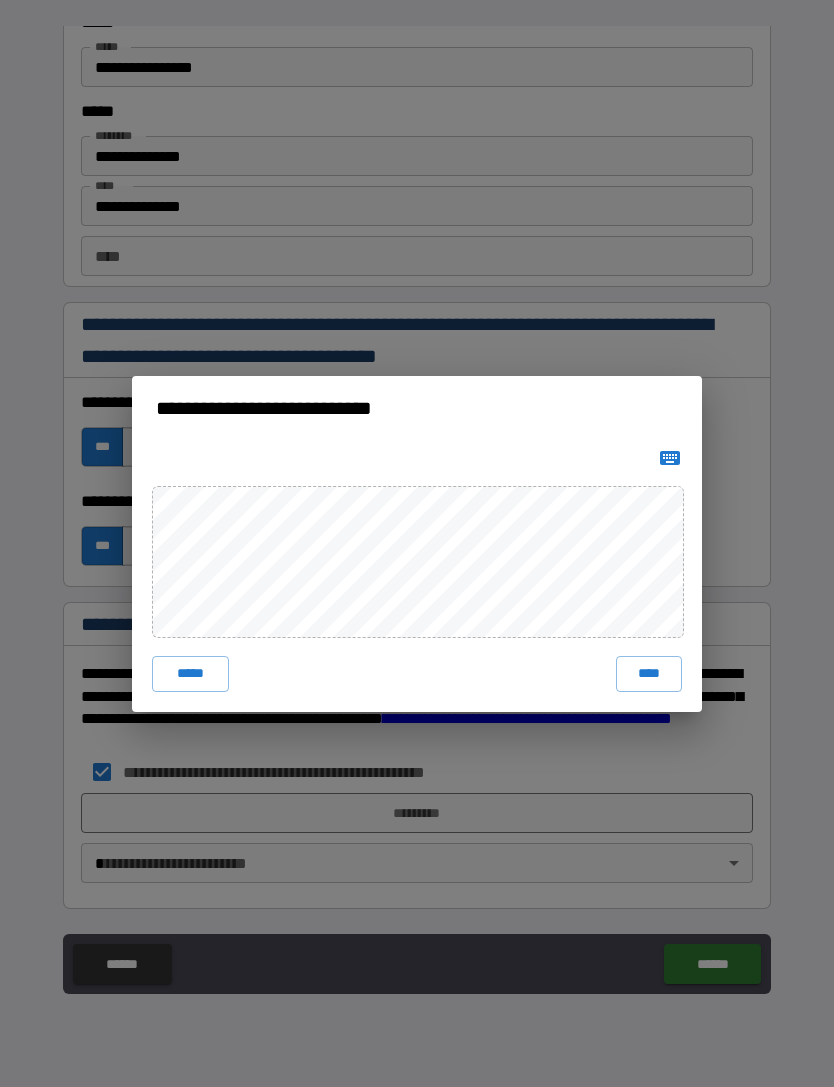 click on "**********" at bounding box center (417, 543) 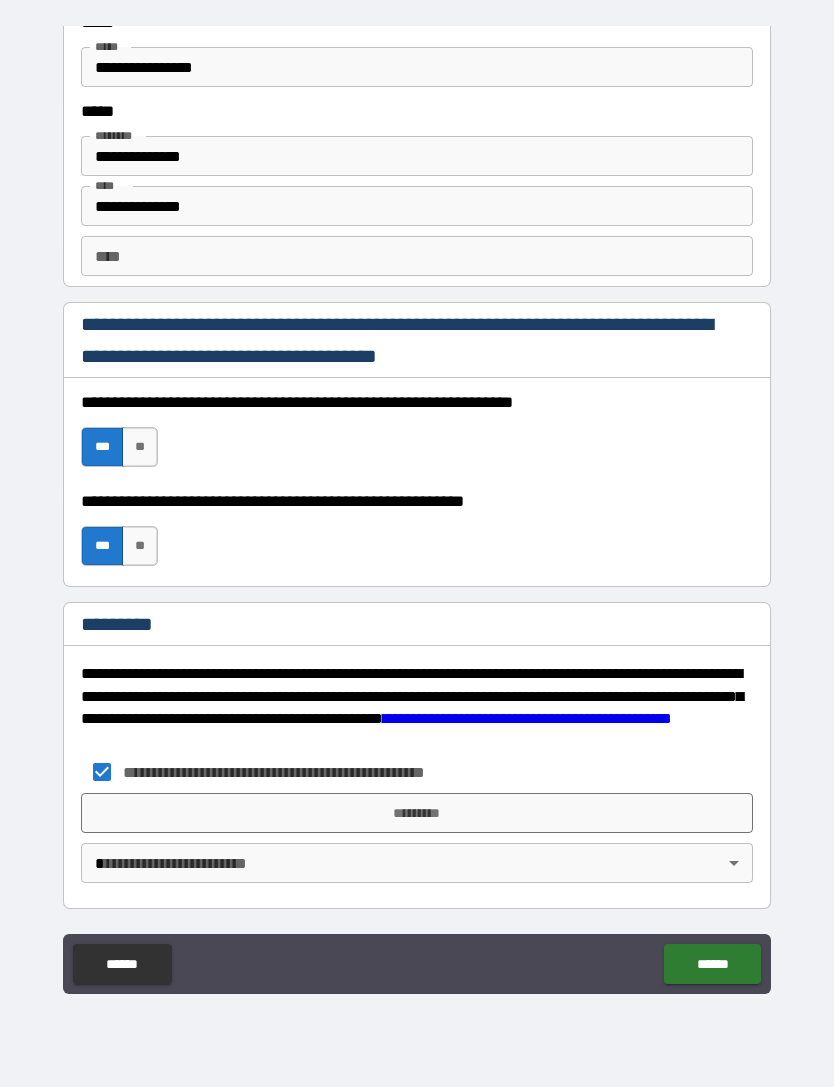 click on "*********" at bounding box center [417, 813] 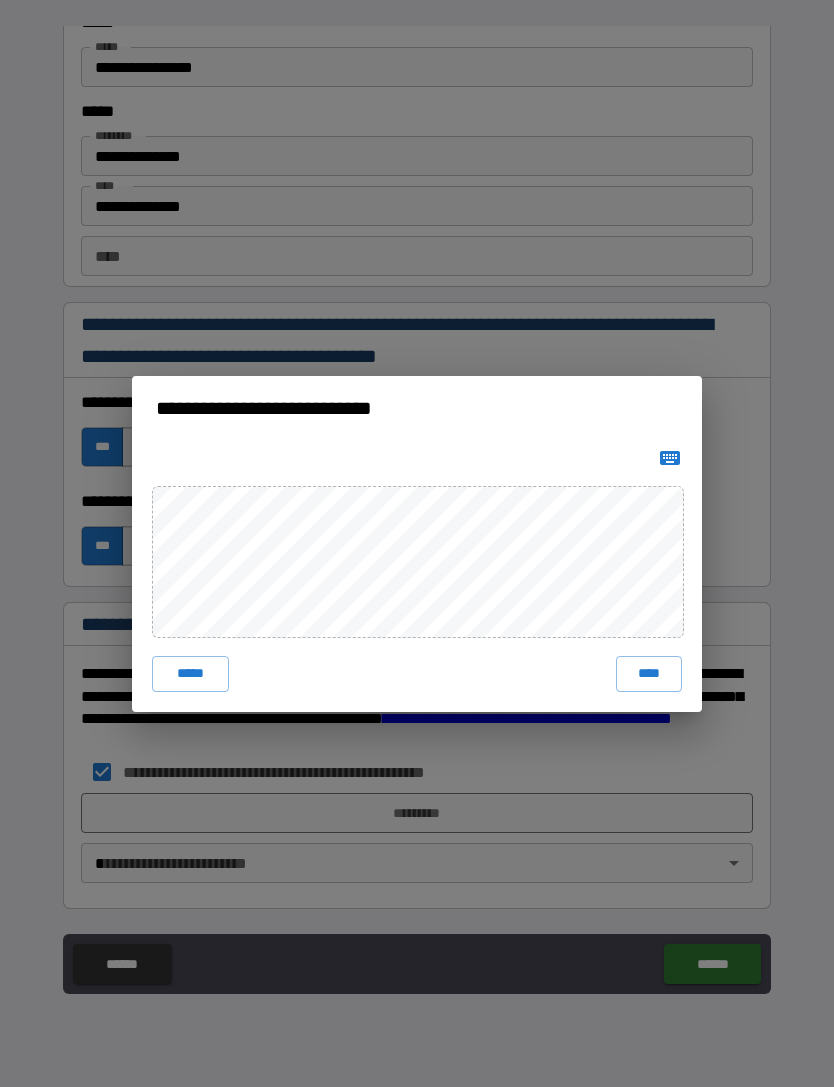 click on "****" at bounding box center [649, 674] 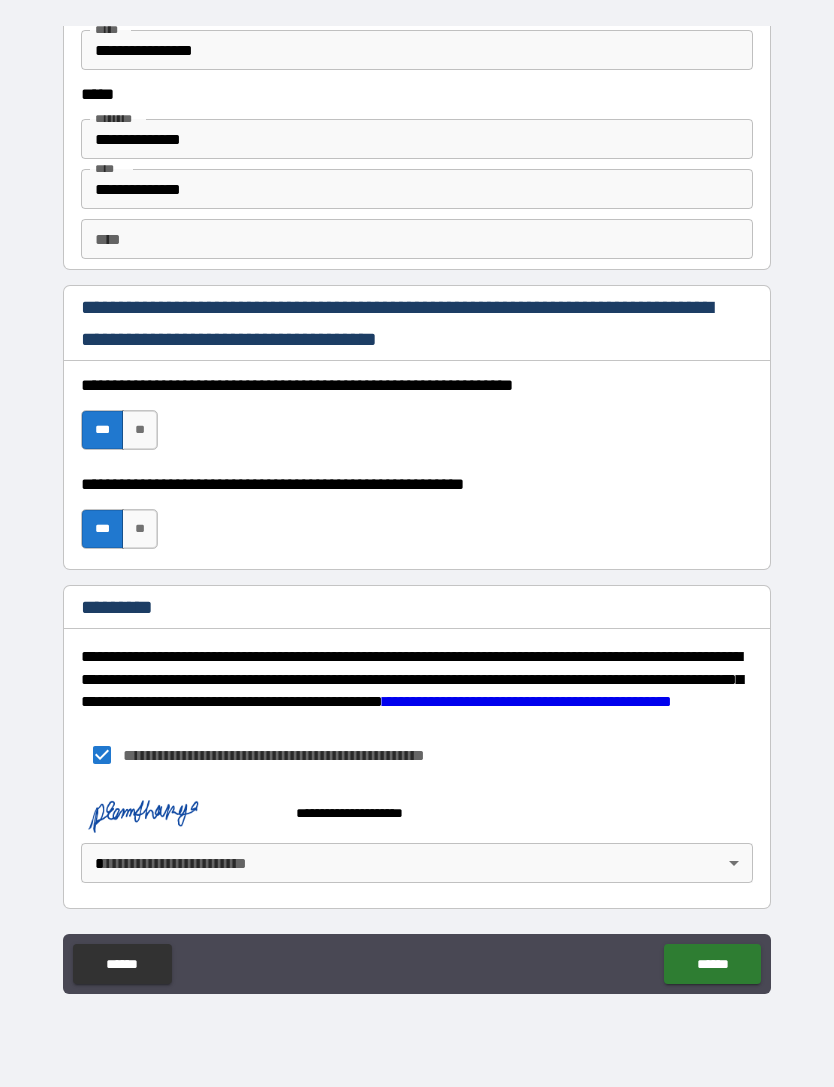 scroll, scrollTop: 2735, scrollLeft: 0, axis: vertical 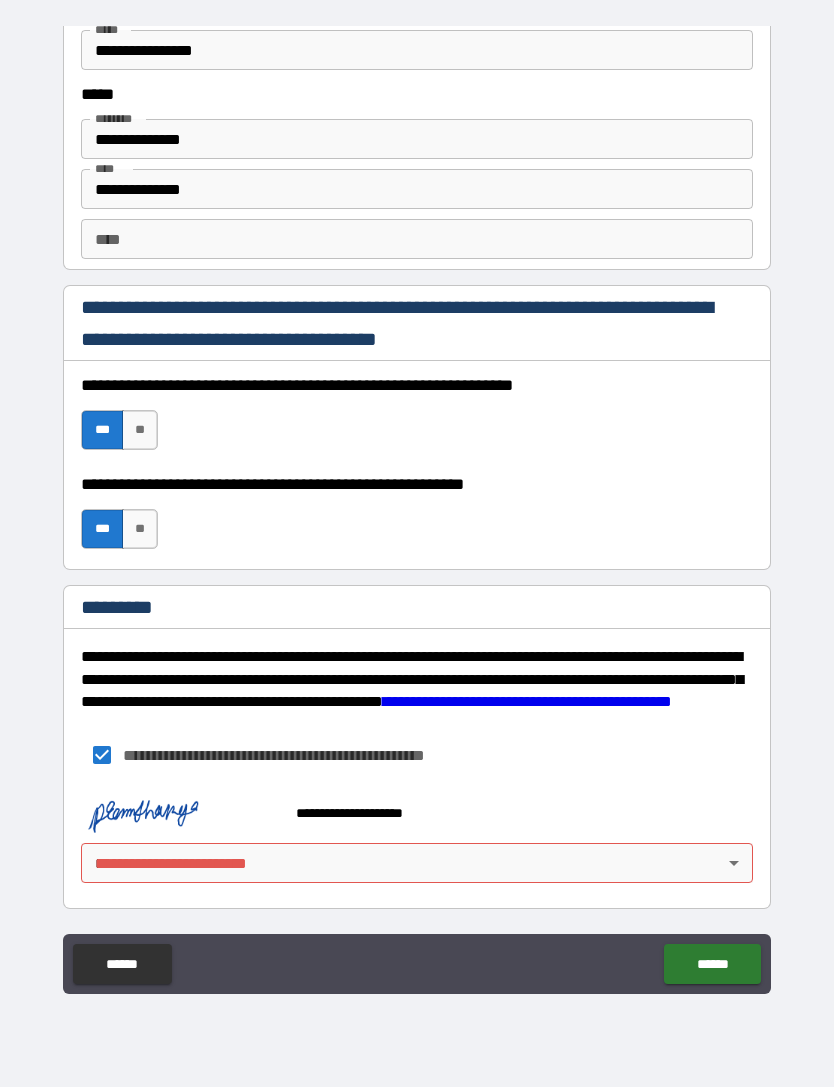 click on "**********" at bounding box center [417, 511] 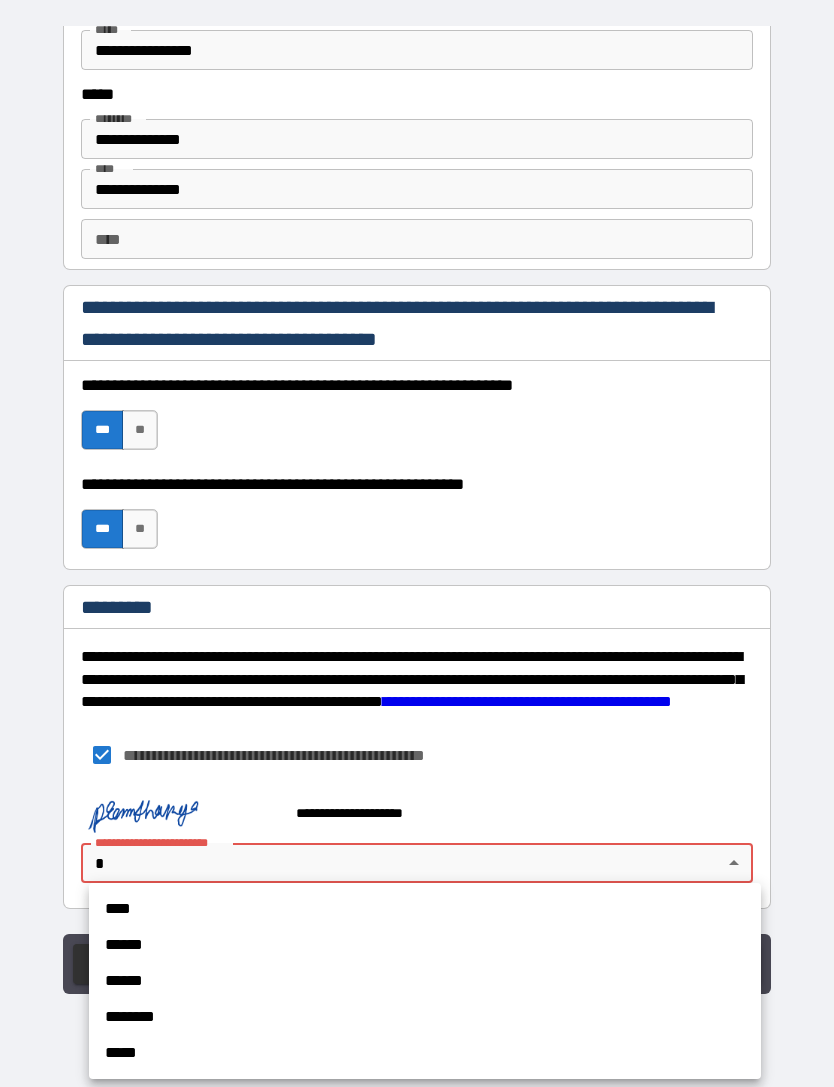 click on "****" at bounding box center (425, 909) 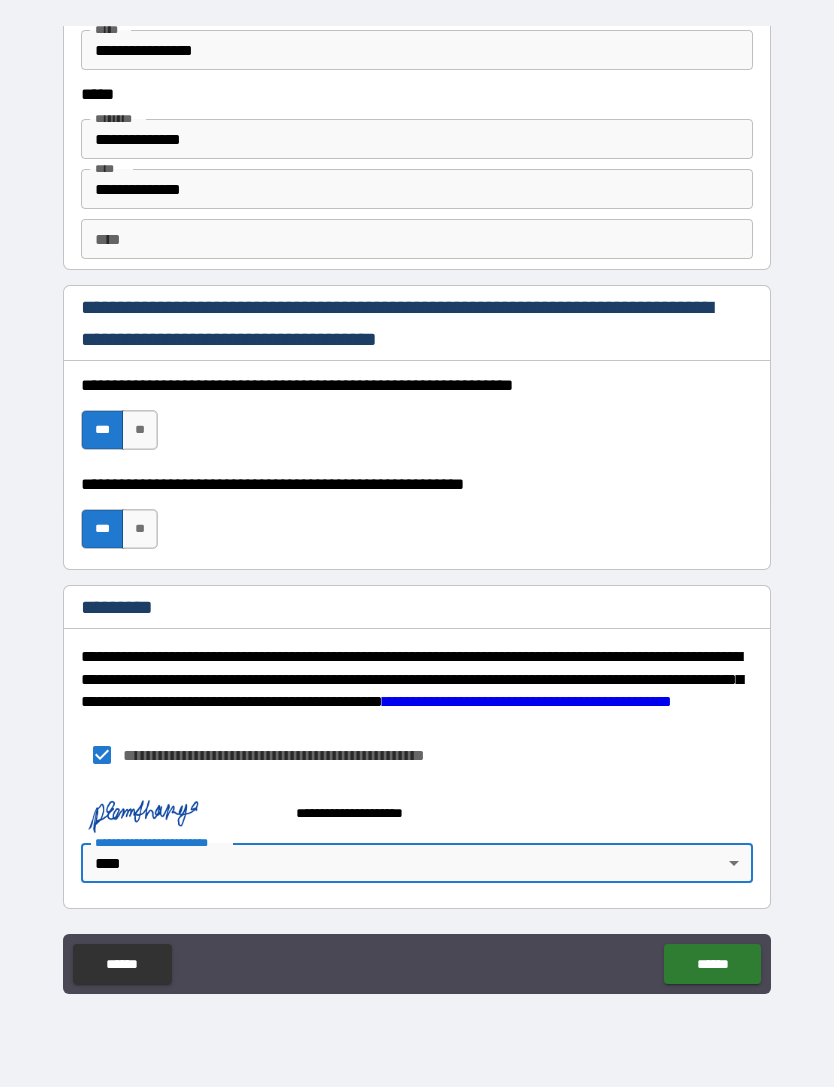 type on "*" 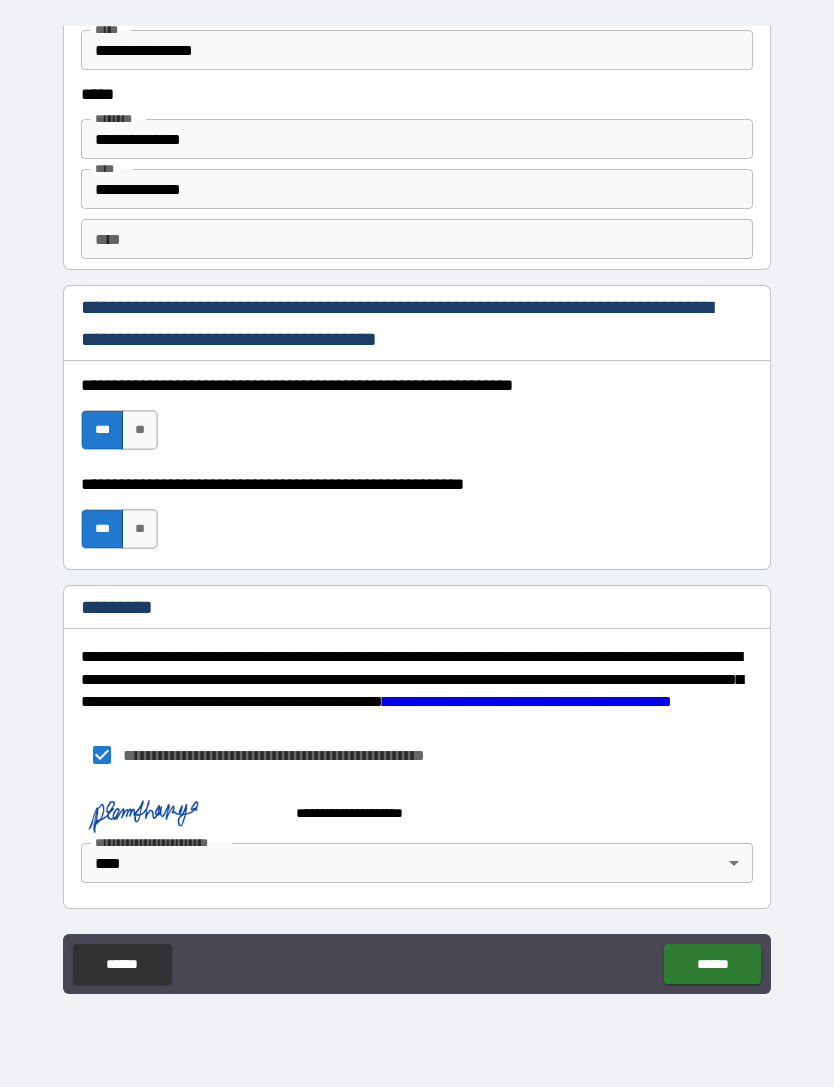 scroll, scrollTop: 2735, scrollLeft: 0, axis: vertical 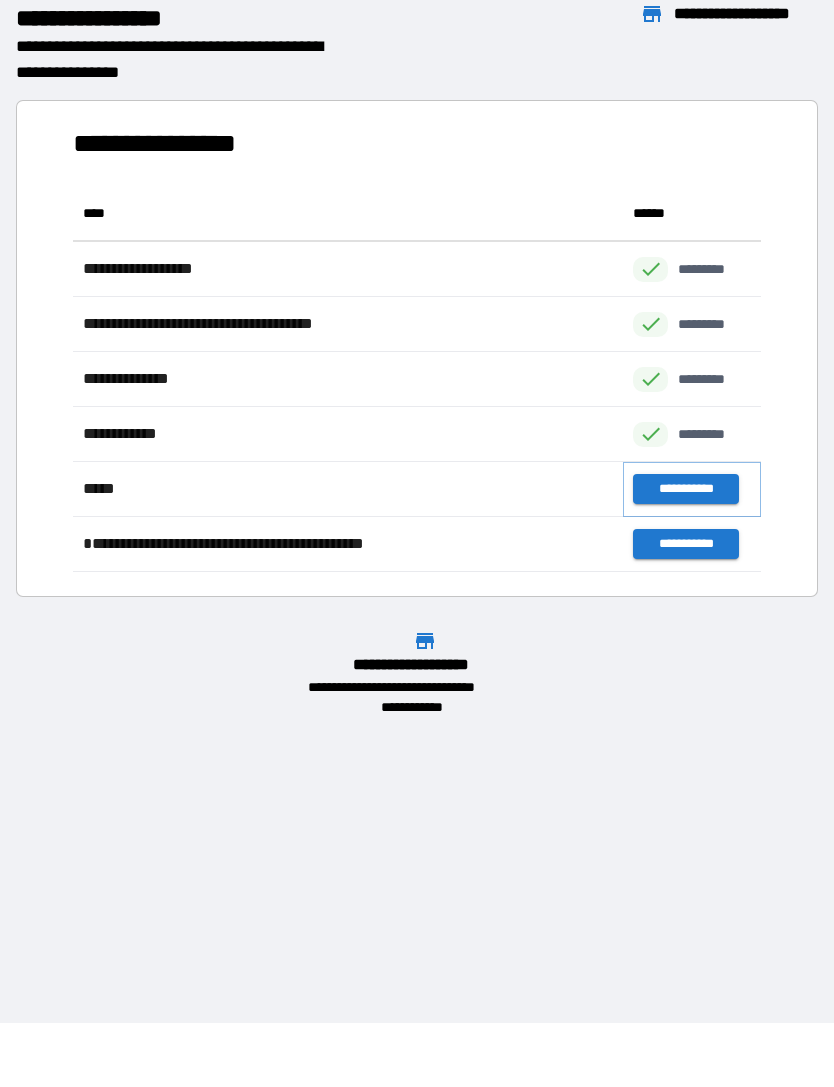 click on "**********" at bounding box center (685, 489) 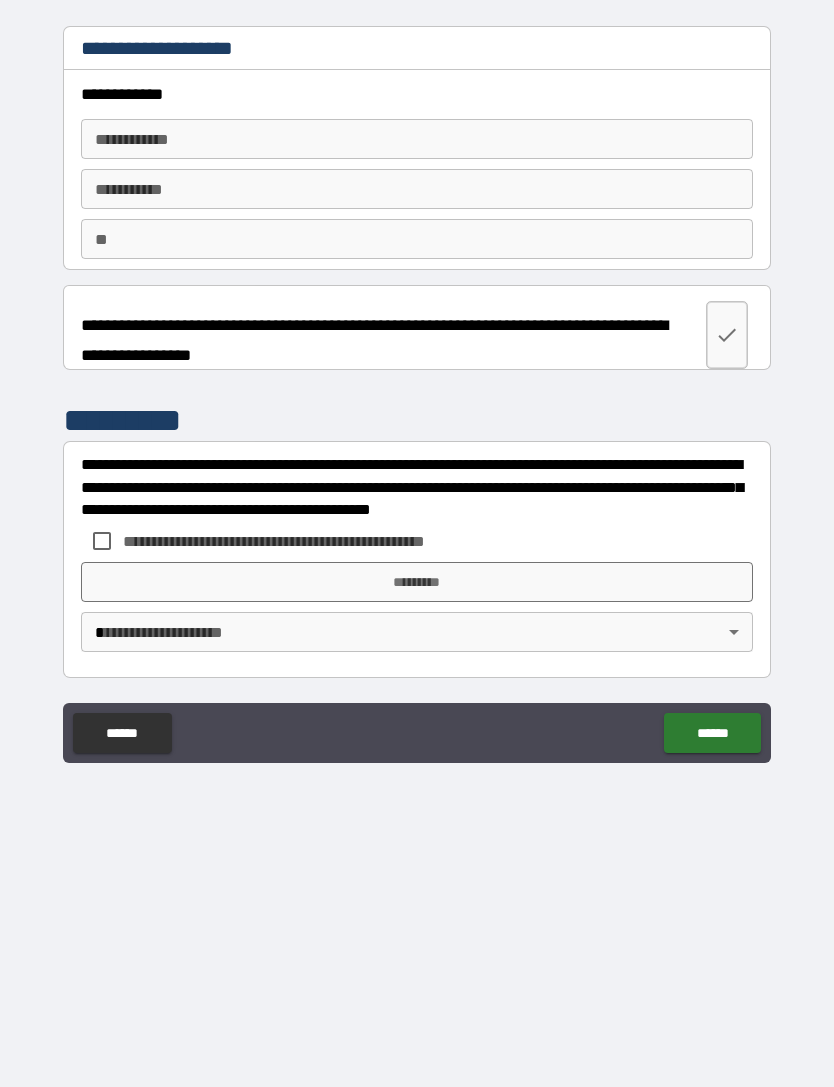 click on "**********" at bounding box center (417, 514) 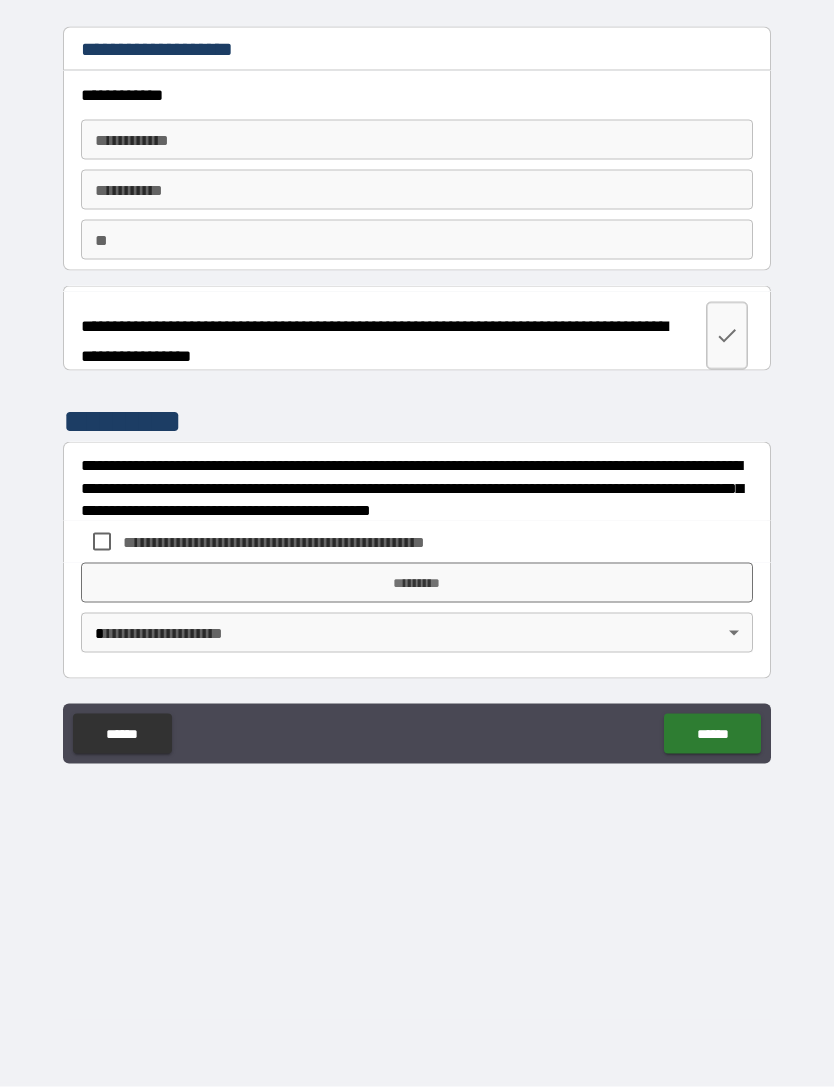 click on "**********" at bounding box center [417, 140] 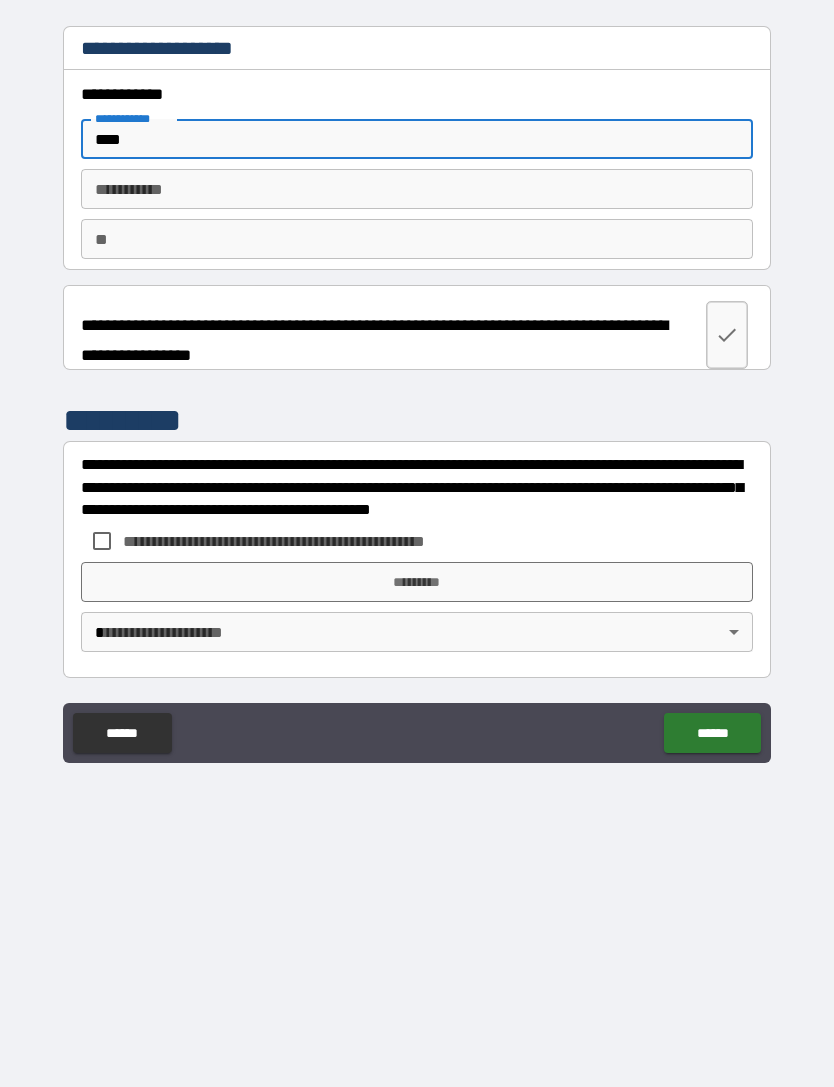 type on "****" 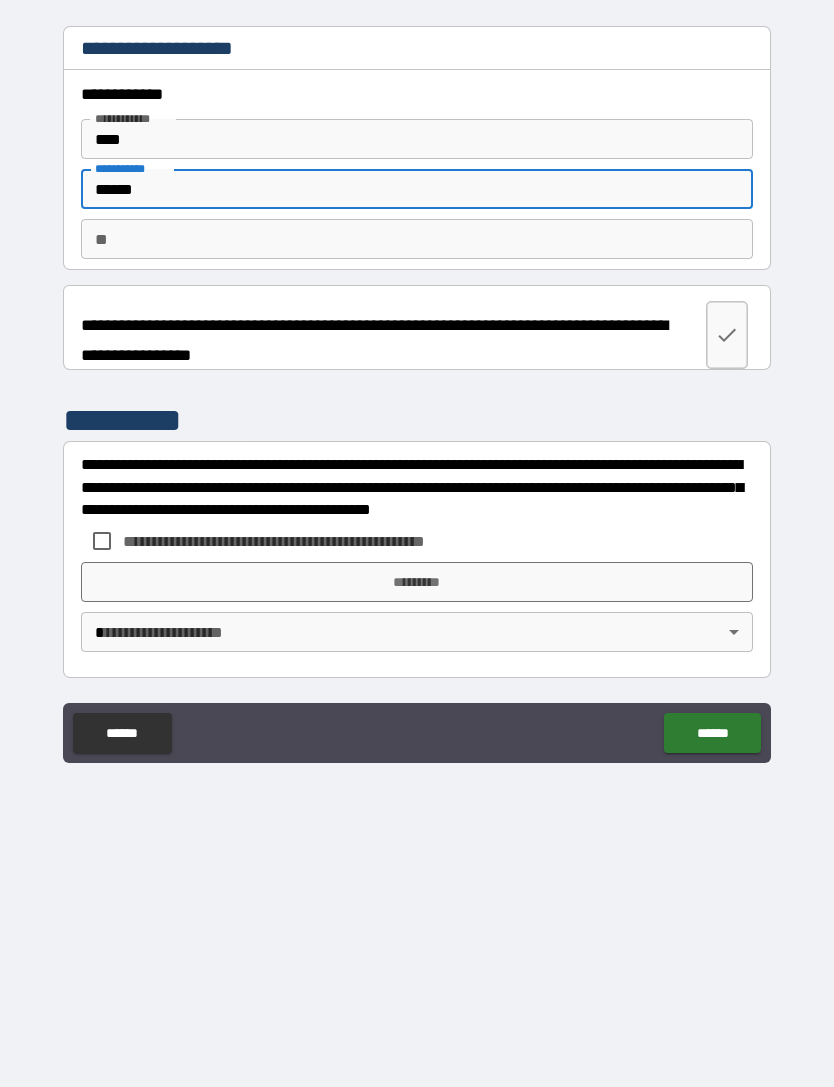 type on "******" 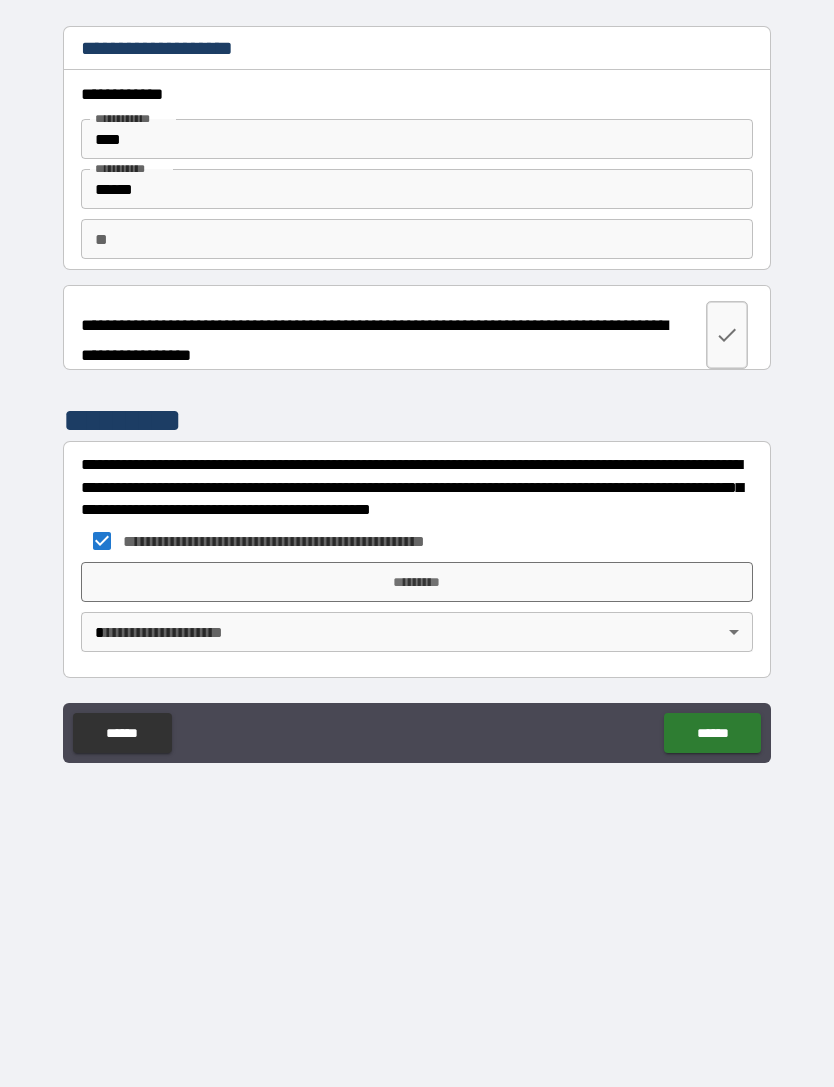 click 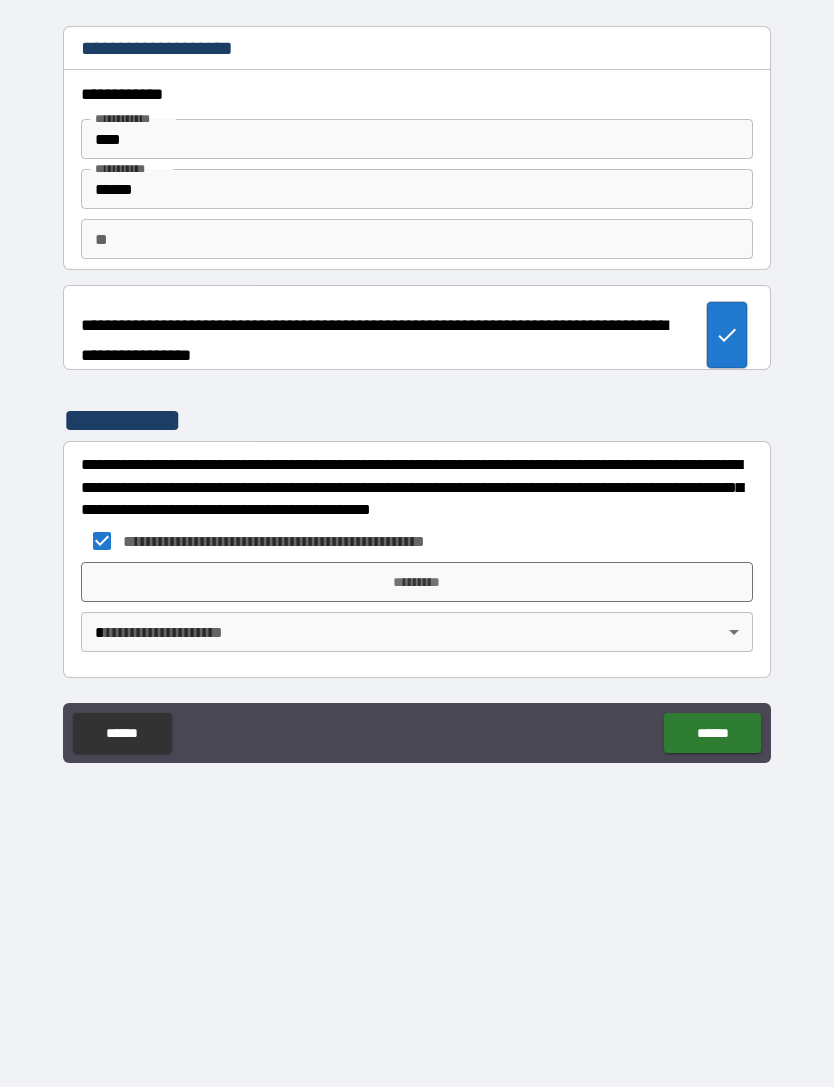 click on "*********" at bounding box center (417, 582) 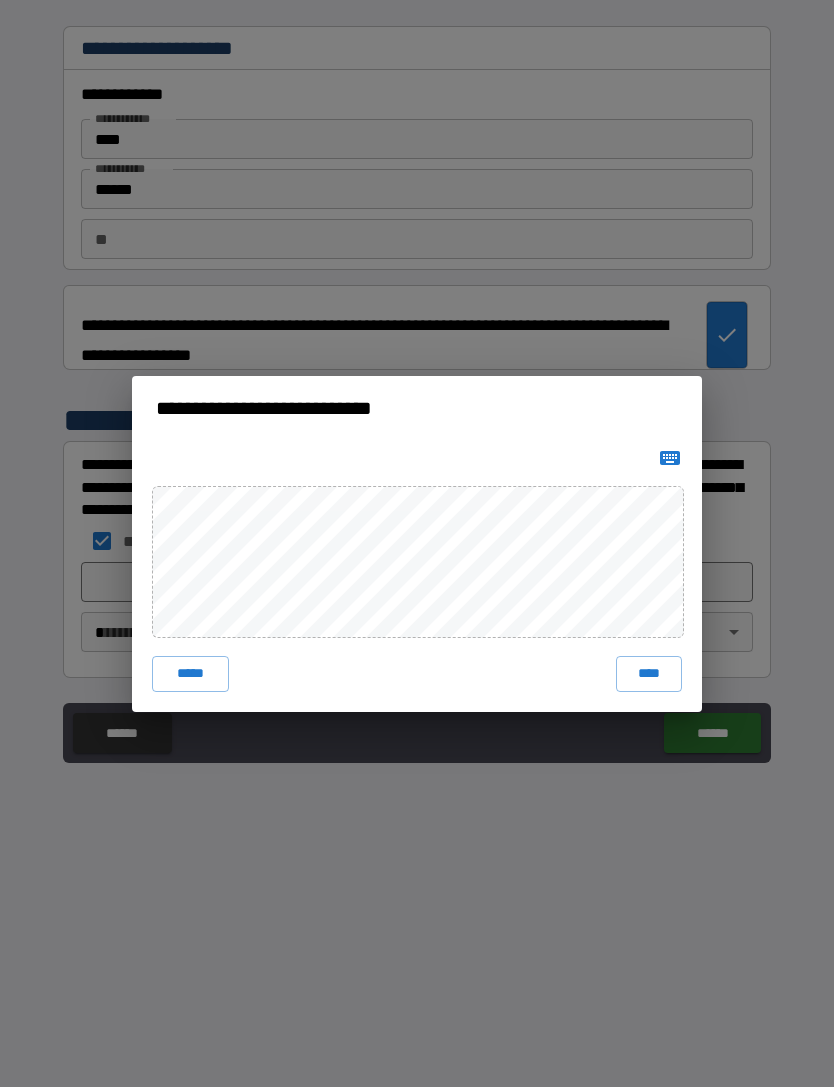 click on "*****" at bounding box center (190, 674) 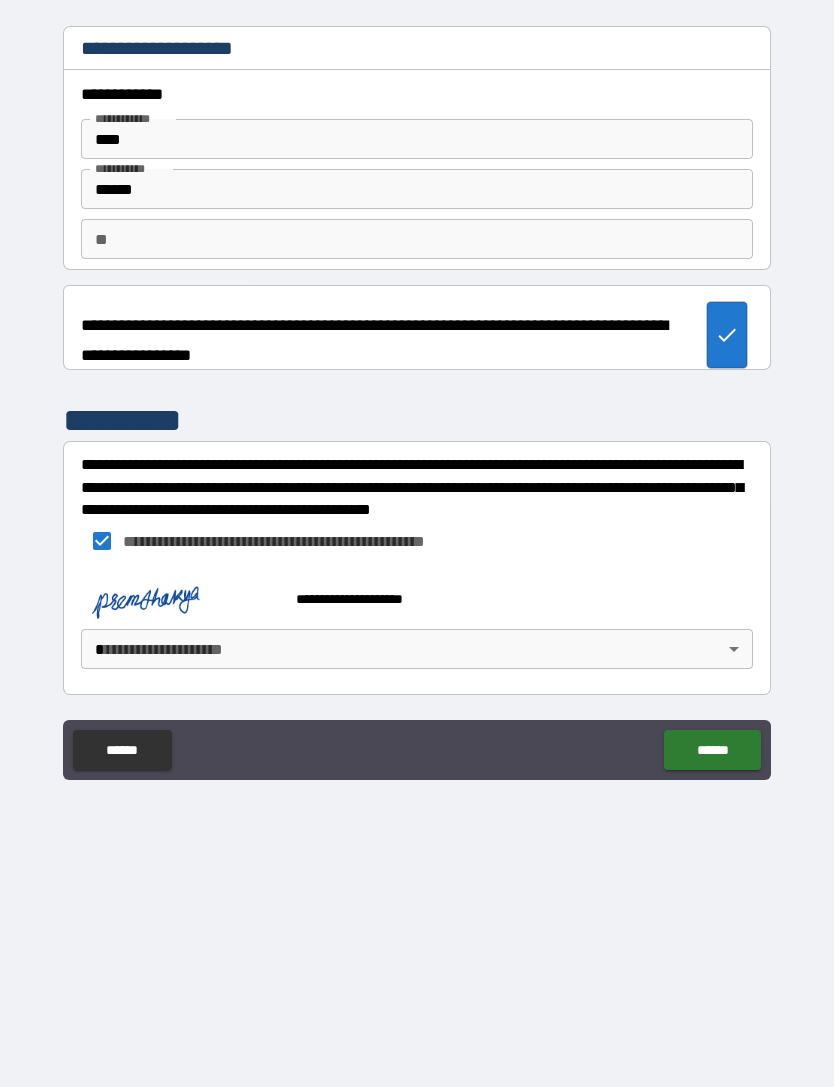 click on "**********" at bounding box center [417, 511] 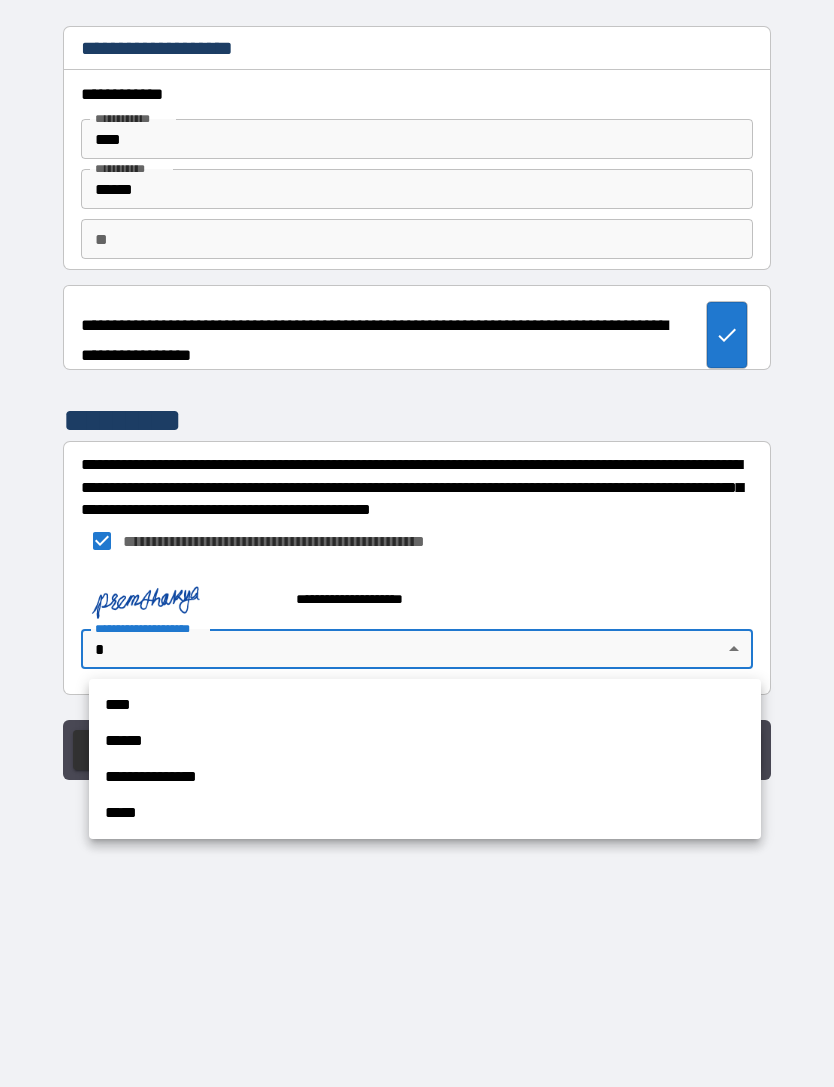 click on "****" at bounding box center (425, 705) 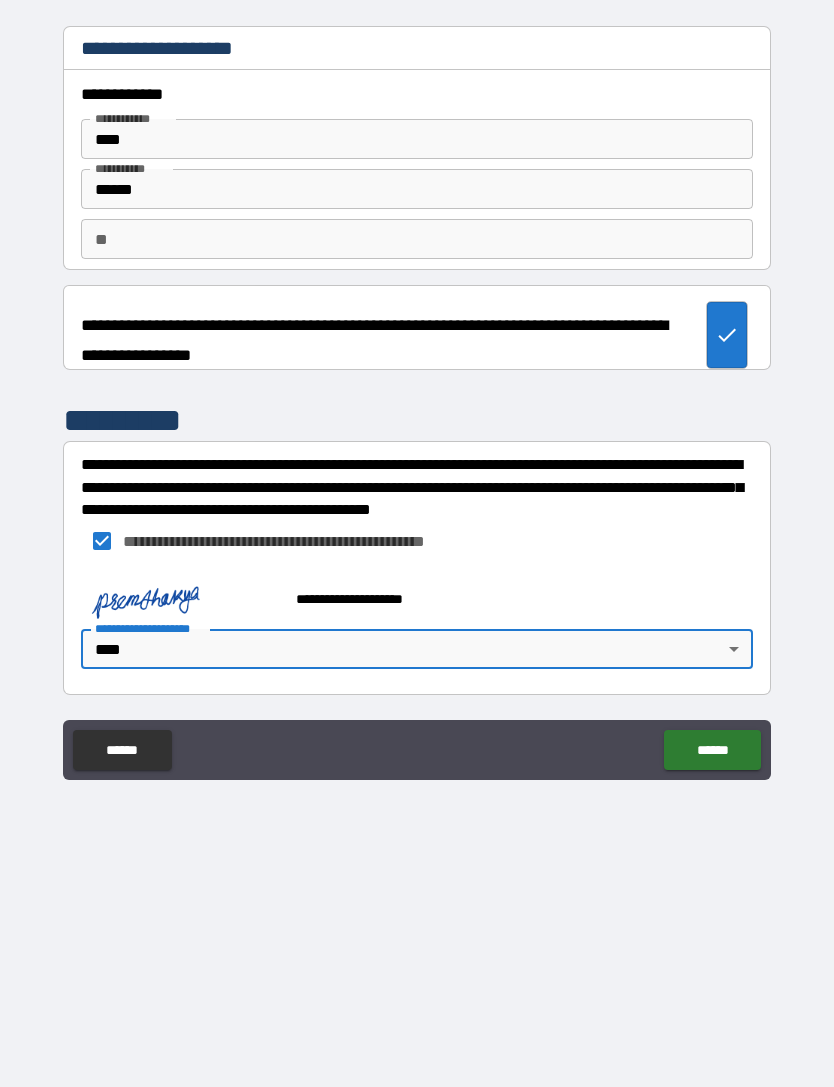 click on "******" at bounding box center (712, 750) 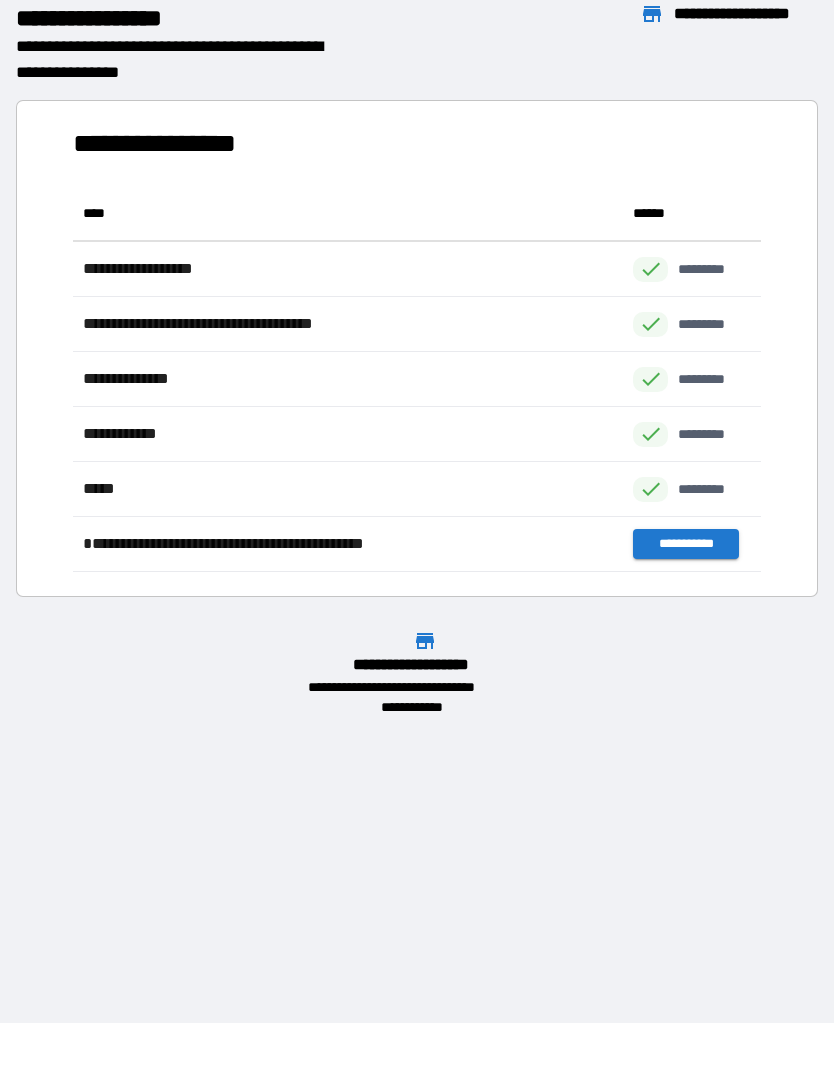 scroll, scrollTop: 386, scrollLeft: 688, axis: both 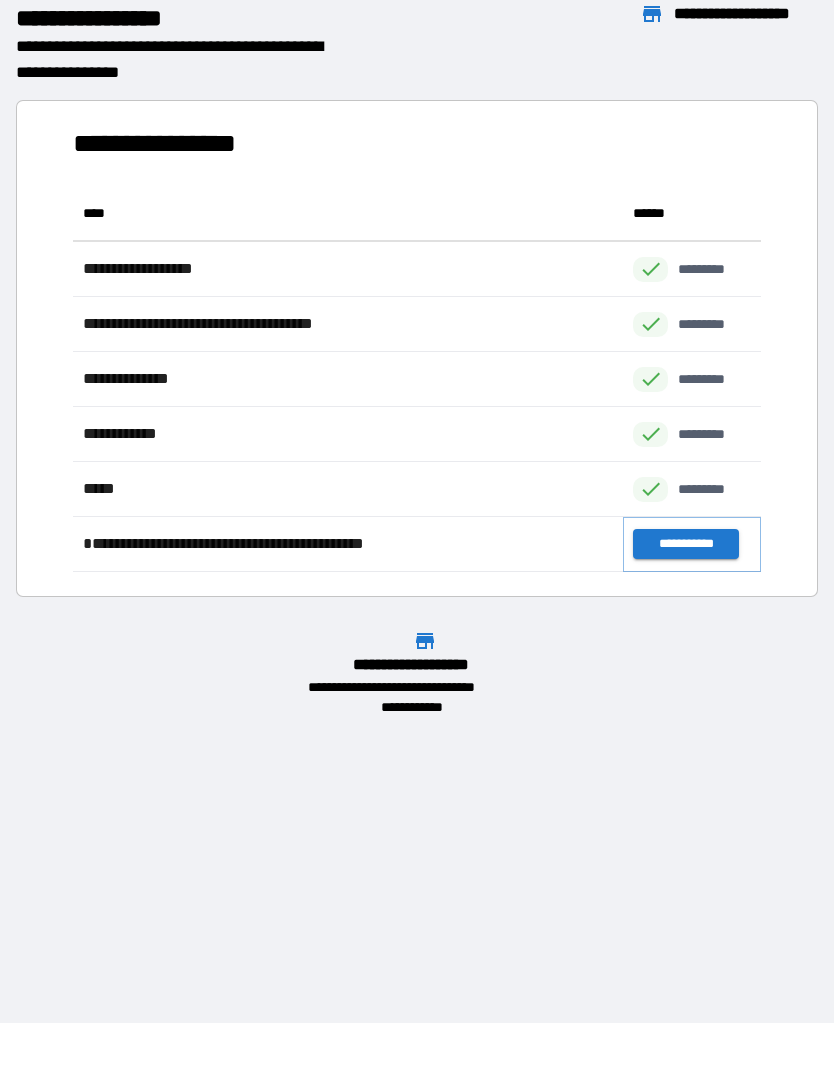 click on "**********" at bounding box center [685, 544] 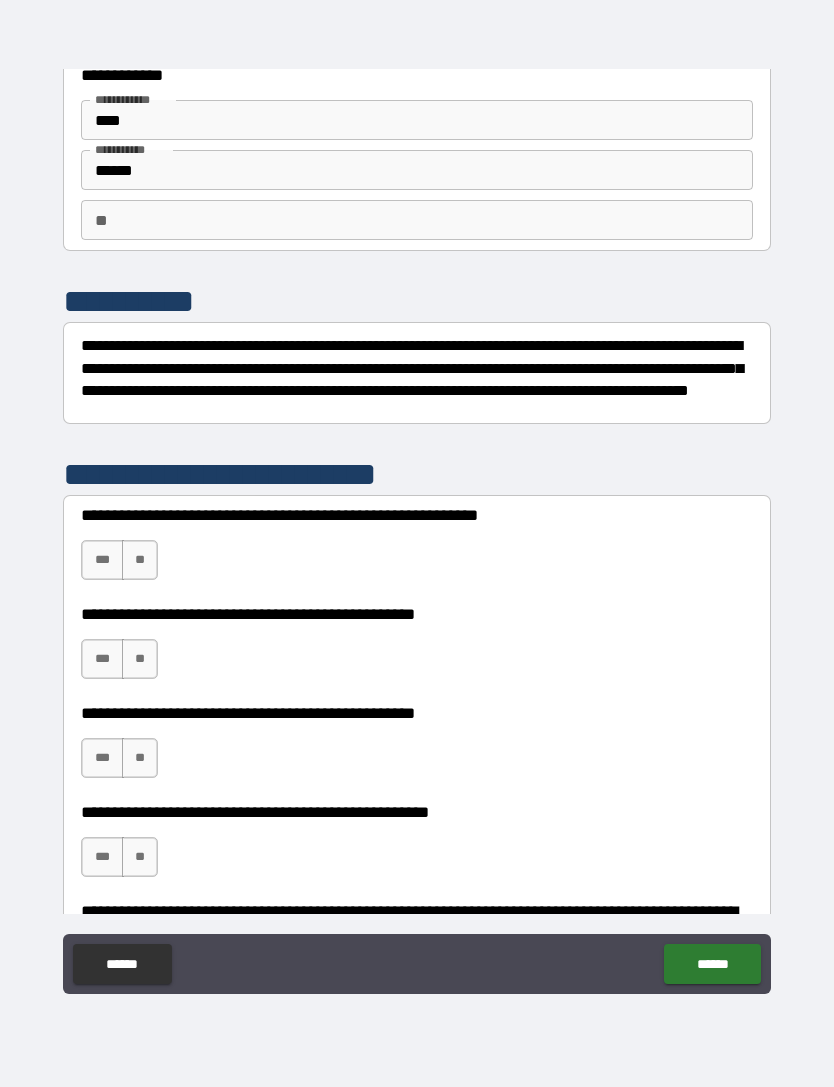 scroll, scrollTop: 64, scrollLeft: 0, axis: vertical 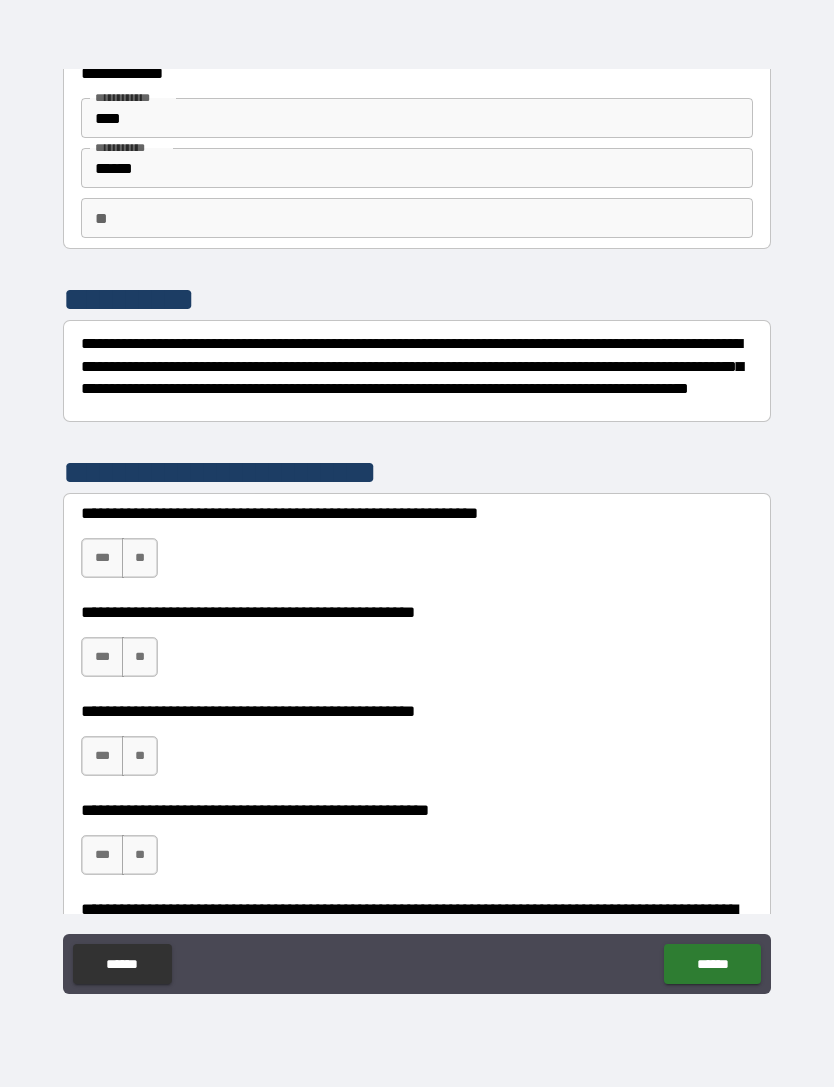 click on "**" at bounding box center (140, 558) 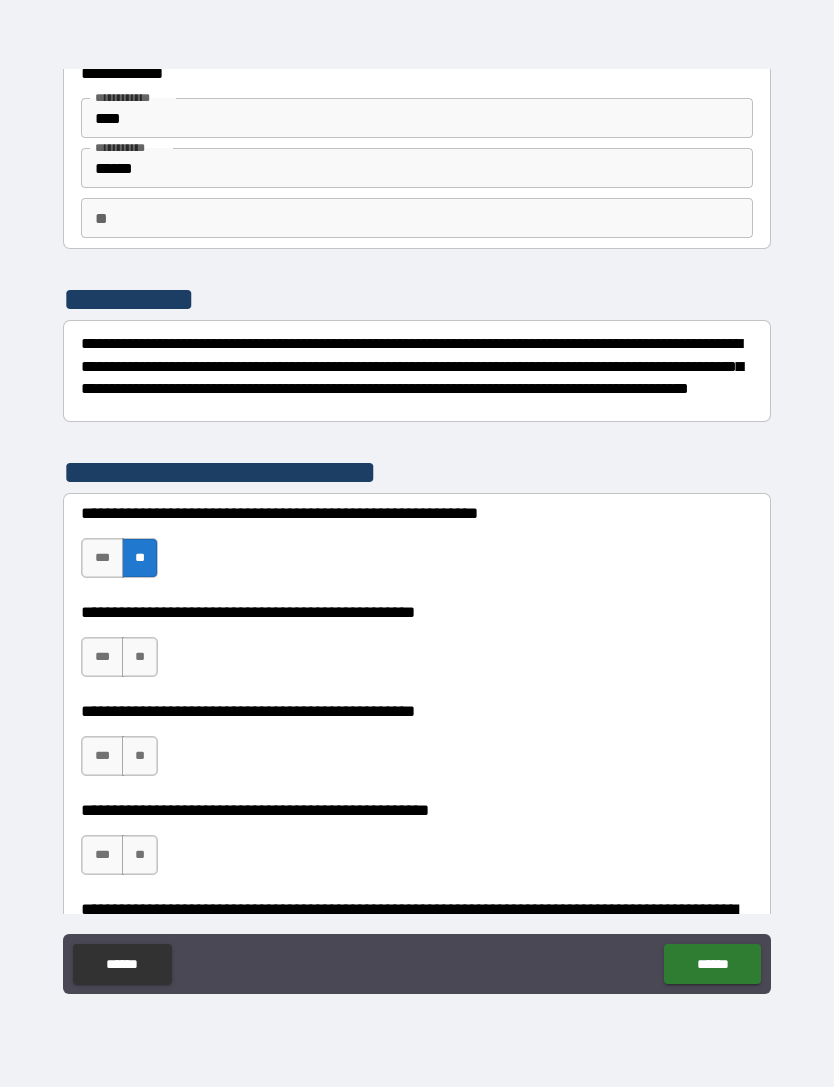 click on "**" at bounding box center (140, 657) 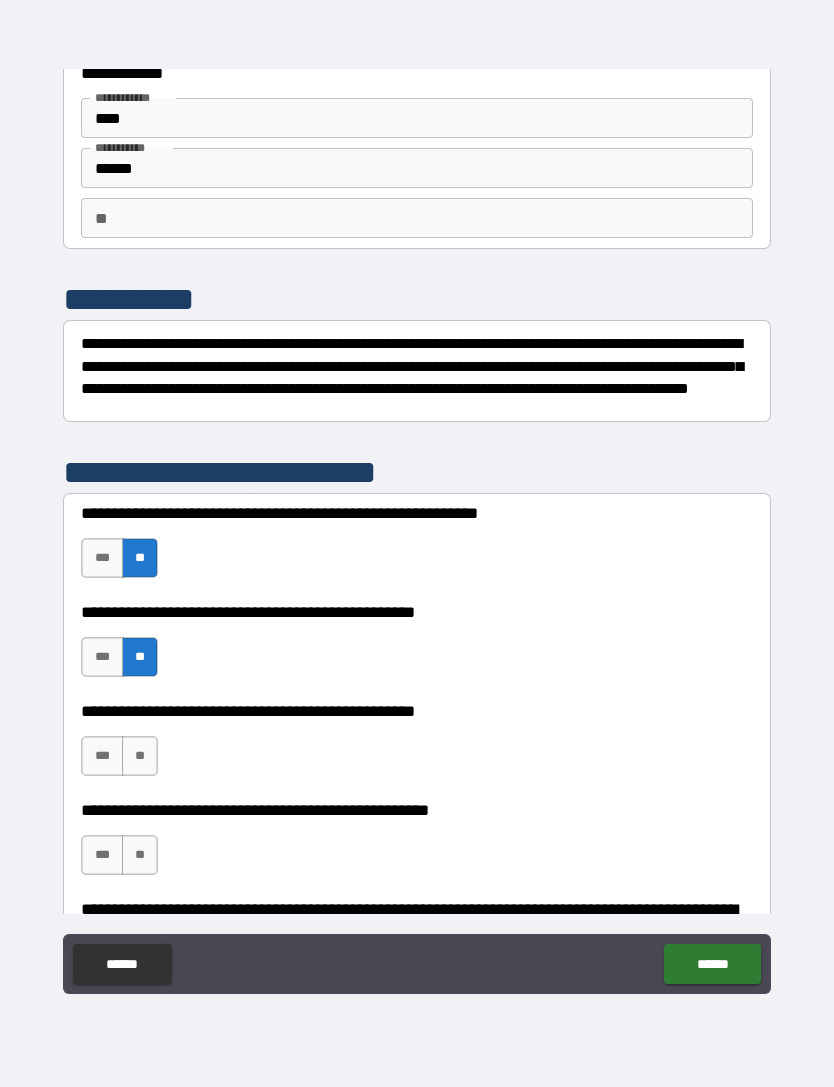 click on "***" at bounding box center [102, 756] 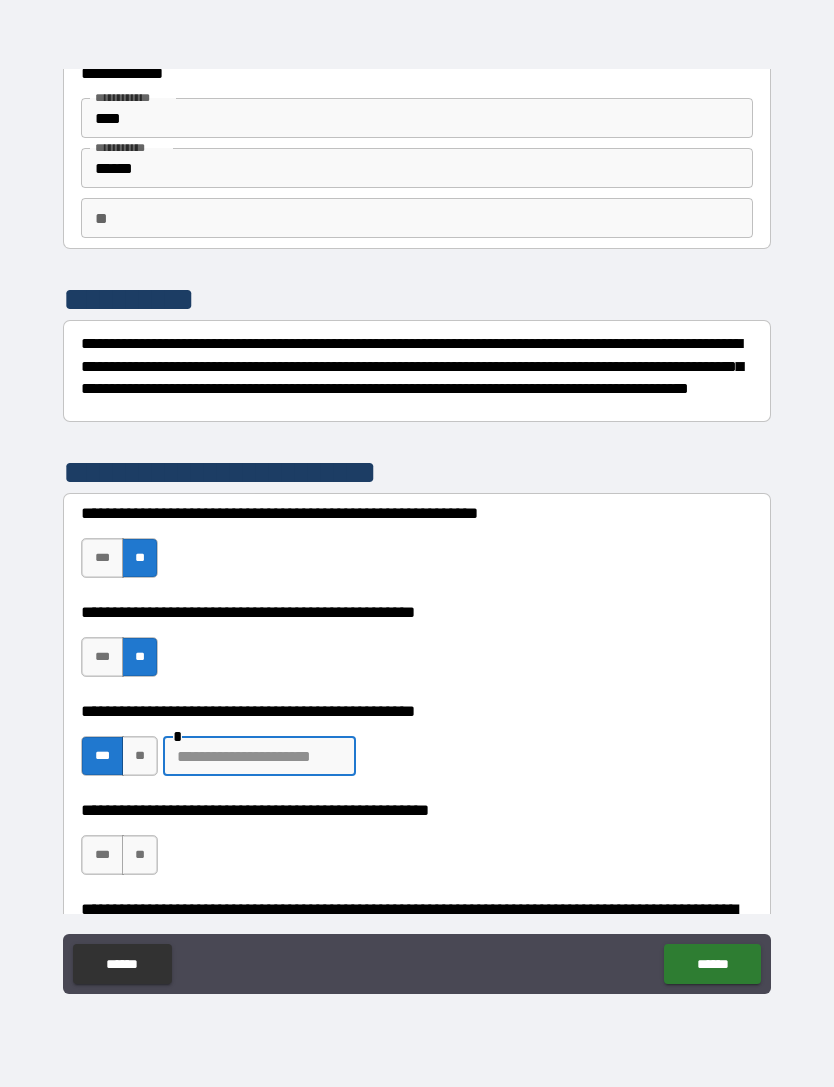 type on "*" 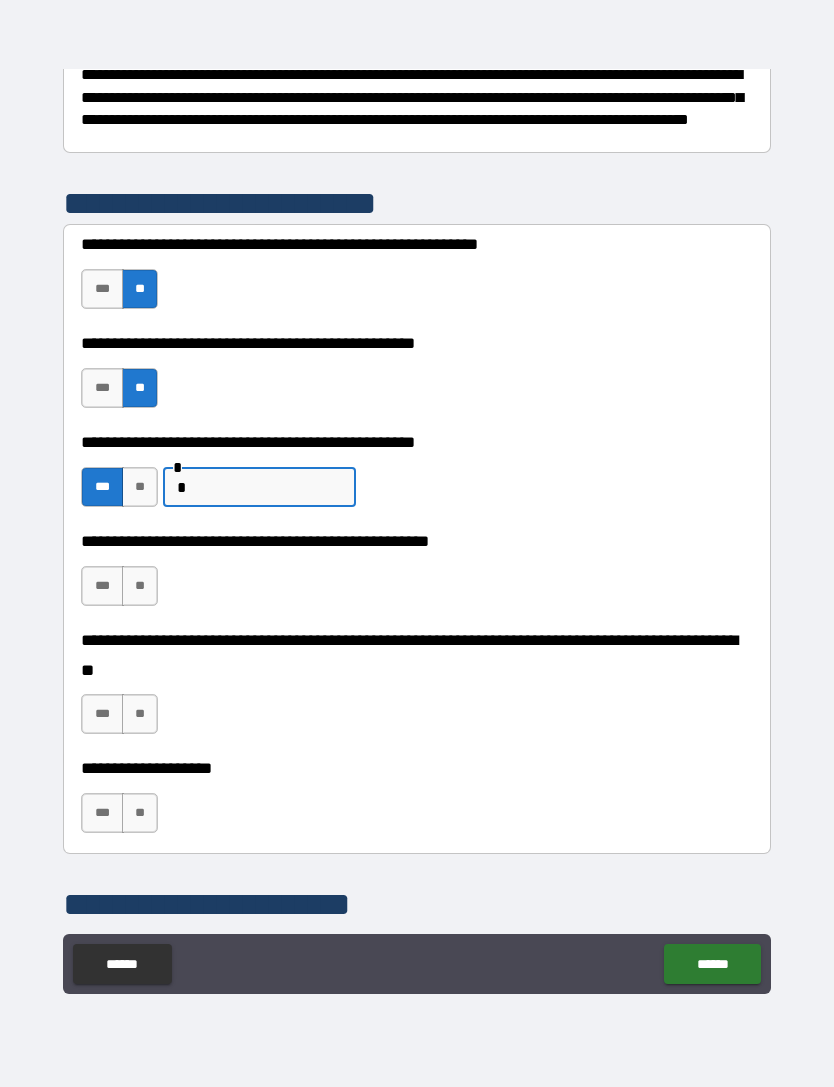 scroll, scrollTop: 326, scrollLeft: 0, axis: vertical 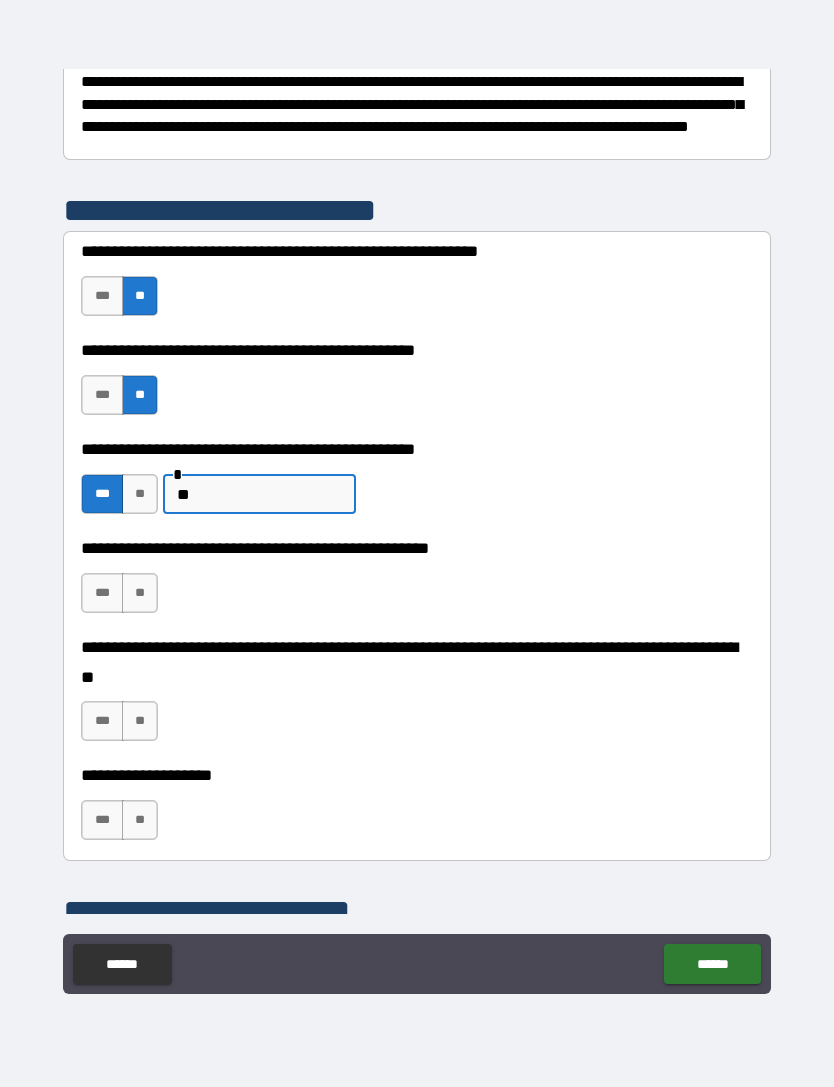 type on "*" 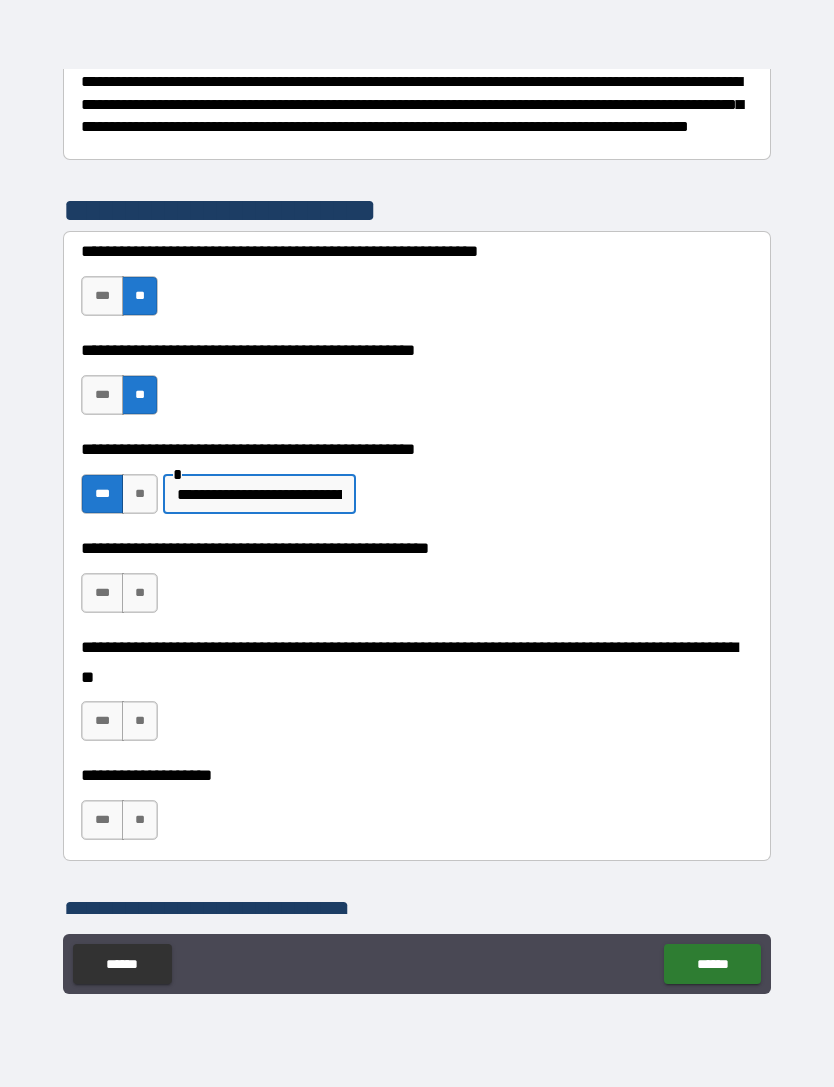 click on "**********" at bounding box center (259, 494) 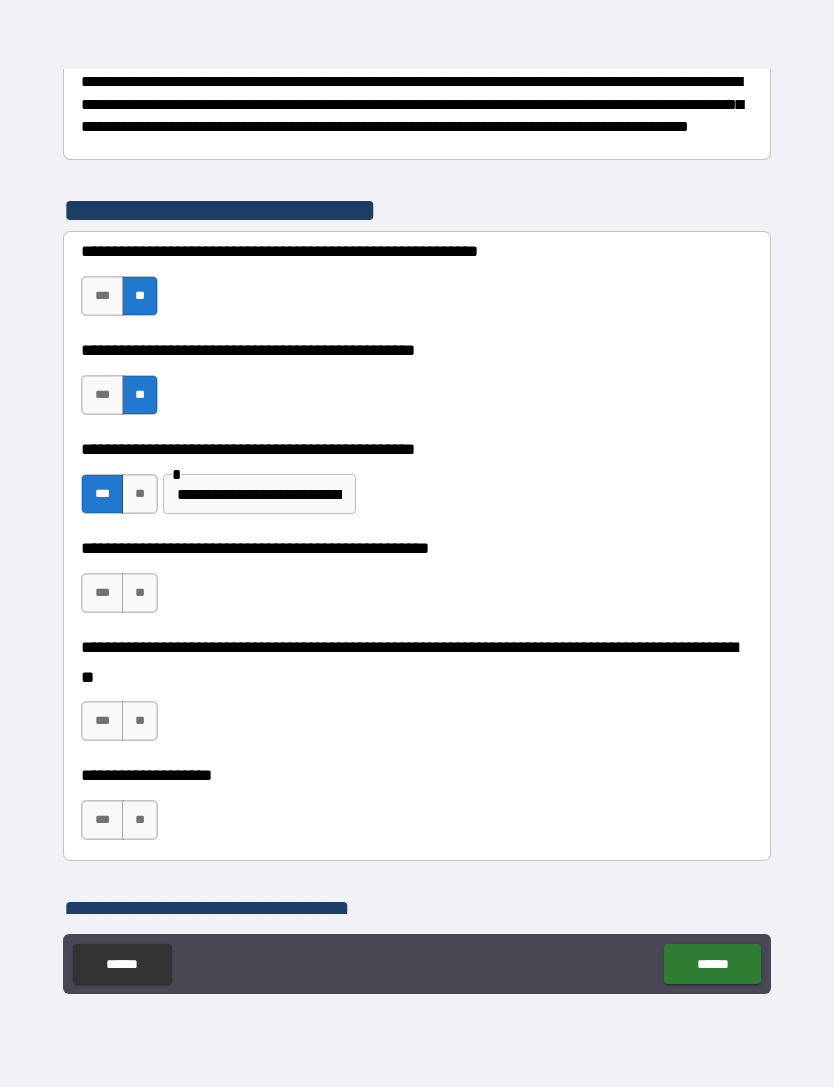 click on "**********" at bounding box center [259, 494] 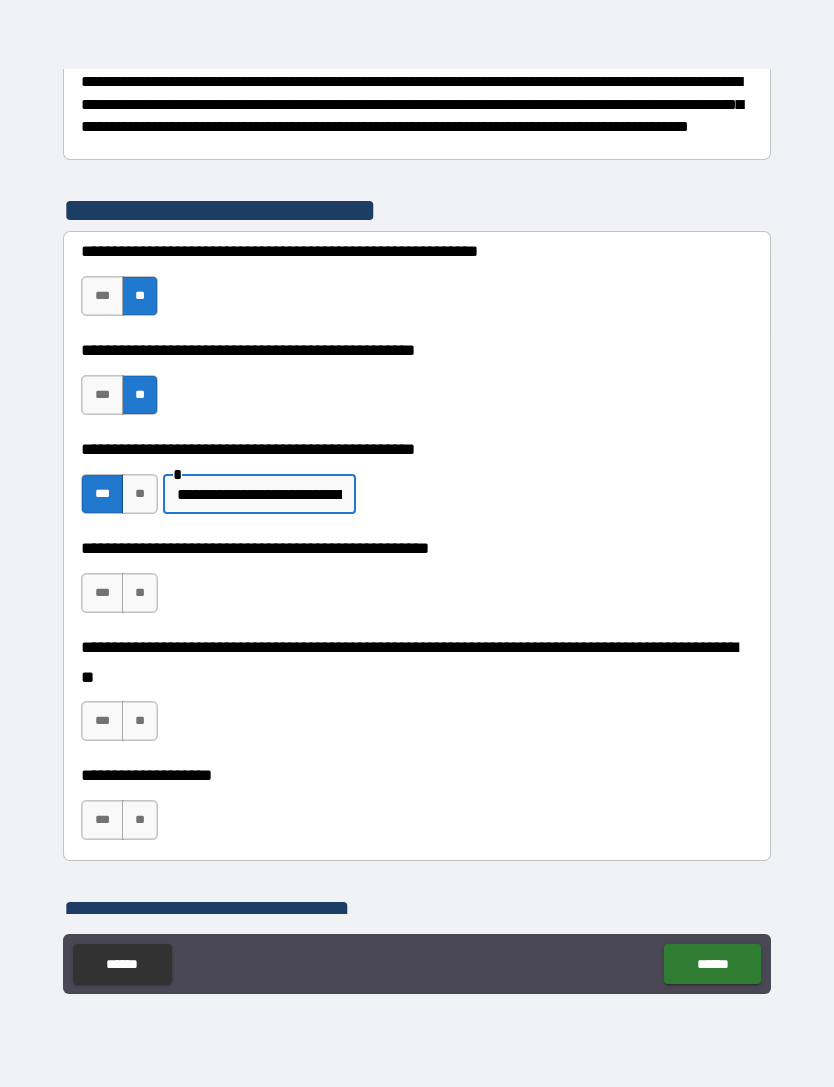 click on "**********" at bounding box center [259, 494] 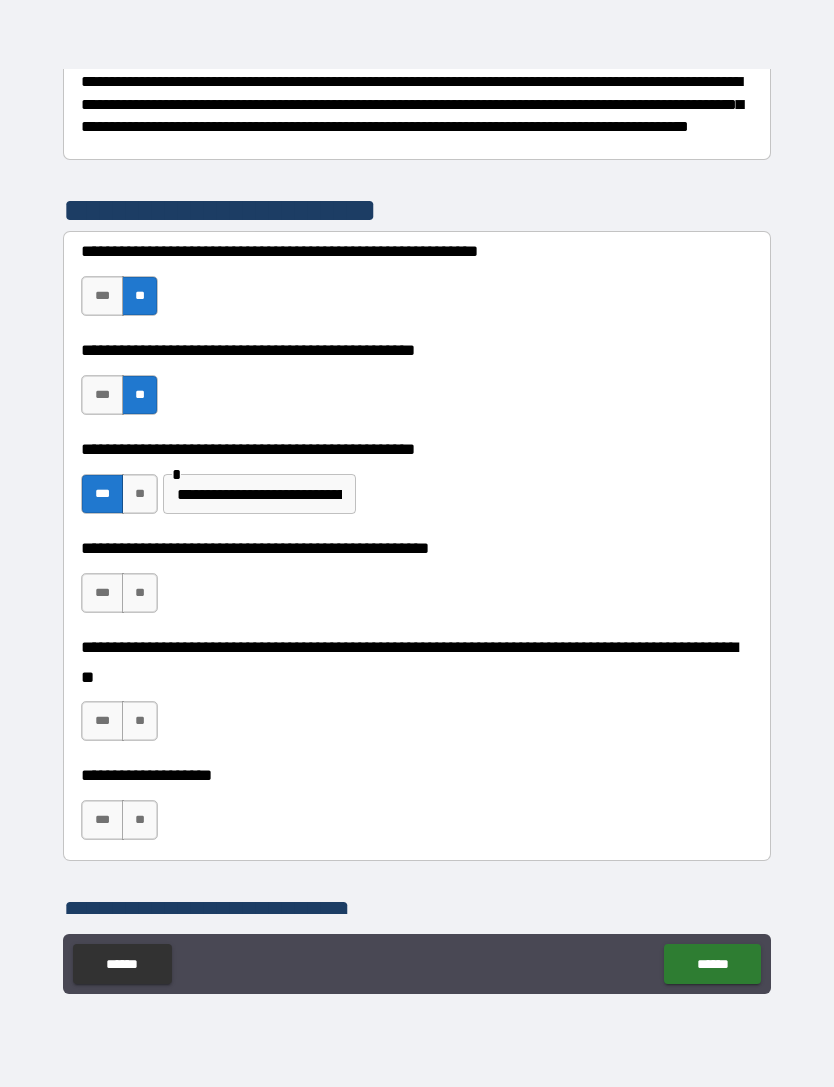 click on "**********" at bounding box center (417, 583) 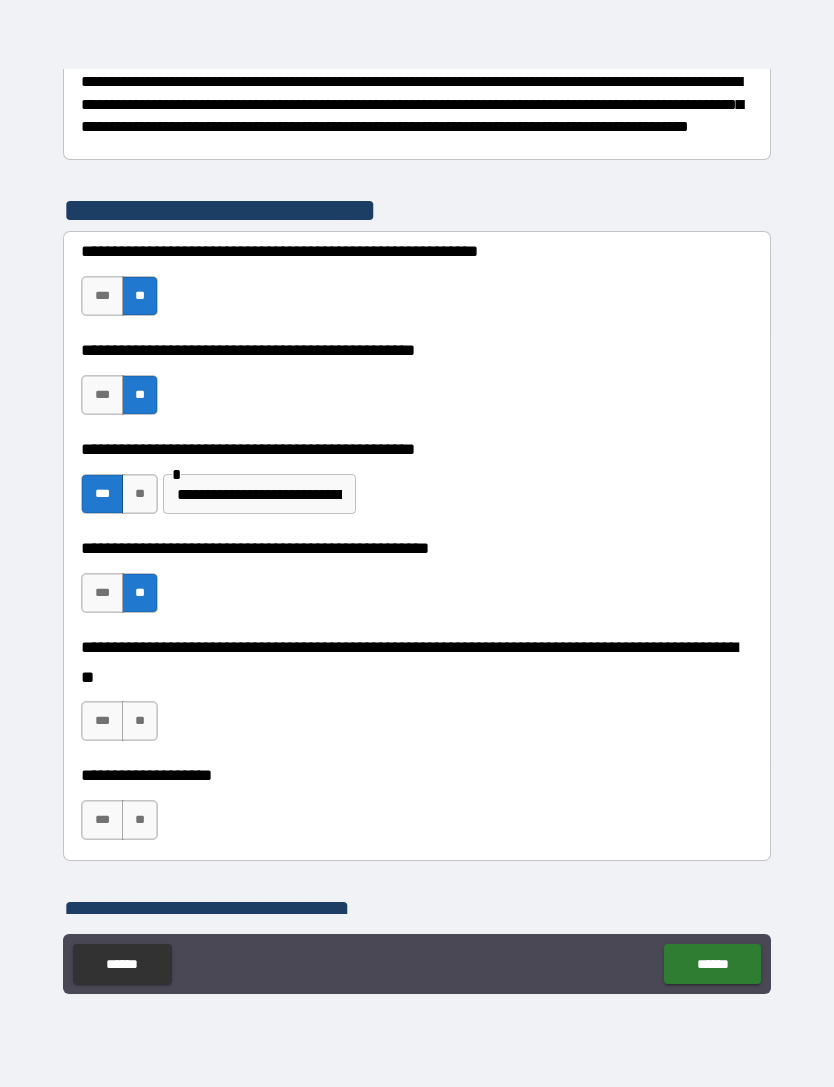 click on "**" at bounding box center [140, 721] 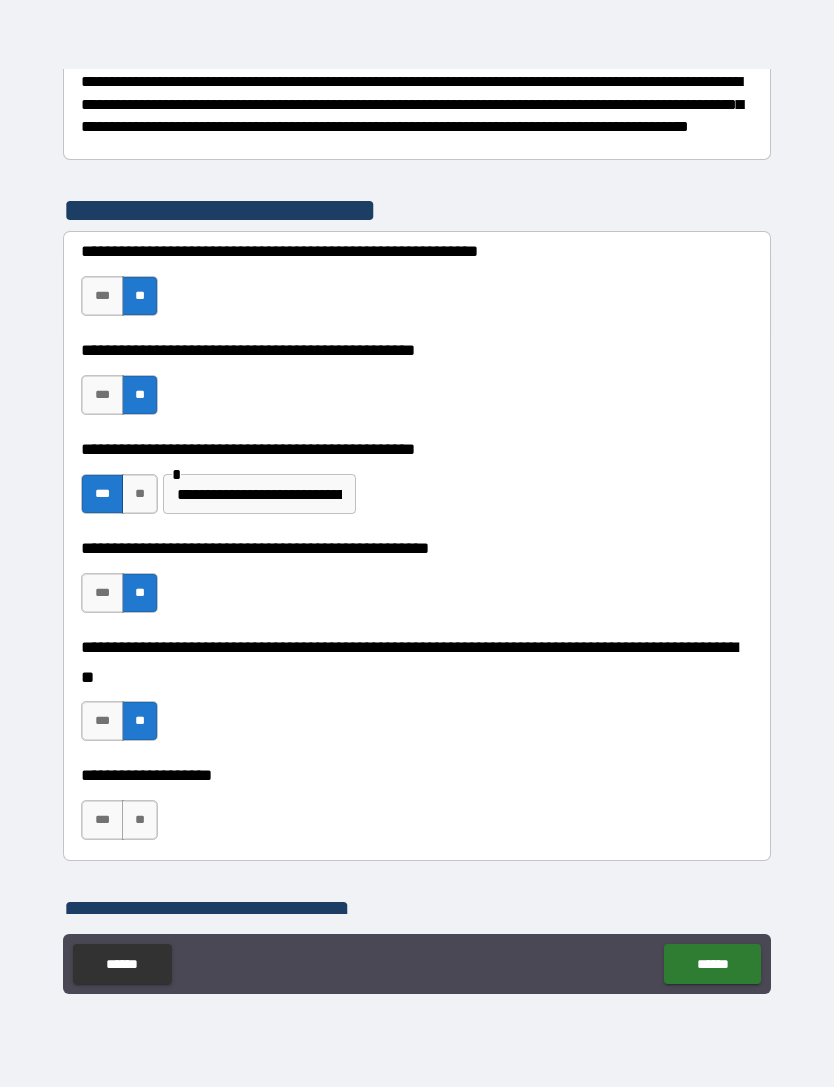 click on "**" at bounding box center (140, 820) 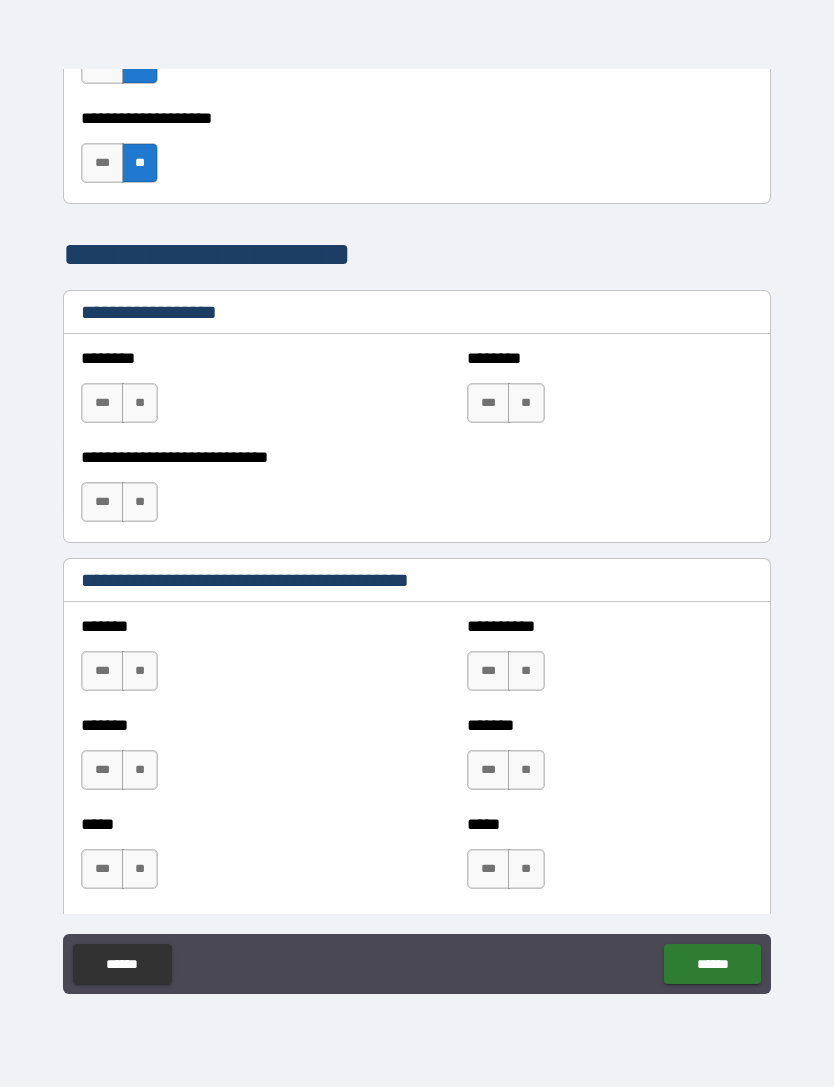scroll, scrollTop: 984, scrollLeft: 0, axis: vertical 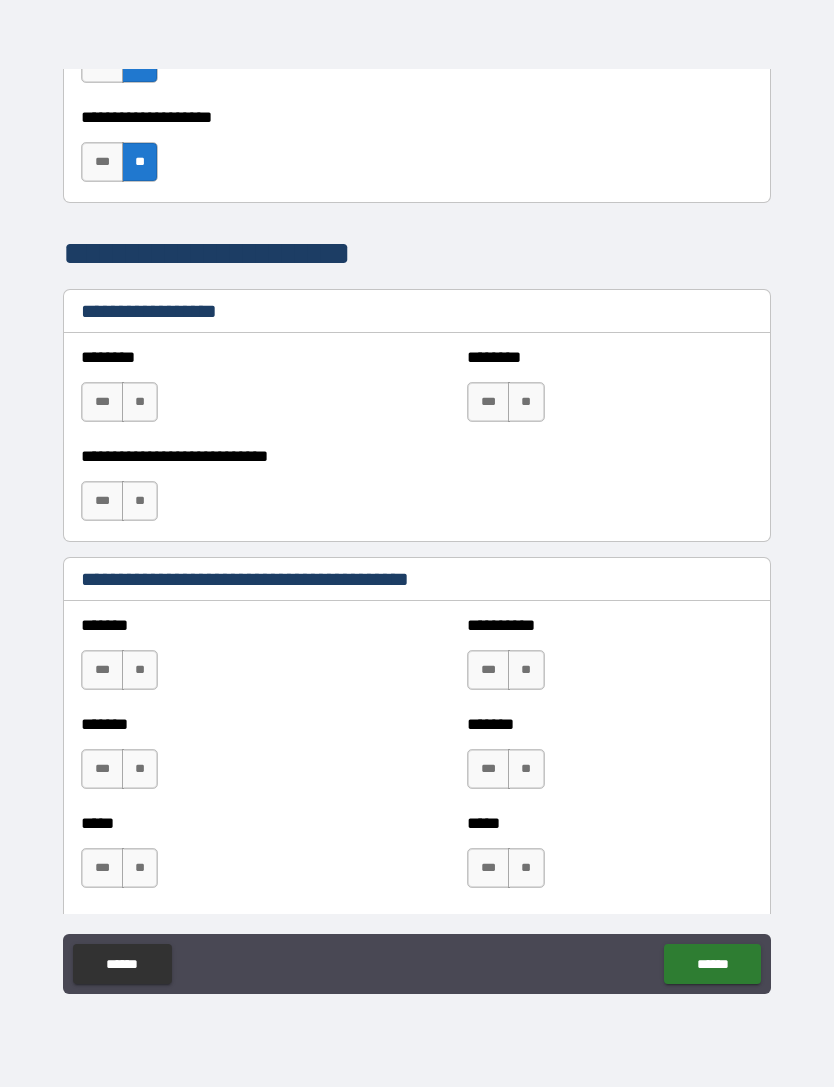 click on "**" at bounding box center (140, 670) 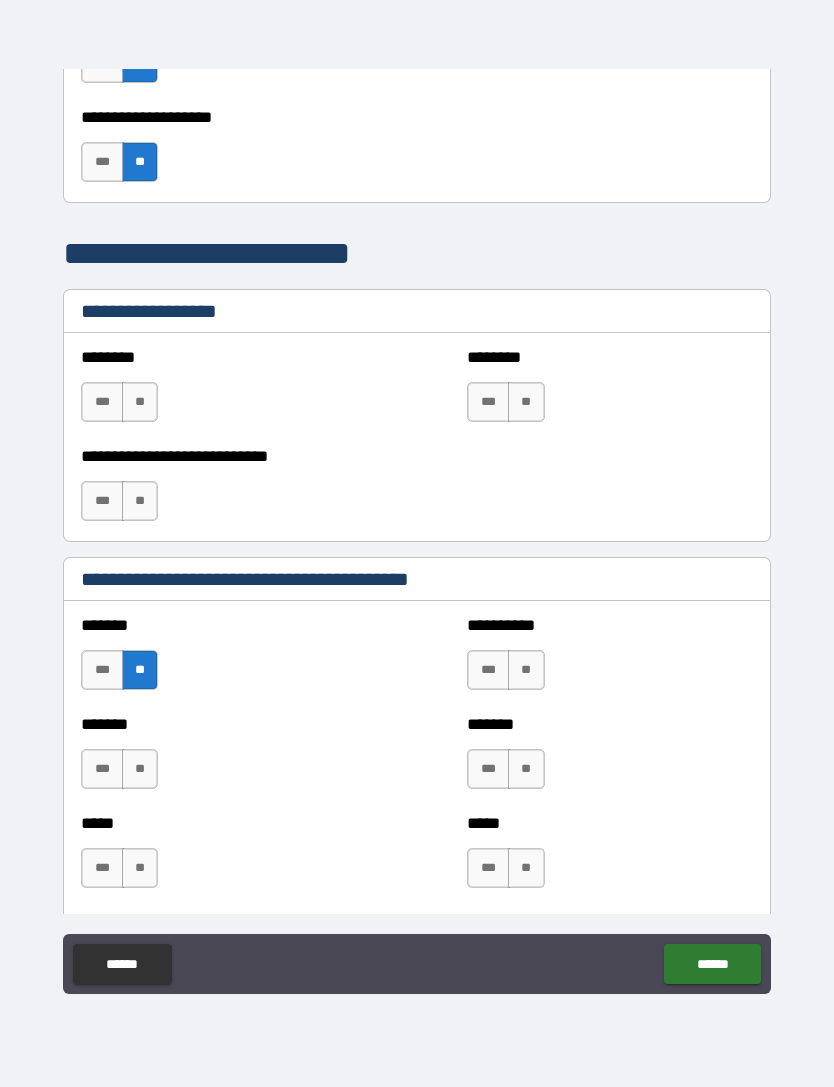 click on "**" at bounding box center (140, 769) 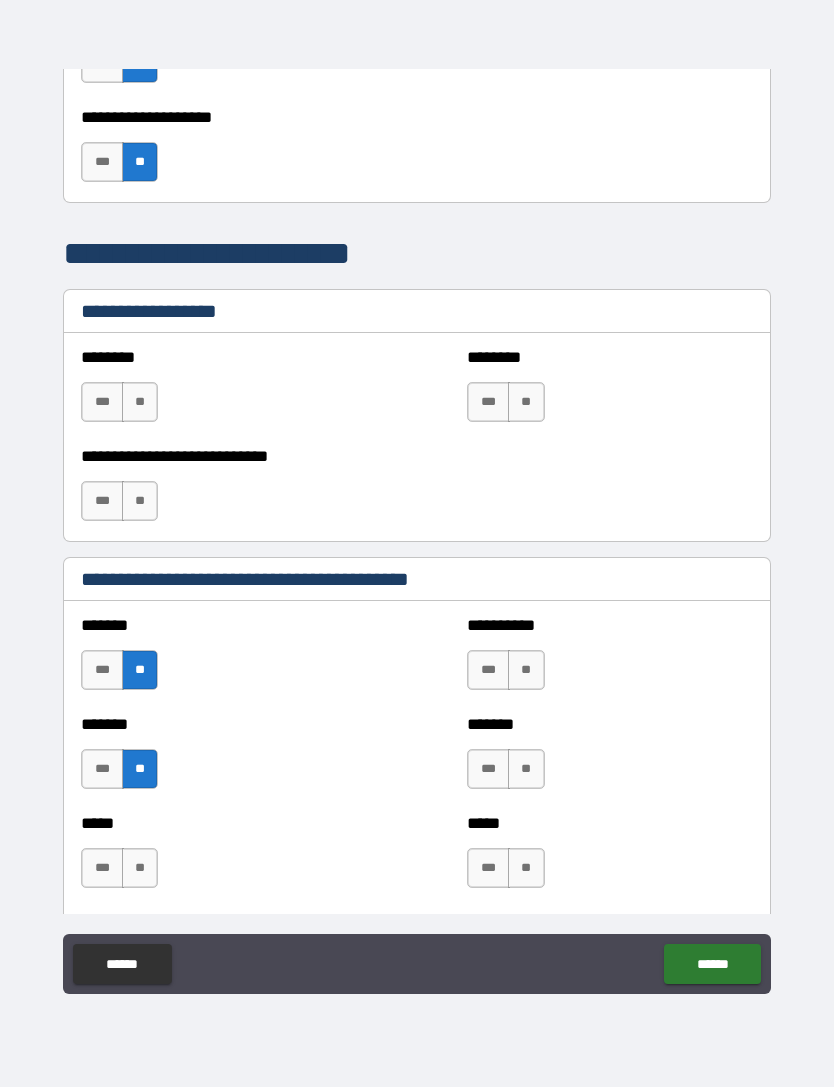 click on "**" at bounding box center [140, 868] 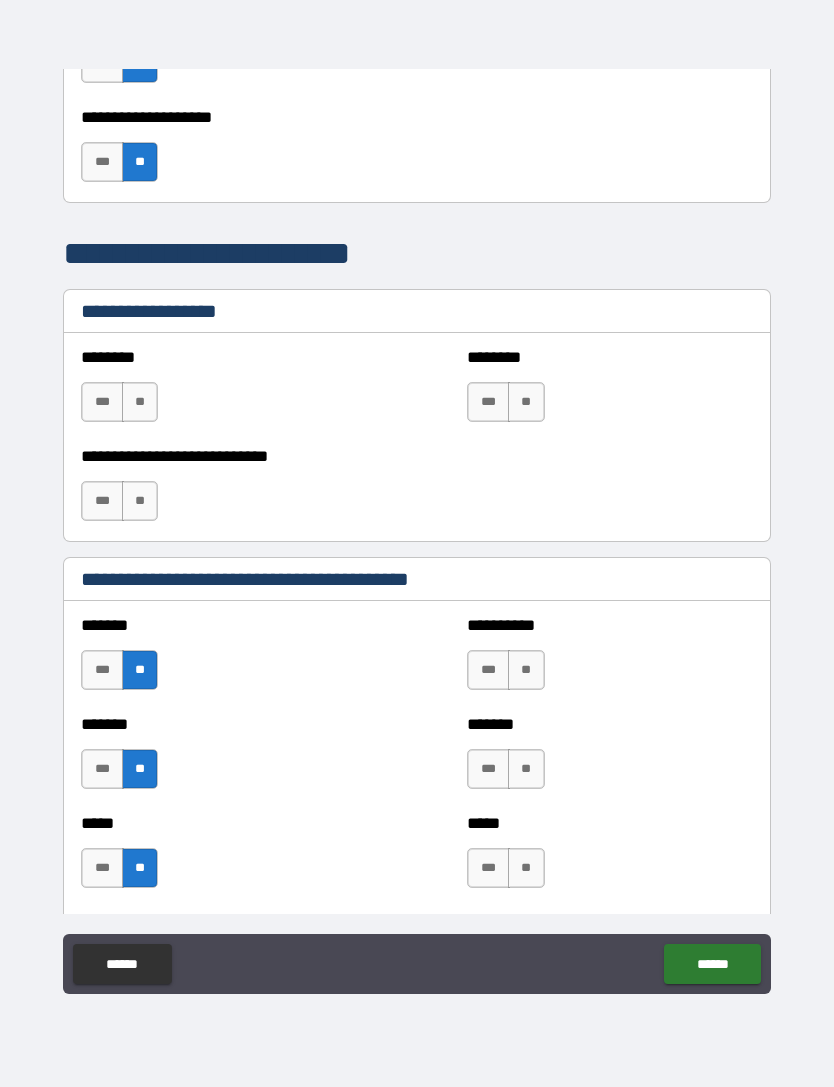 click on "**" at bounding box center (526, 670) 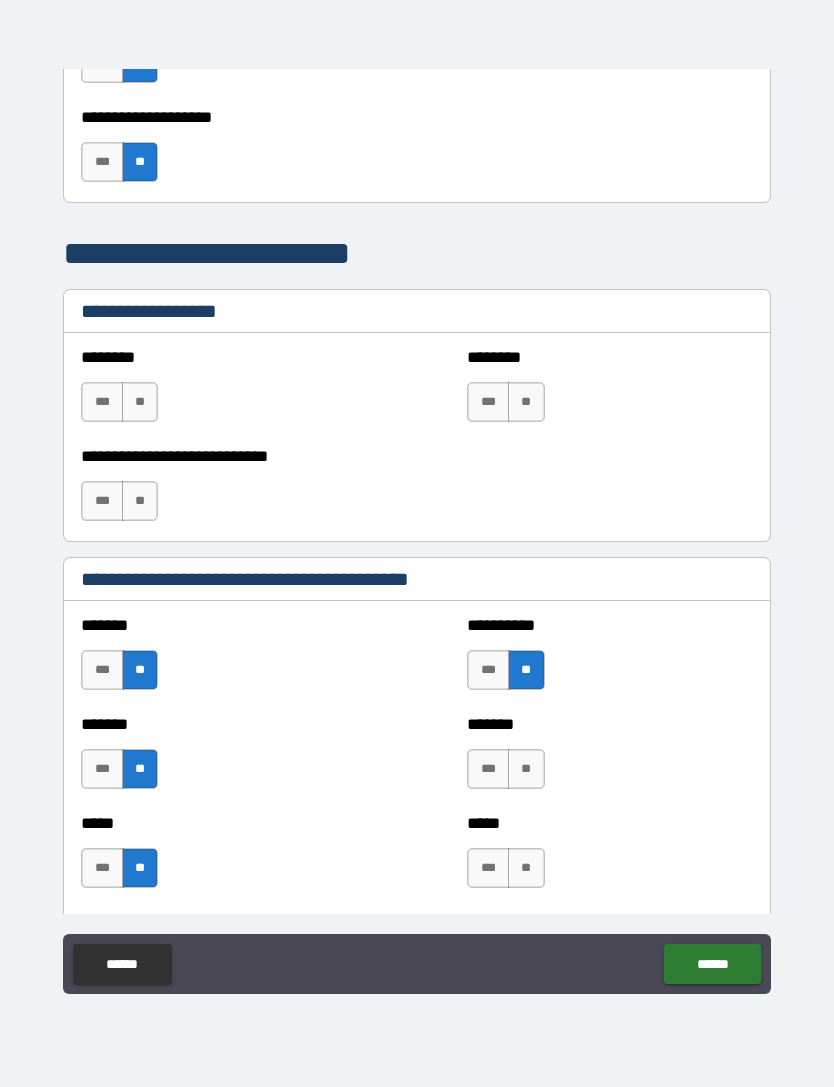 click on "**" at bounding box center [526, 769] 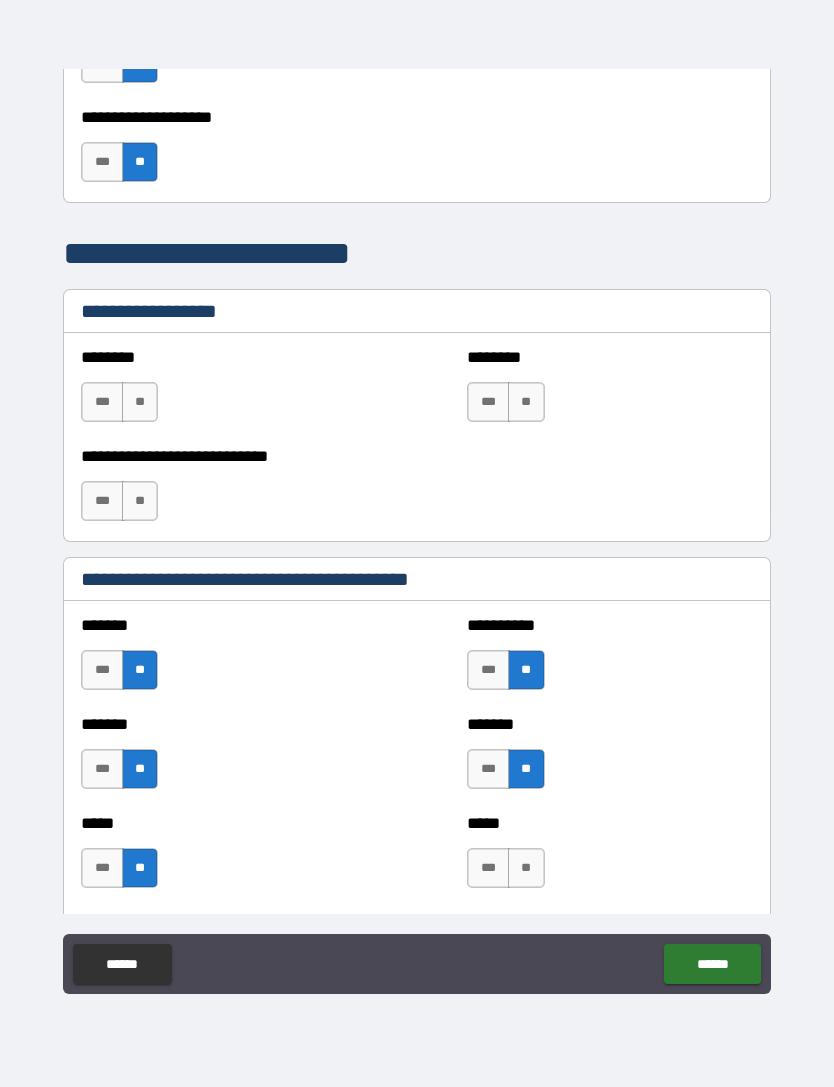 click on "**" at bounding box center (526, 868) 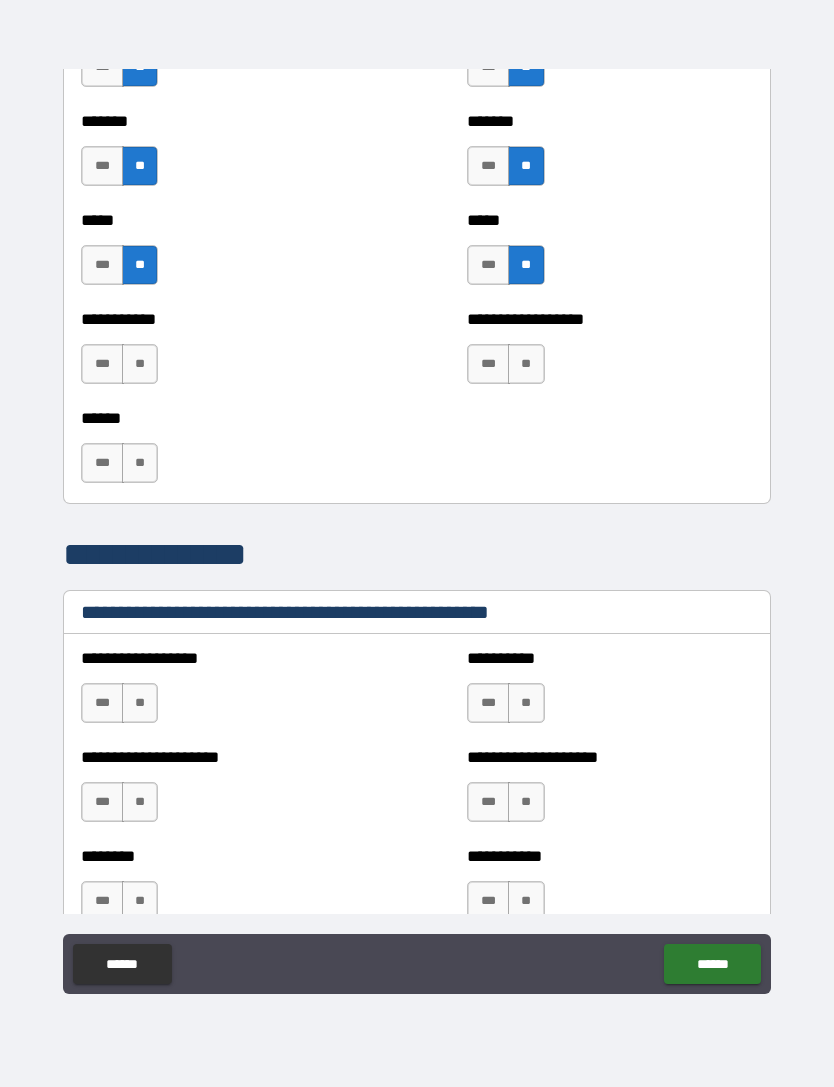 scroll, scrollTop: 1611, scrollLeft: 0, axis: vertical 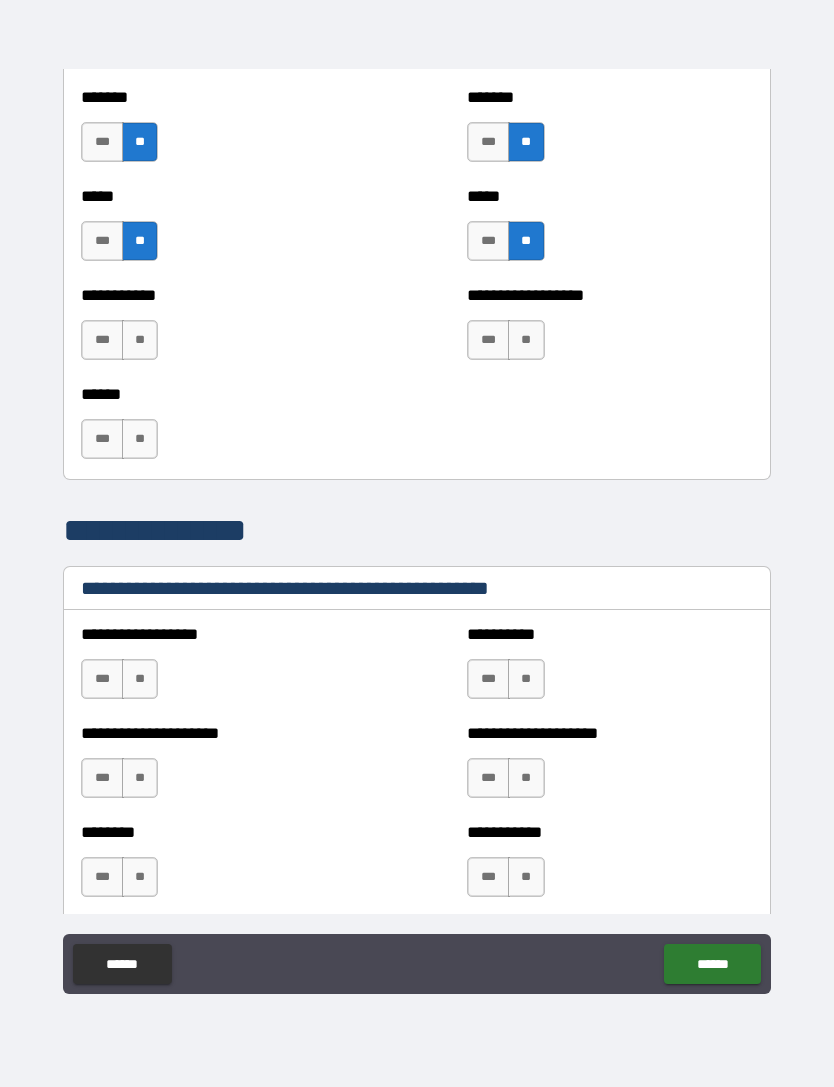 click on "**" at bounding box center [140, 340] 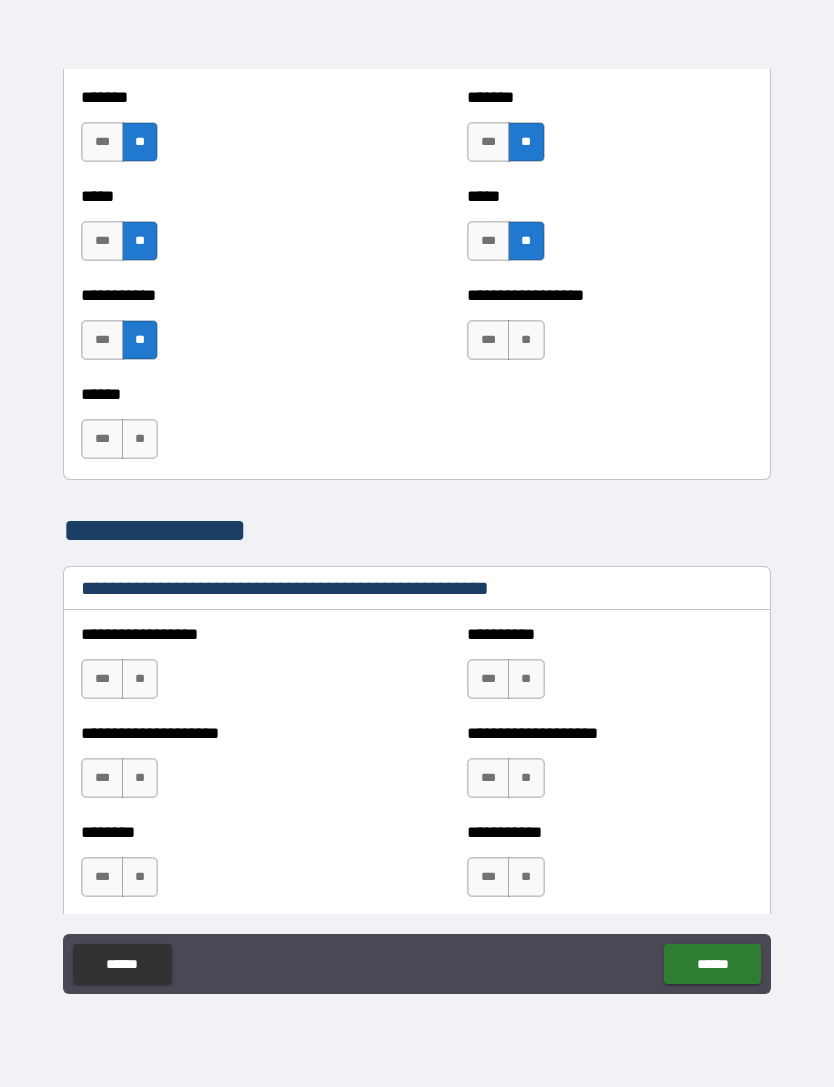 click on "**" at bounding box center [526, 340] 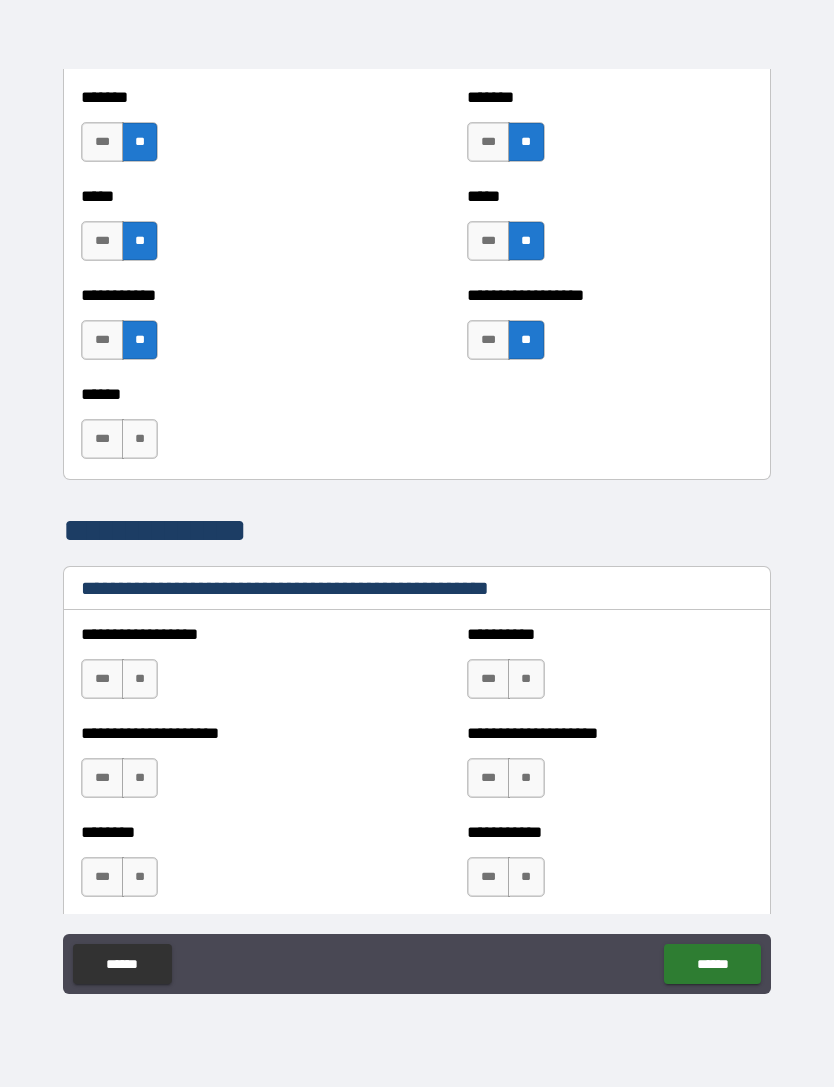 click on "**" at bounding box center [140, 439] 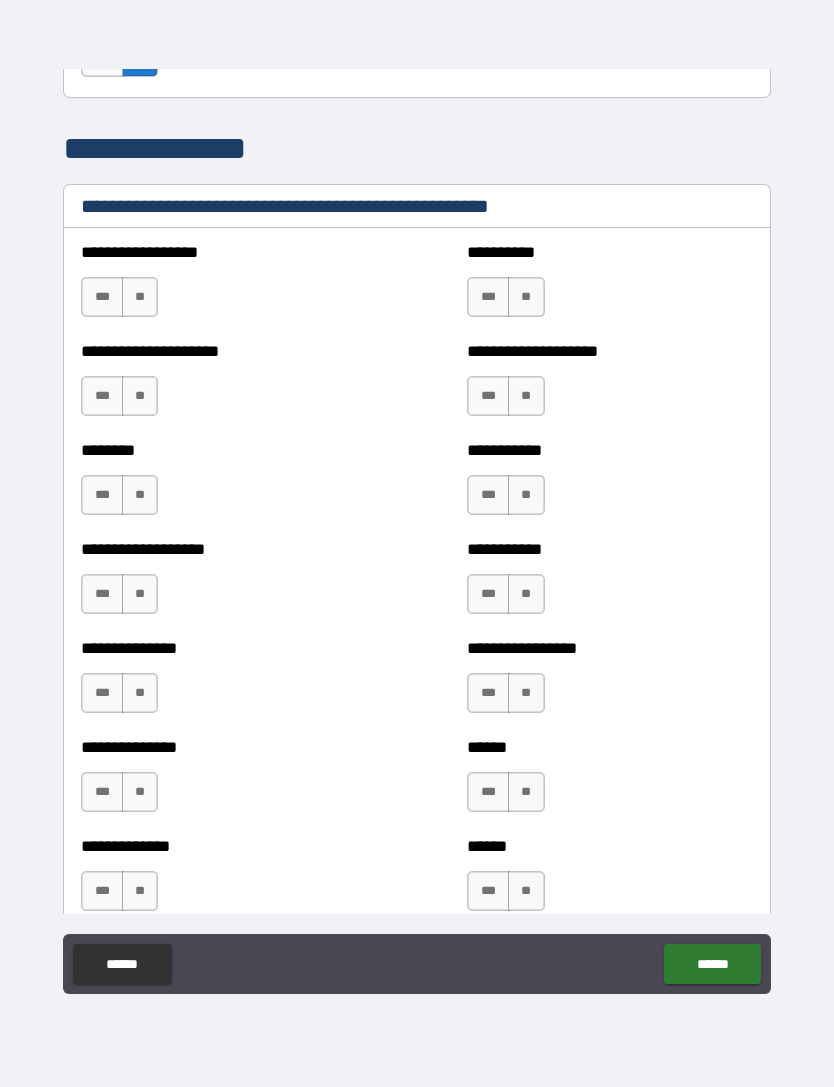 scroll, scrollTop: 2011, scrollLeft: 0, axis: vertical 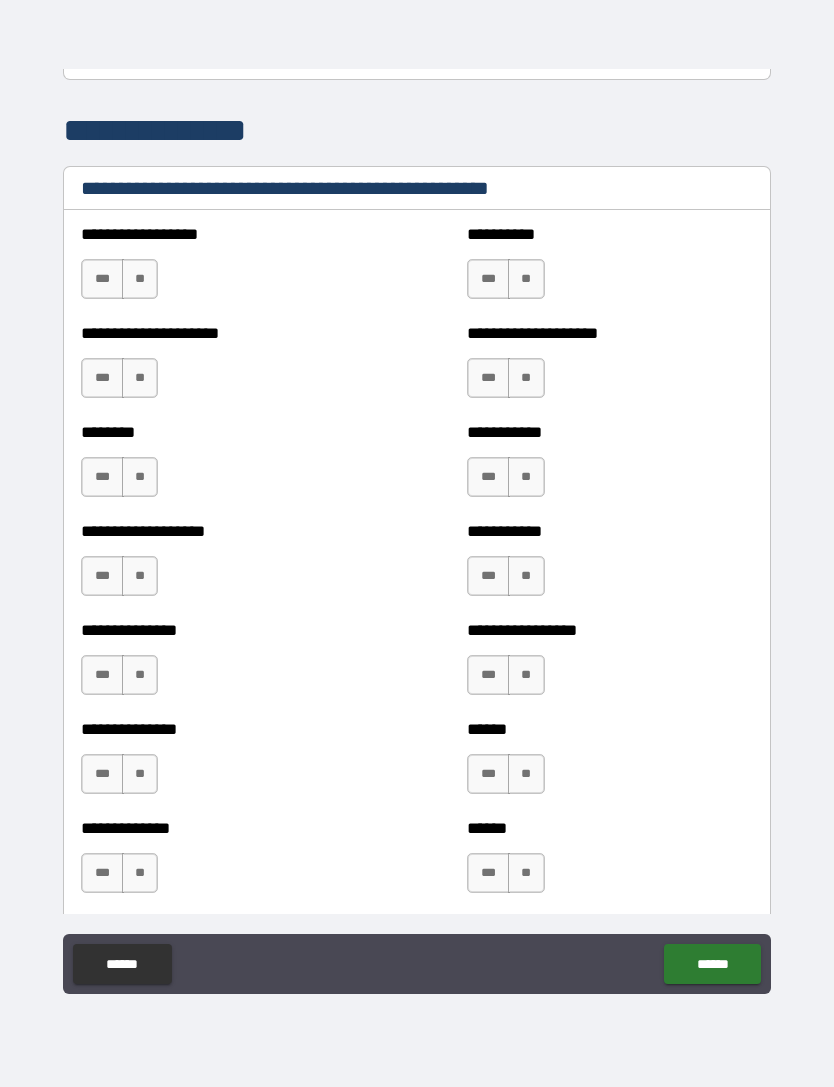 click on "**" at bounding box center (140, 279) 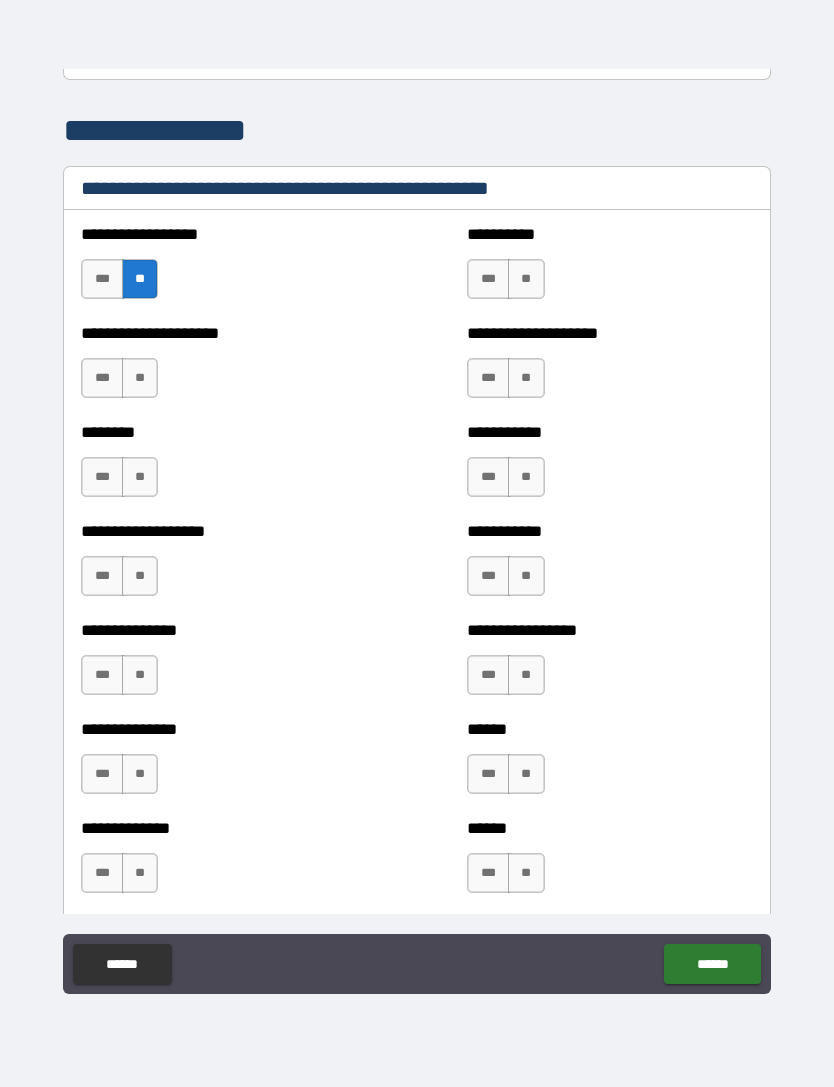 click on "**" at bounding box center [526, 279] 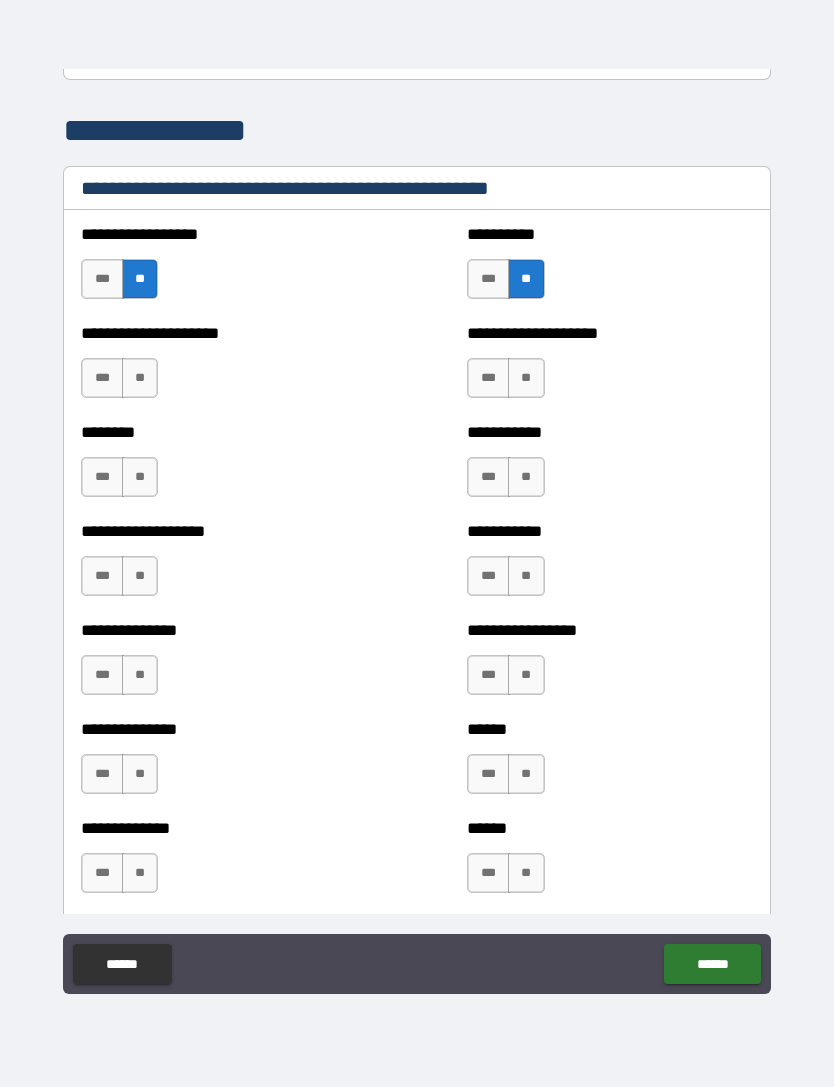 click on "**" at bounding box center [140, 378] 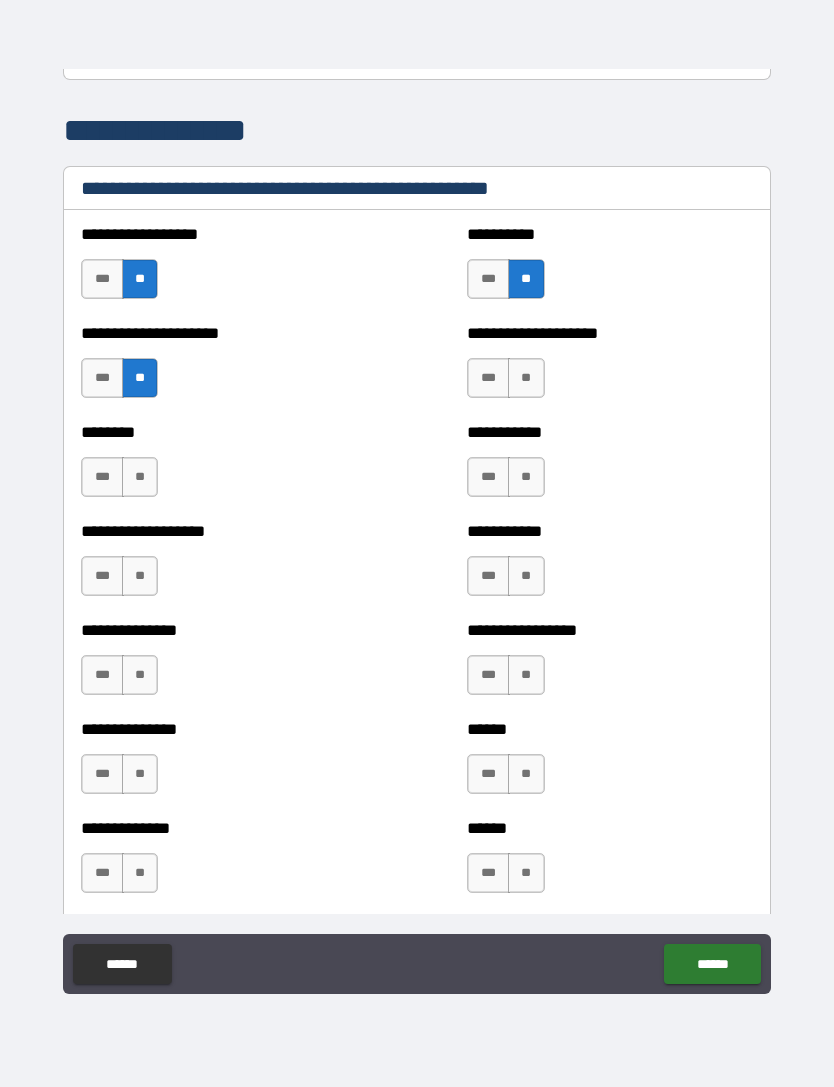 click on "**" at bounding box center (526, 378) 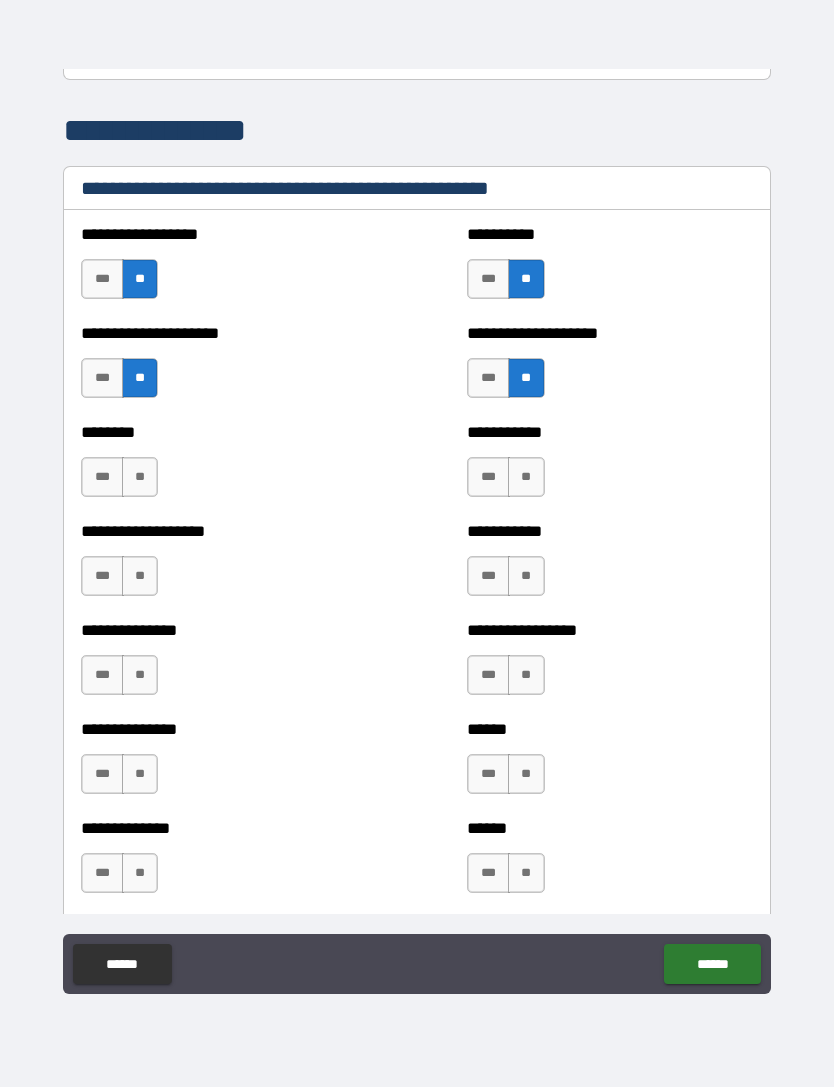 click on "**" at bounding box center [526, 477] 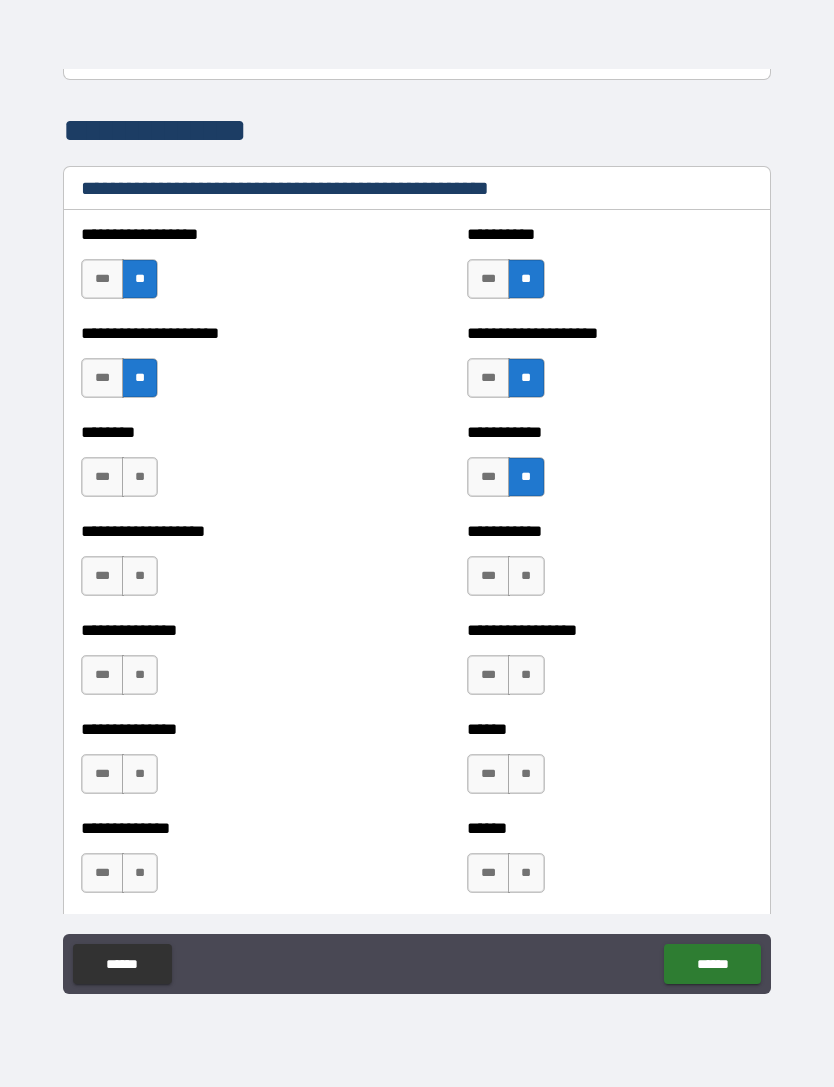 click on "***" at bounding box center [102, 477] 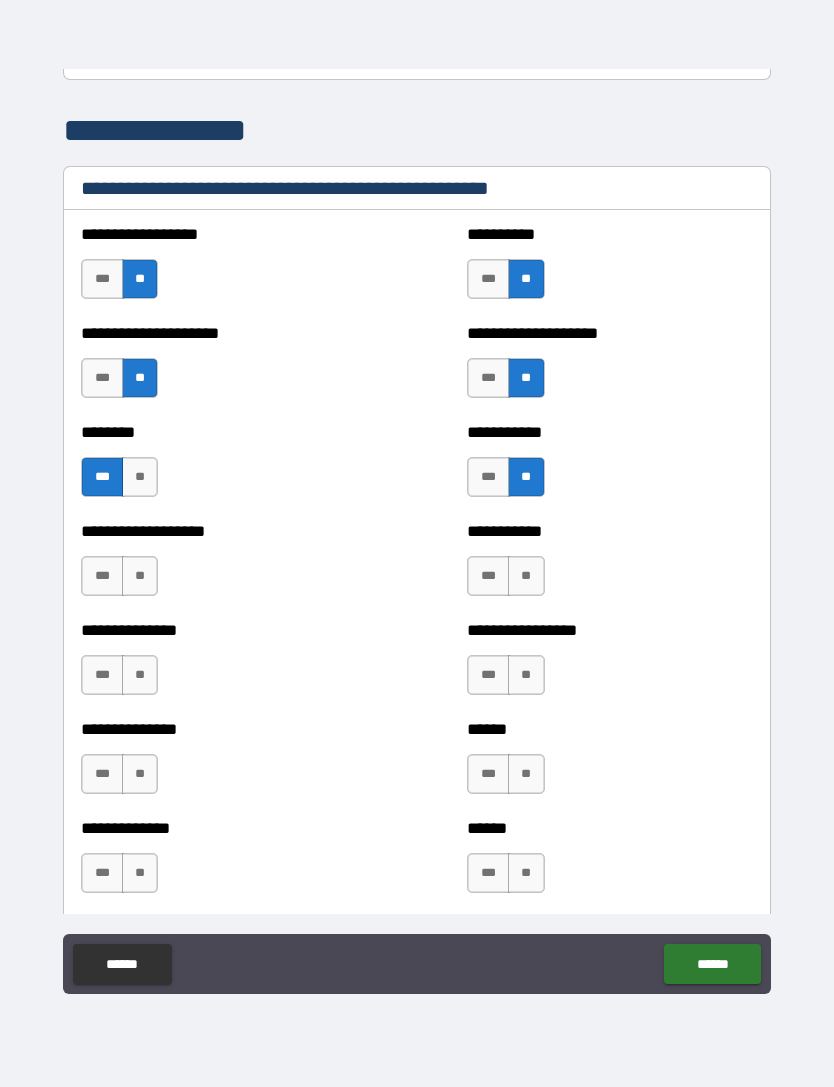 click on "**" at bounding box center [140, 576] 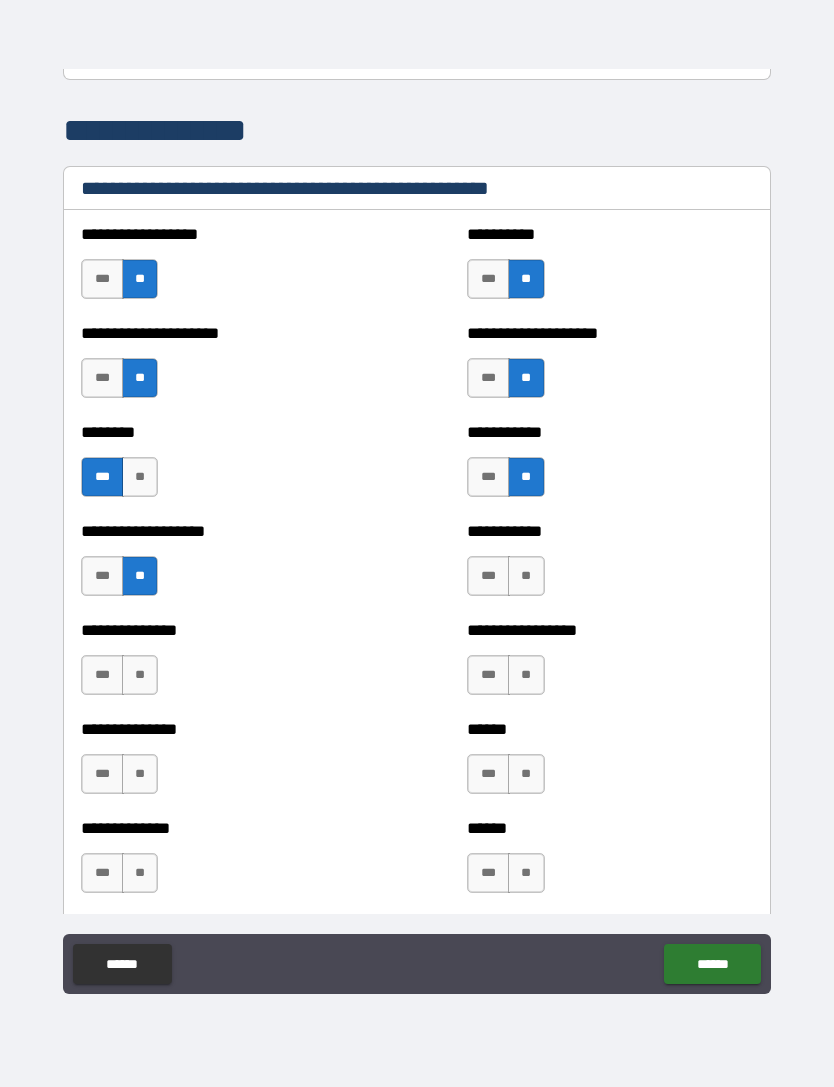 click on "**" at bounding box center (526, 576) 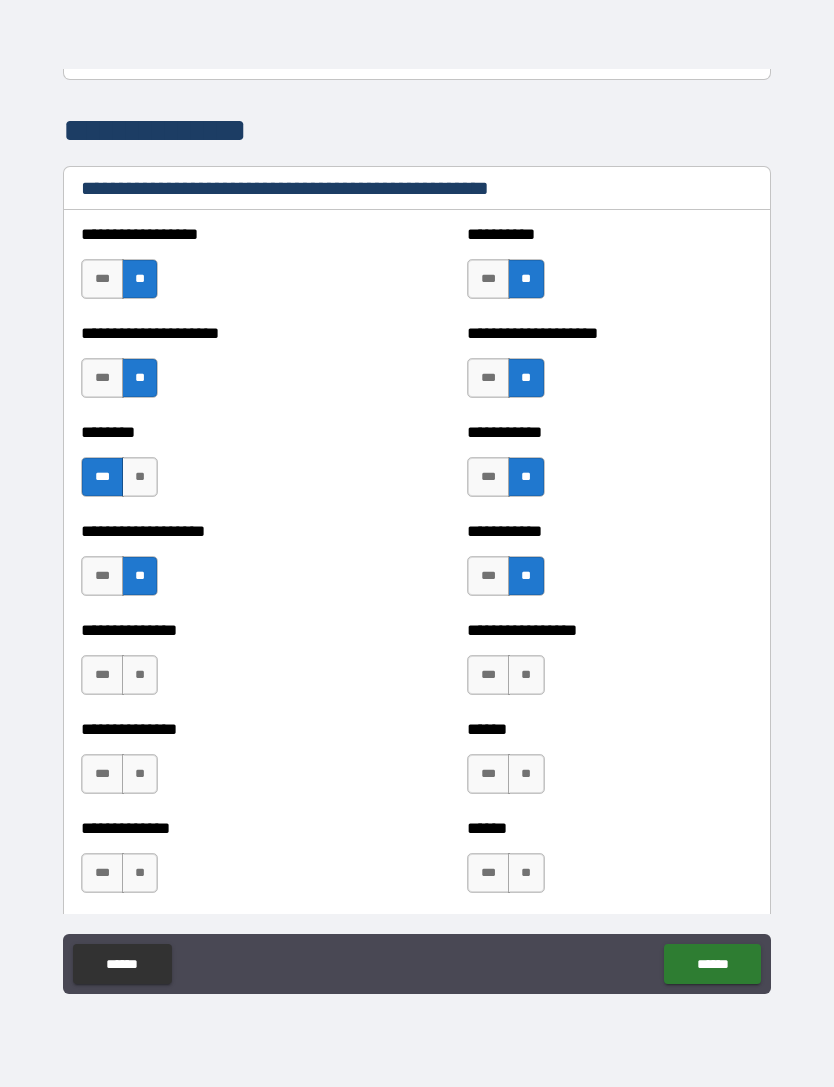 click on "**" at bounding box center (140, 675) 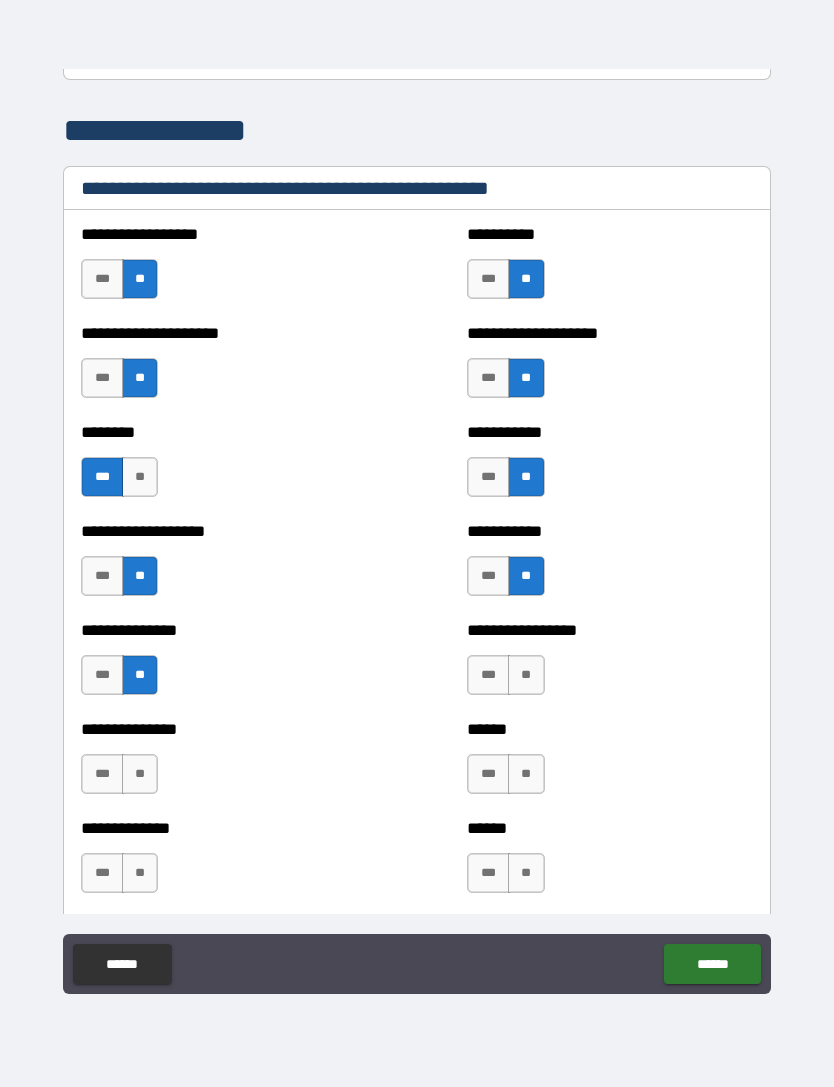 click on "**" at bounding box center [526, 675] 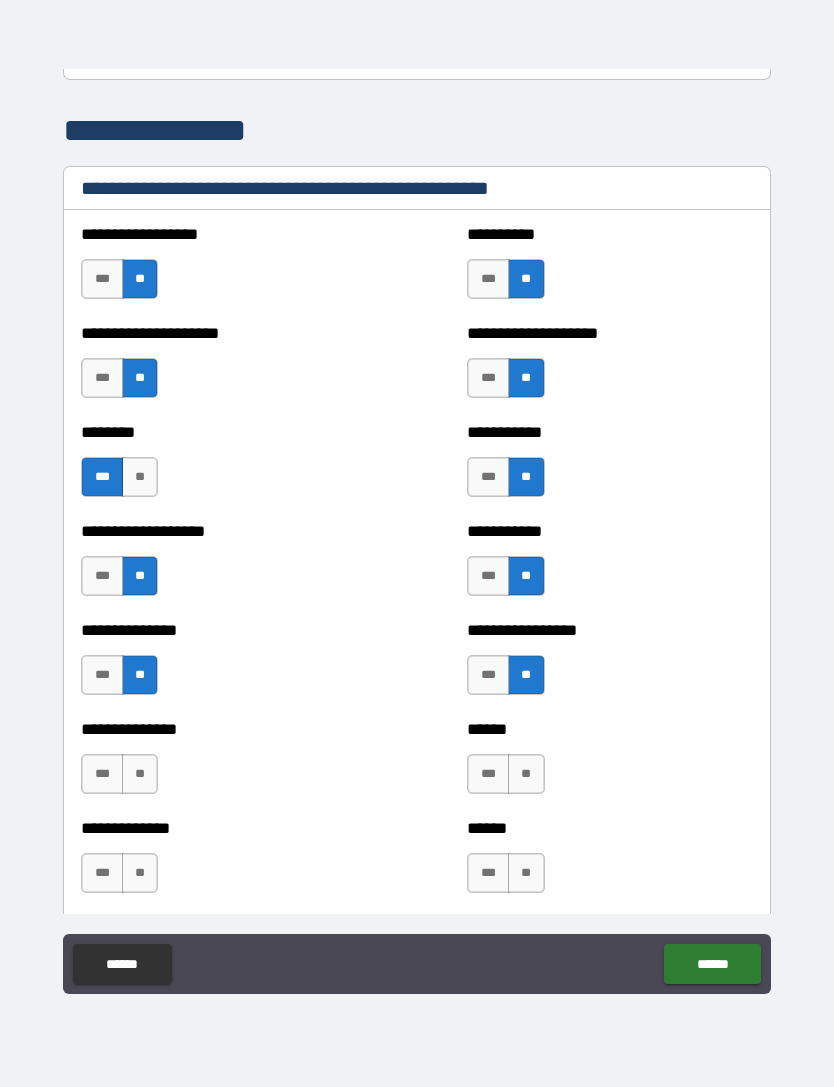 click on "**" at bounding box center [140, 774] 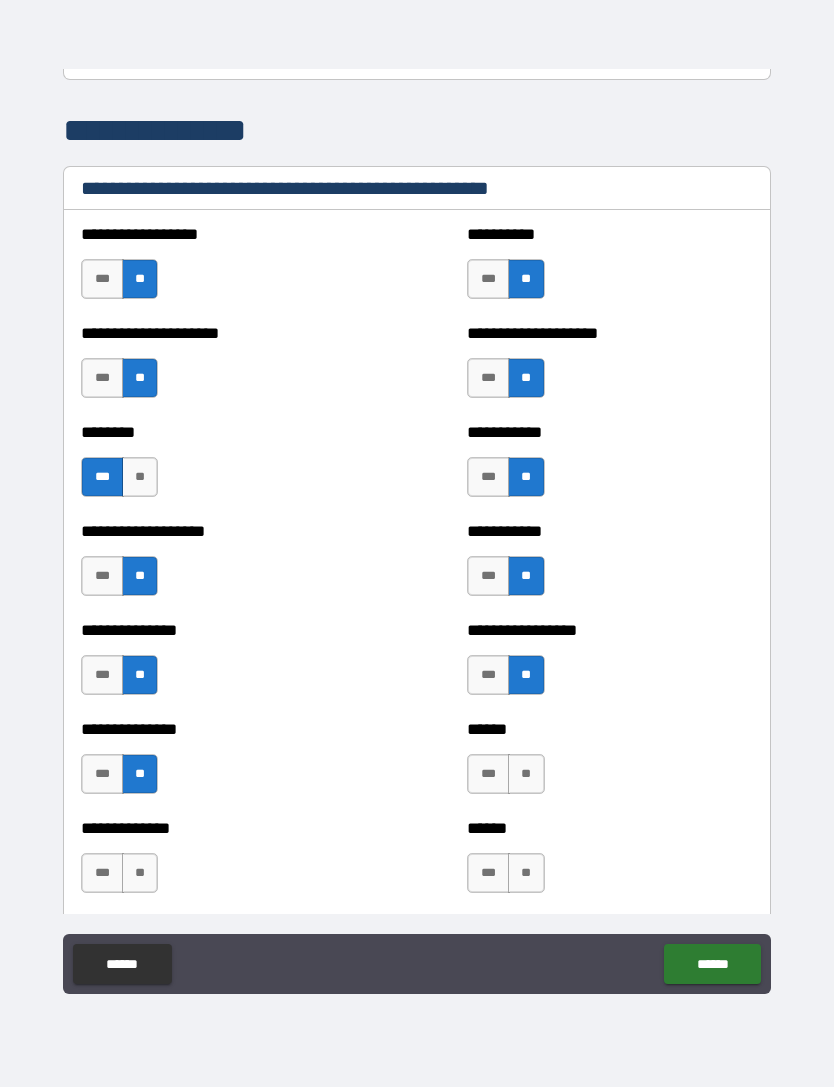 click on "**" at bounding box center (526, 774) 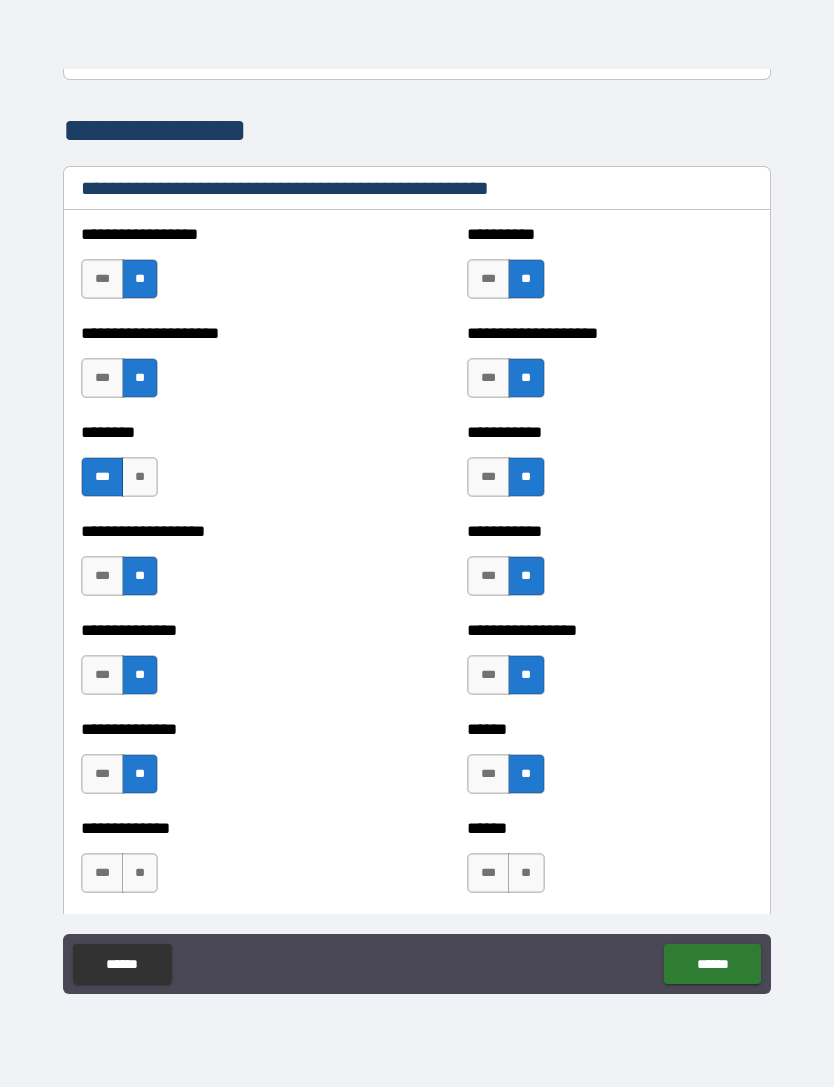 click on "**" at bounding box center [140, 873] 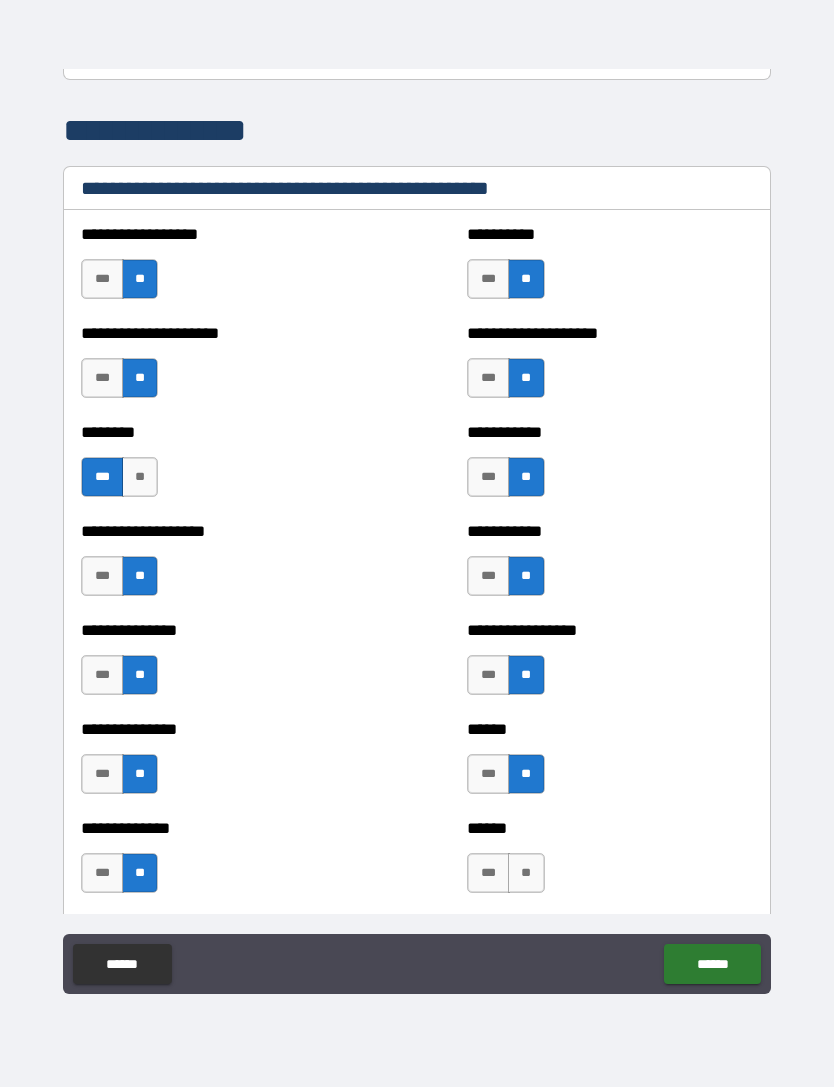 click on "**" at bounding box center [526, 873] 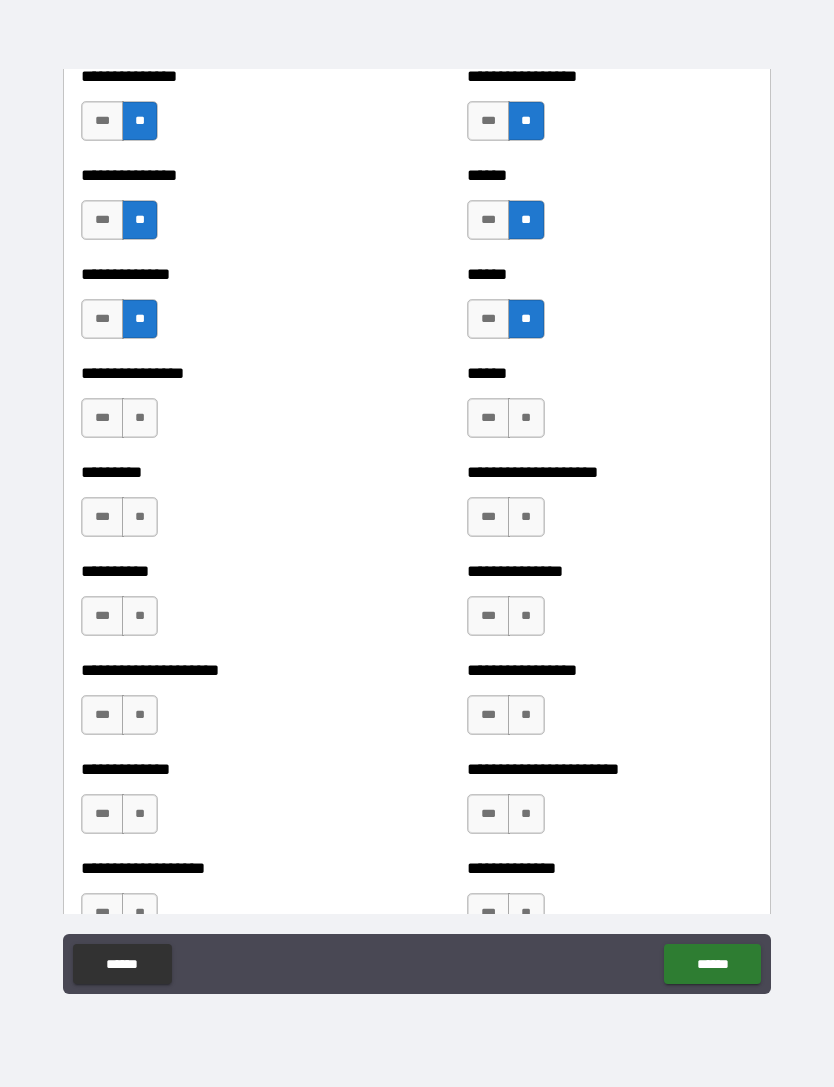 scroll, scrollTop: 2577, scrollLeft: 0, axis: vertical 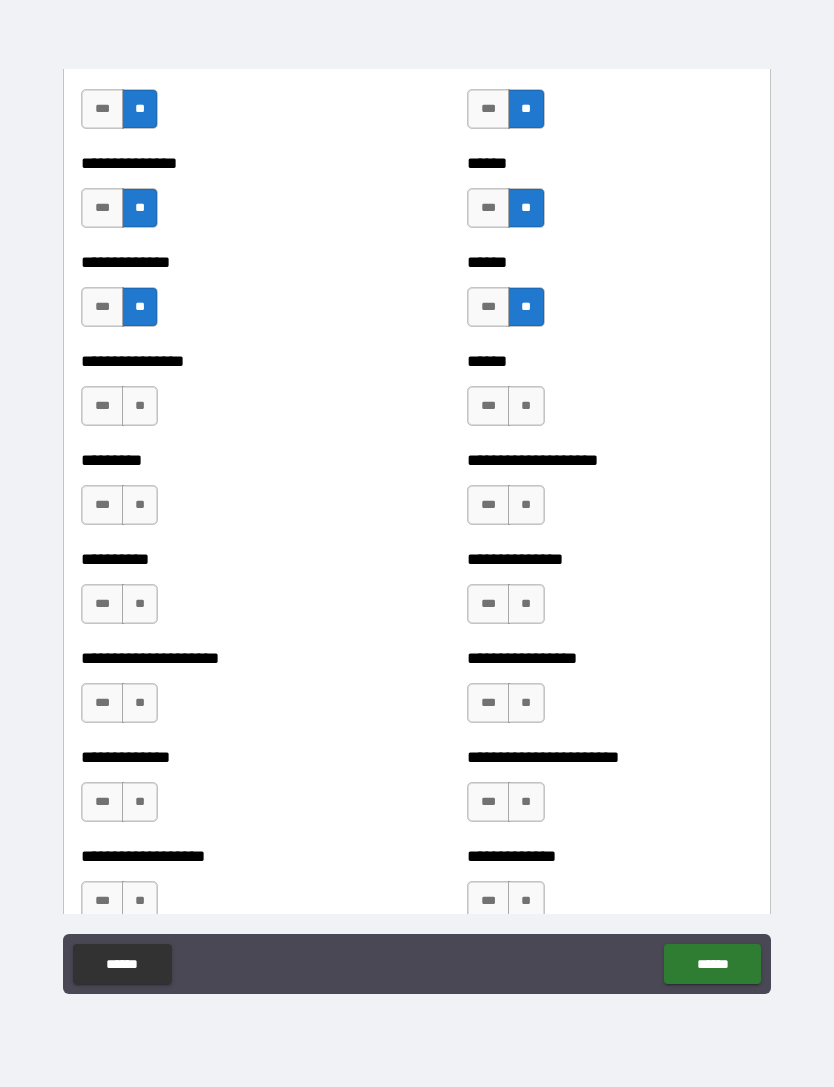 click on "**" at bounding box center (140, 406) 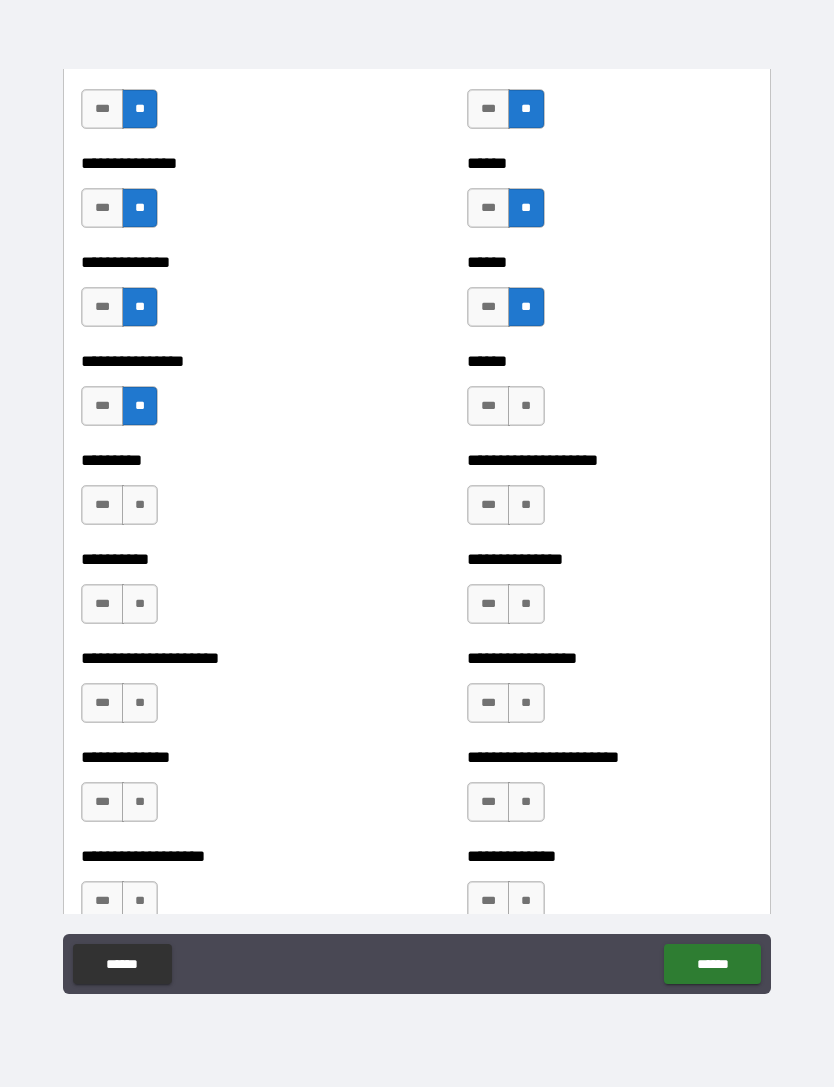 click on "**" at bounding box center (526, 406) 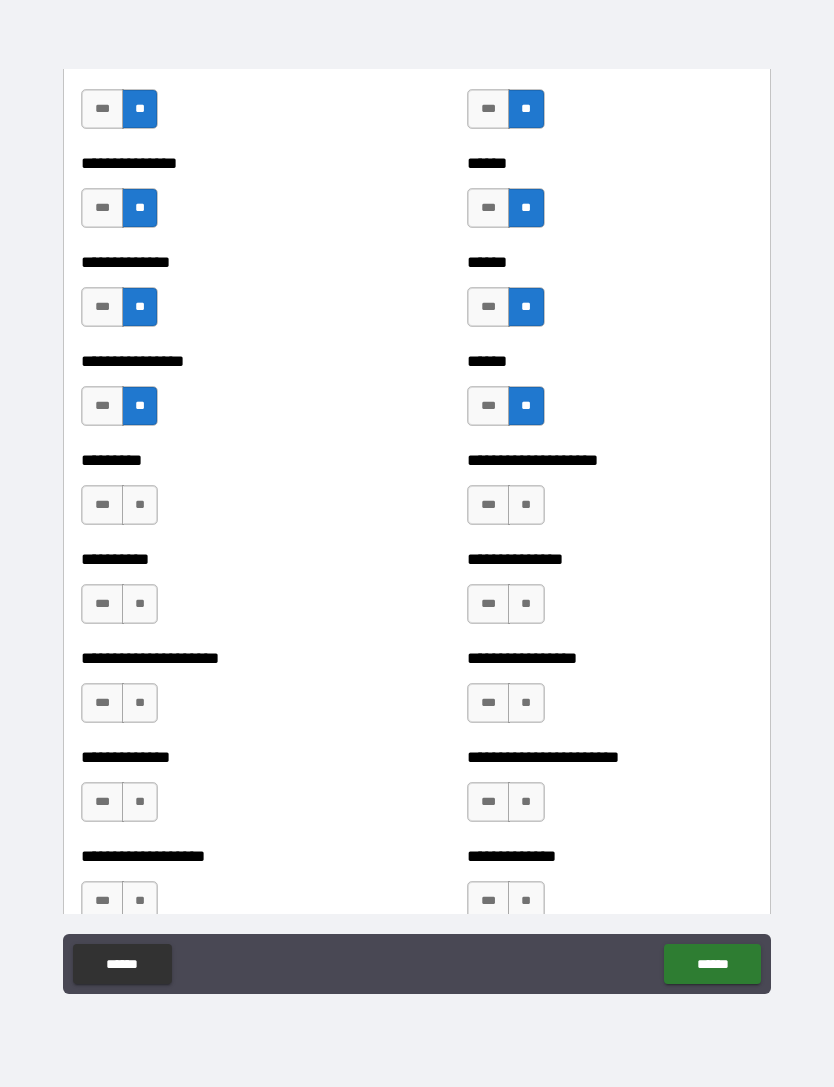 click on "**" at bounding box center (140, 505) 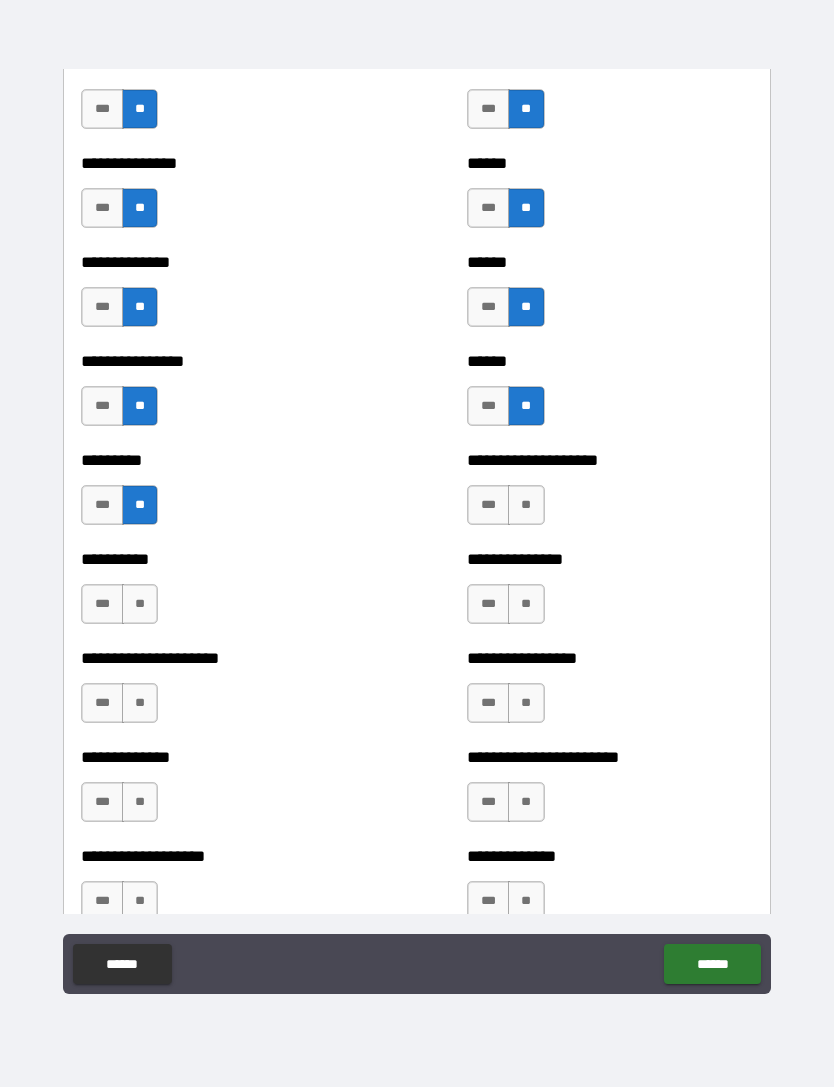 click on "**" at bounding box center [526, 505] 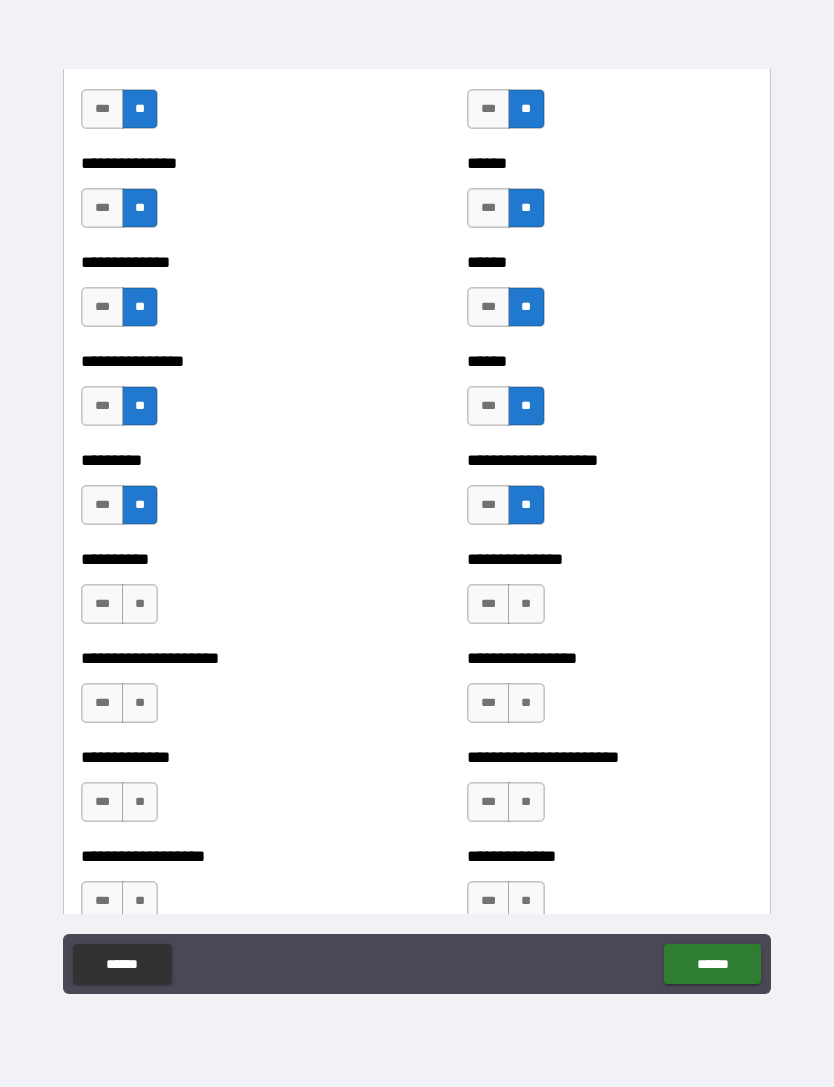 click on "**" at bounding box center (140, 604) 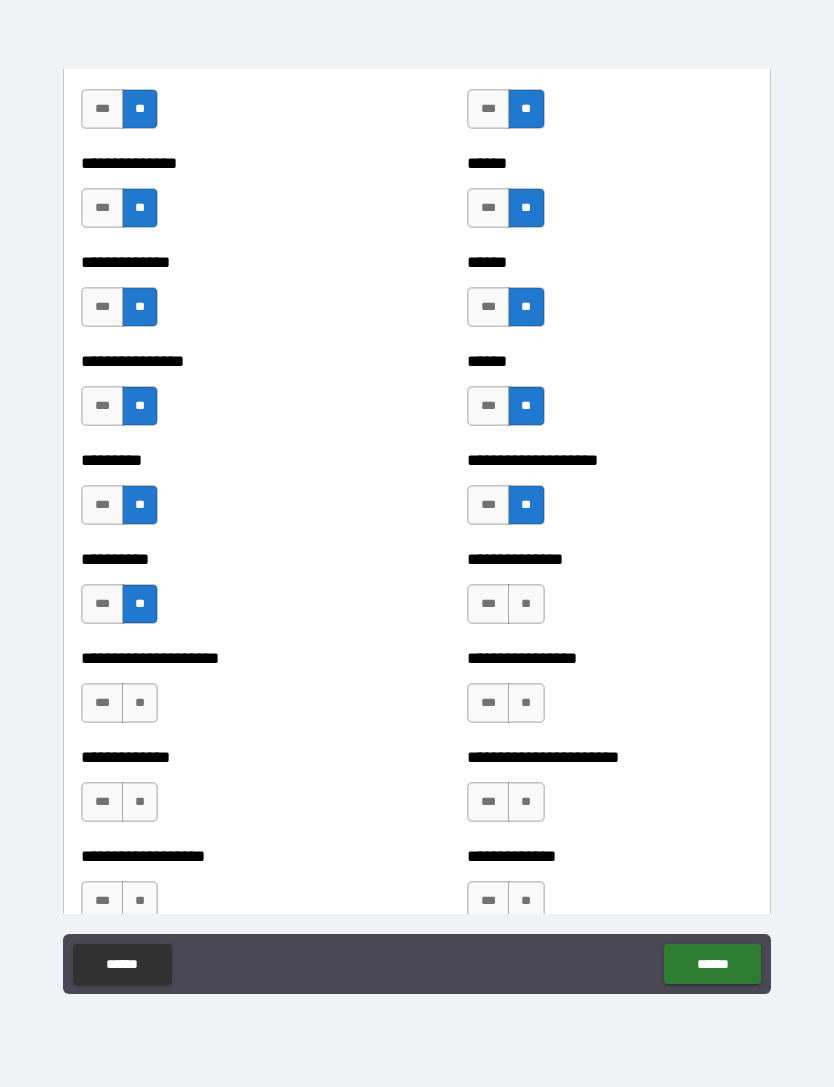 click on "**" at bounding box center (526, 604) 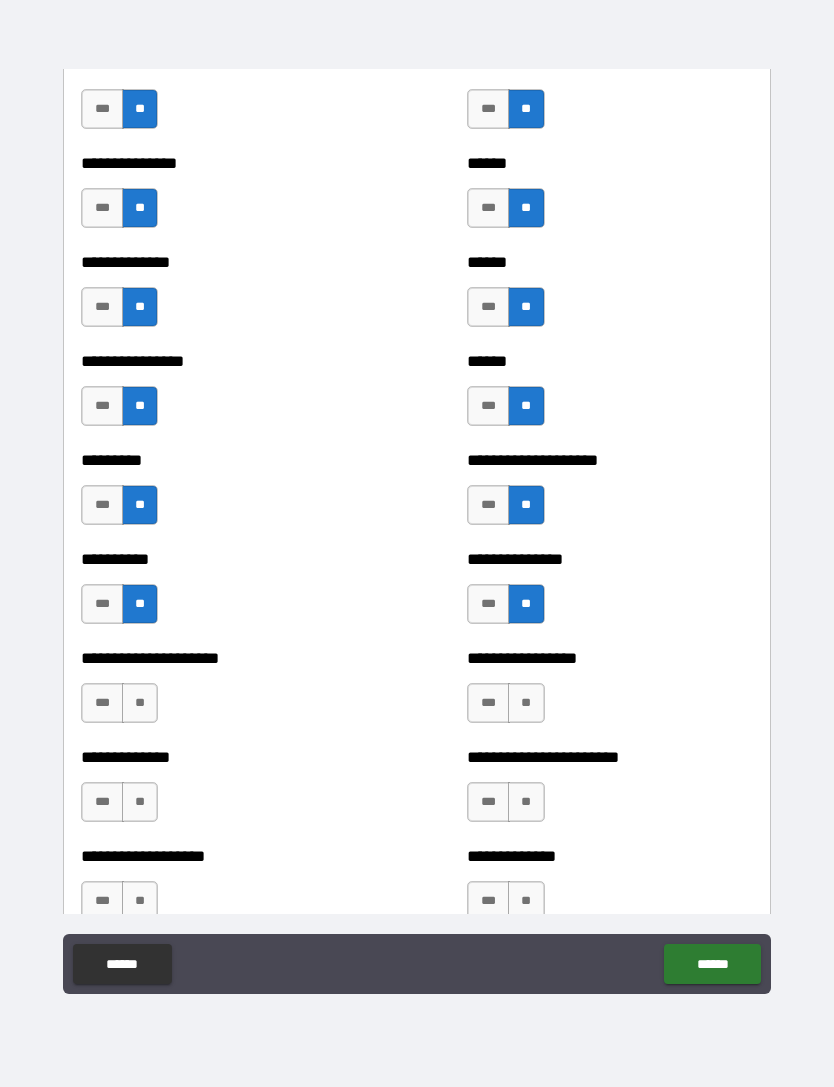 click on "**" at bounding box center (140, 703) 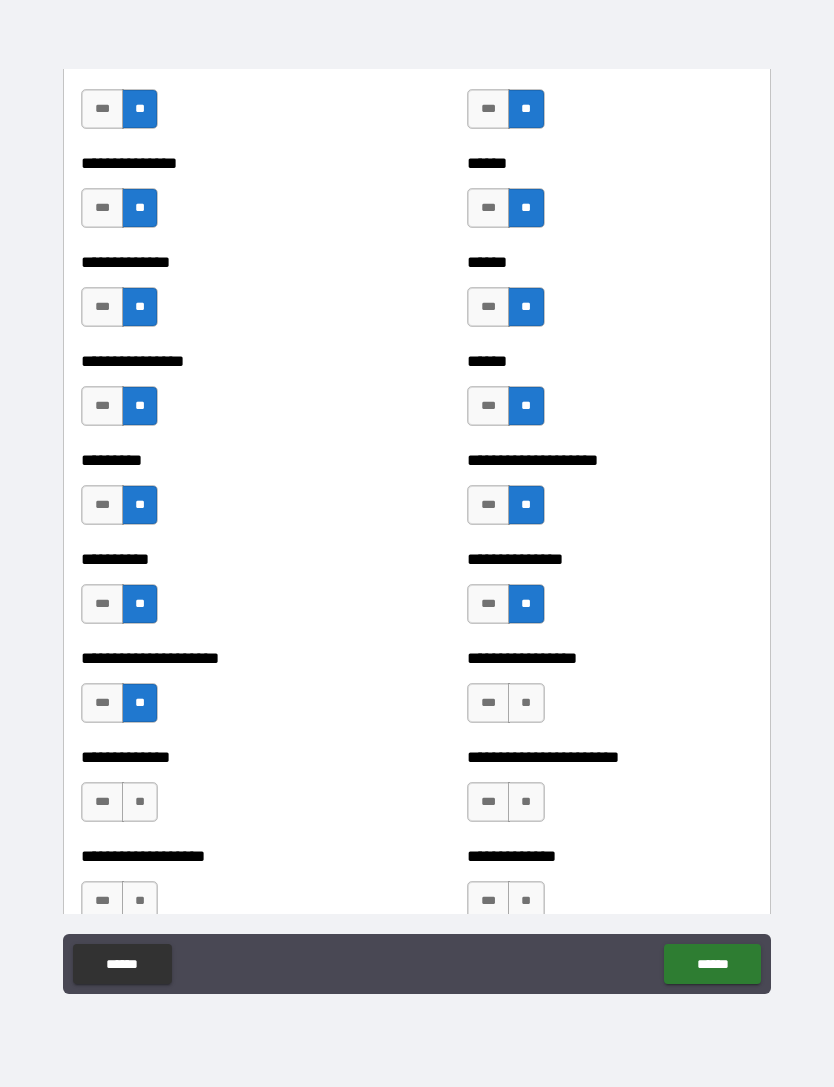 click on "***" at bounding box center [488, 703] 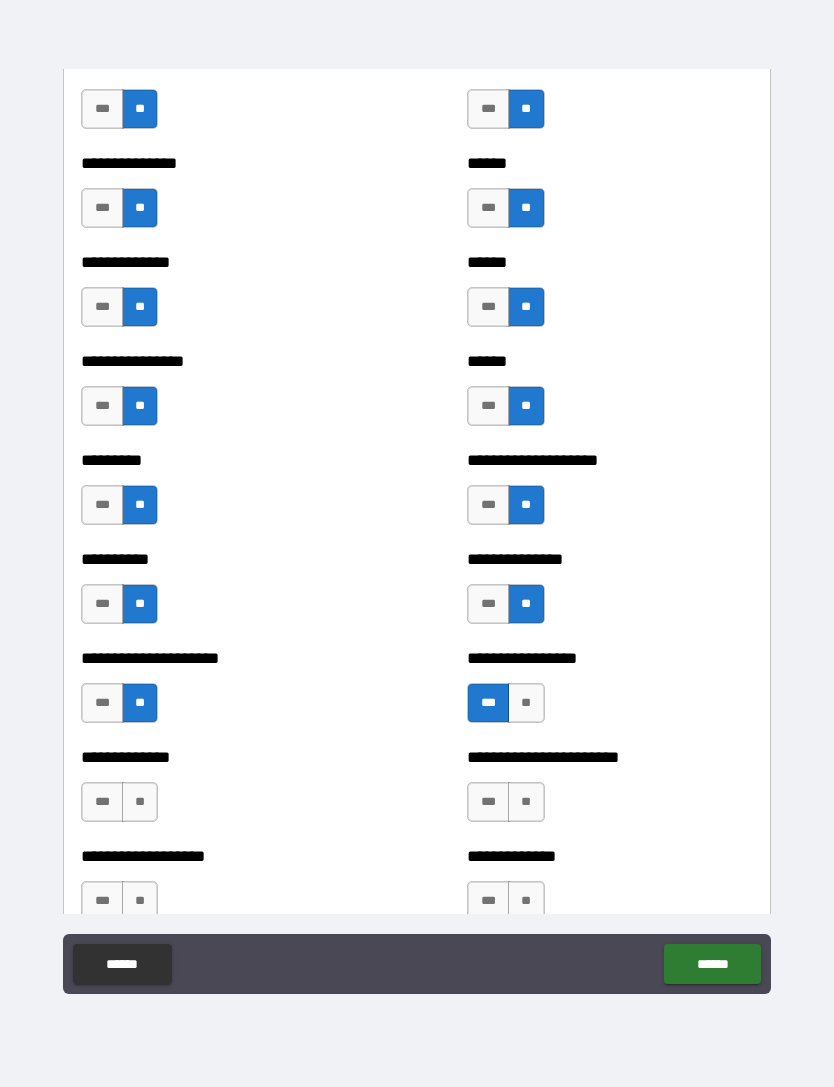click on "**" at bounding box center (140, 802) 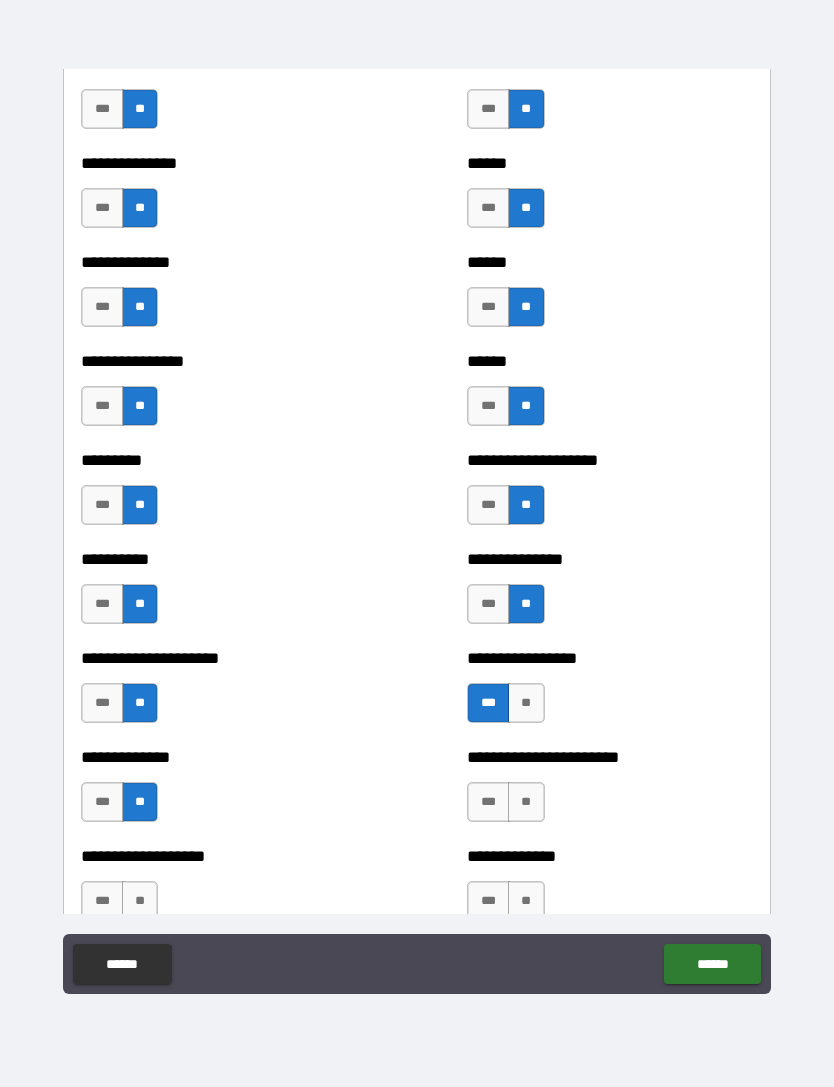 click on "**" at bounding box center [526, 802] 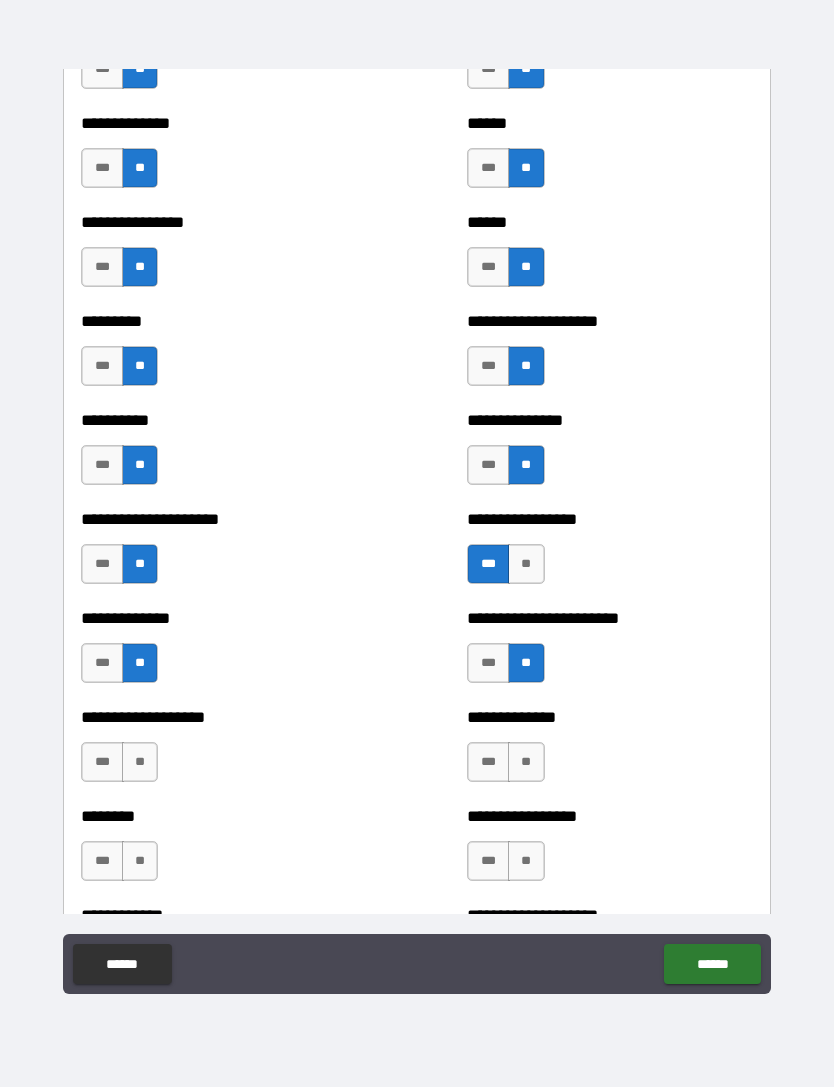 scroll, scrollTop: 2721, scrollLeft: 0, axis: vertical 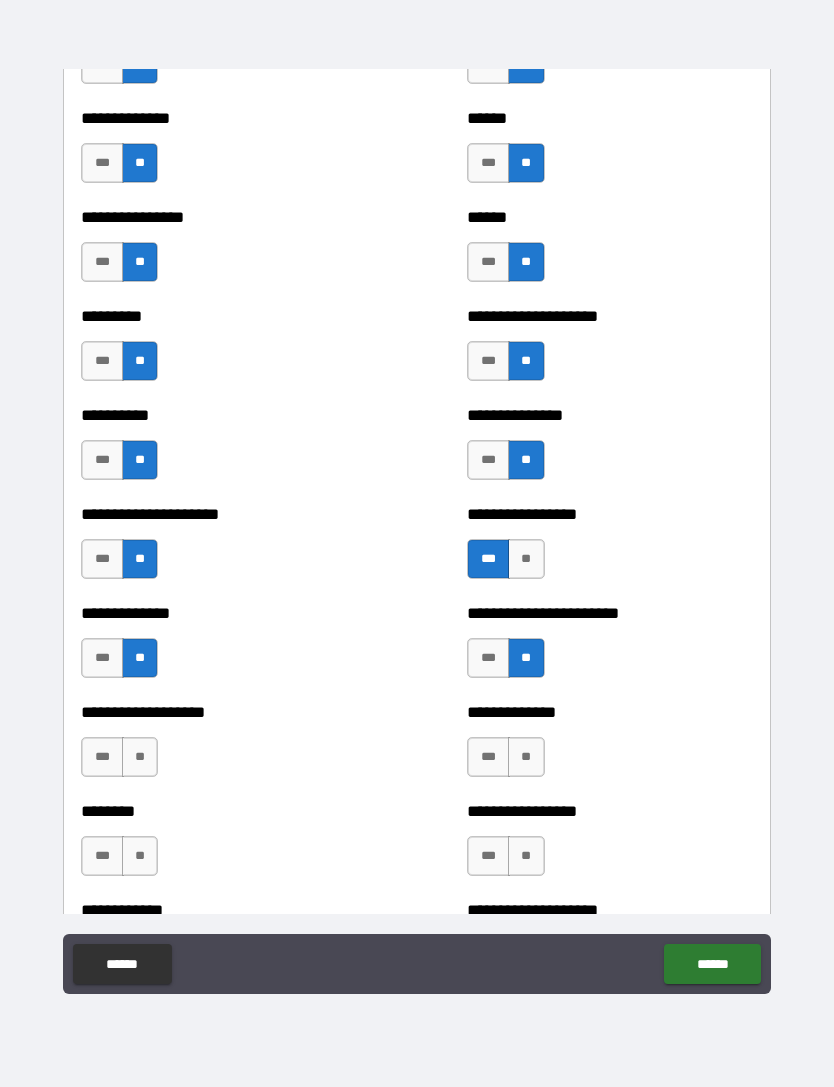 click on "**" at bounding box center [140, 757] 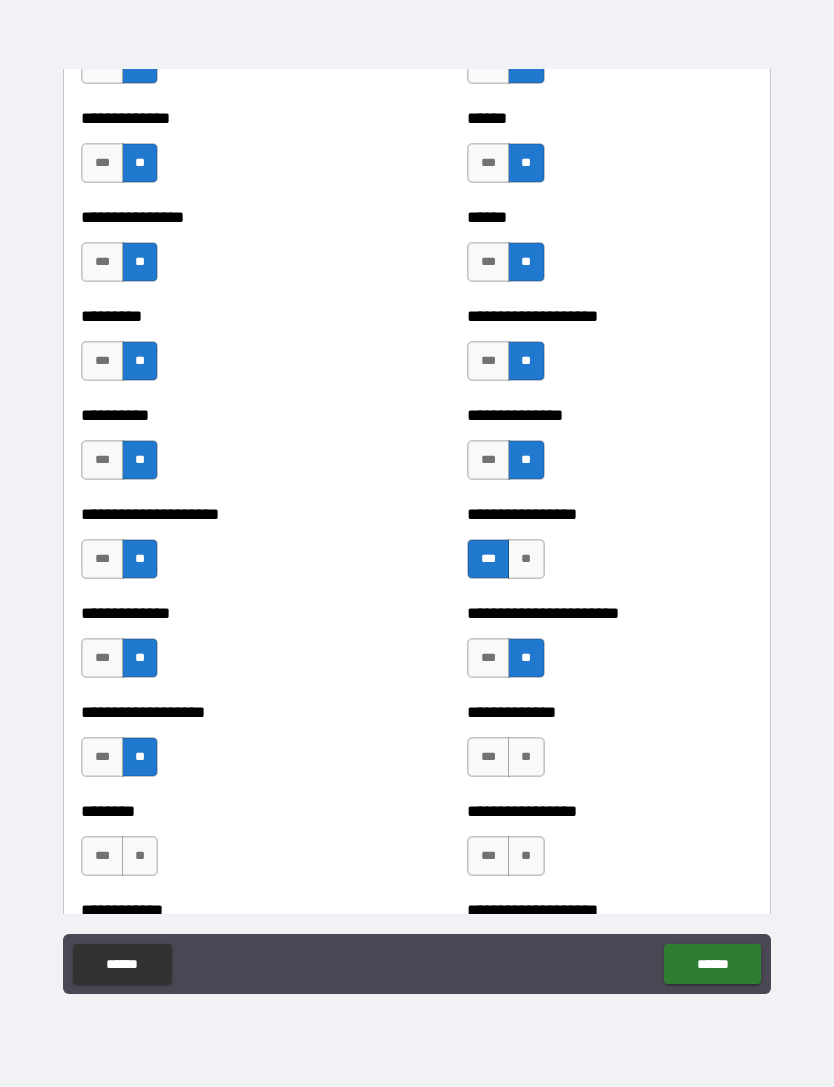 click on "**" at bounding box center (526, 757) 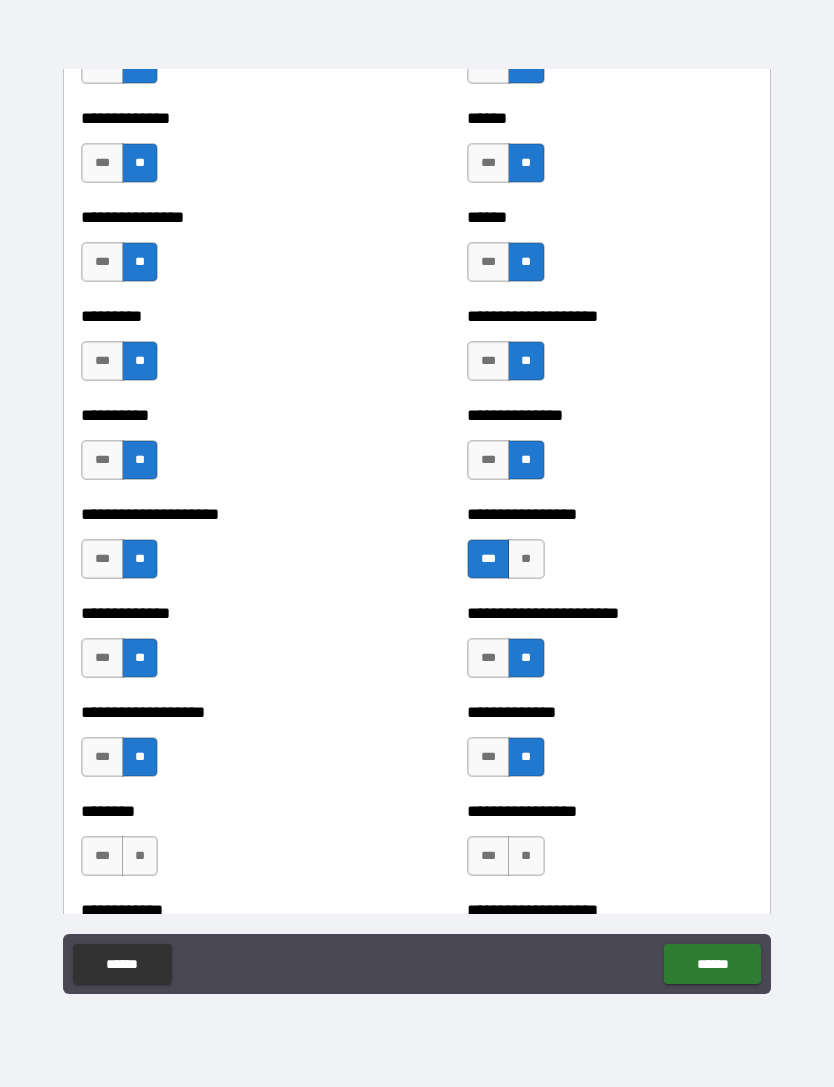 click on "**" at bounding box center [140, 856] 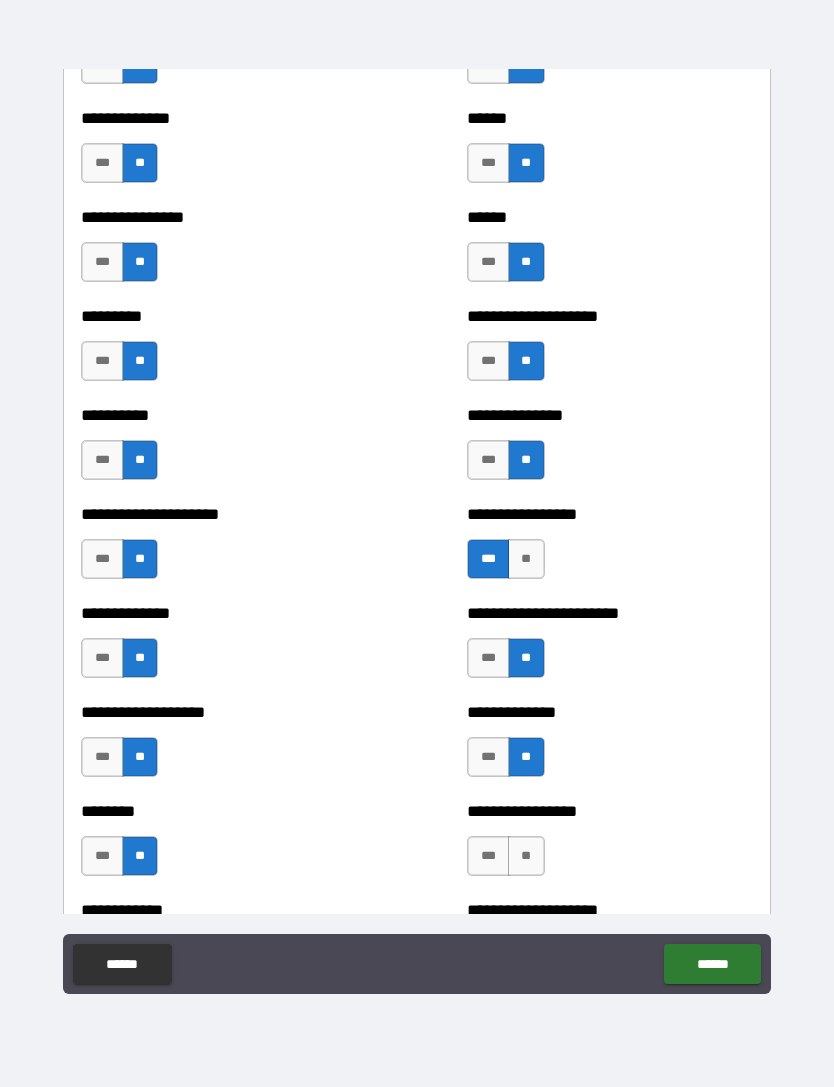 click on "**" at bounding box center (526, 856) 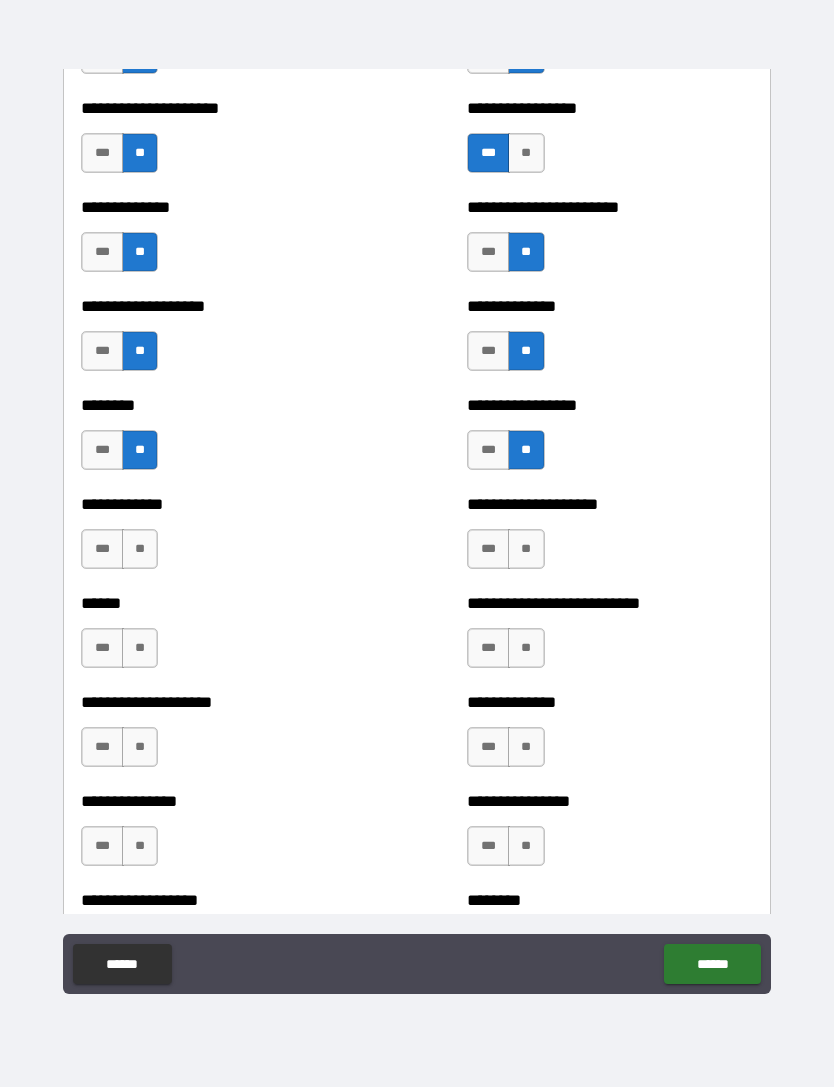 scroll, scrollTop: 3128, scrollLeft: 0, axis: vertical 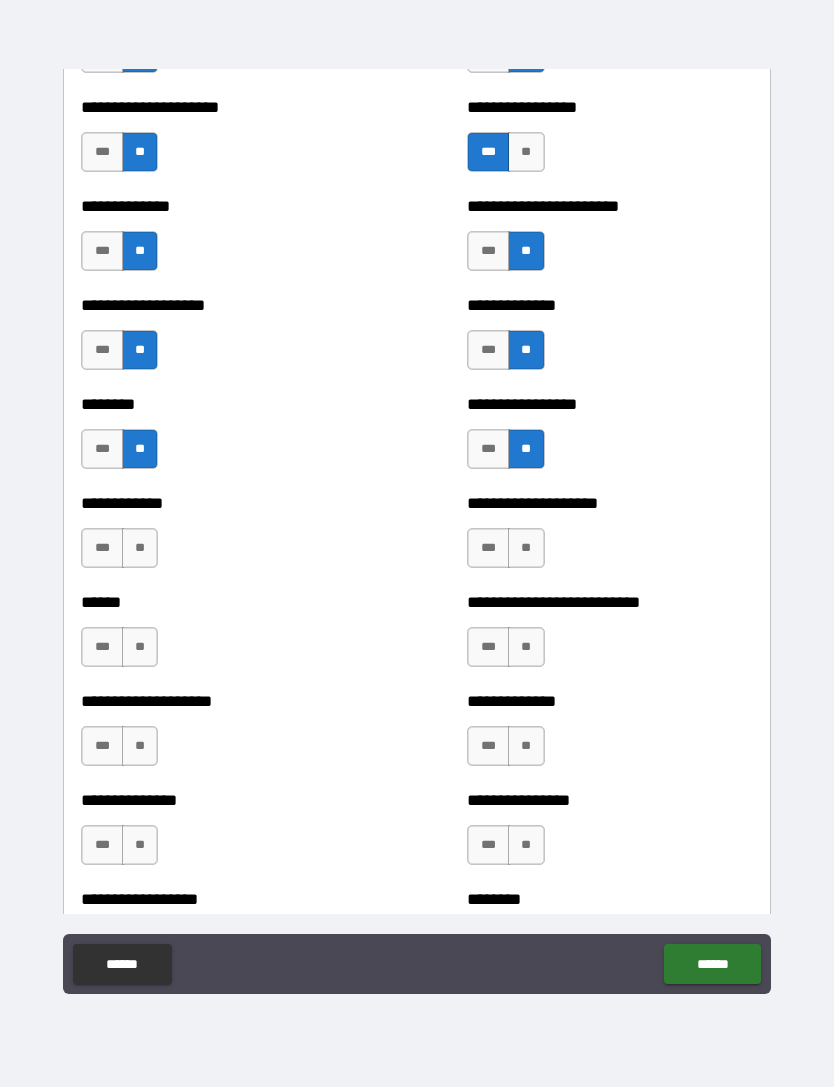 click on "**" at bounding box center [140, 548] 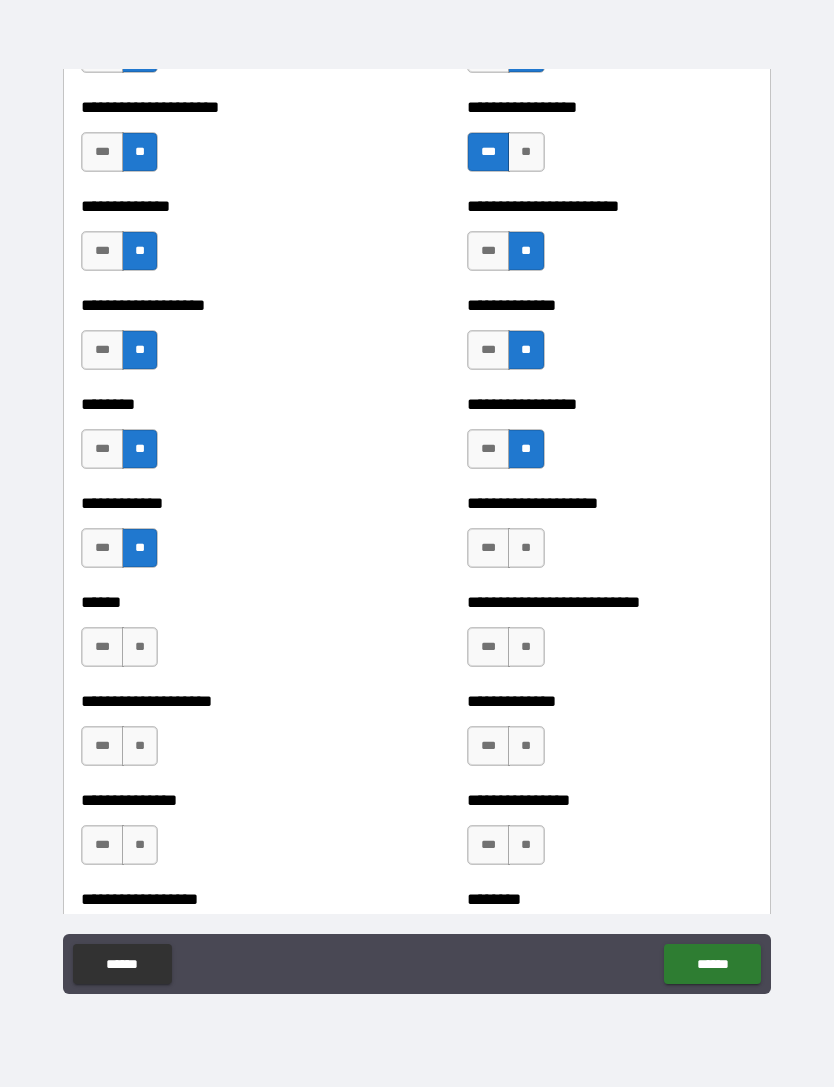 click on "**" at bounding box center (526, 548) 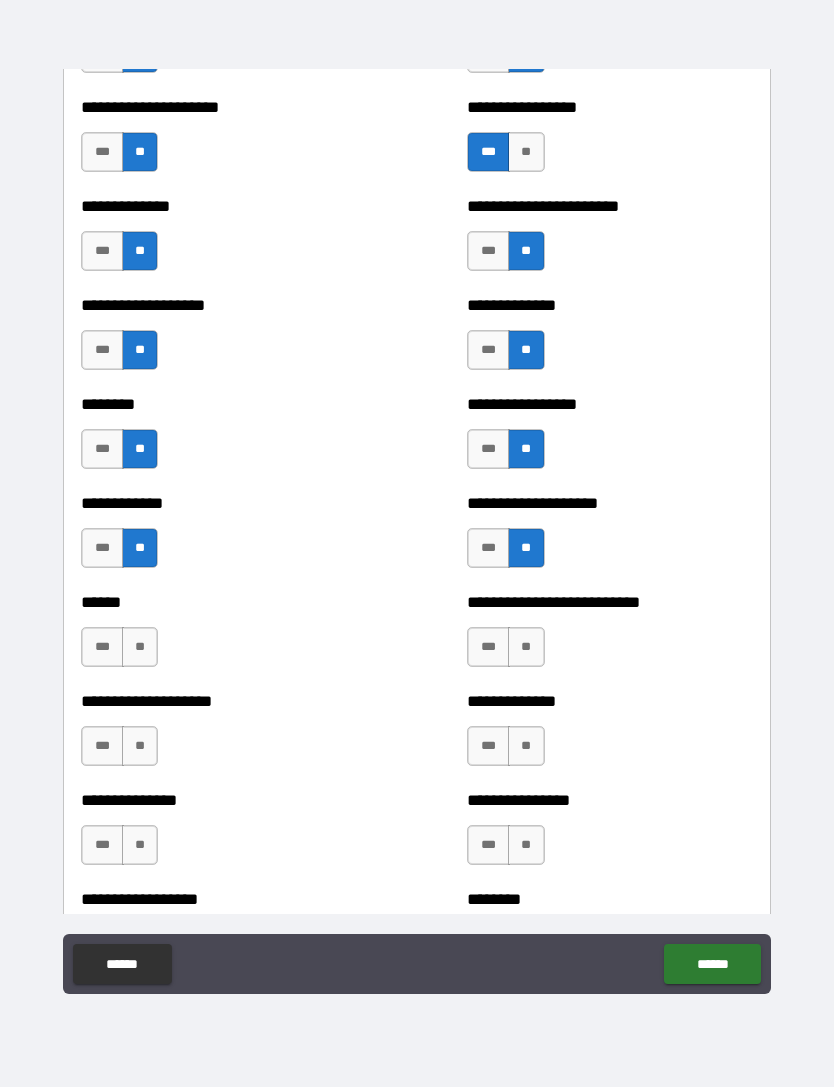 click on "**" at bounding box center (140, 647) 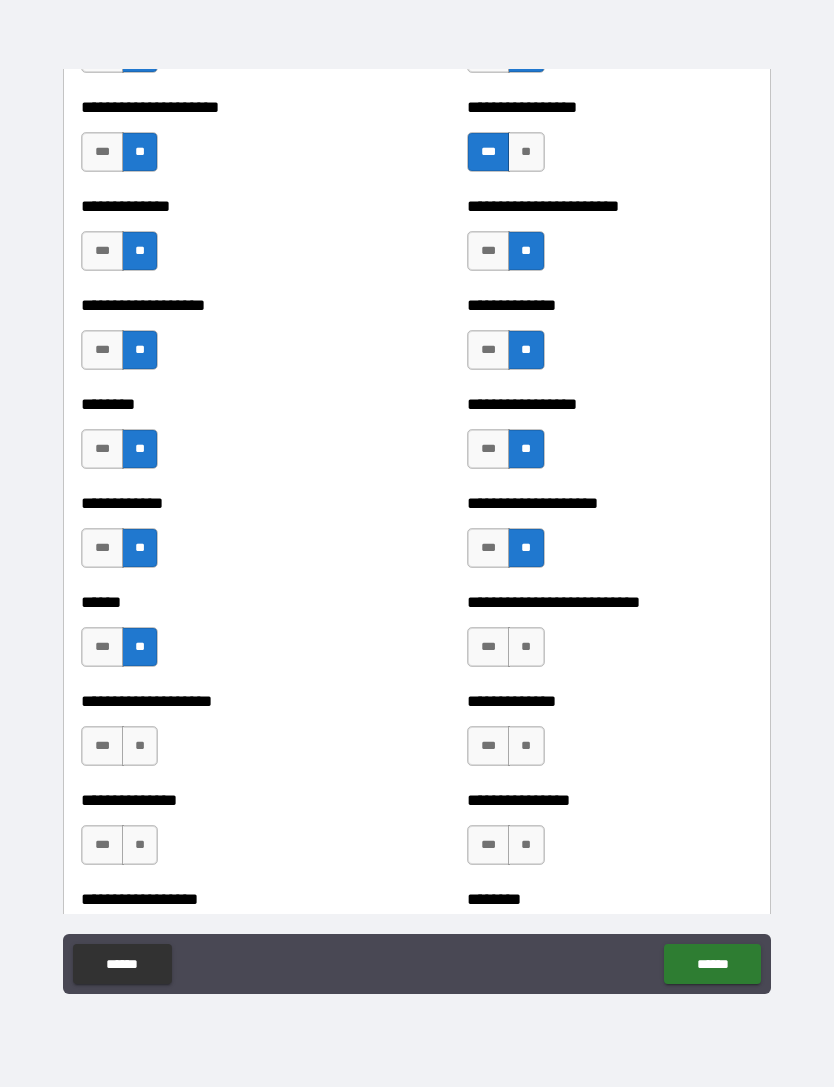 click on "**" at bounding box center [526, 647] 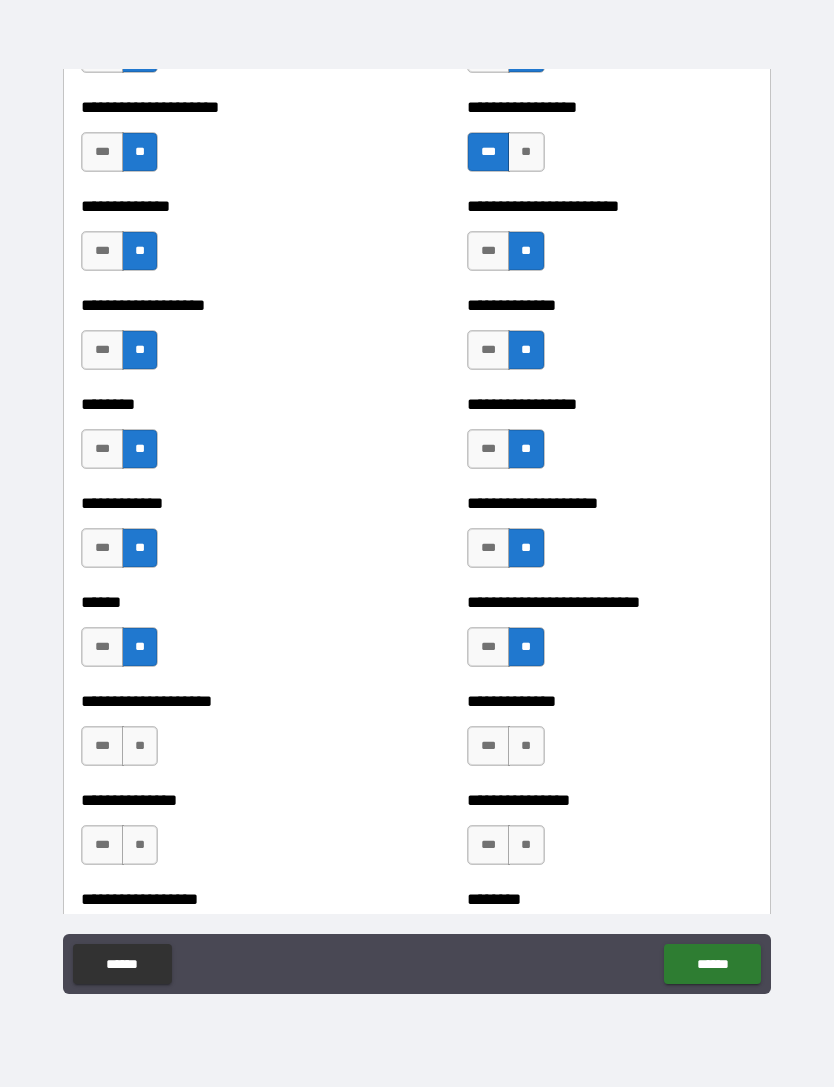 click on "**" at bounding box center [140, 746] 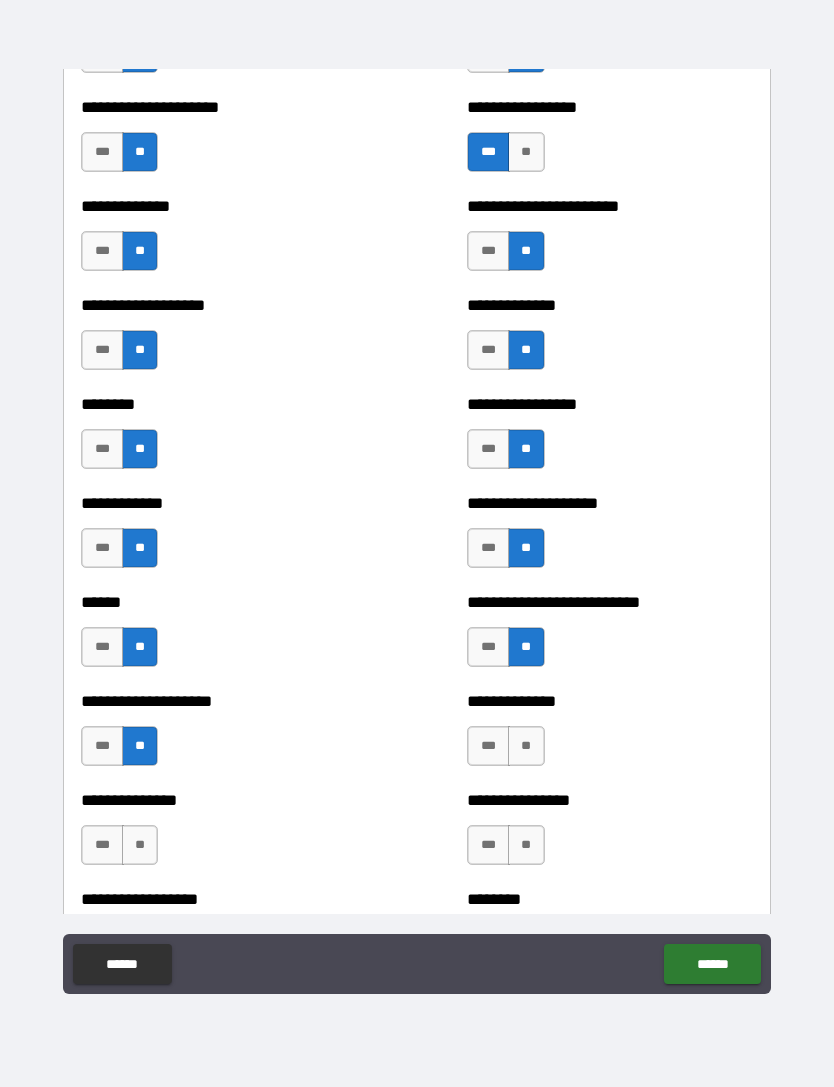 click on "**" at bounding box center [526, 746] 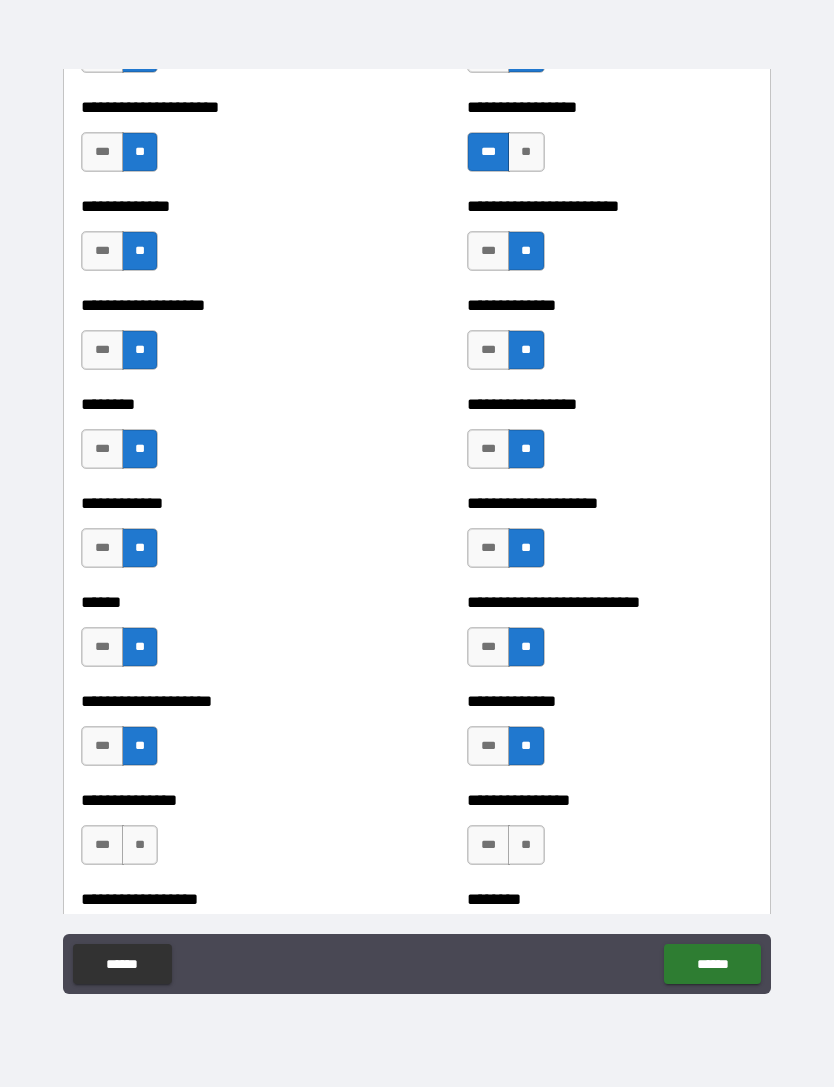 click on "**" at bounding box center (140, 845) 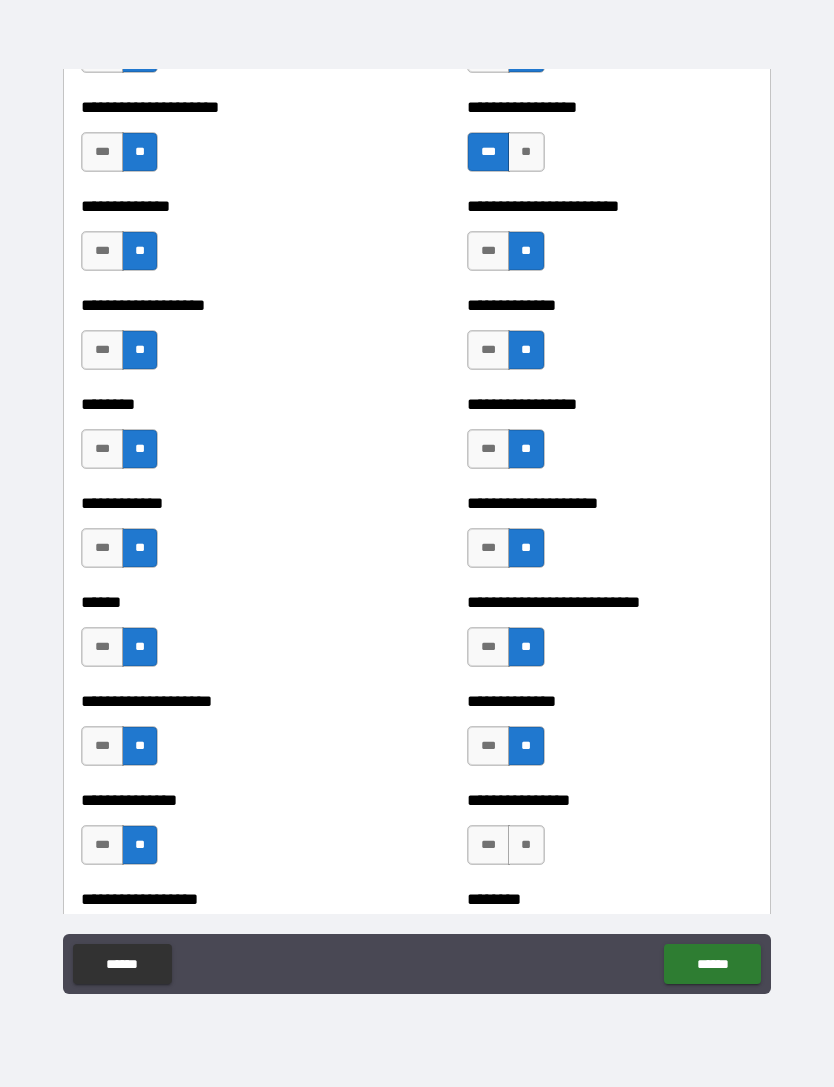 click on "**" at bounding box center (526, 845) 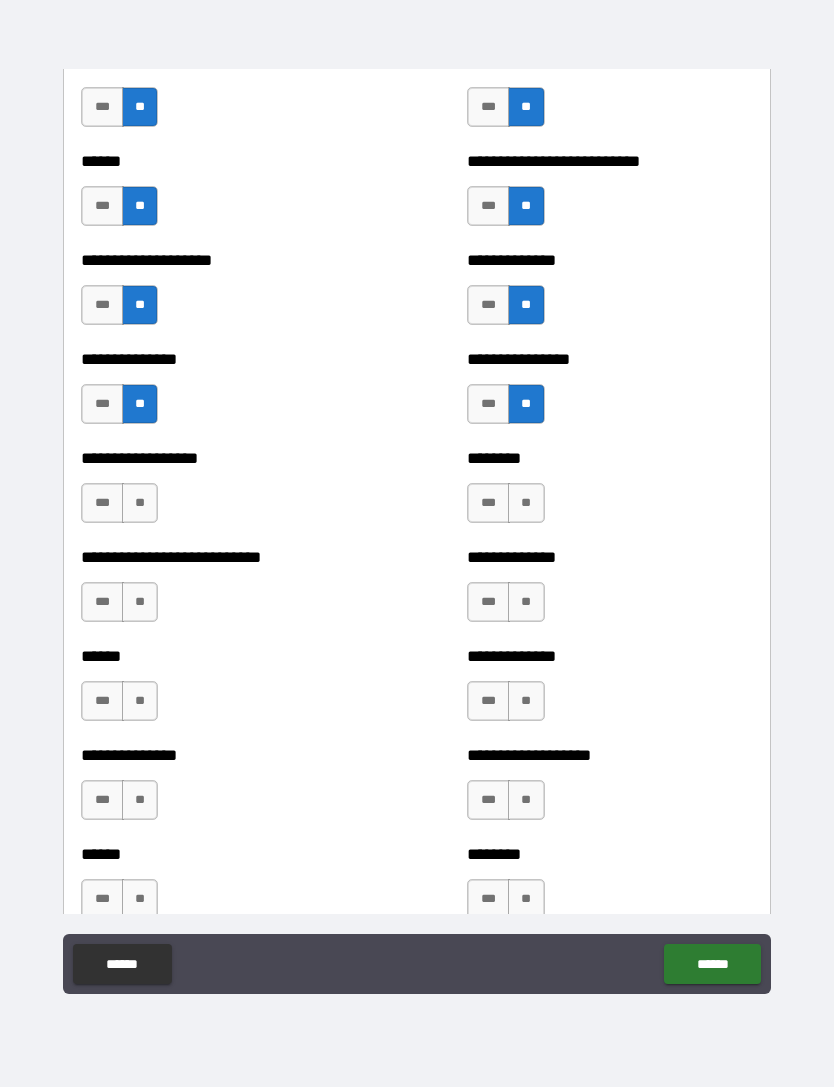 scroll, scrollTop: 3573, scrollLeft: 0, axis: vertical 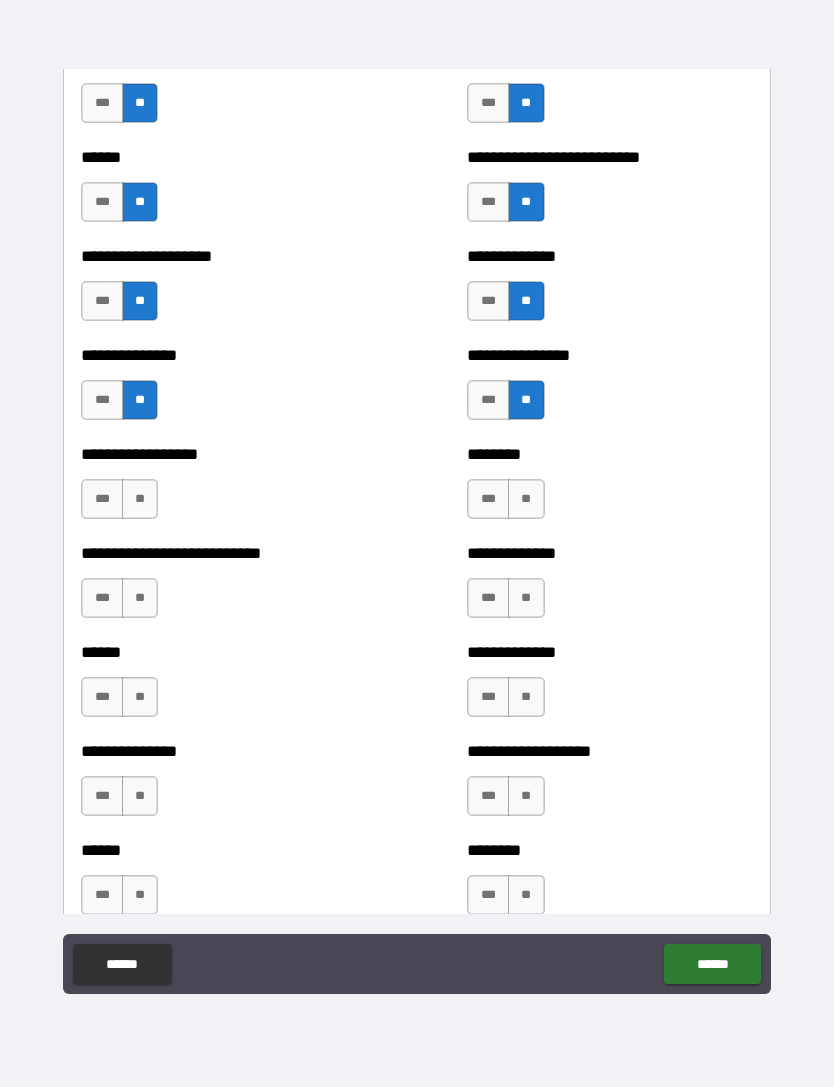 click on "**" at bounding box center [140, 499] 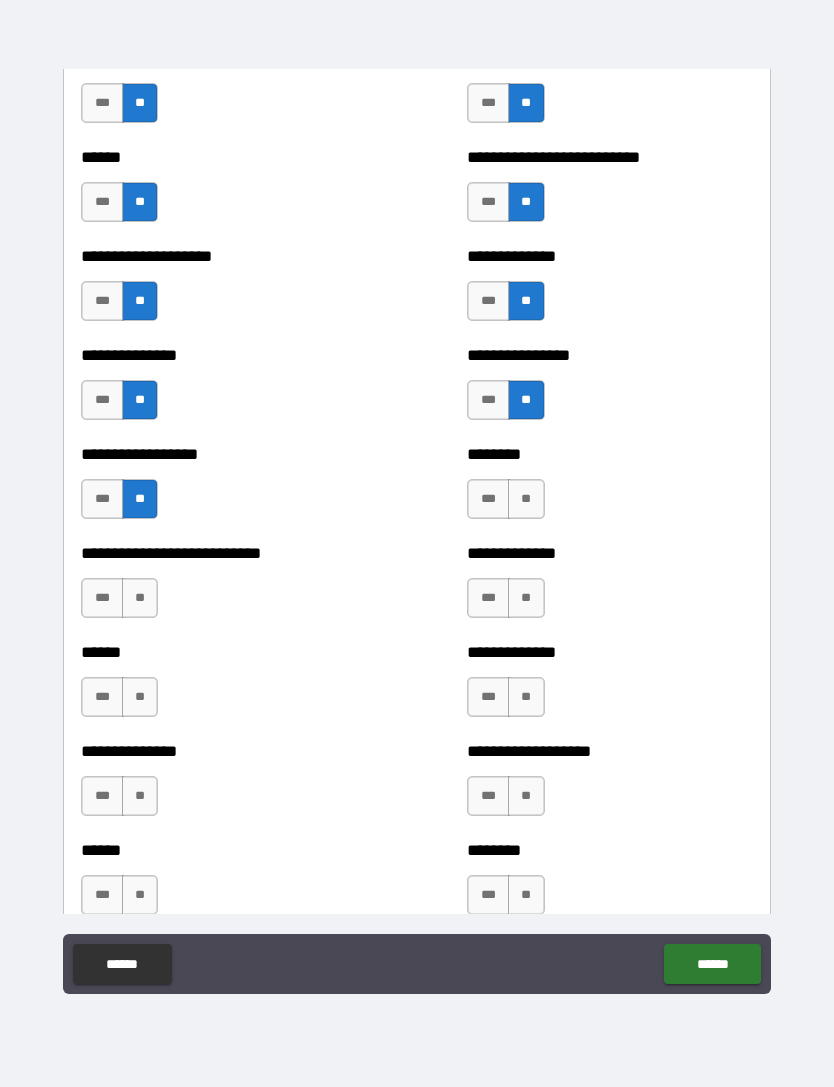 click on "**" at bounding box center [526, 499] 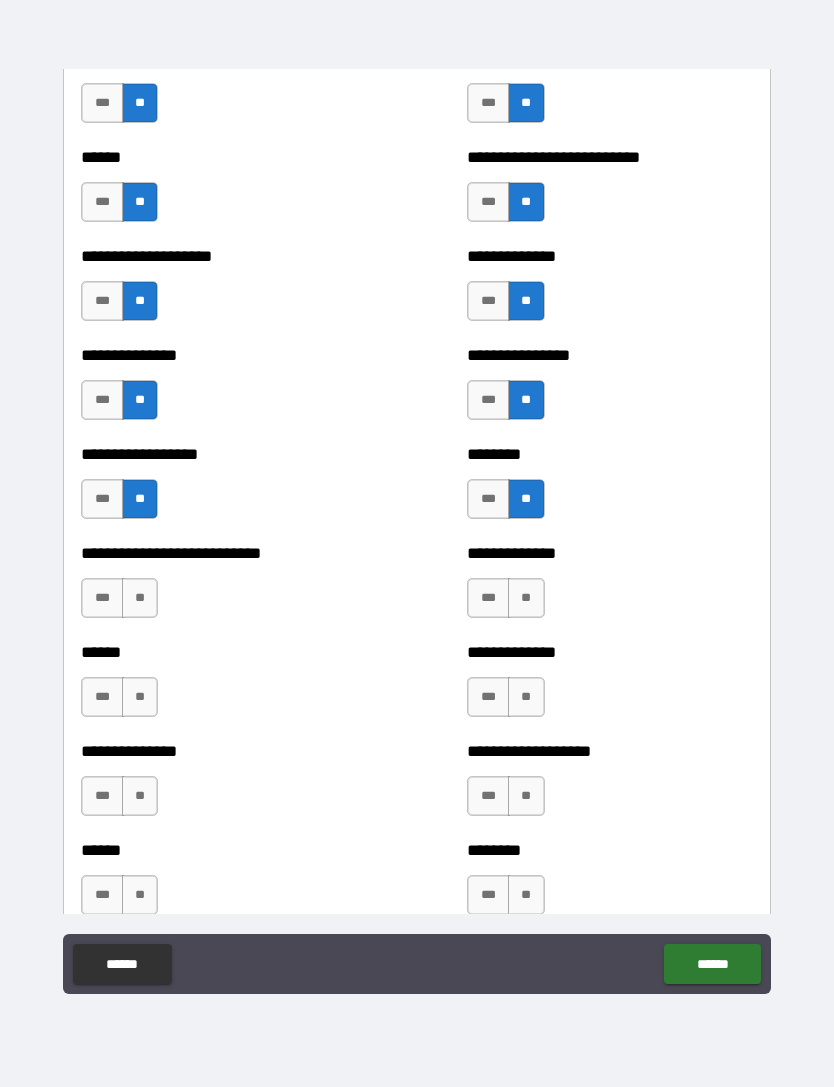 click on "**" at bounding box center (140, 598) 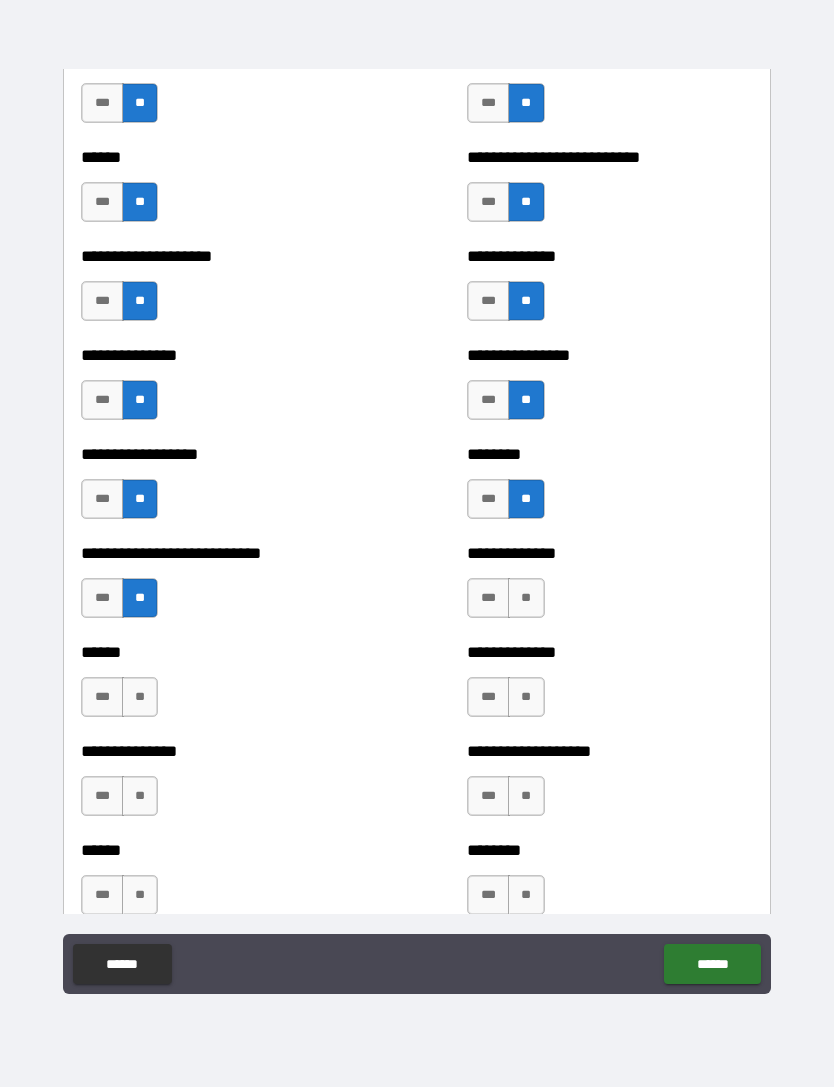 click on "**" at bounding box center (526, 598) 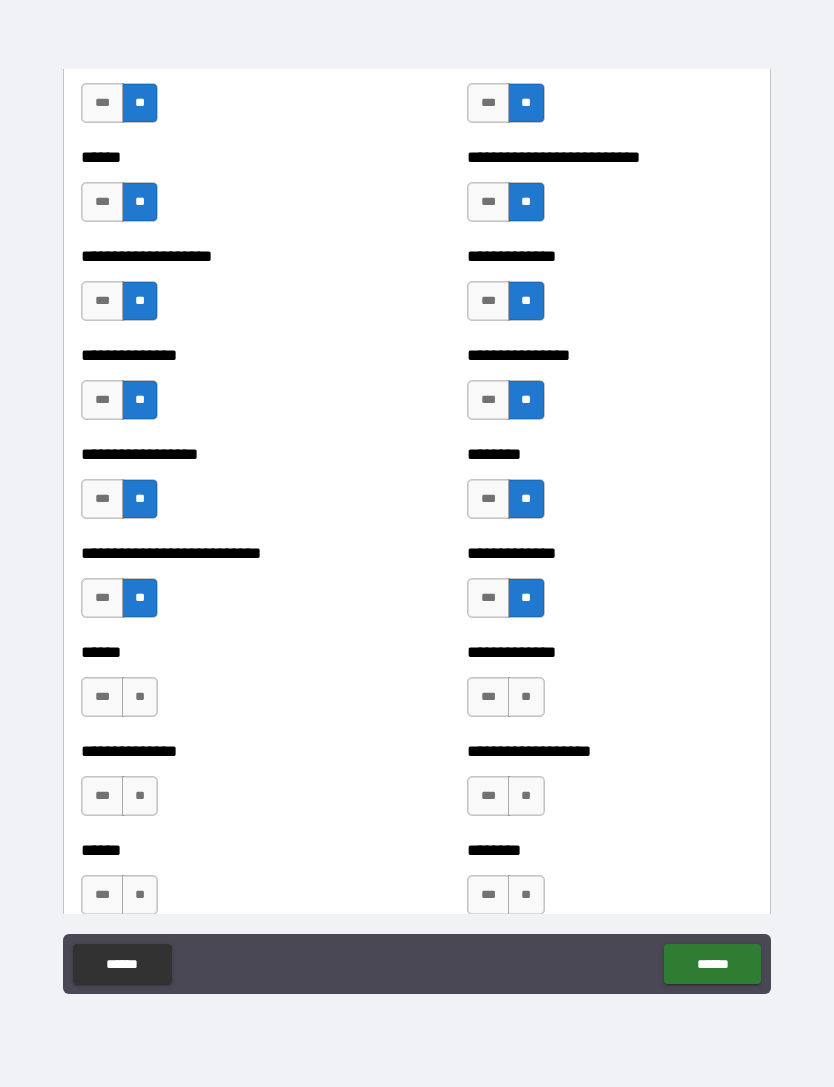 click on "**" at bounding box center [140, 697] 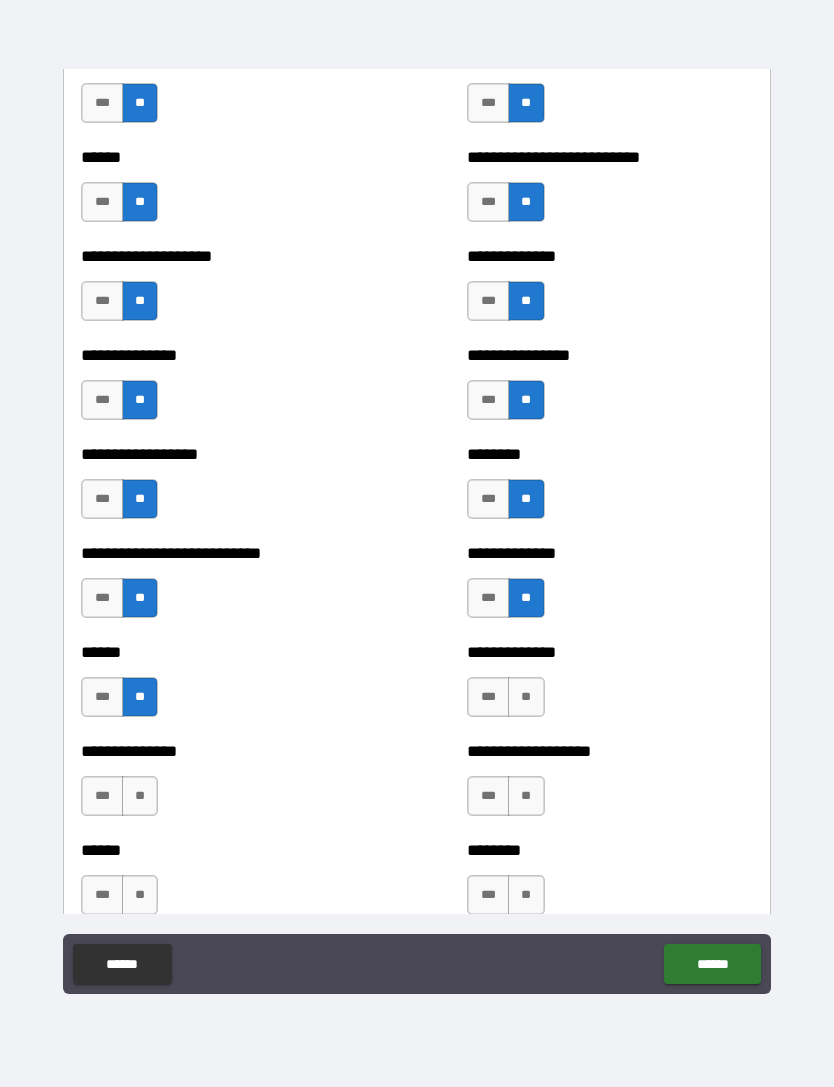 click on "**" at bounding box center (526, 697) 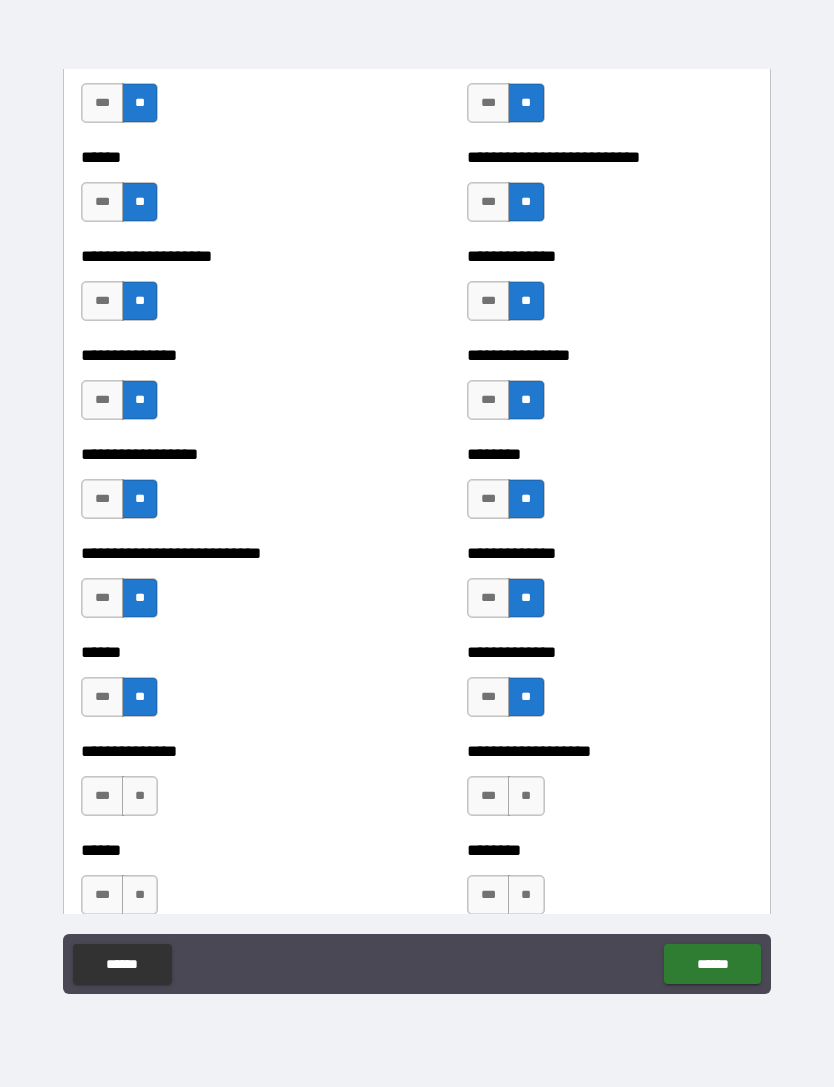 click on "**" at bounding box center [140, 796] 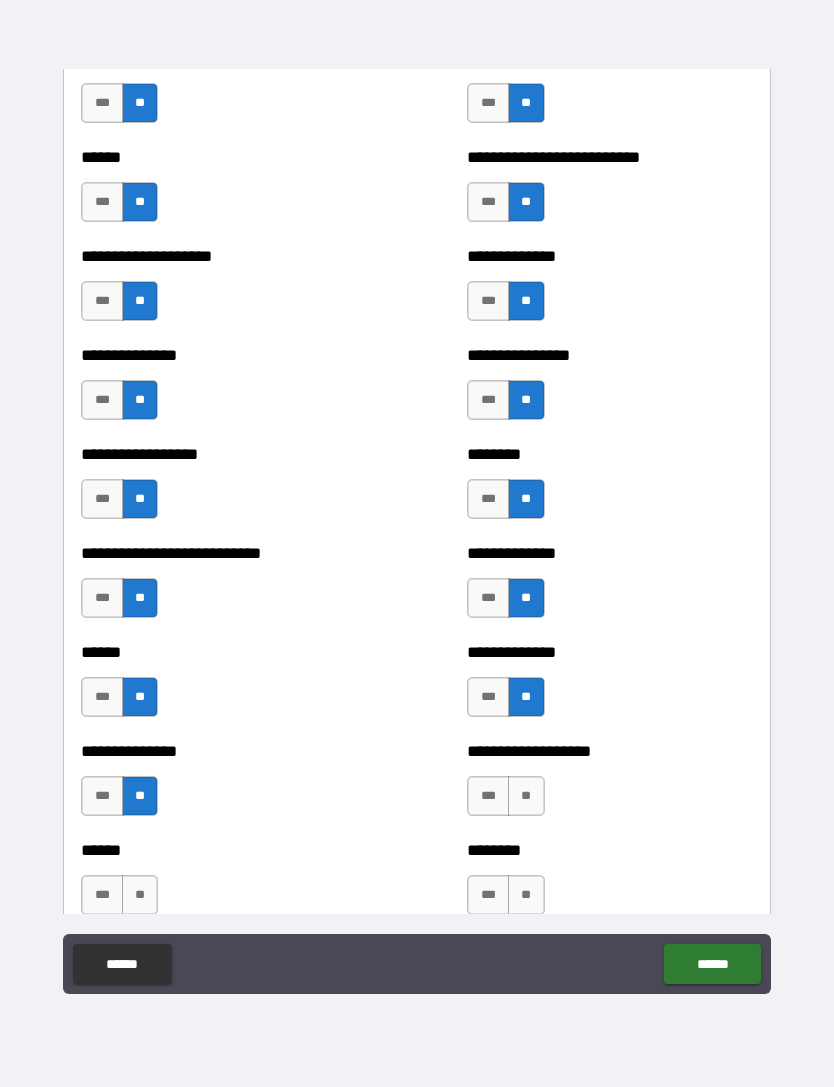 click on "**" at bounding box center (526, 796) 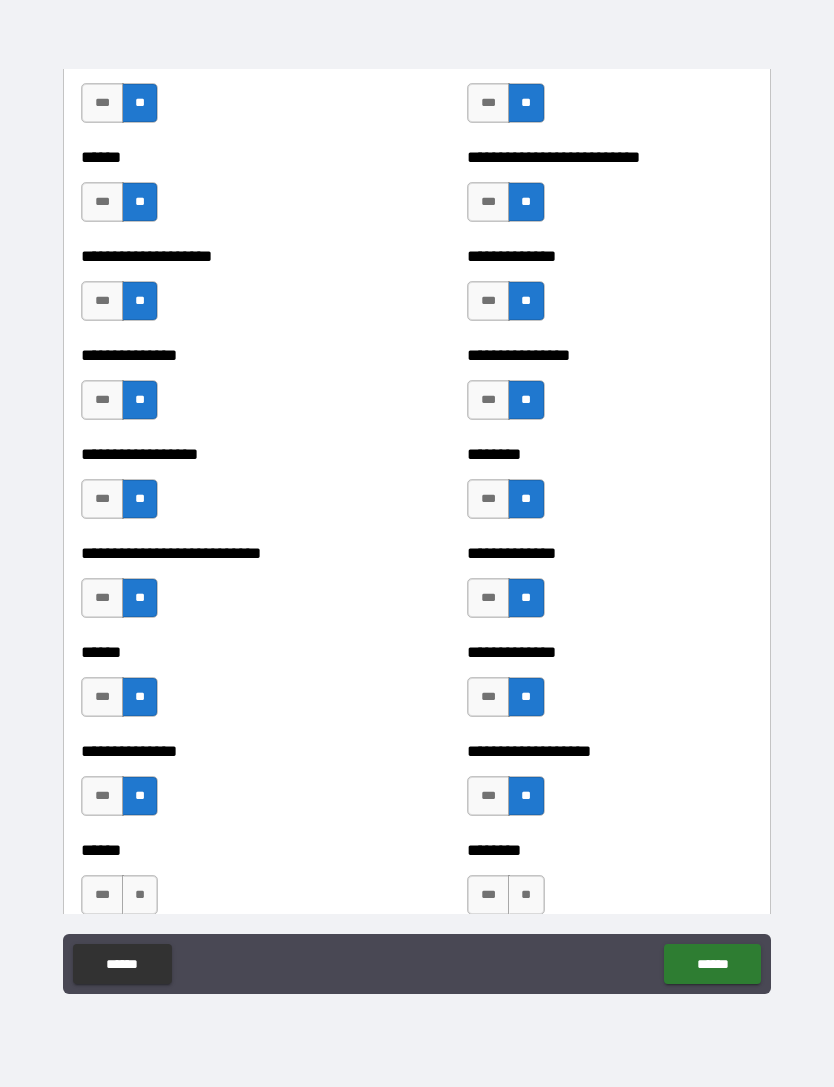 click on "**" at bounding box center (140, 895) 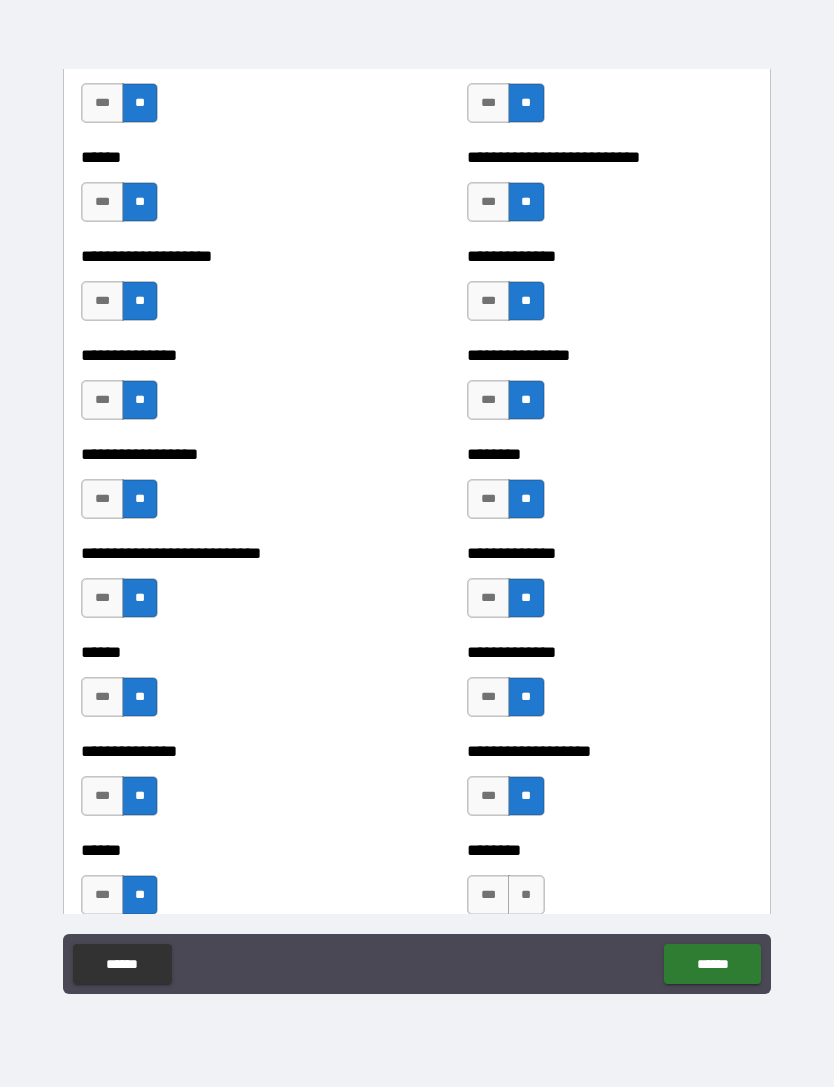 click on "**" at bounding box center (526, 895) 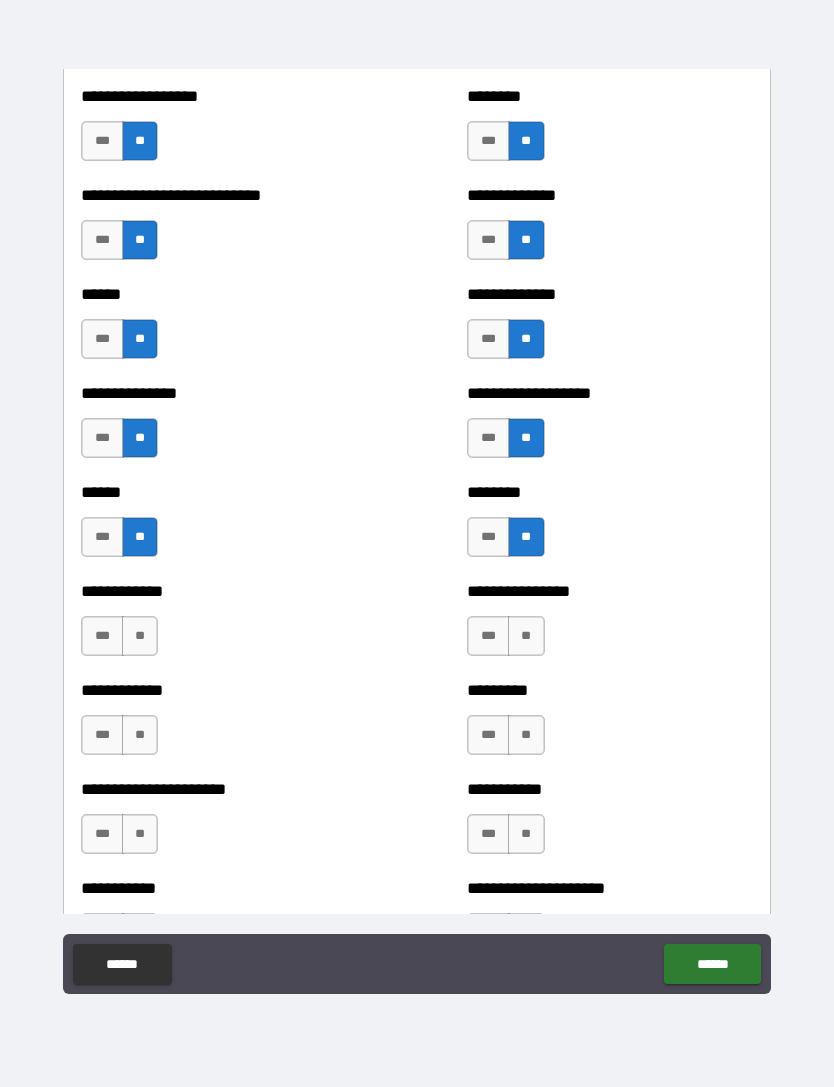 scroll, scrollTop: 3933, scrollLeft: 0, axis: vertical 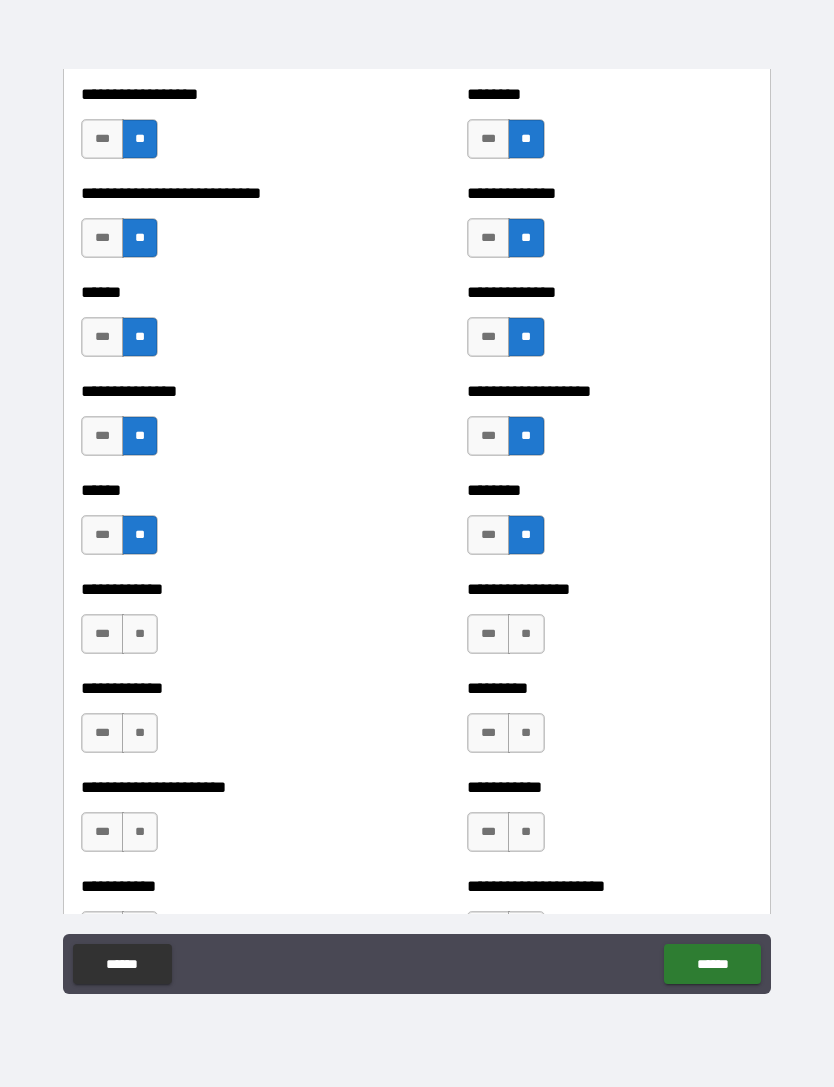 click on "**" at bounding box center (140, 634) 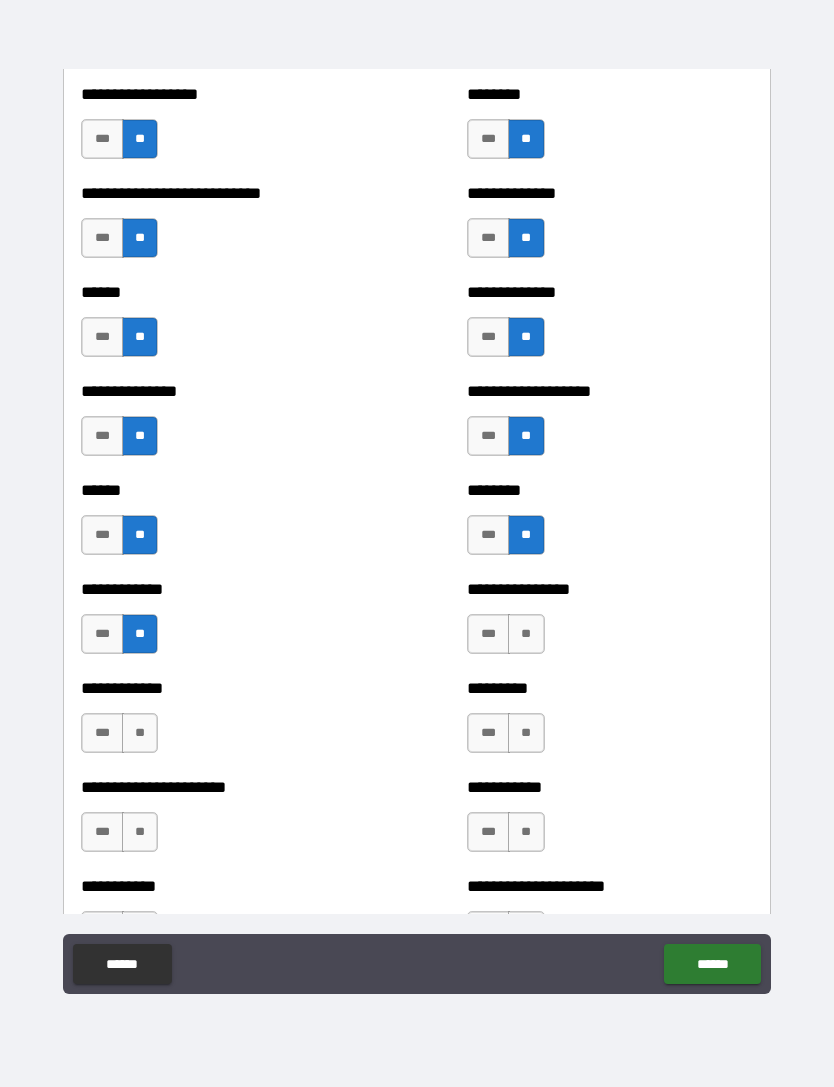 click on "**" at bounding box center [526, 634] 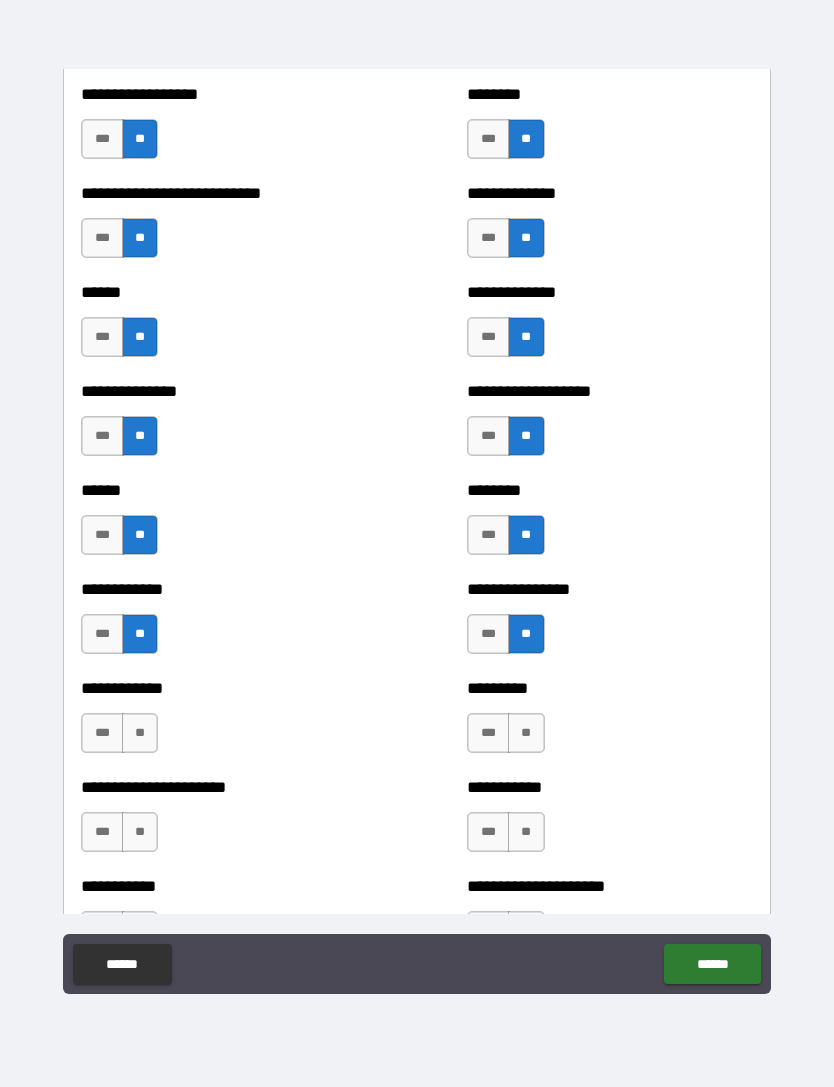 click on "**" at bounding box center (140, 733) 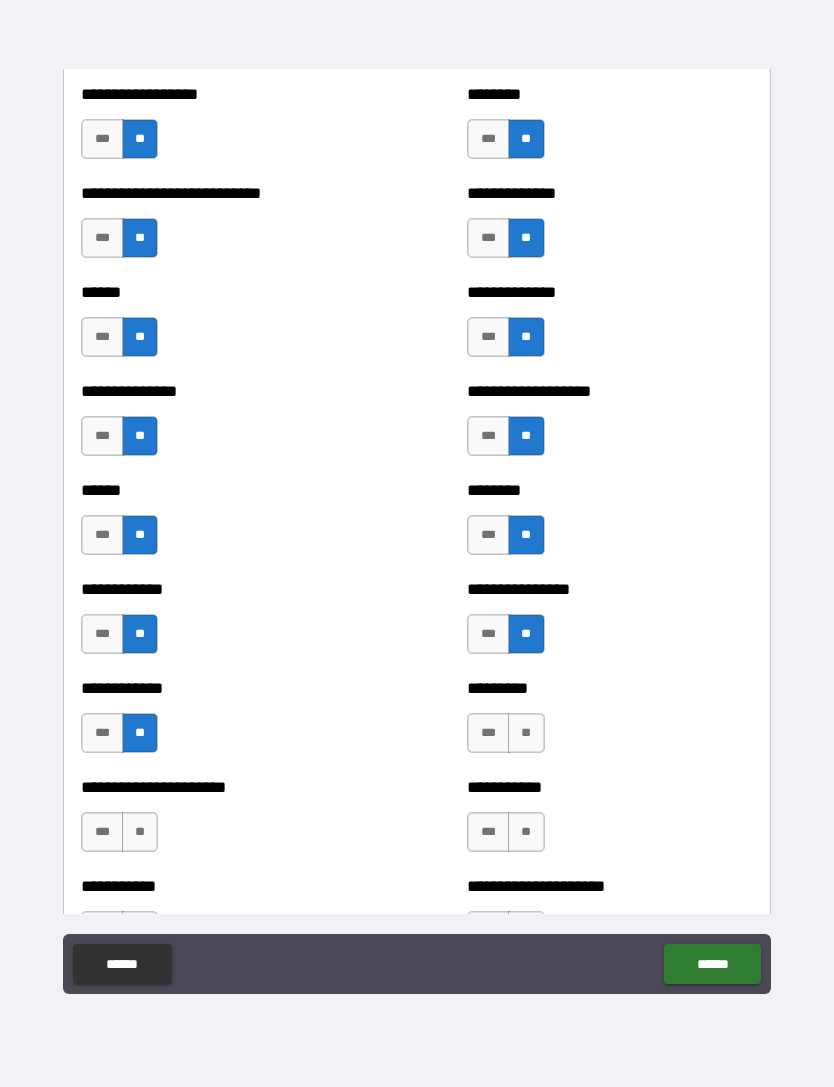 click on "**" at bounding box center (526, 733) 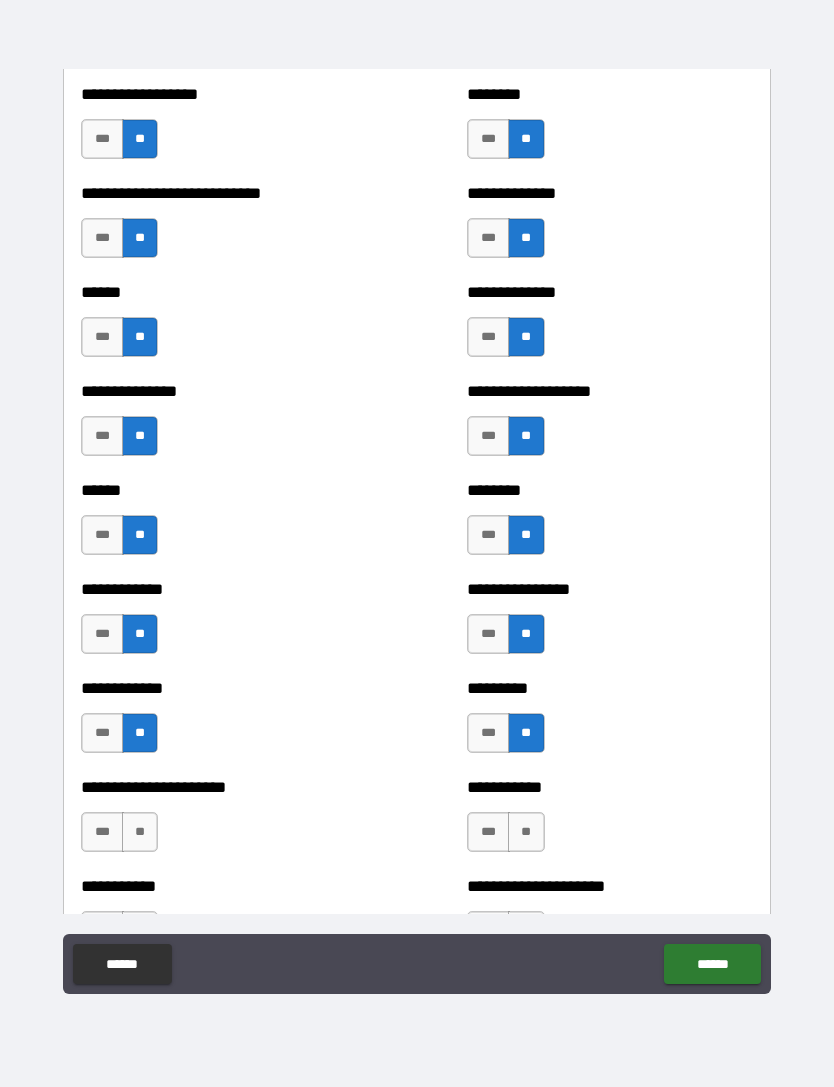 click on "**" at bounding box center [140, 832] 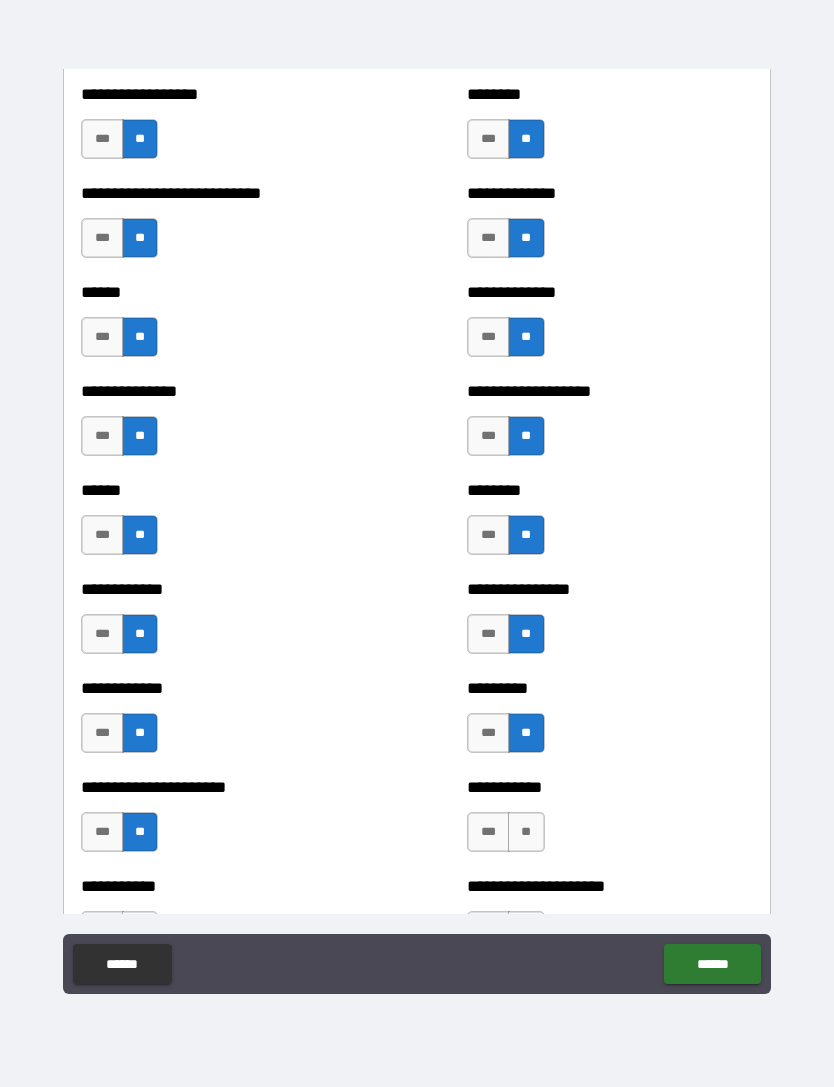 click on "**" at bounding box center (526, 832) 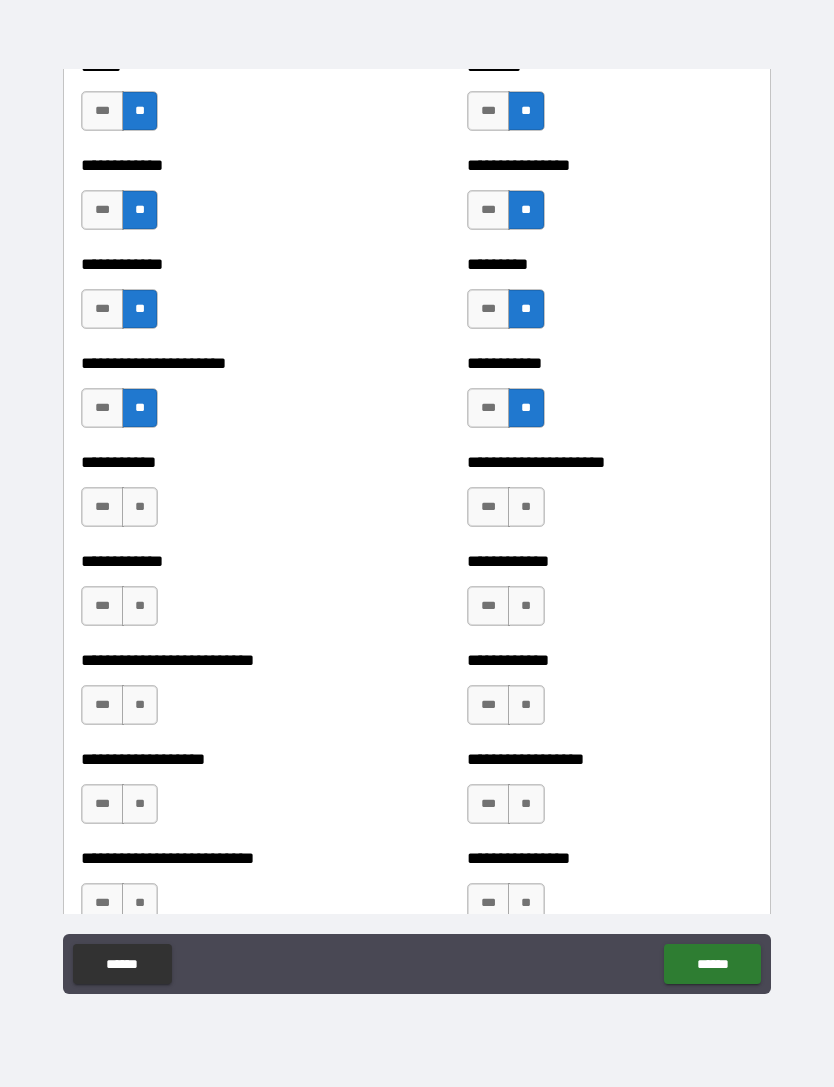 click on "**" at bounding box center (140, 507) 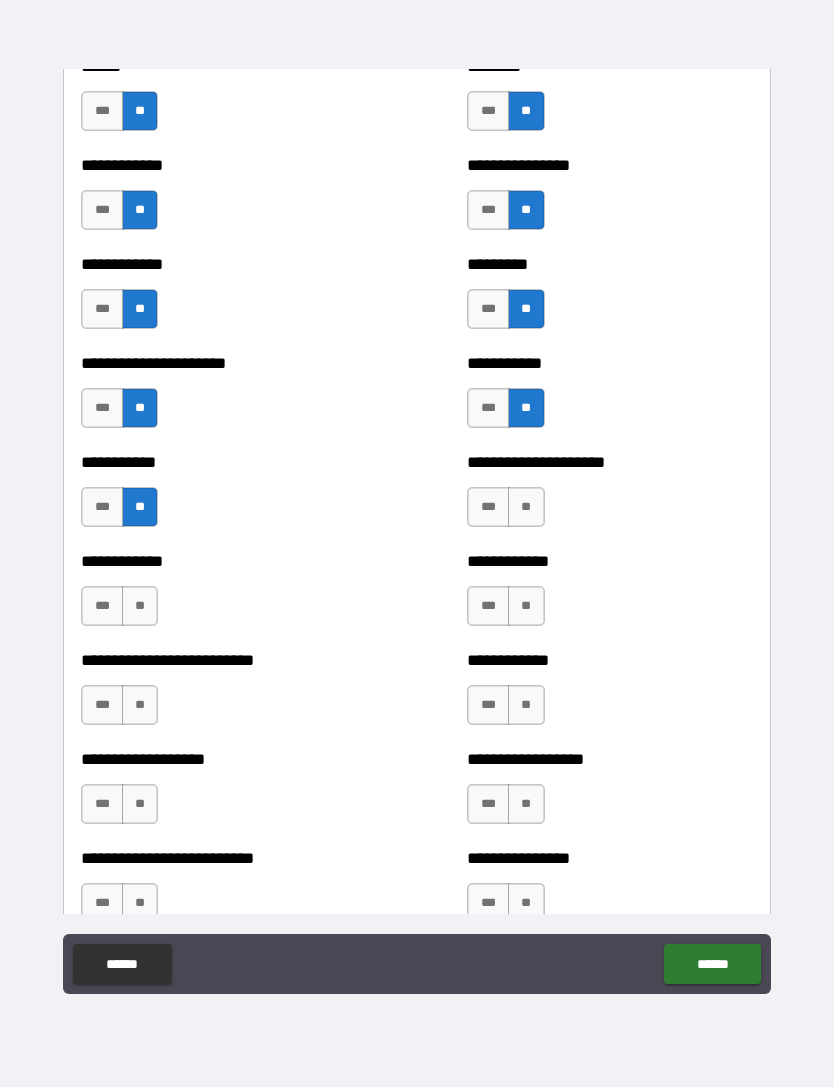 scroll, scrollTop: 4358, scrollLeft: 0, axis: vertical 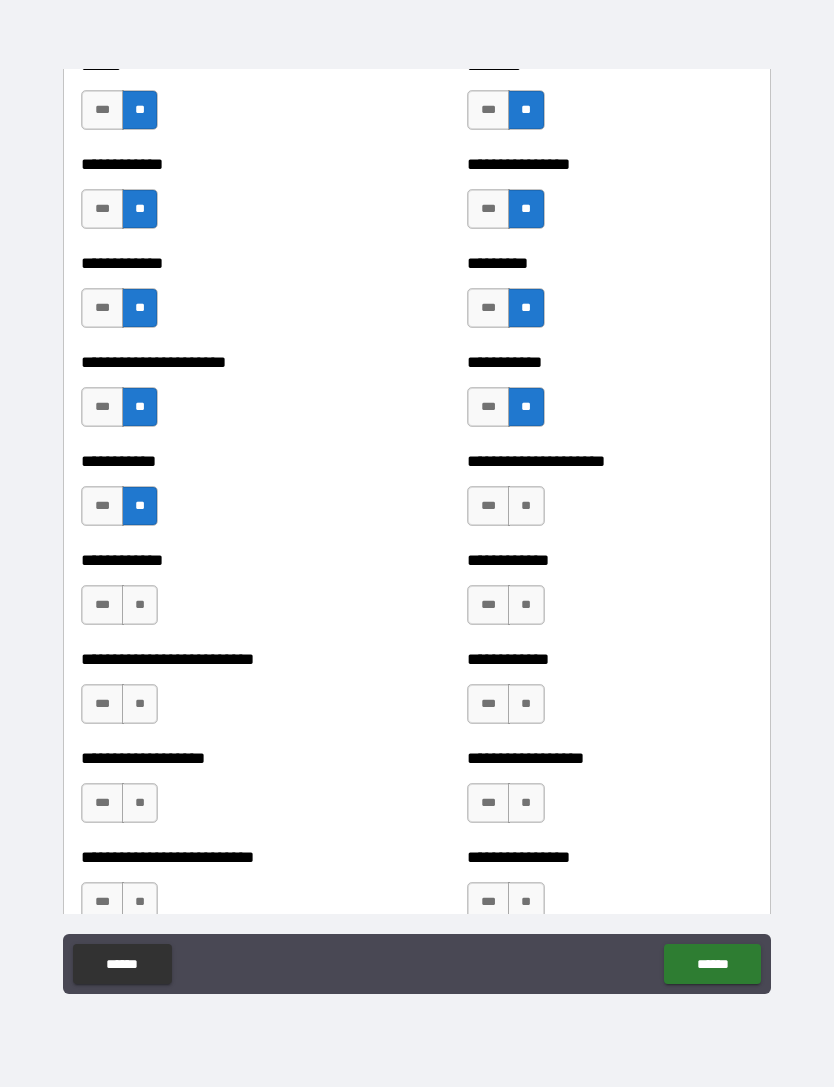 click on "**" at bounding box center [526, 506] 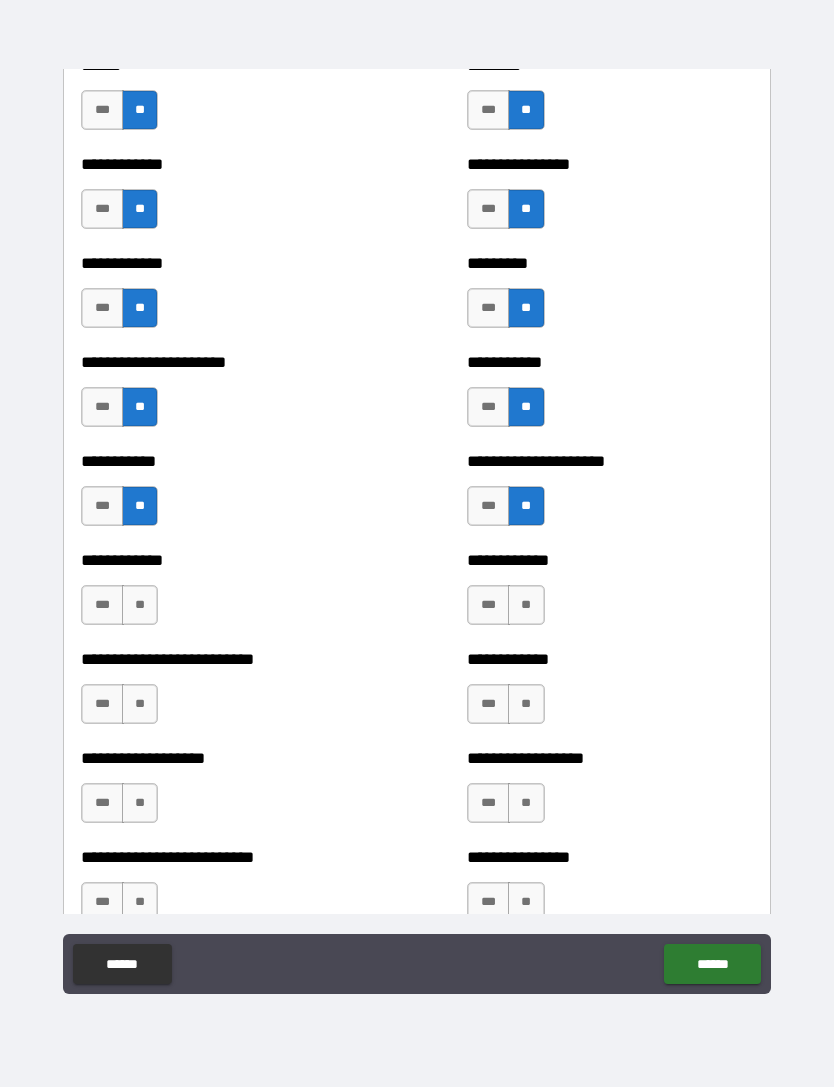 click on "**" at bounding box center [140, 605] 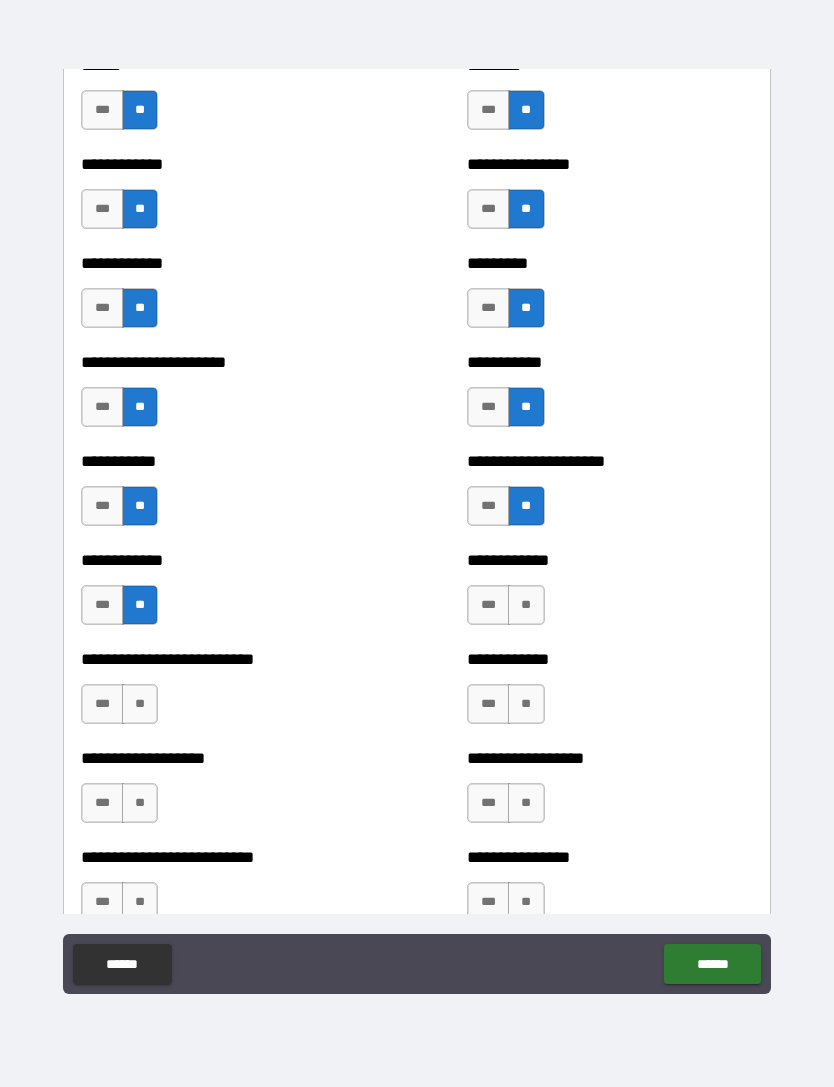 click on "**" at bounding box center [526, 605] 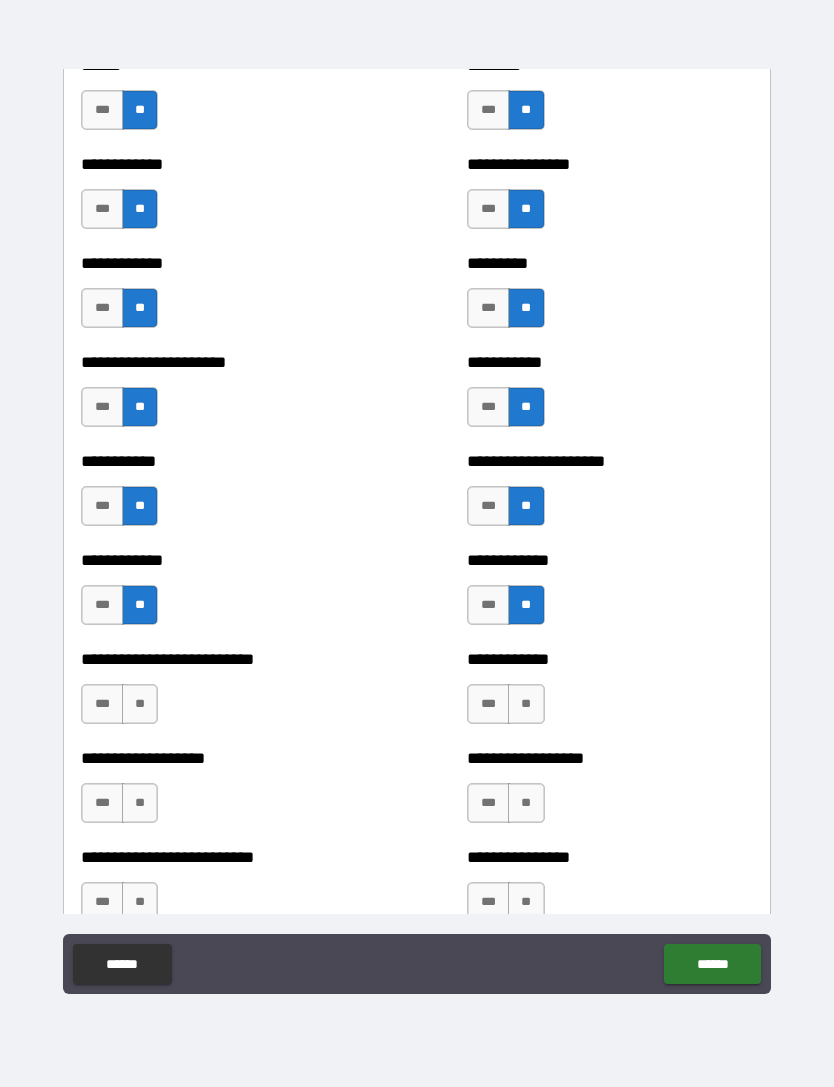 click on "**" at bounding box center [140, 704] 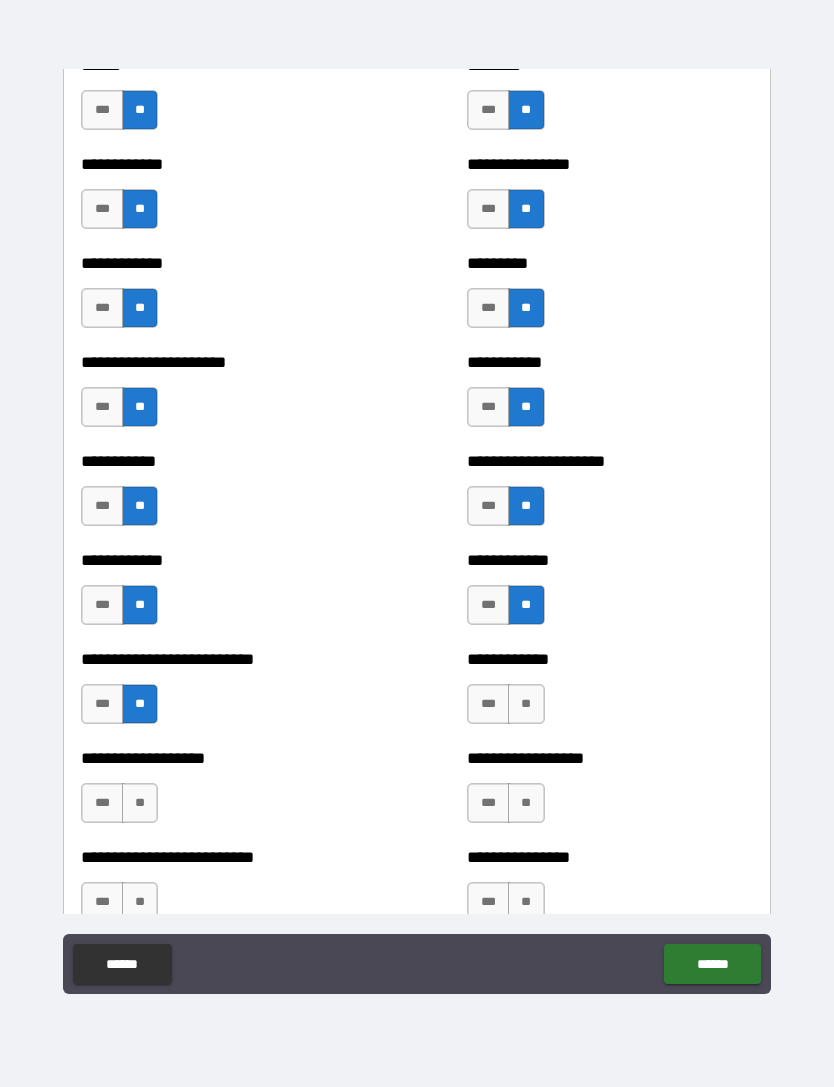 click on "**" at bounding box center (526, 704) 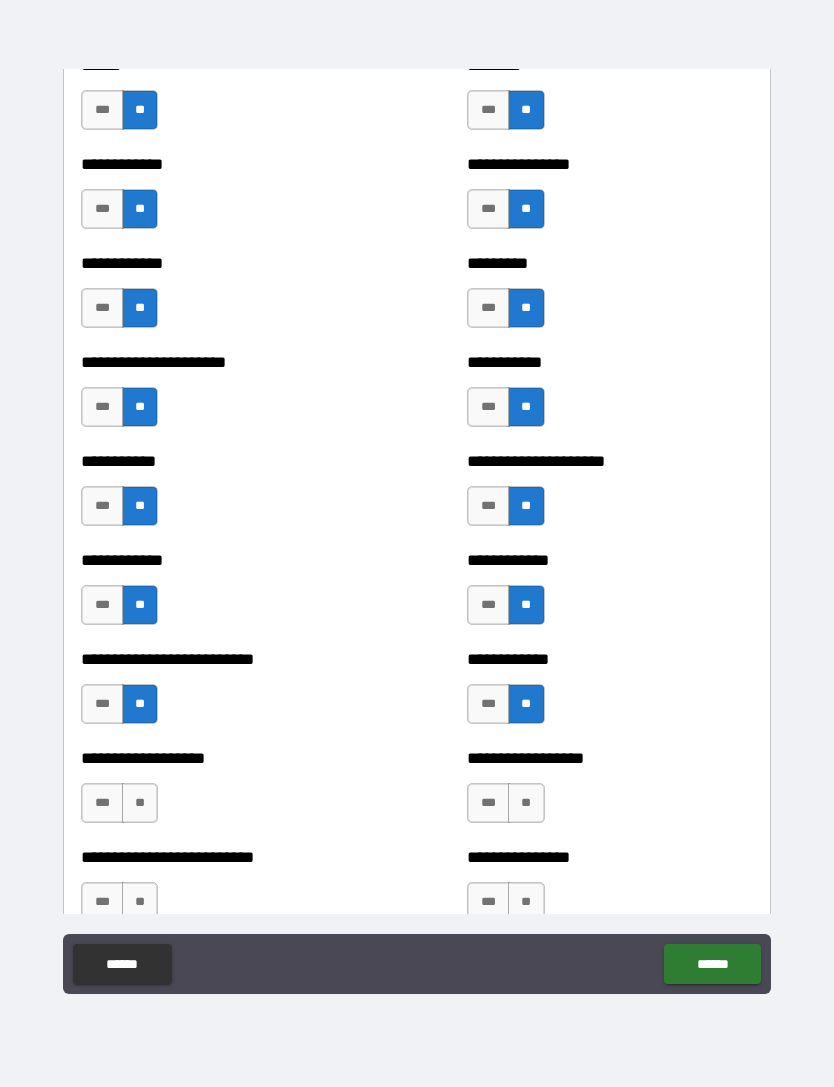 click on "**" at bounding box center (140, 803) 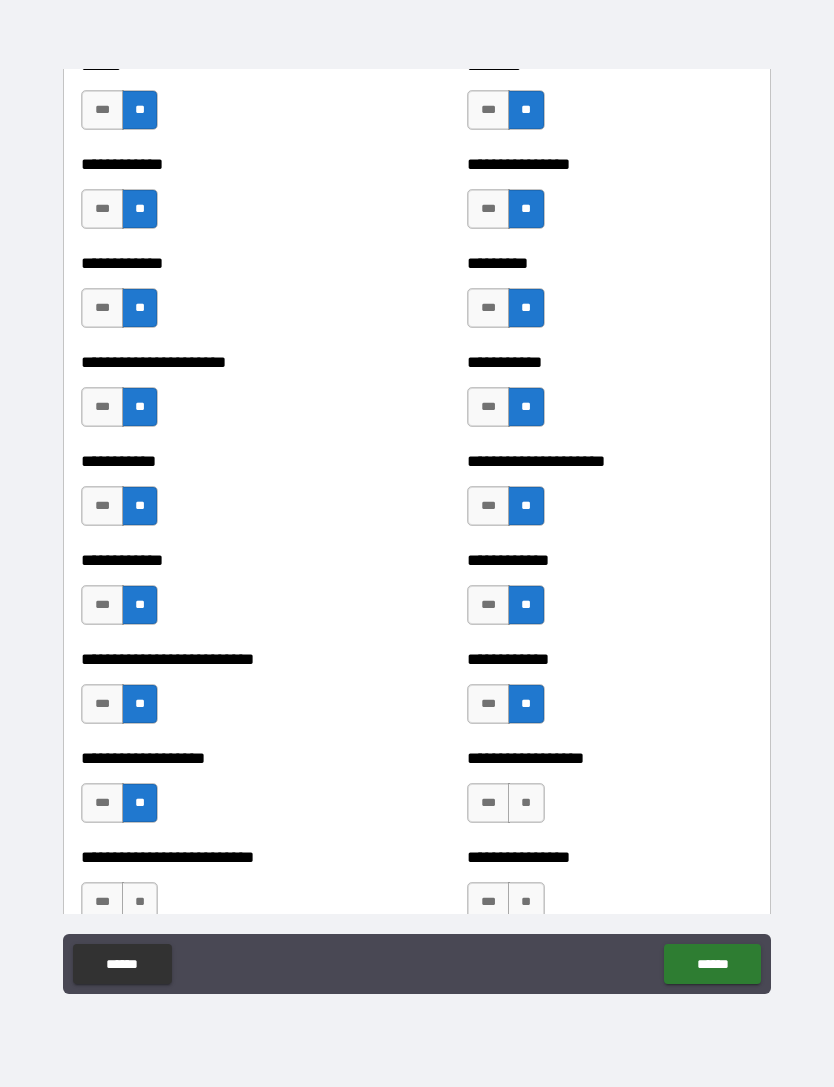 click on "**" at bounding box center [526, 803] 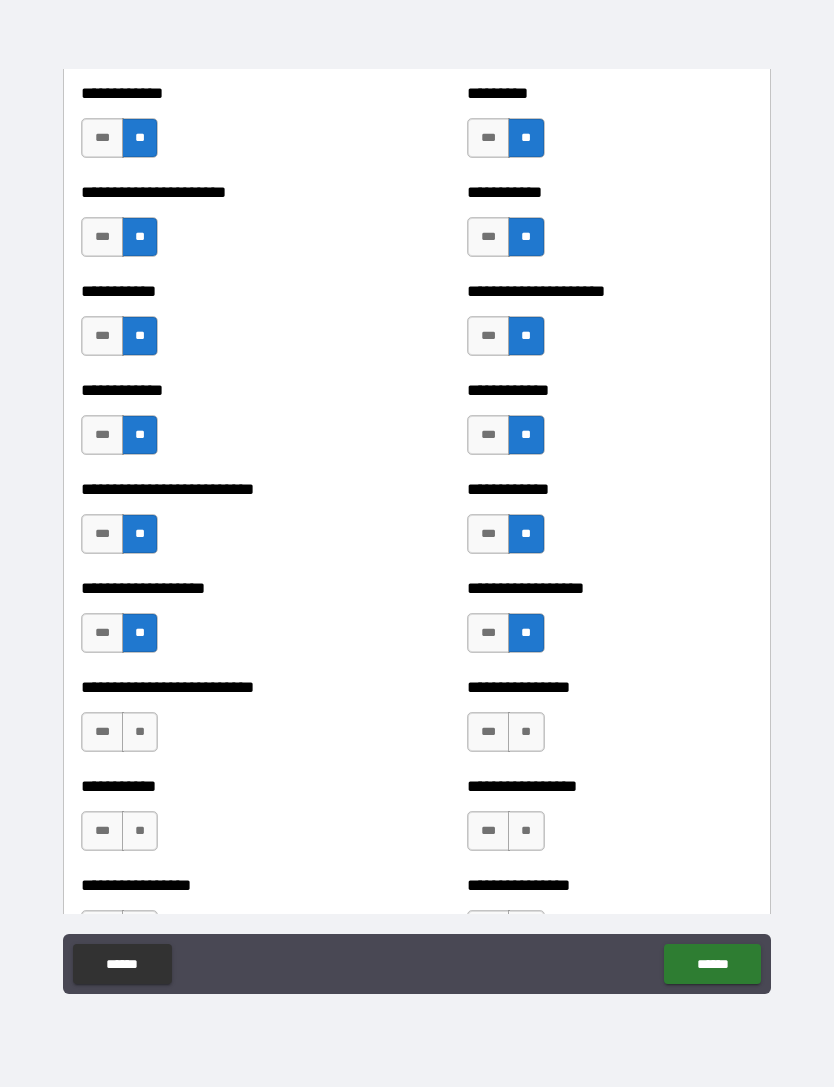 scroll, scrollTop: 4532, scrollLeft: 0, axis: vertical 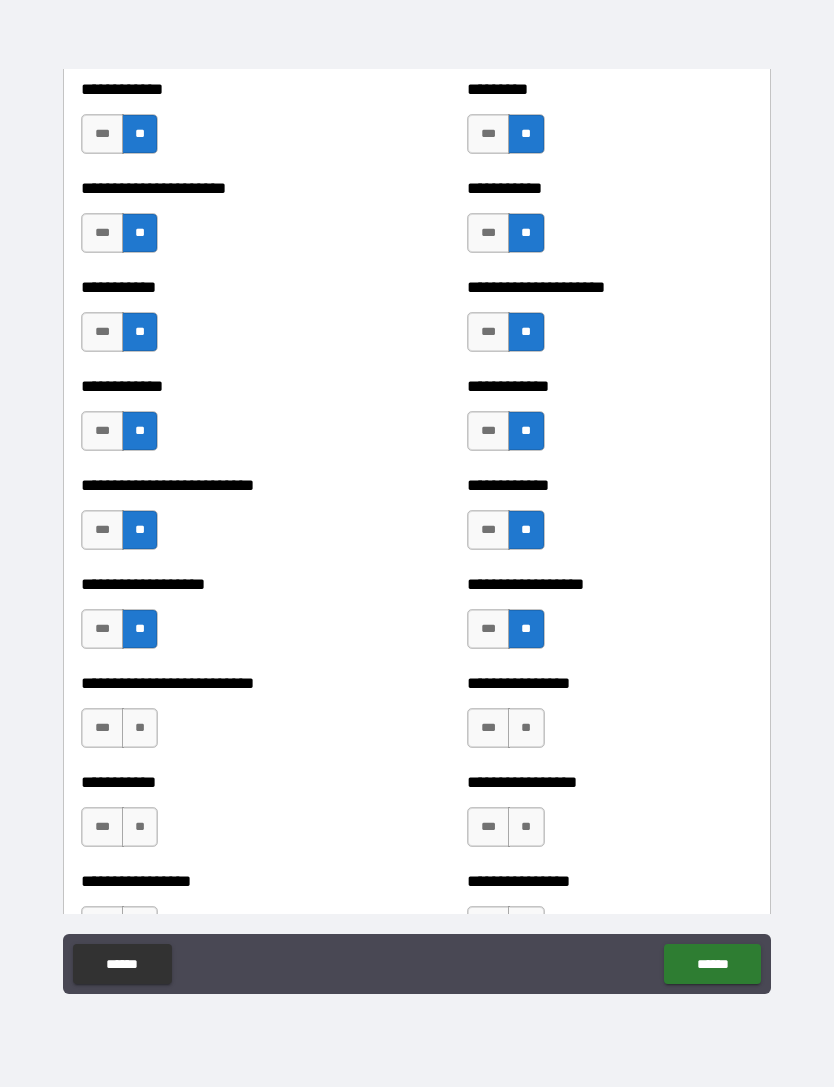 click on "**" at bounding box center [526, 728] 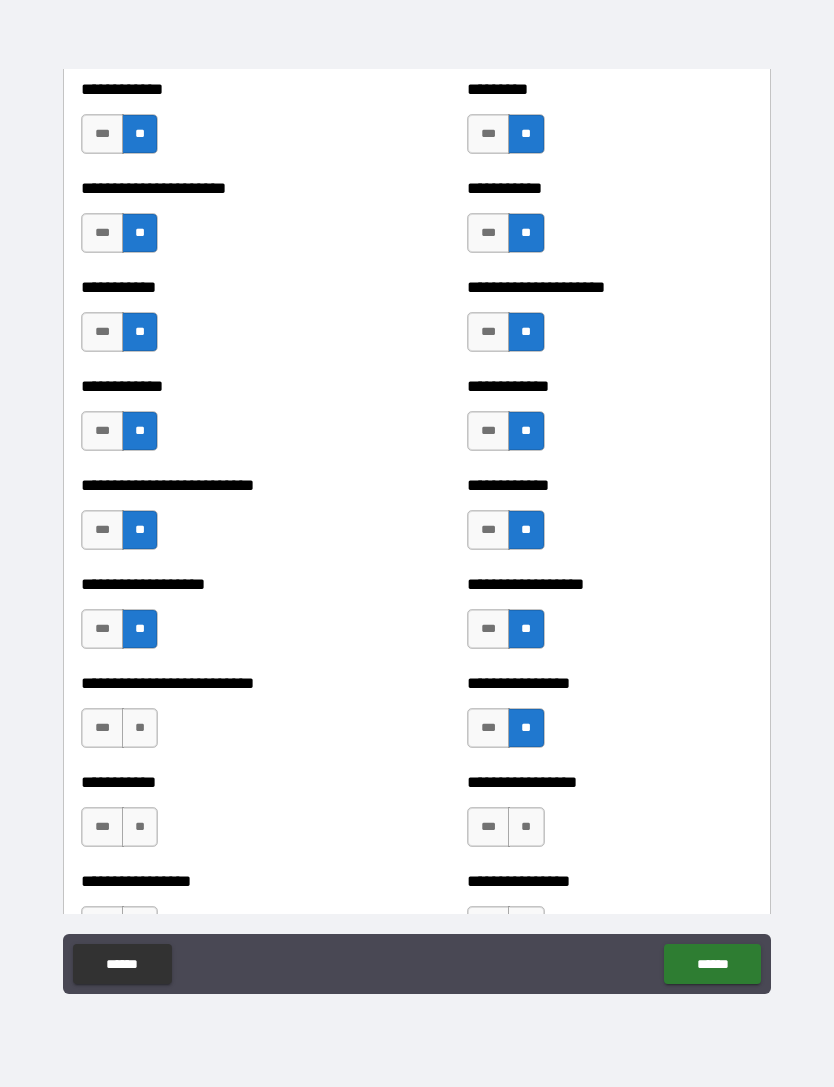 click on "**" at bounding box center (140, 728) 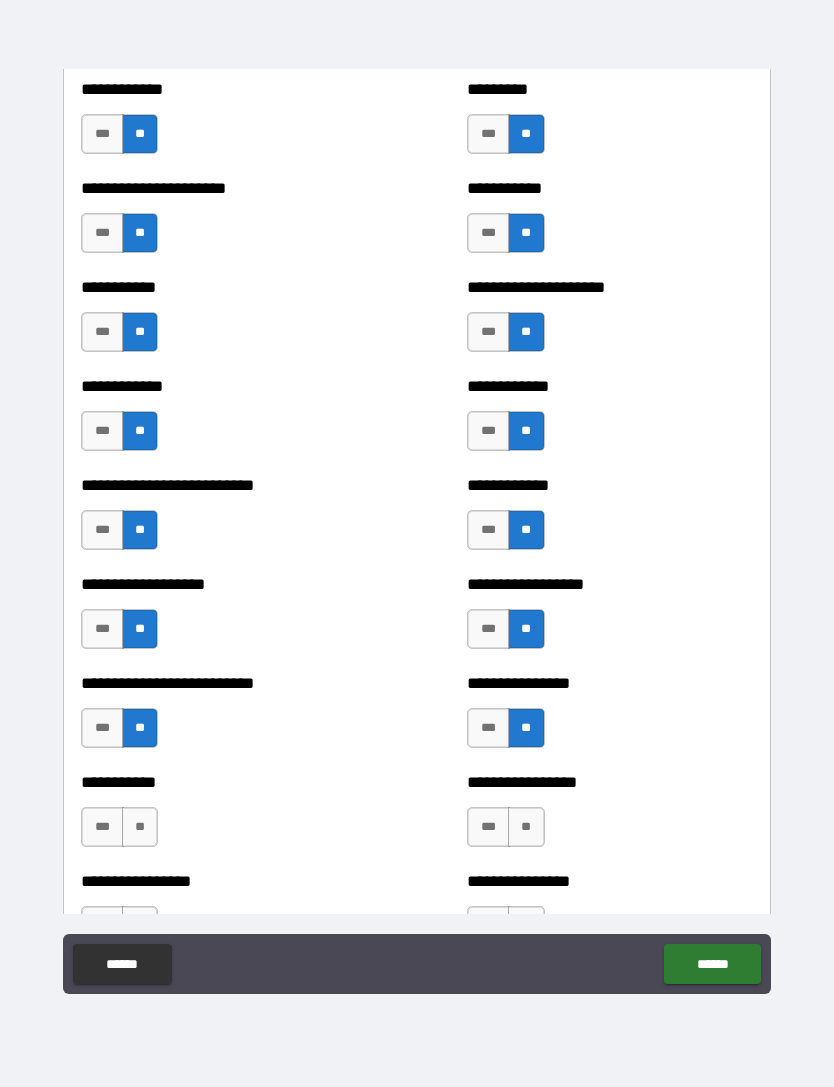 click on "**" at bounding box center (140, 827) 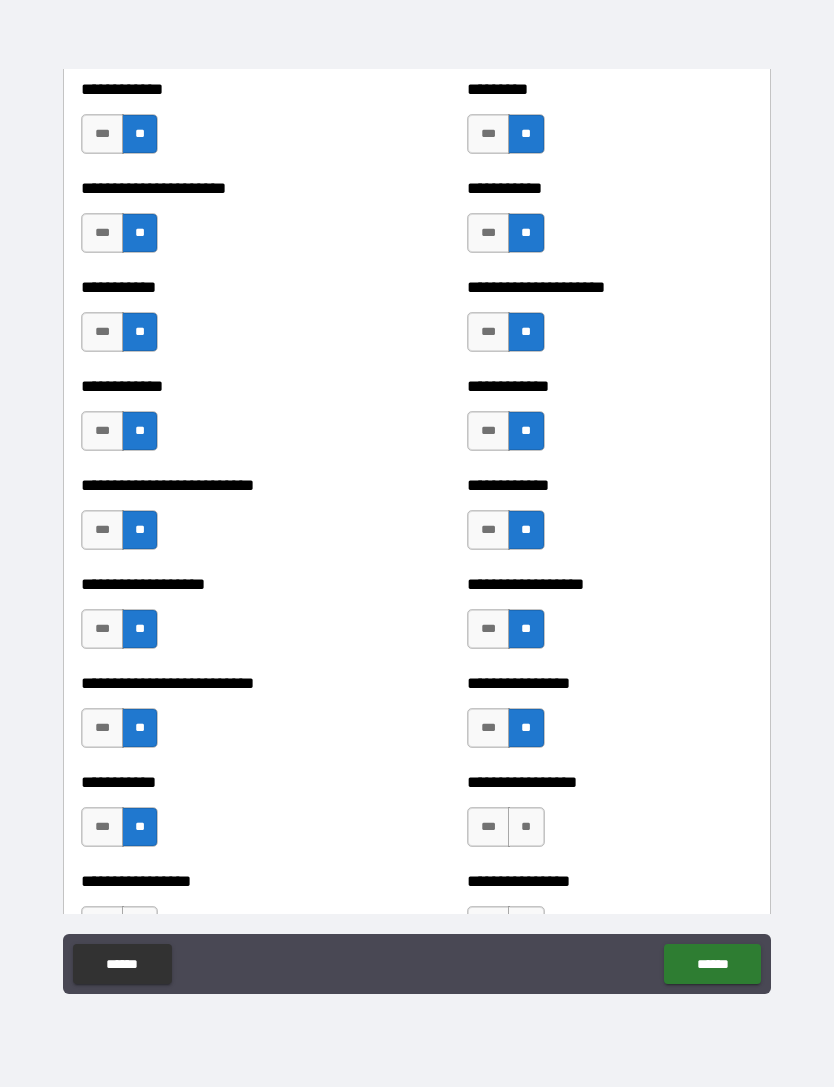 click on "**" at bounding box center (526, 827) 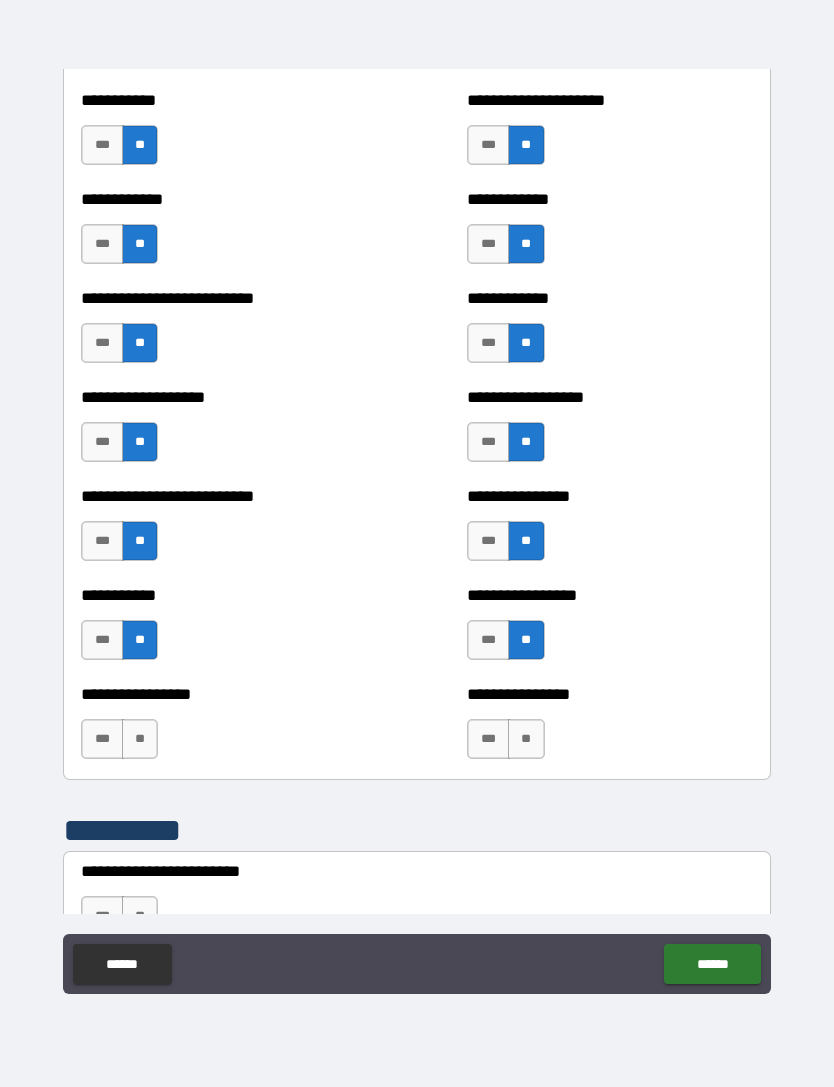 scroll, scrollTop: 4747, scrollLeft: 0, axis: vertical 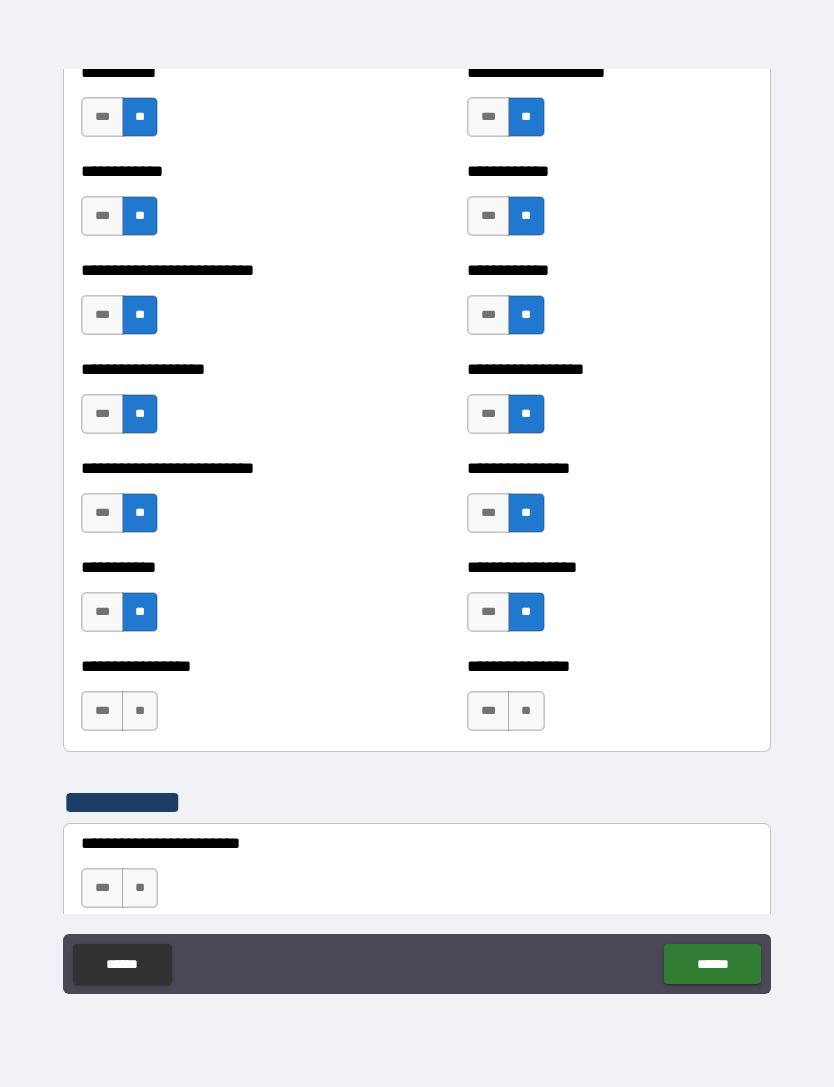 click on "**" at bounding box center [140, 711] 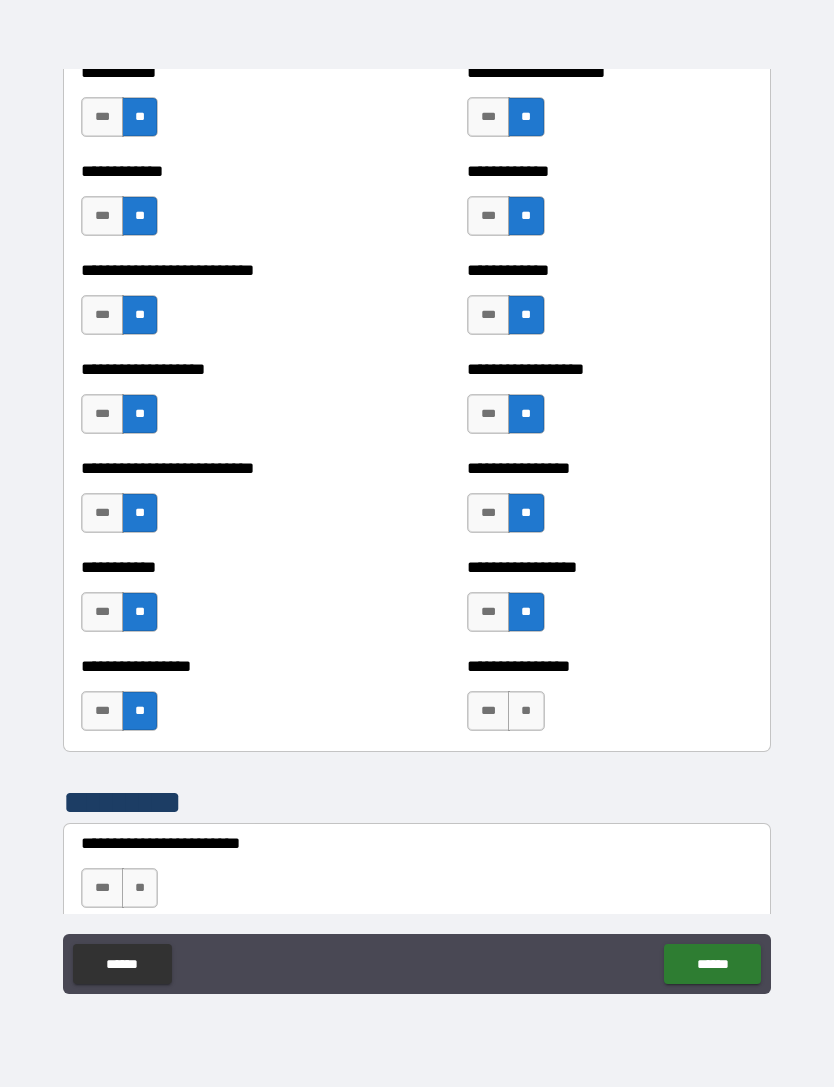 click on "**" at bounding box center [526, 711] 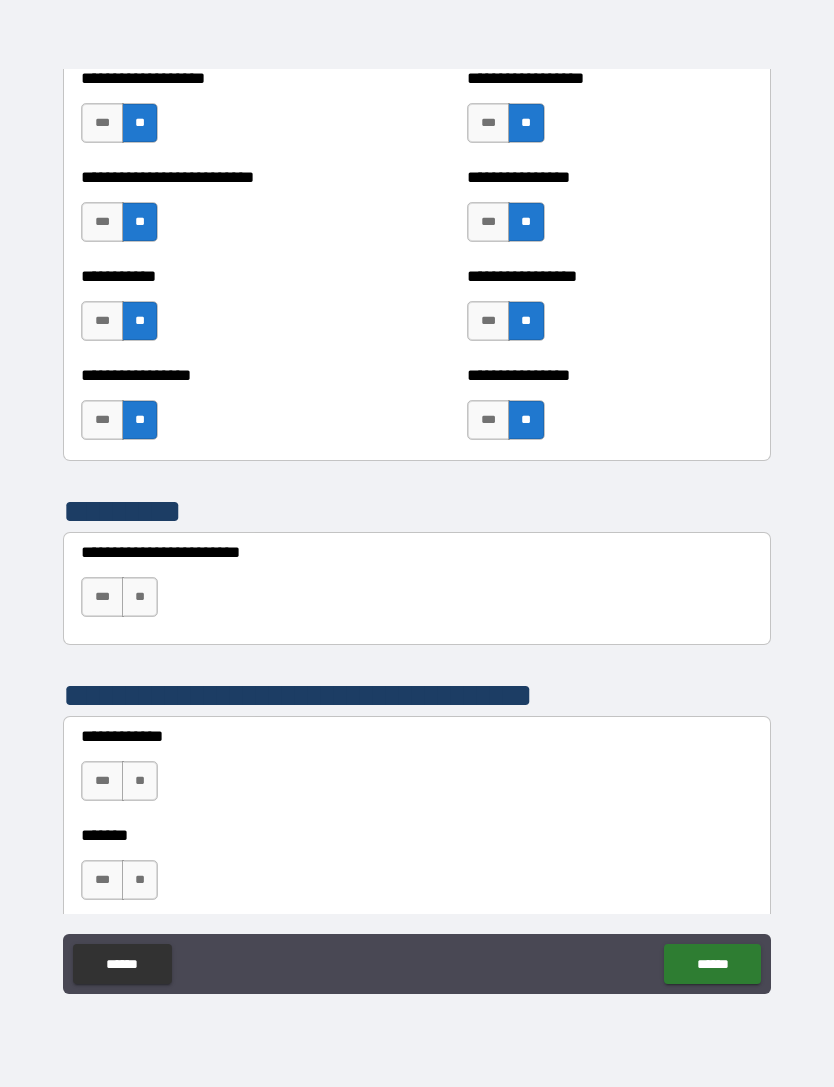 scroll, scrollTop: 5039, scrollLeft: 0, axis: vertical 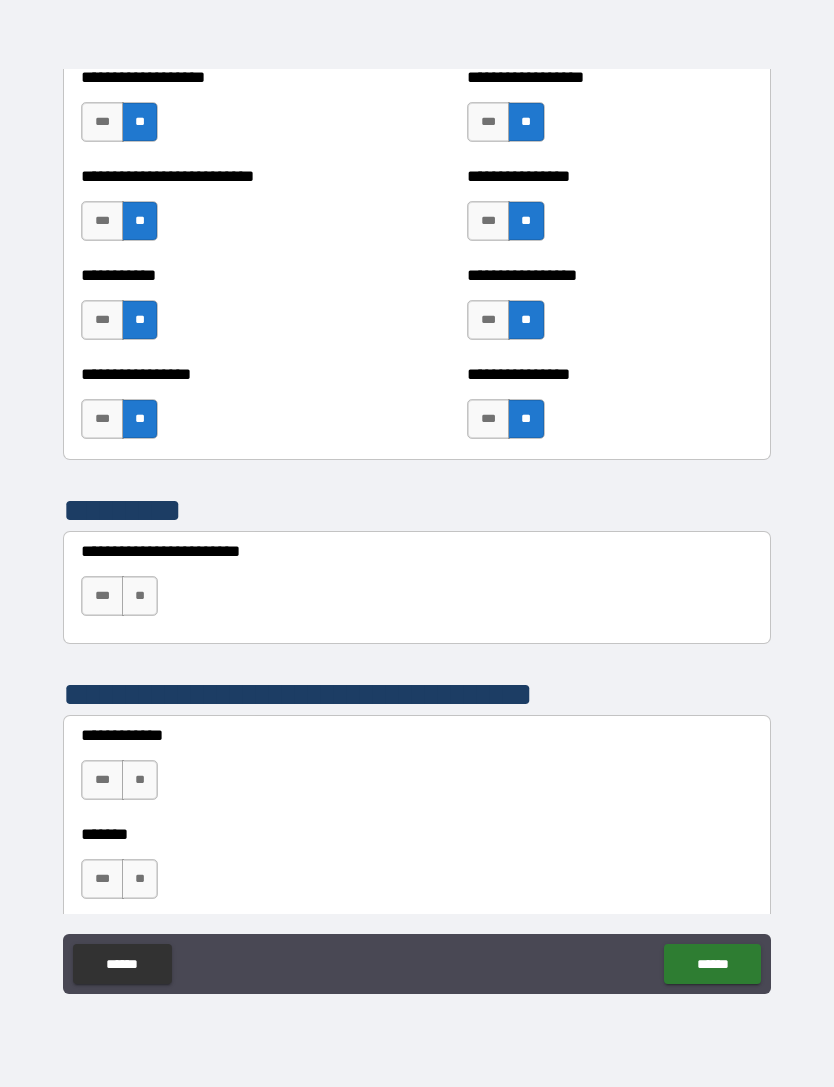click on "***" at bounding box center [102, 596] 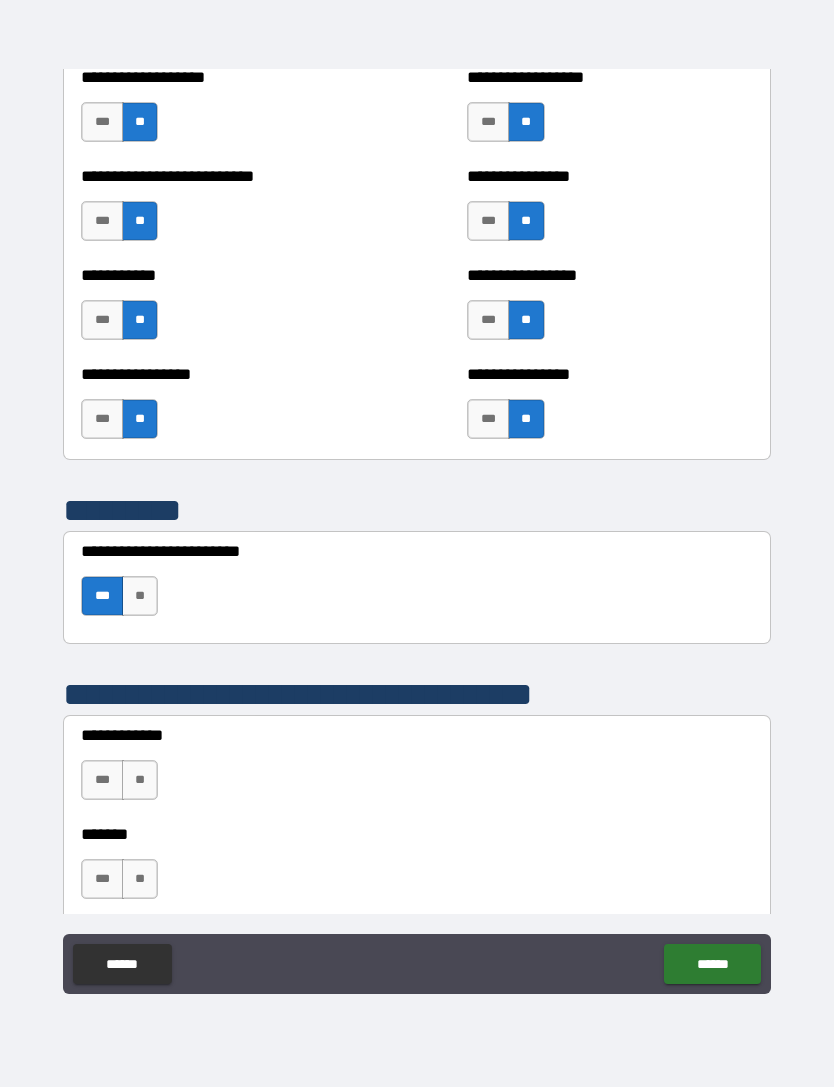 click on "**********" at bounding box center (417, 514) 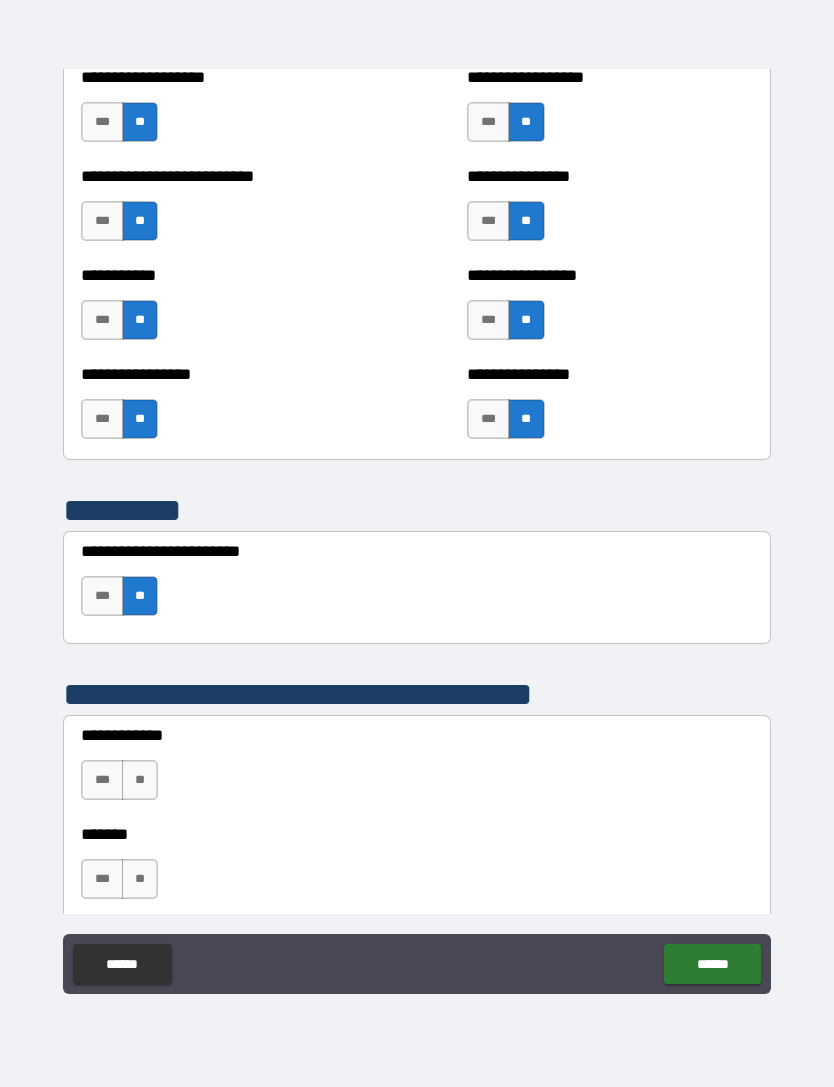 click on "***" at bounding box center (102, 596) 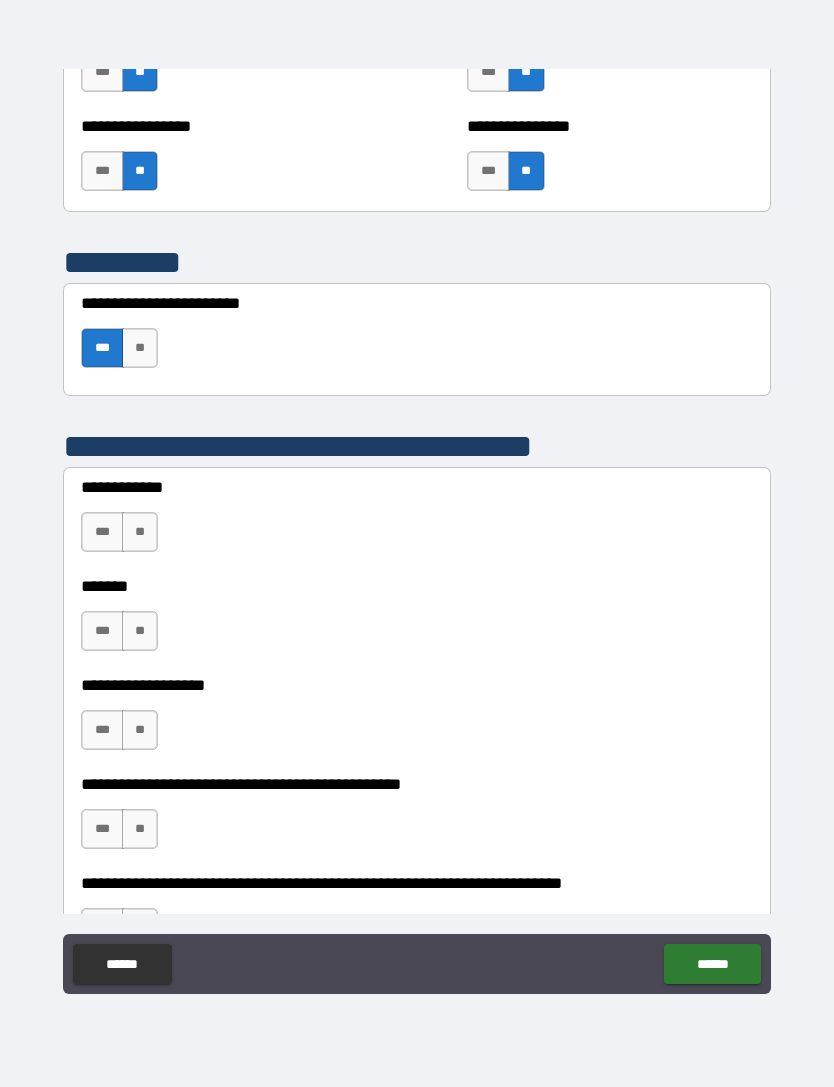 scroll, scrollTop: 5340, scrollLeft: 0, axis: vertical 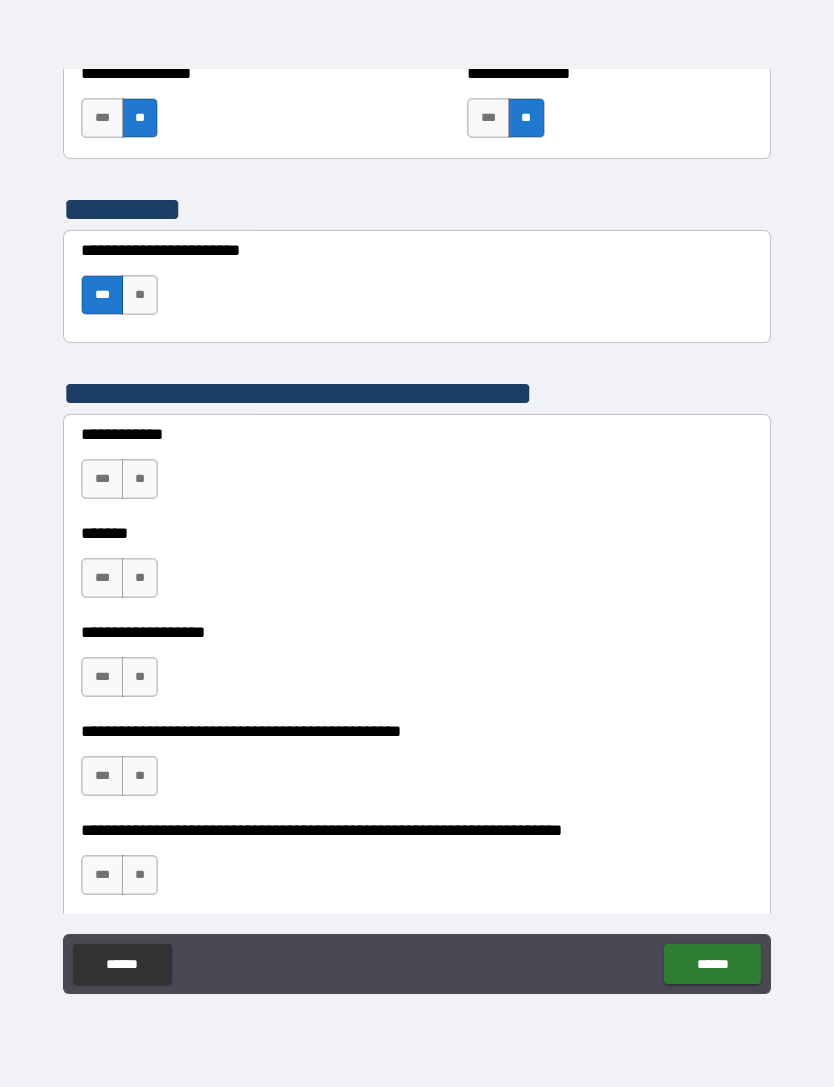 click on "***" at bounding box center [102, 677] 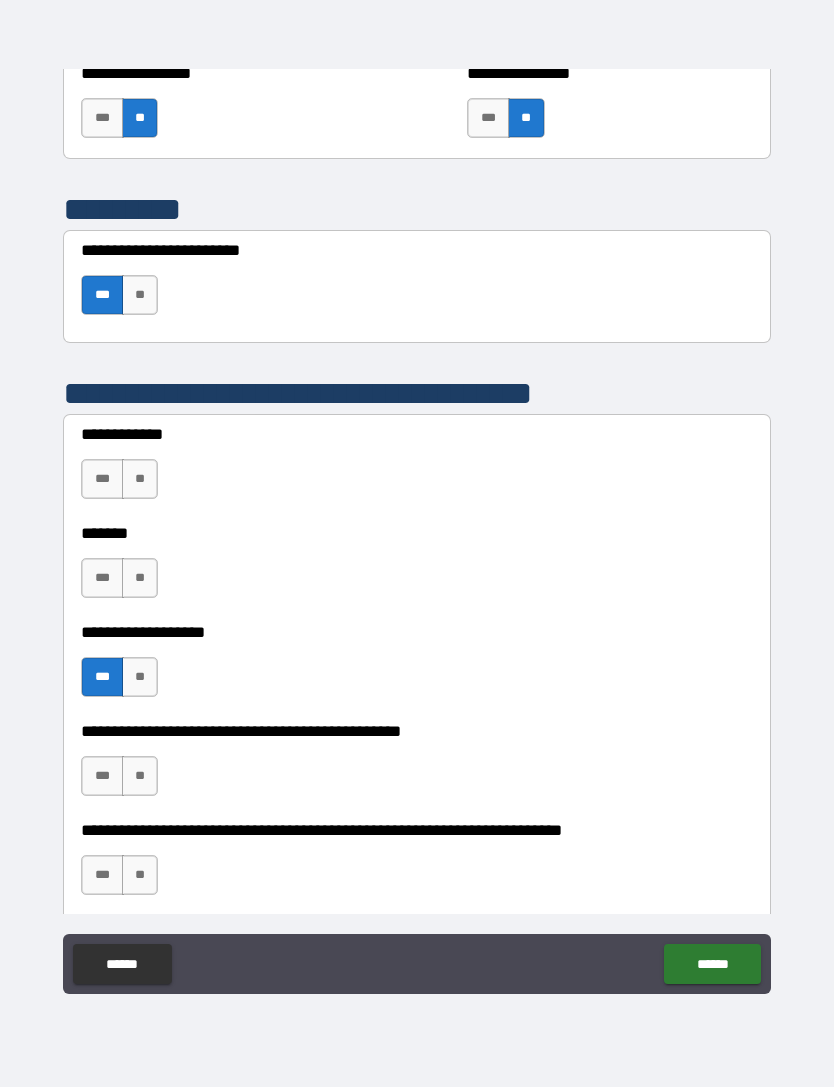 click on "**" at bounding box center [140, 776] 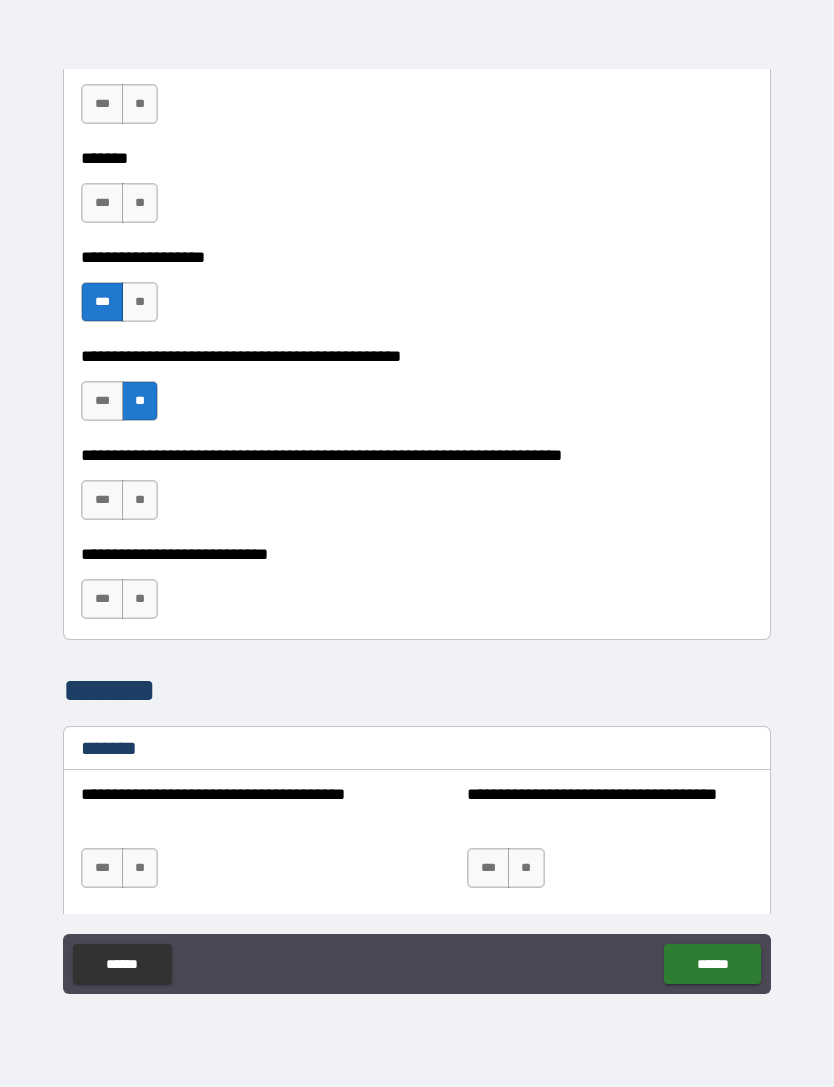 scroll, scrollTop: 5716, scrollLeft: 0, axis: vertical 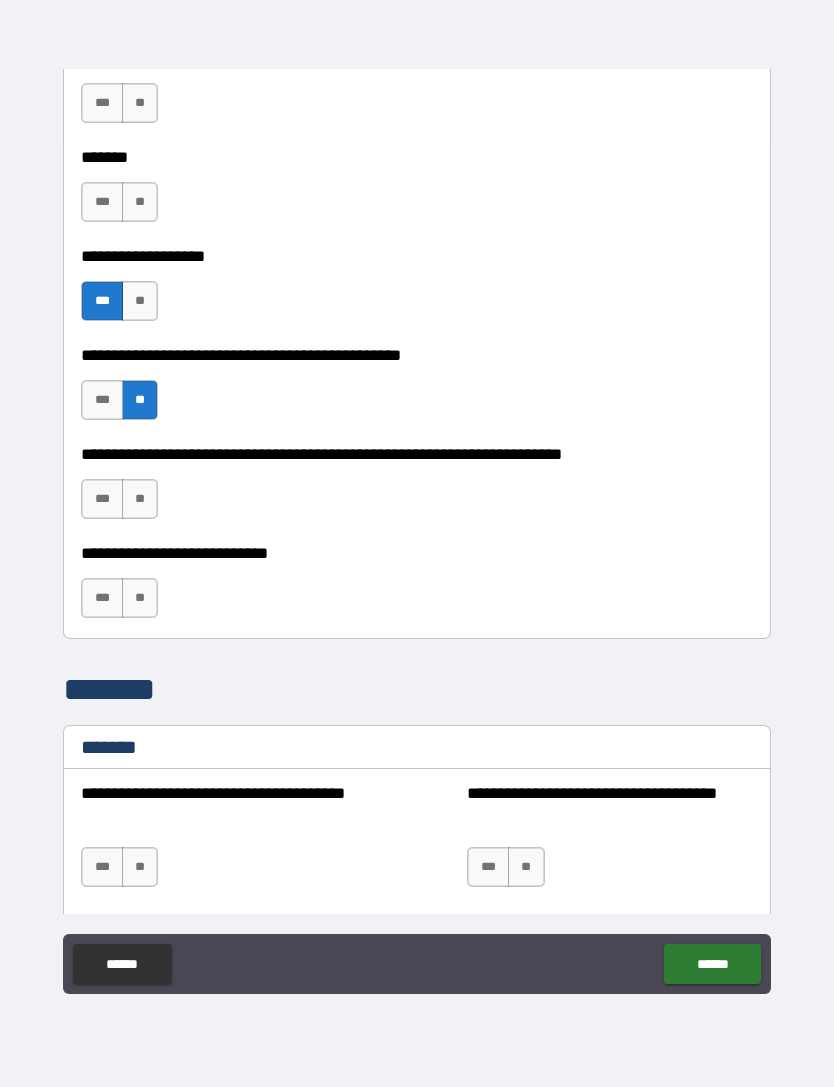 click on "**" at bounding box center [140, 499] 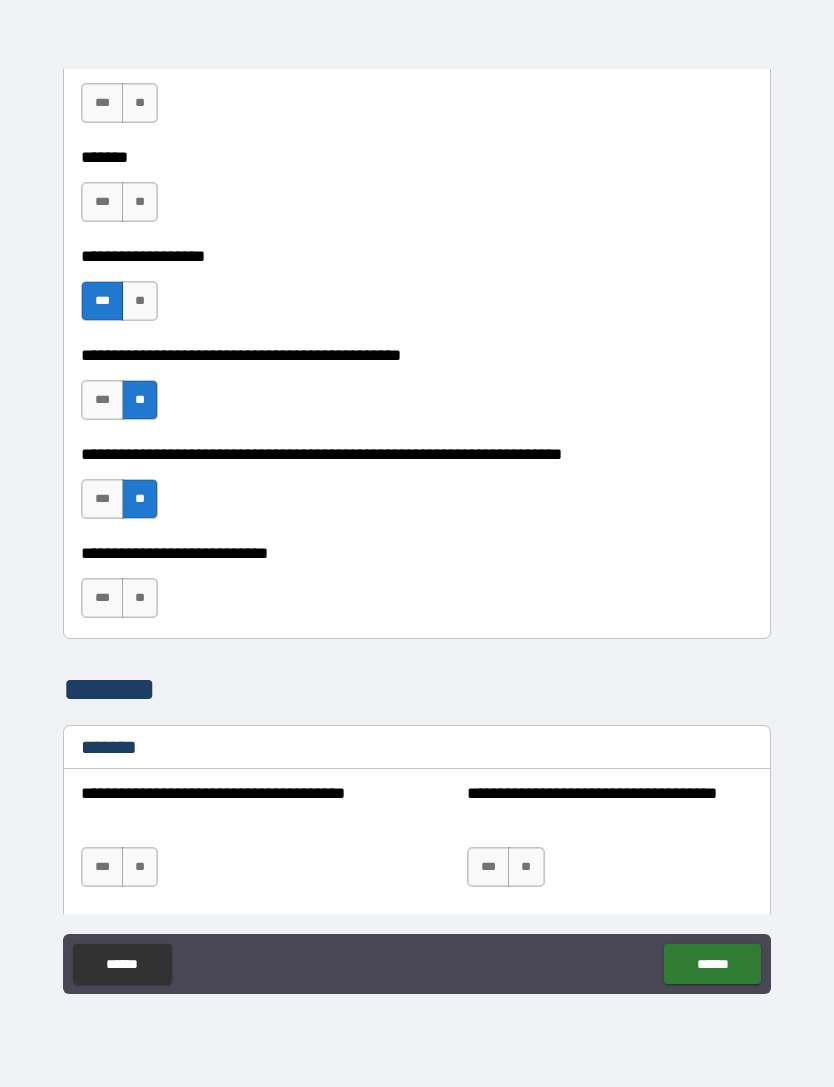 click on "***" at bounding box center [102, 598] 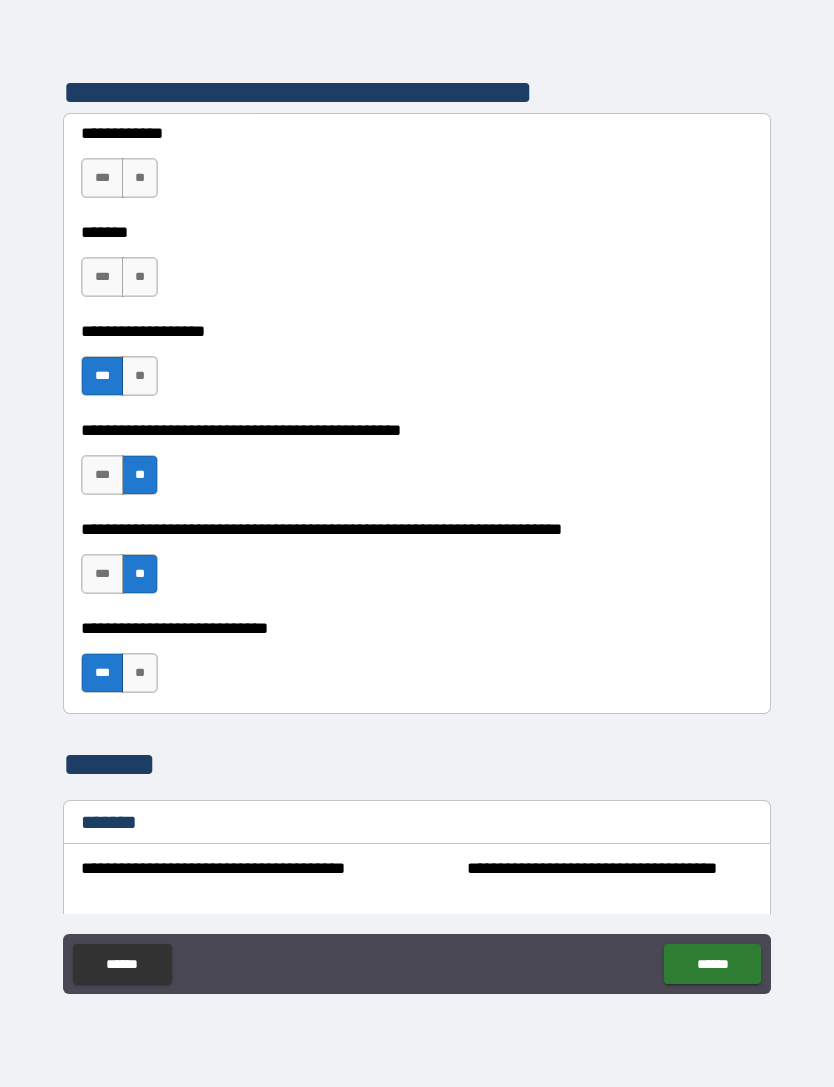 scroll, scrollTop: 5637, scrollLeft: 0, axis: vertical 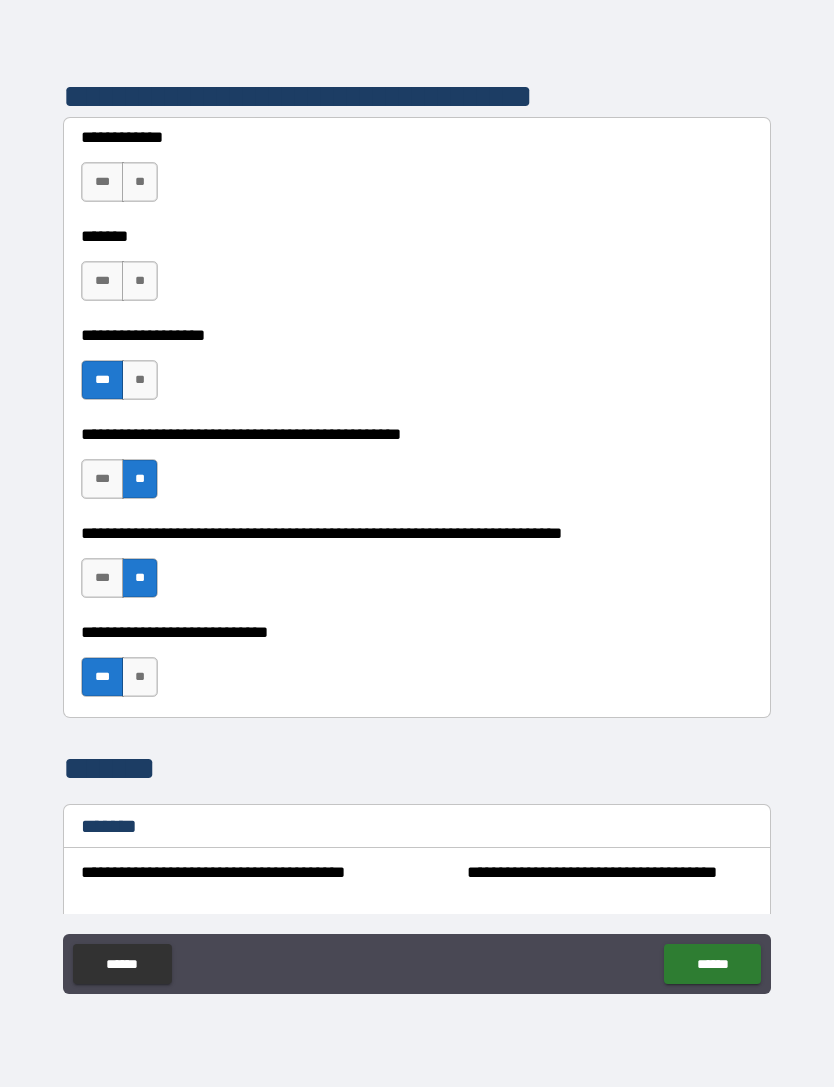 click on "**" at bounding box center [140, 677] 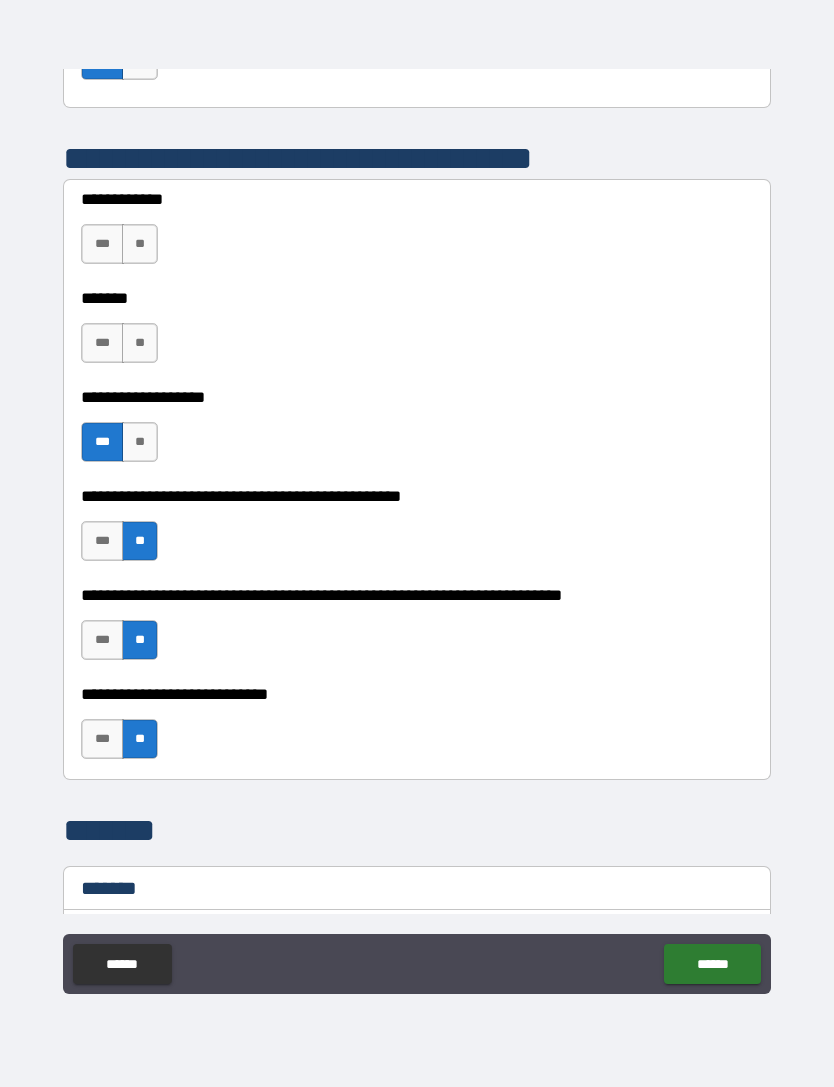 scroll, scrollTop: 5573, scrollLeft: 0, axis: vertical 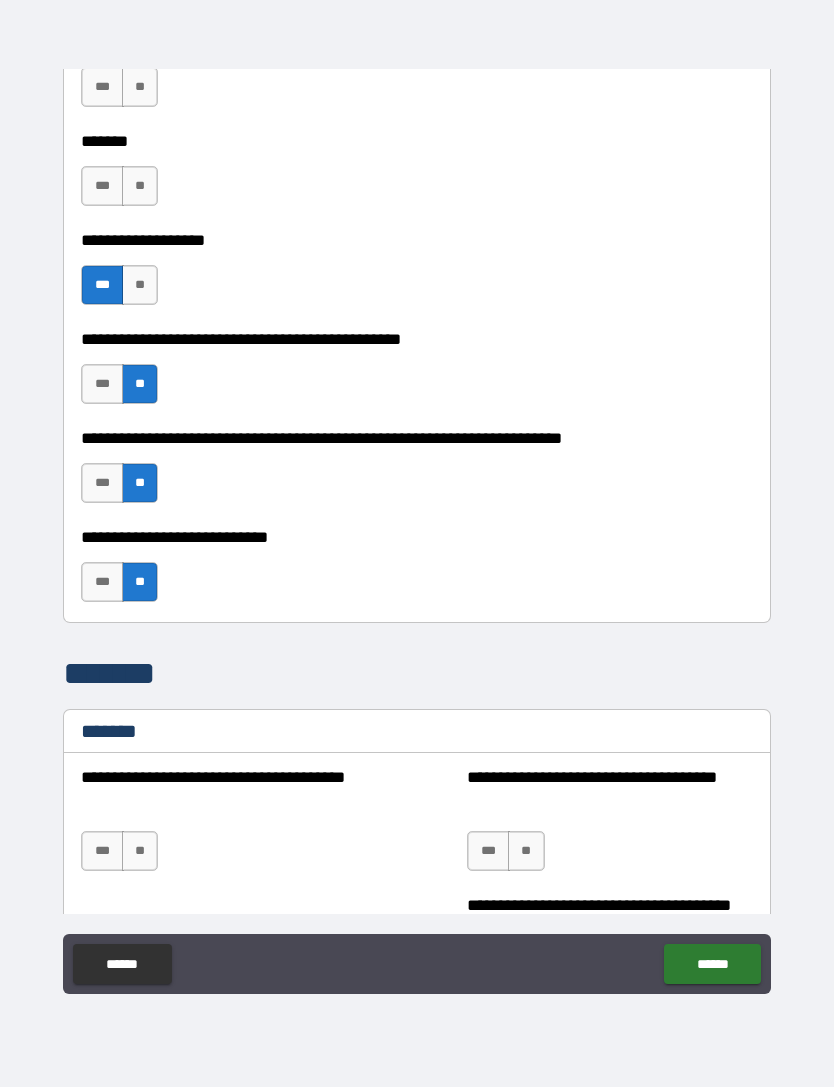 click on "**********" at bounding box center (417, 514) 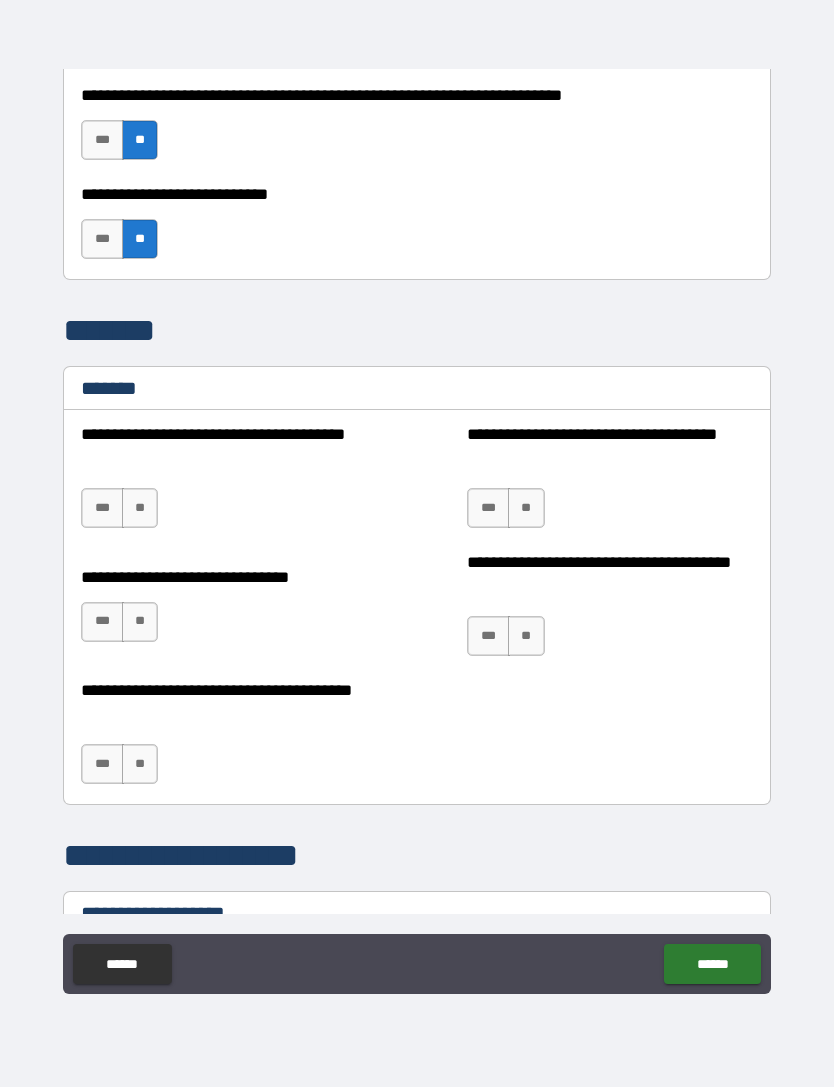 scroll, scrollTop: 6076, scrollLeft: 0, axis: vertical 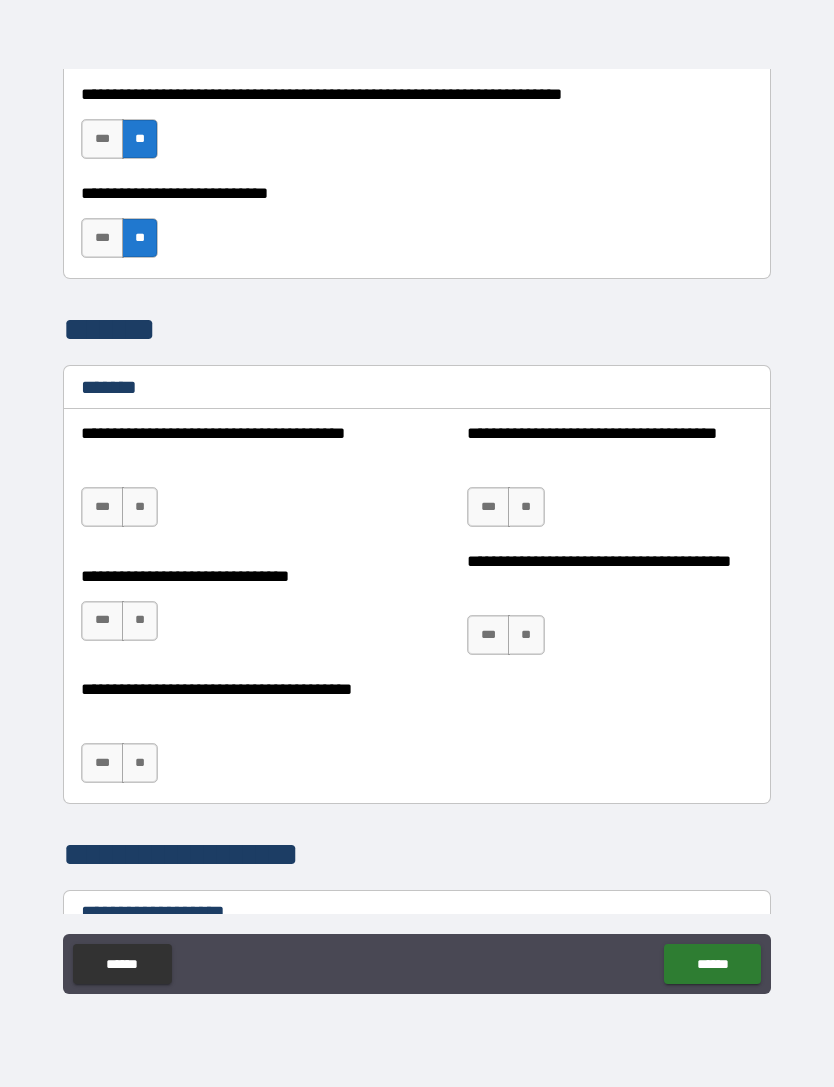 click on "**" at bounding box center (140, 507) 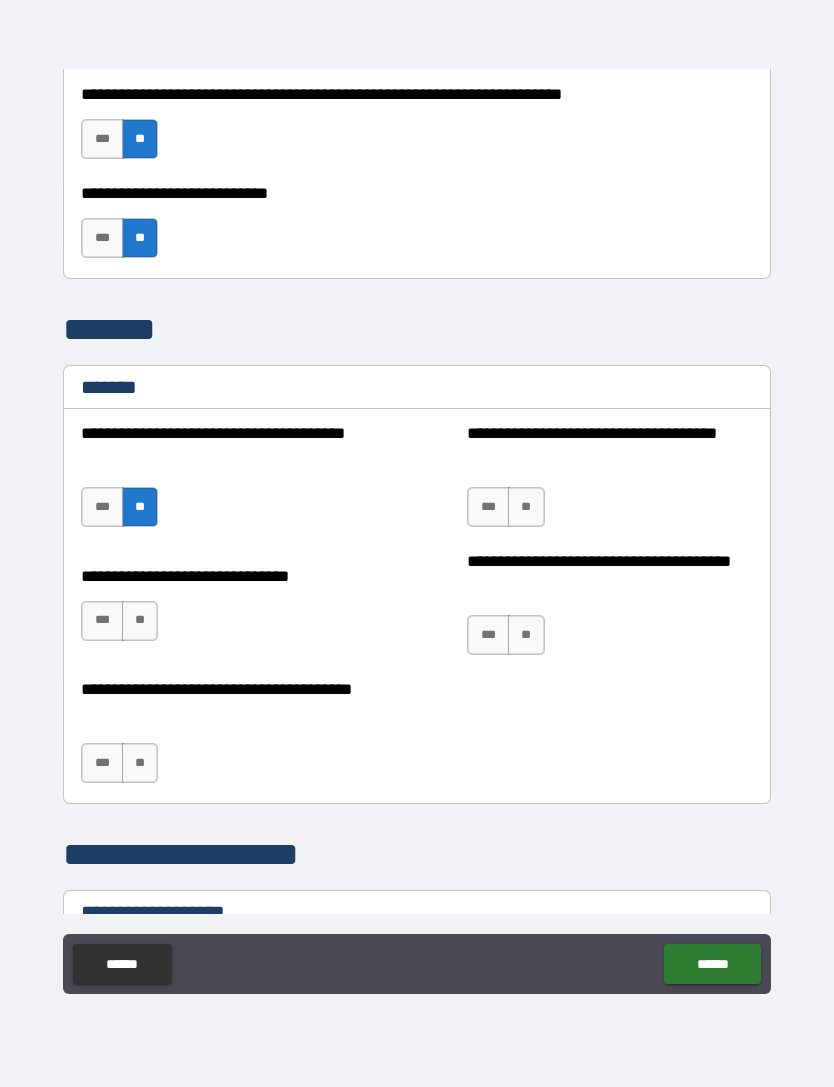 click on "**" at bounding box center (526, 507) 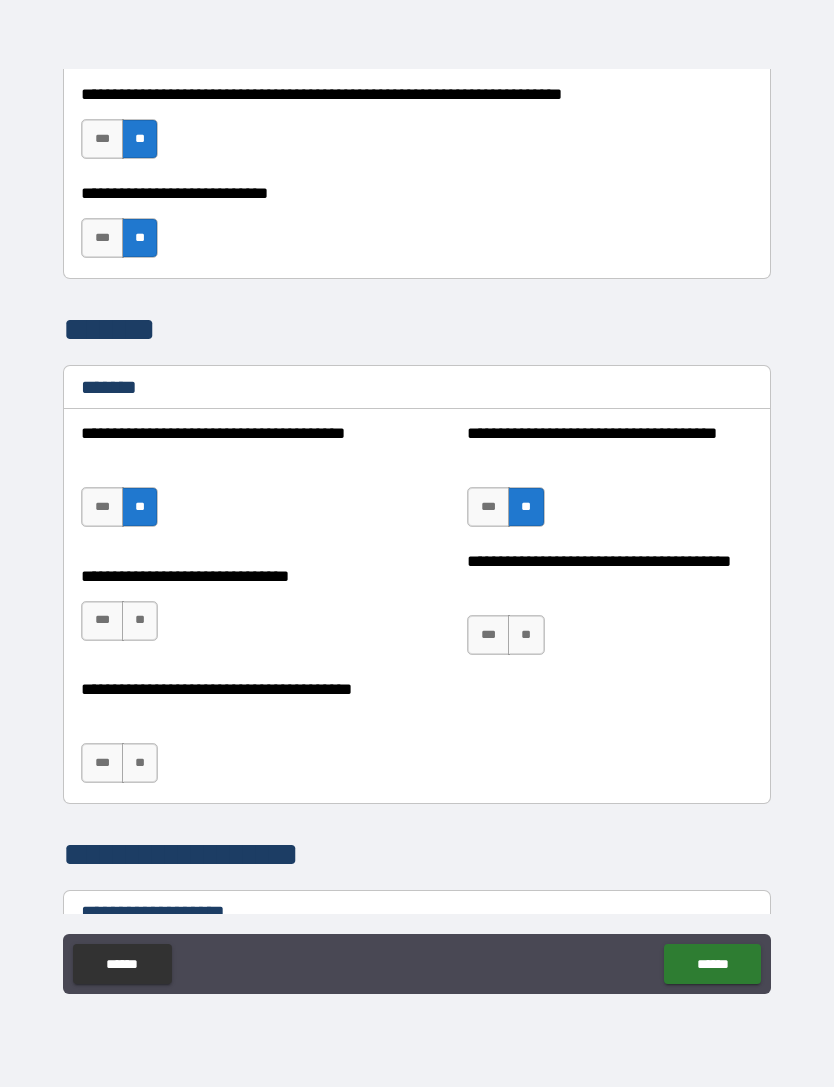 click on "**" at bounding box center [526, 635] 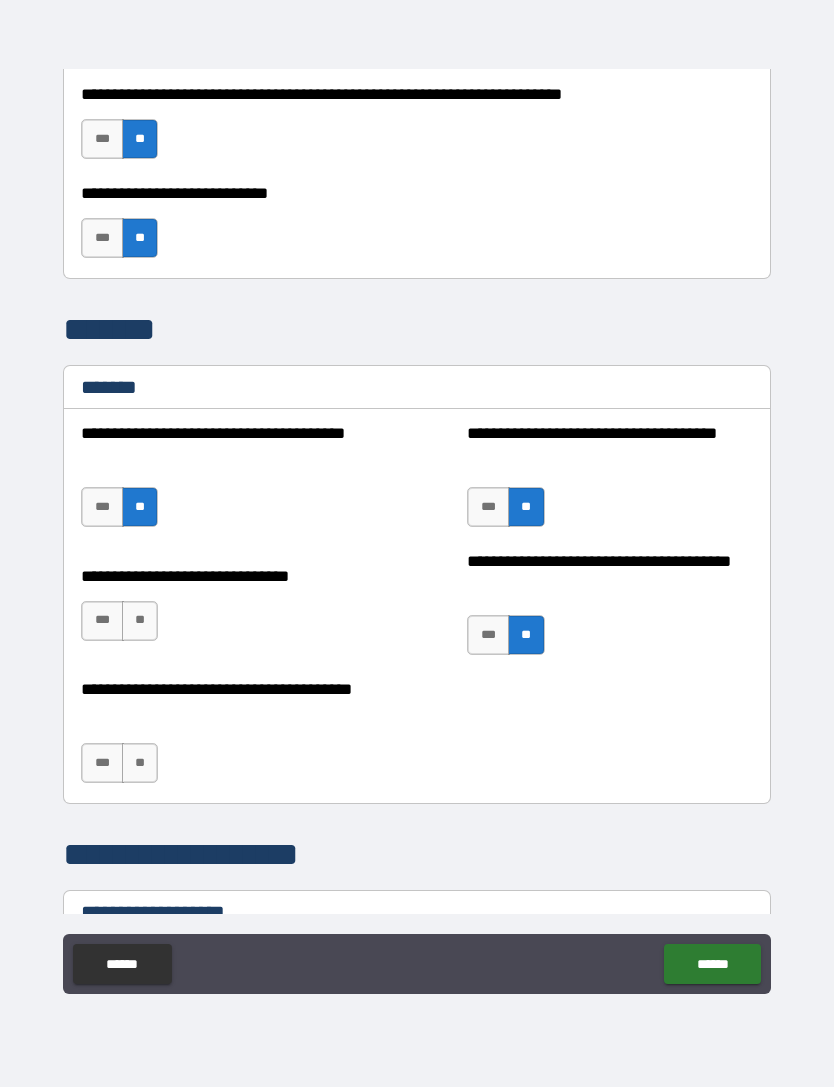 click on "**" at bounding box center (140, 763) 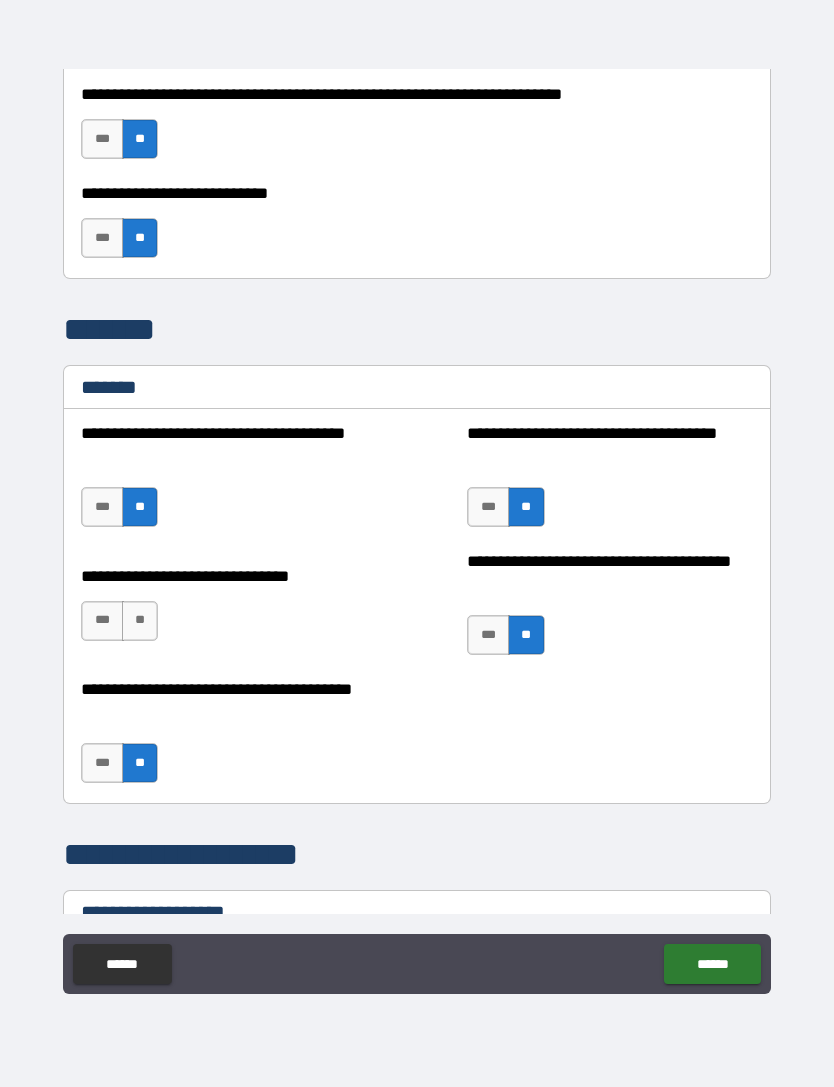 click on "**" at bounding box center (140, 621) 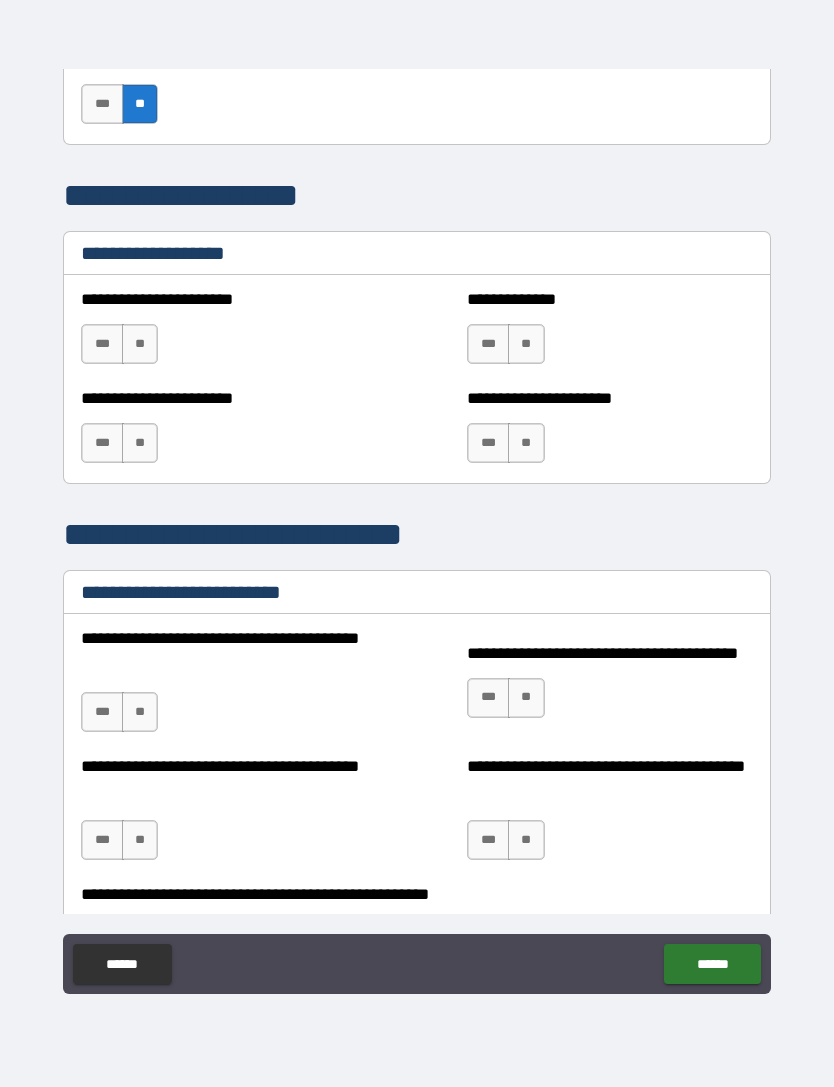 scroll, scrollTop: 6732, scrollLeft: 0, axis: vertical 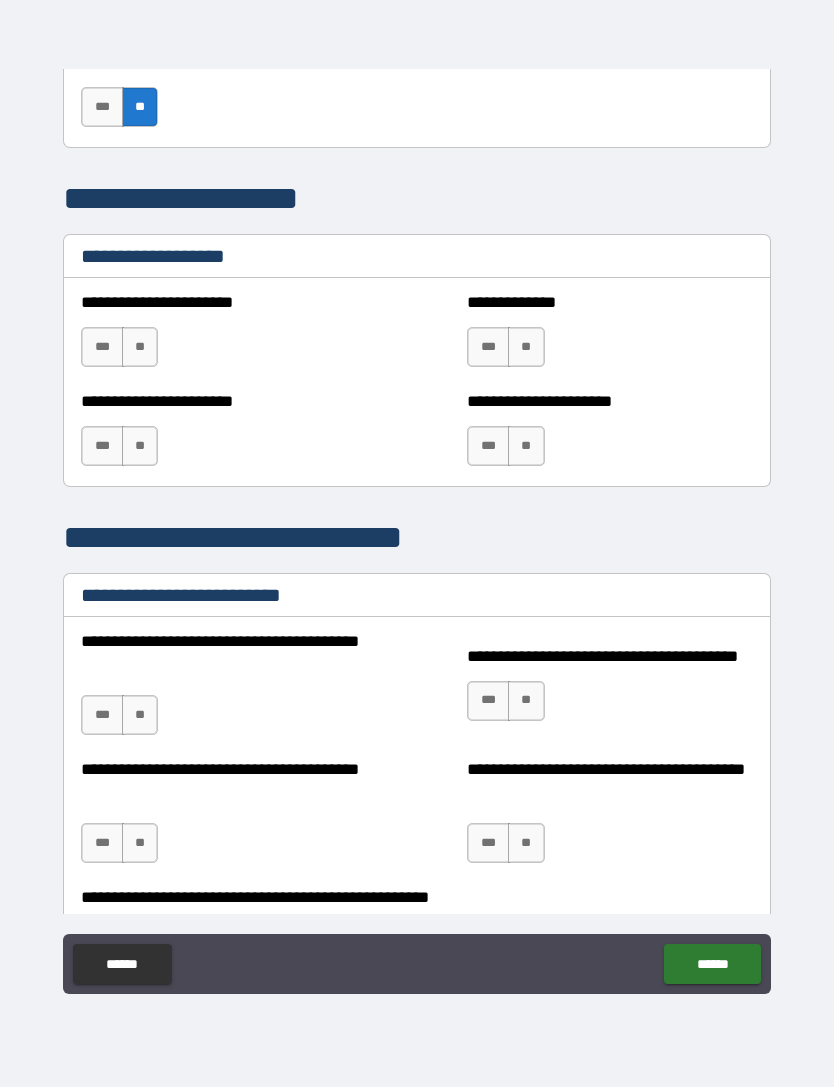 click on "**" at bounding box center (140, 347) 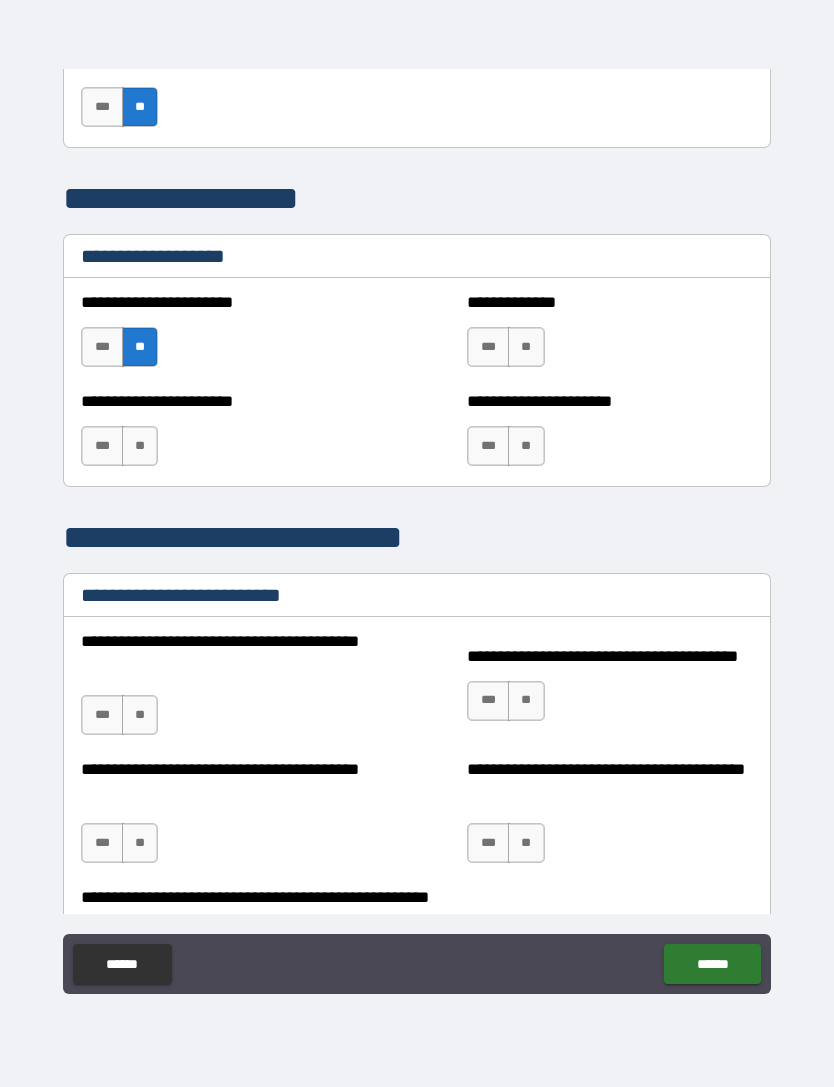 click on "**" at bounding box center (526, 446) 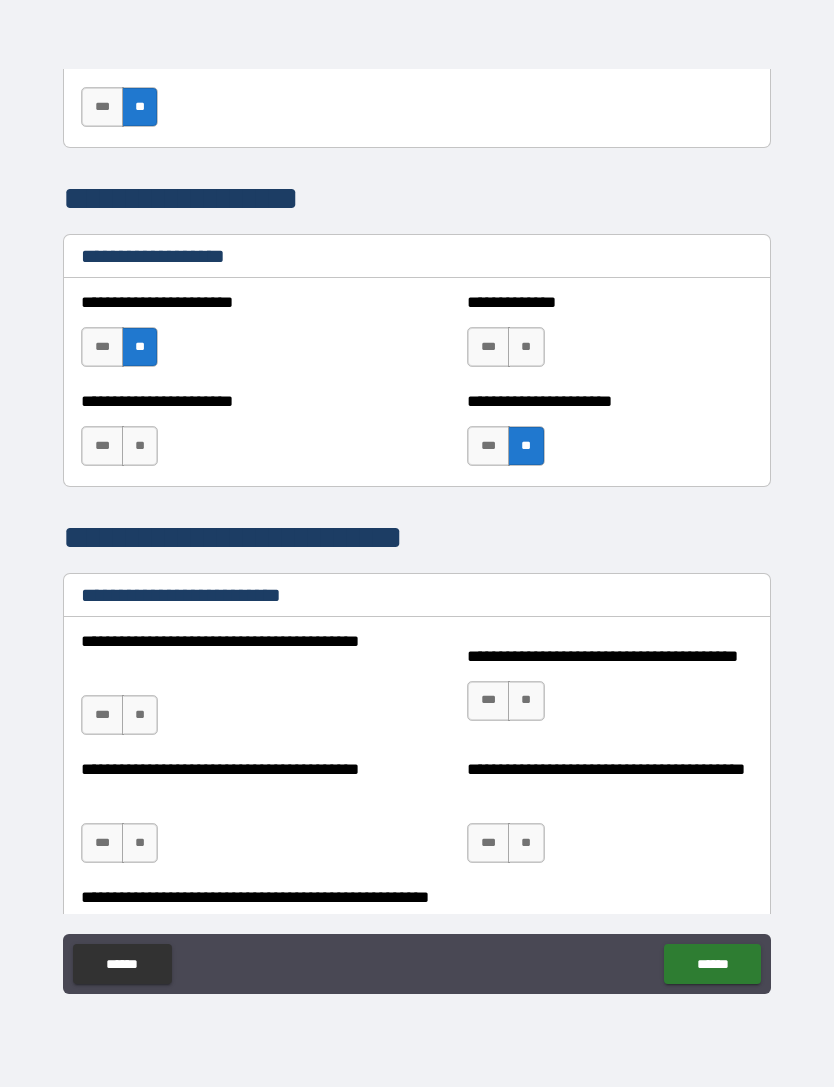 click on "**" at bounding box center (140, 446) 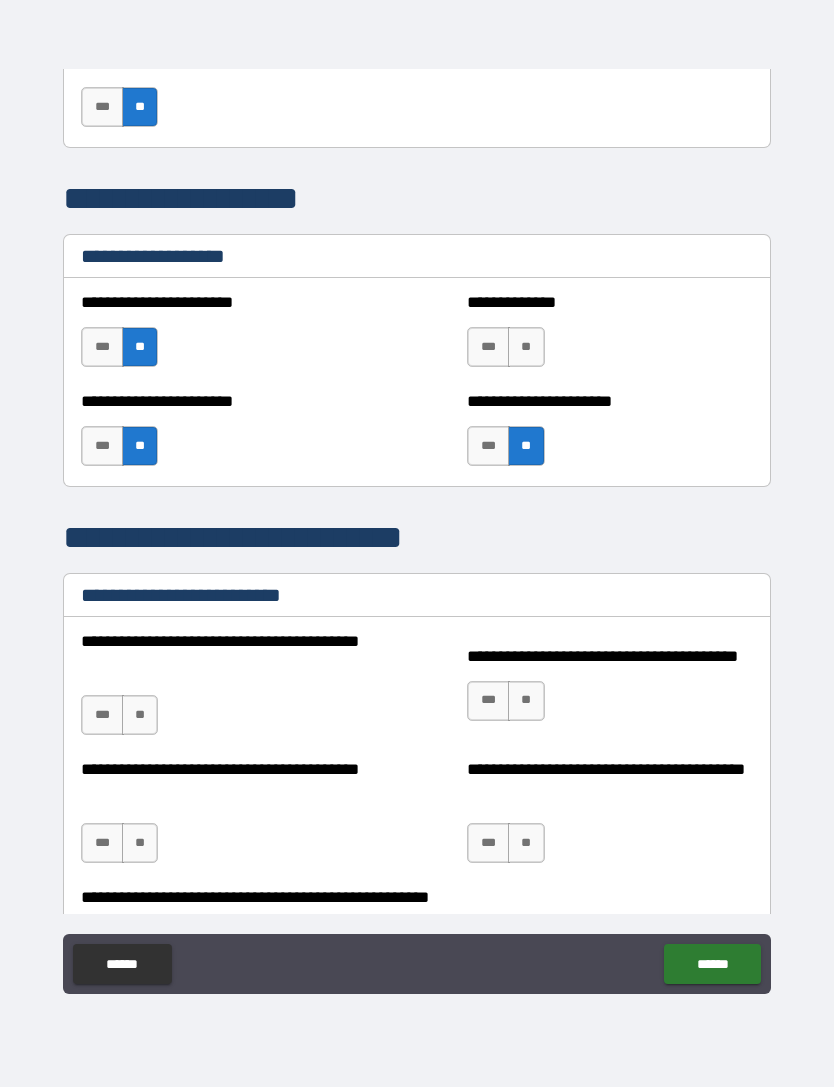 click on "**" at bounding box center [526, 347] 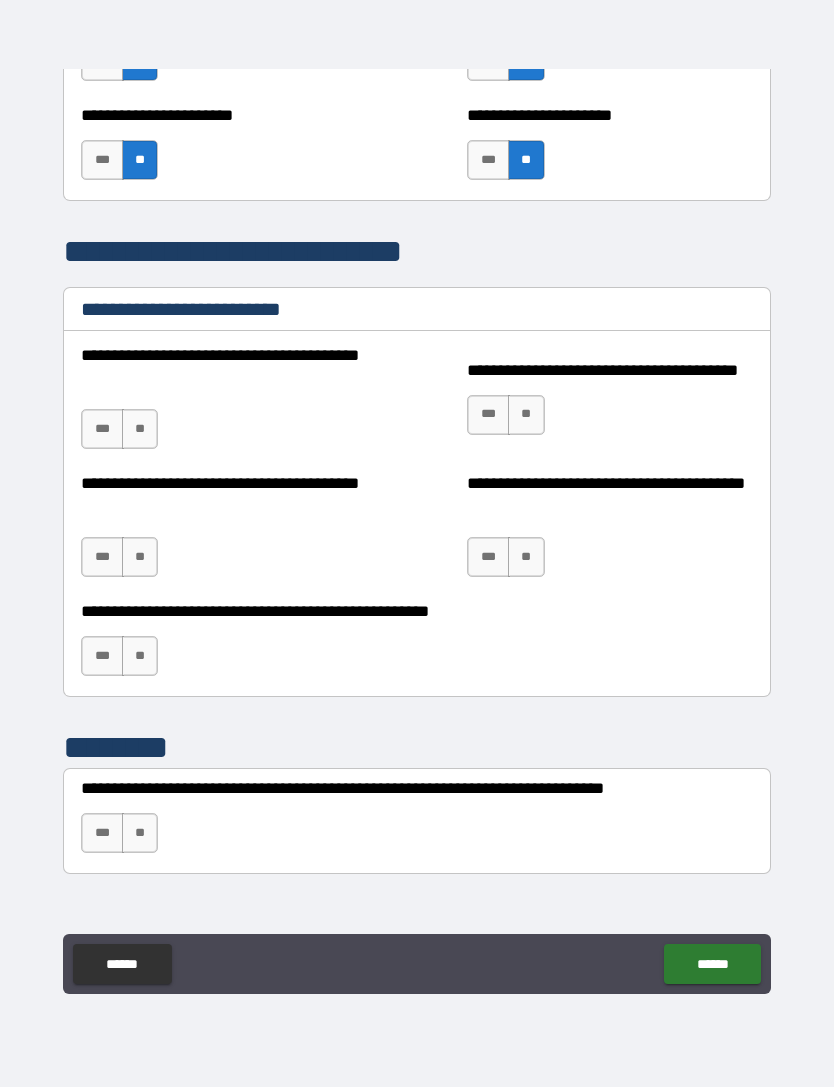 scroll, scrollTop: 7020, scrollLeft: 0, axis: vertical 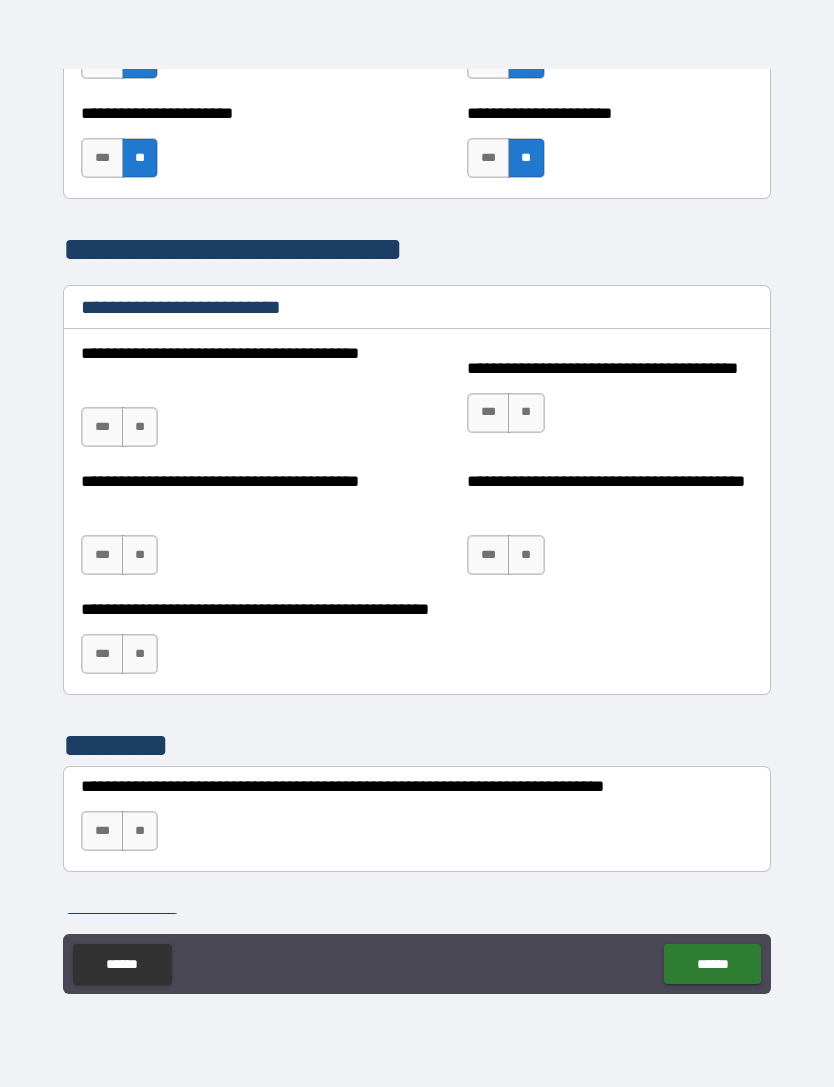 click on "**" at bounding box center (140, 427) 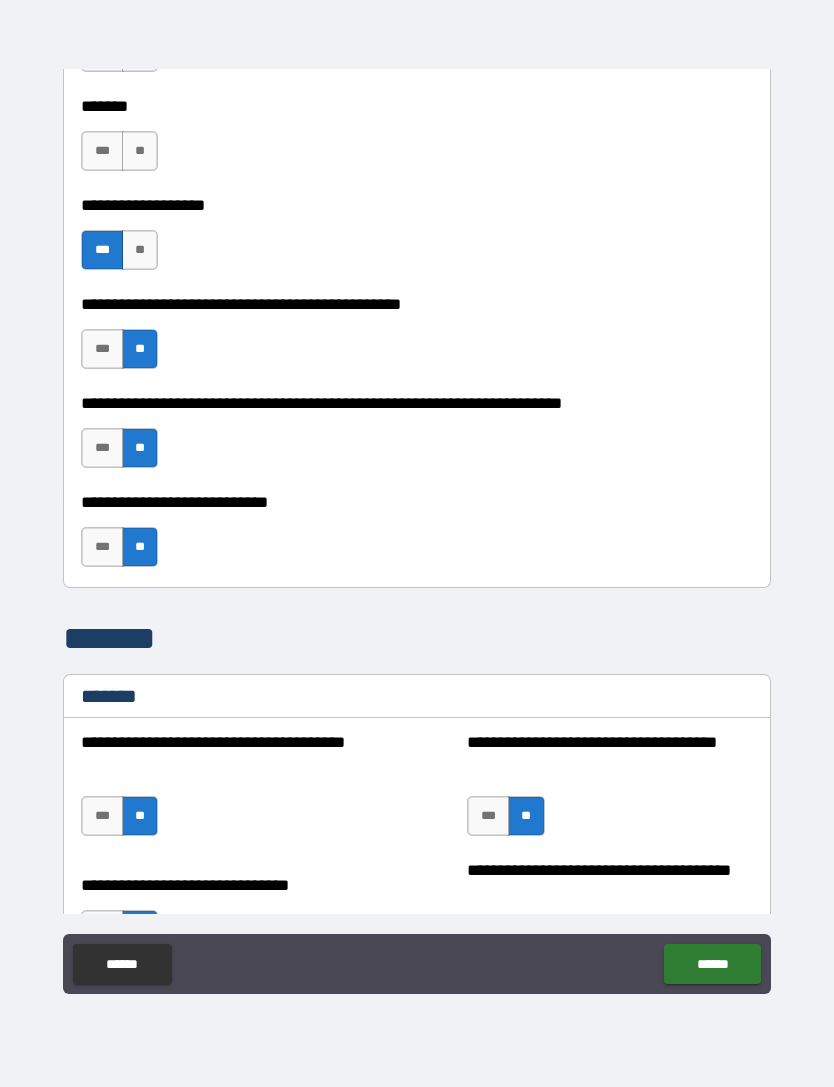 scroll, scrollTop: 5767, scrollLeft: 0, axis: vertical 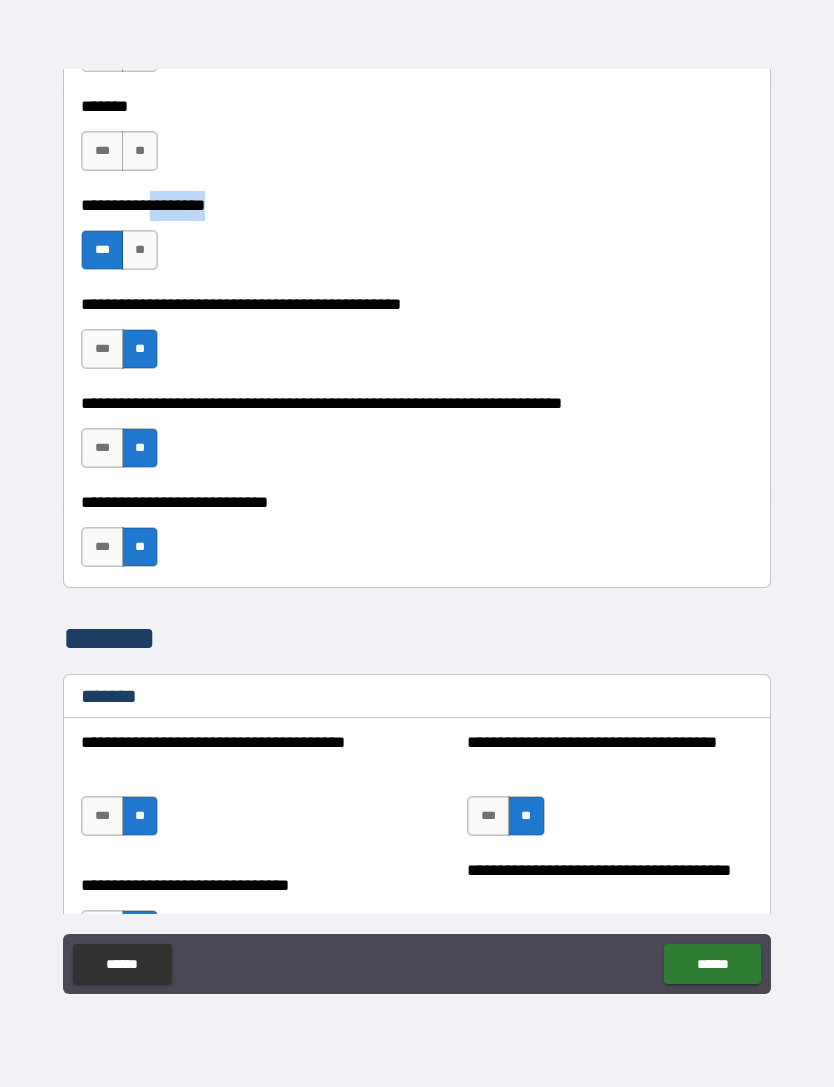 click on "**********" at bounding box center [417, 205] 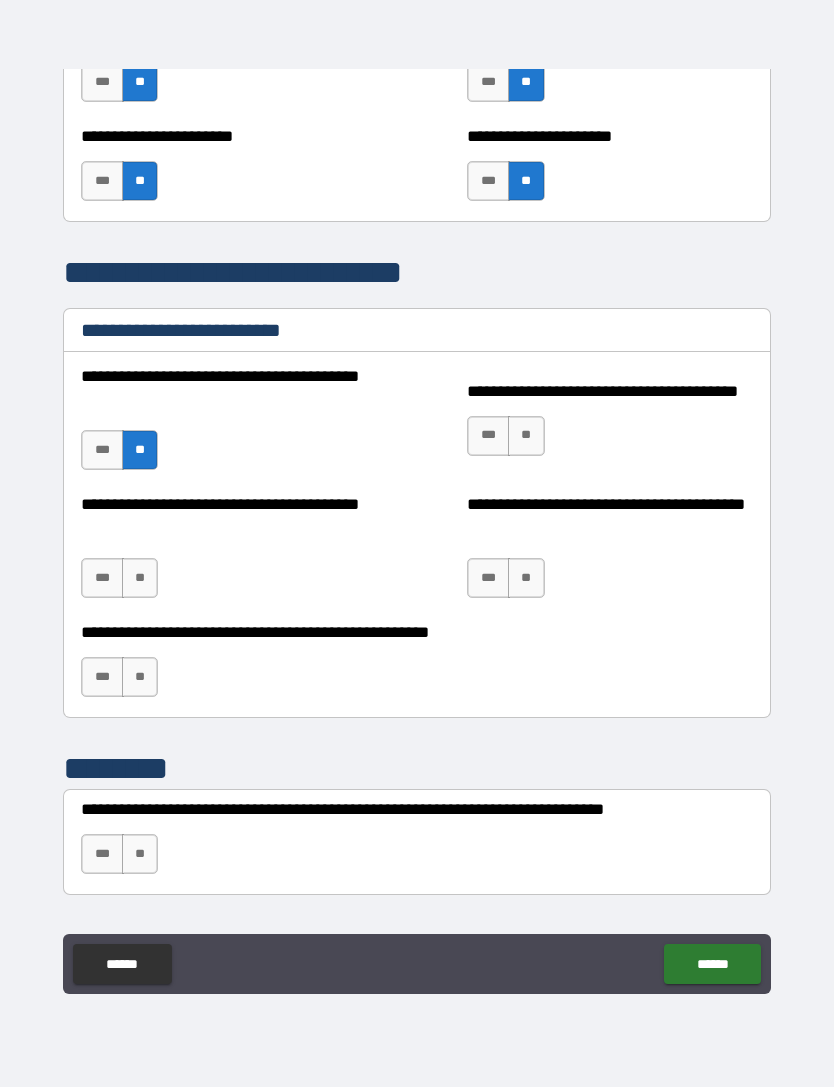 scroll, scrollTop: 6995, scrollLeft: 0, axis: vertical 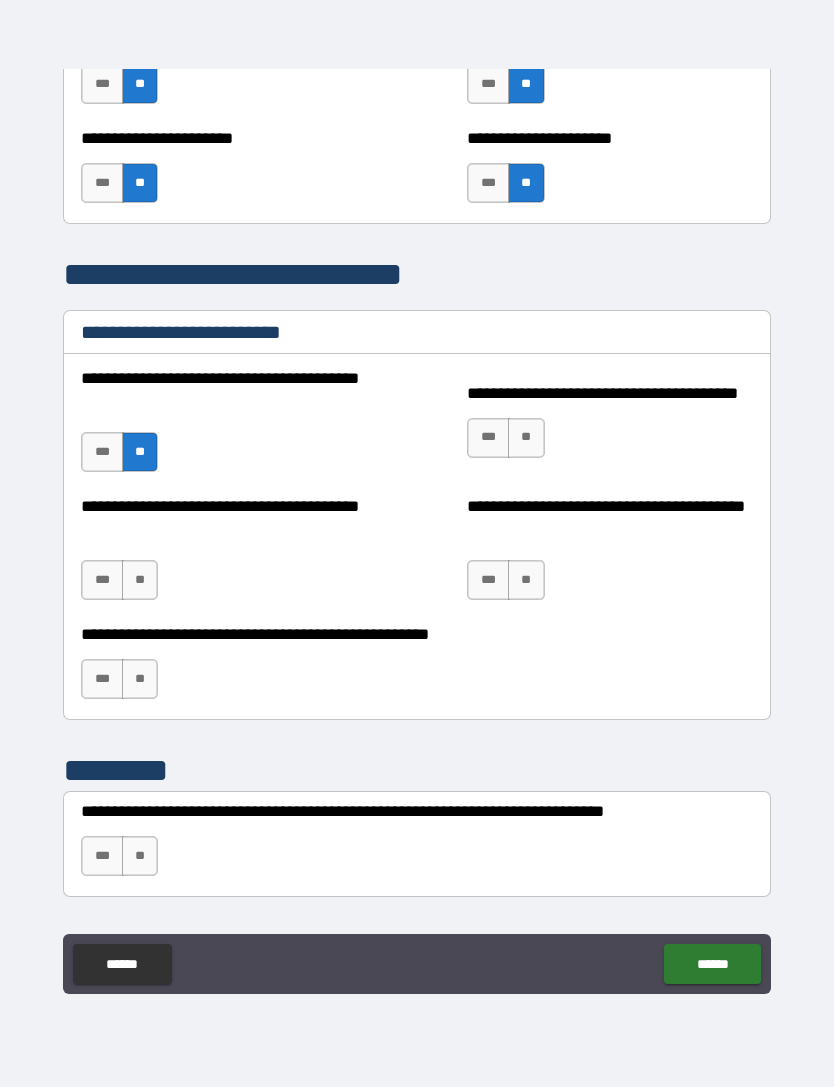 click on "**" at bounding box center [526, 438] 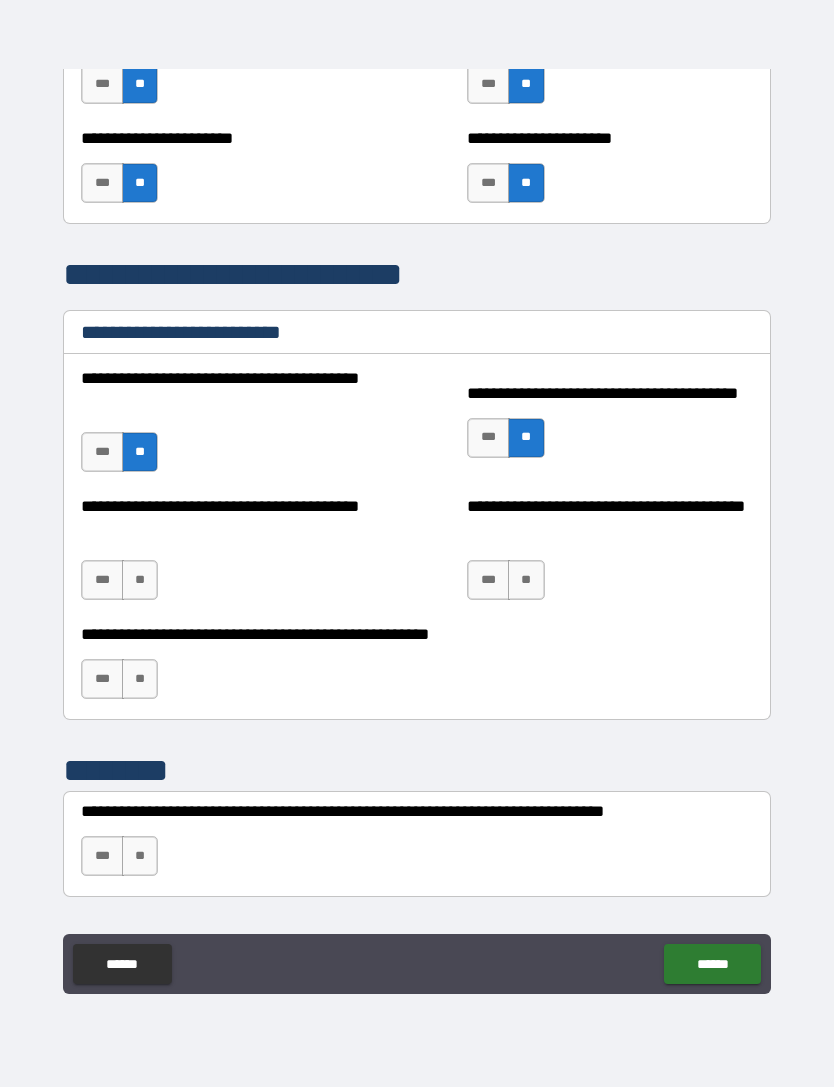 click on "***" at bounding box center (102, 580) 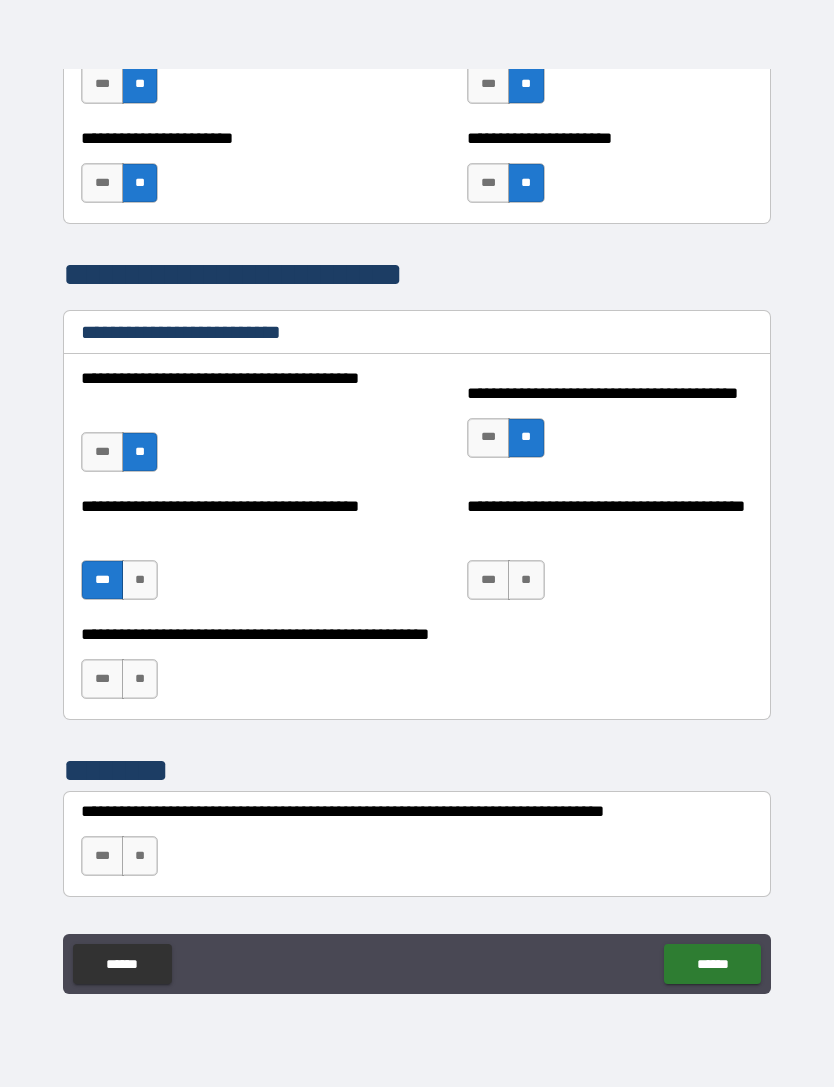 click on "**" at bounding box center [526, 580] 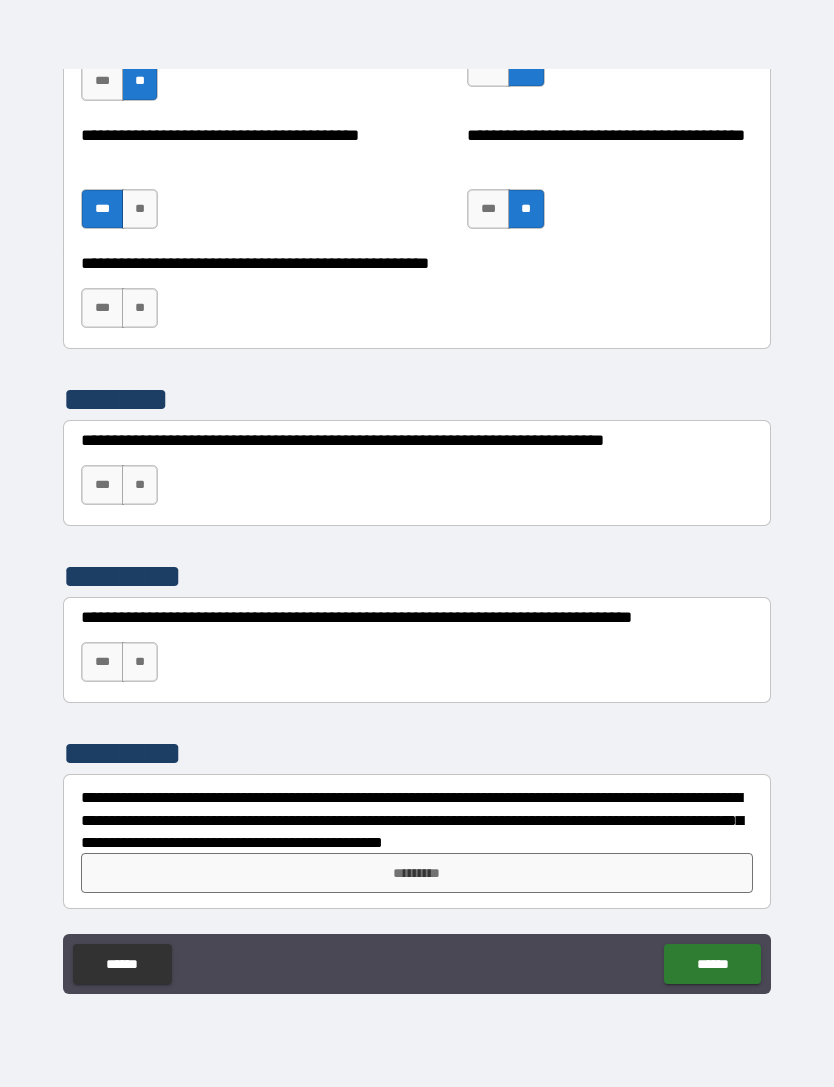 scroll, scrollTop: 7366, scrollLeft: 0, axis: vertical 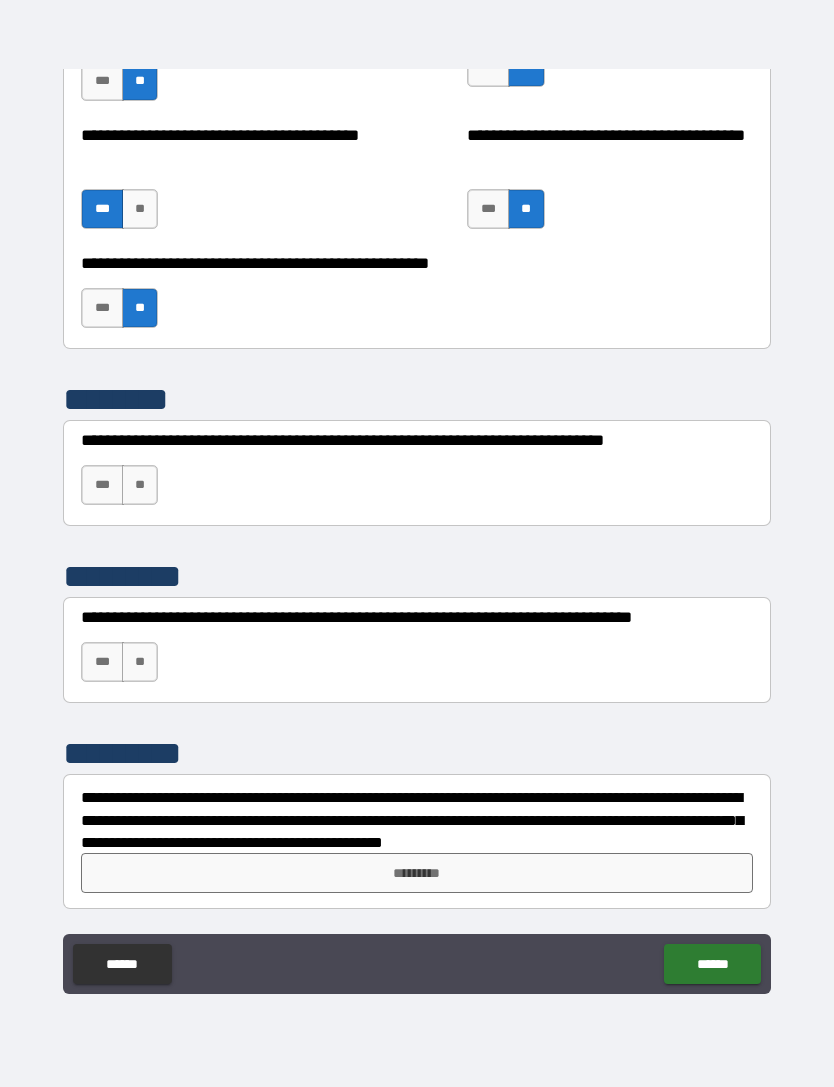 click on "***" at bounding box center (102, 308) 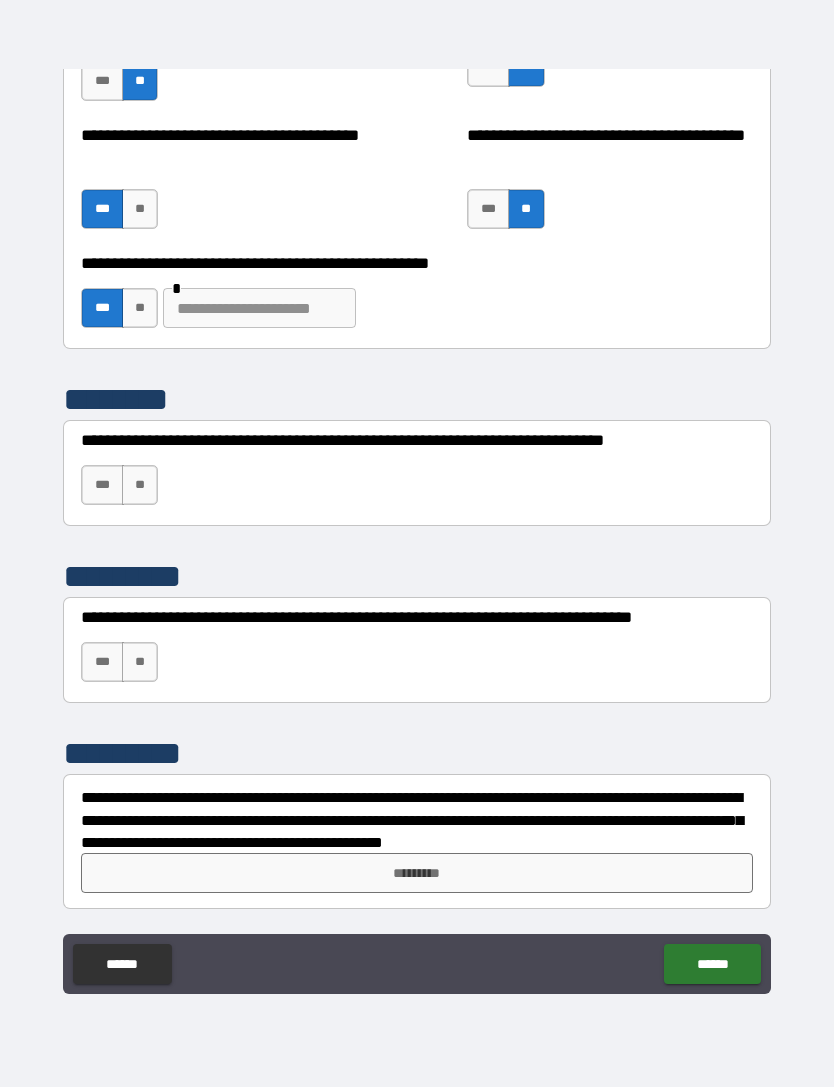 click on "**" at bounding box center (140, 308) 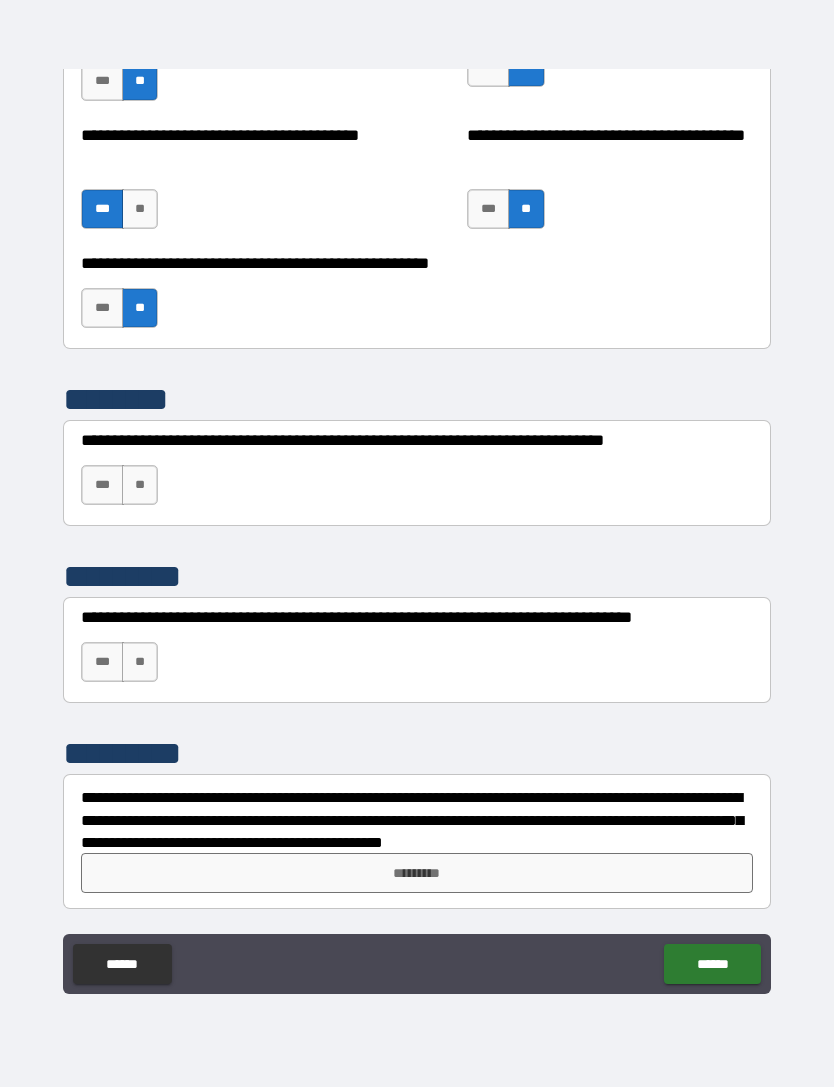 click on "**" at bounding box center (140, 485) 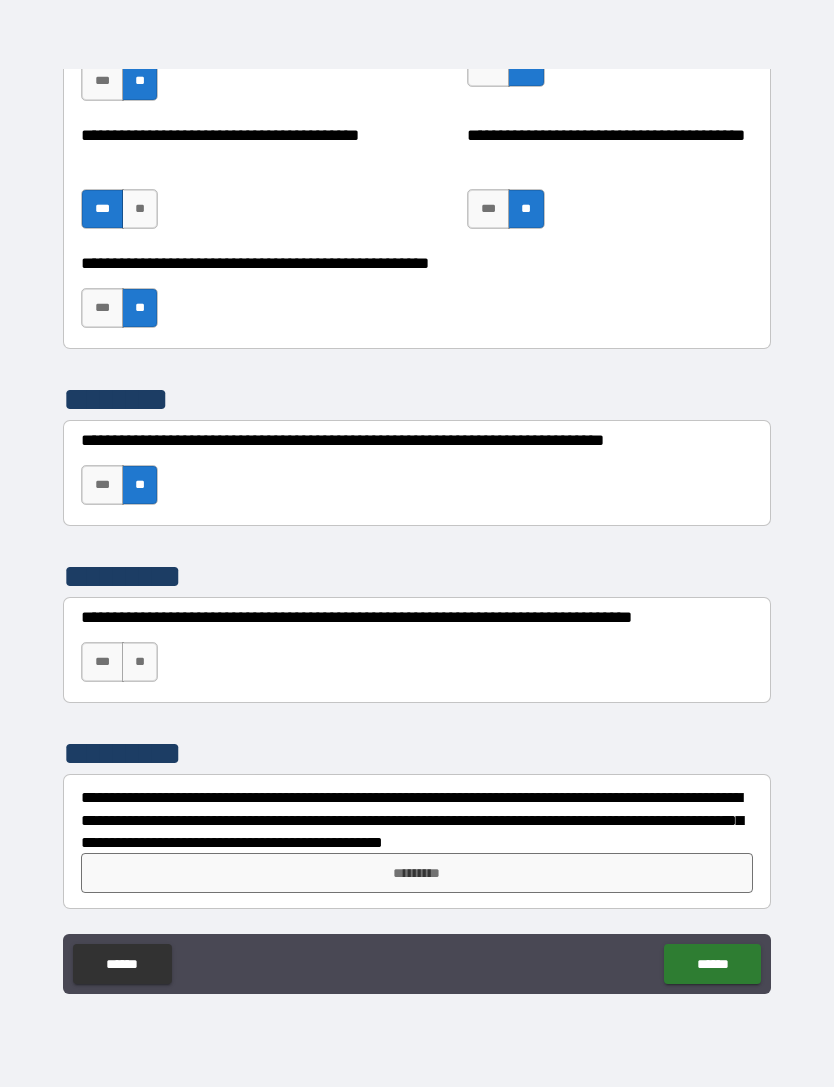 scroll, scrollTop: 7366, scrollLeft: 0, axis: vertical 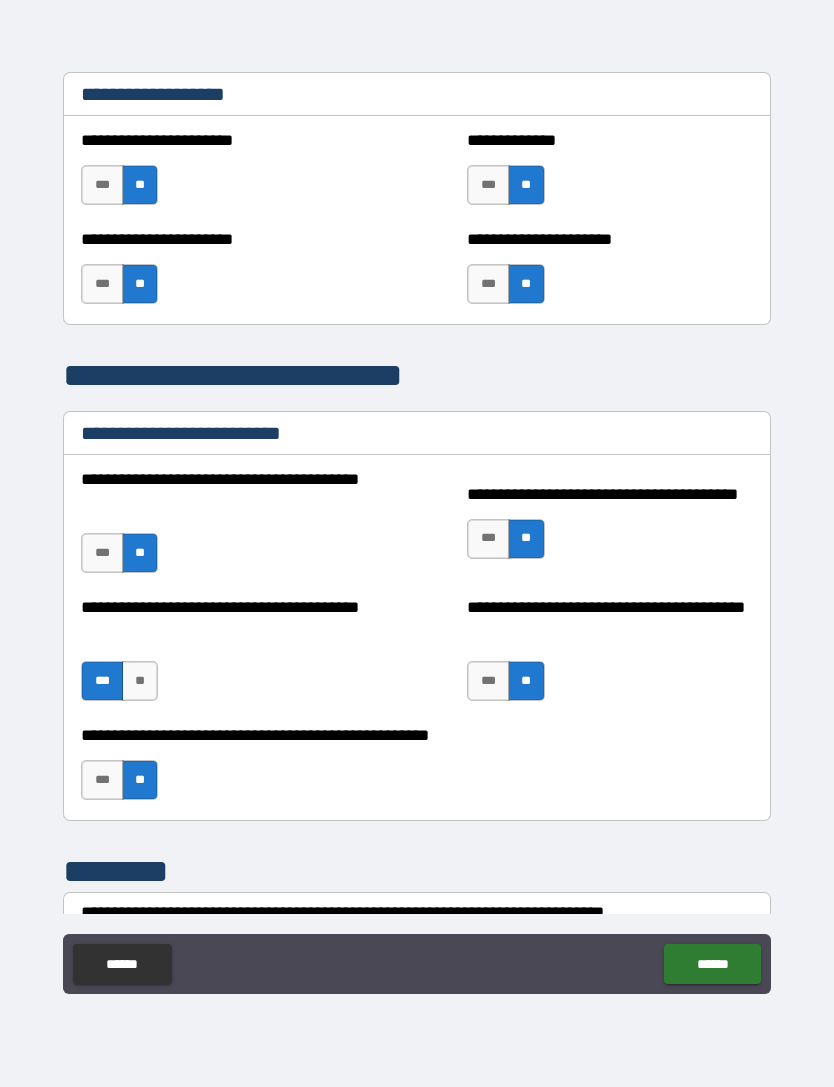 click on "***" at bounding box center [488, 539] 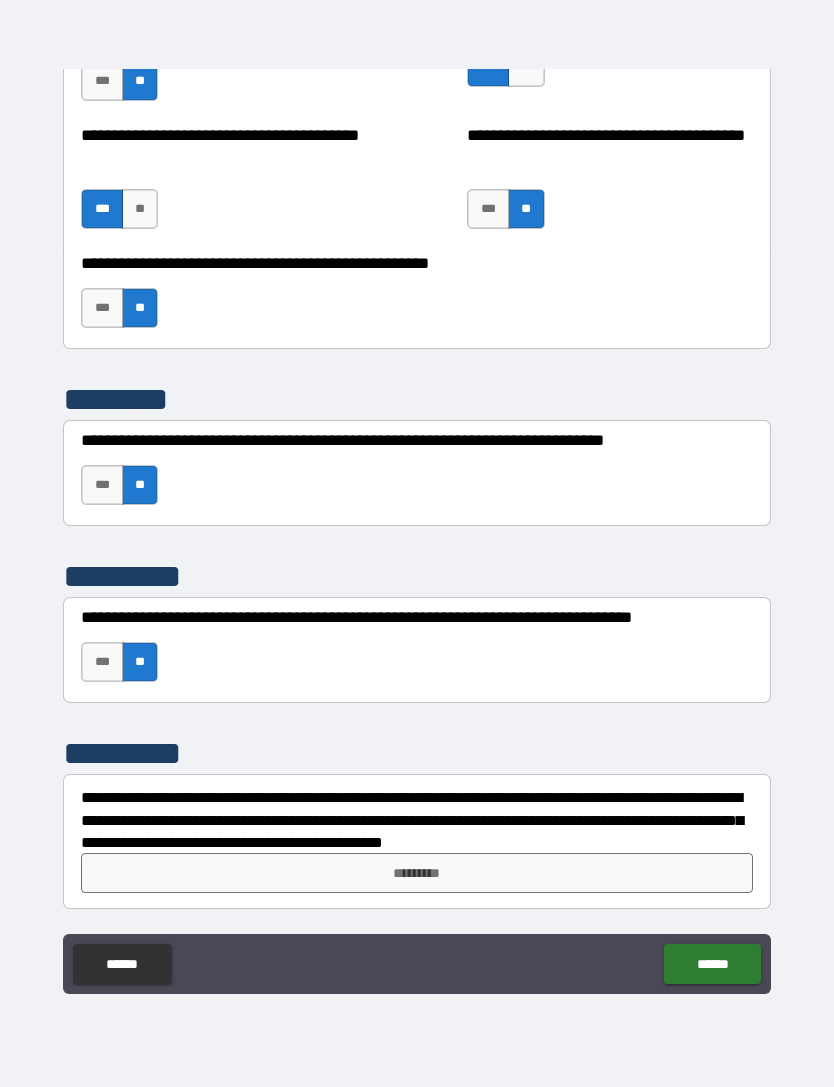 scroll, scrollTop: 7366, scrollLeft: 0, axis: vertical 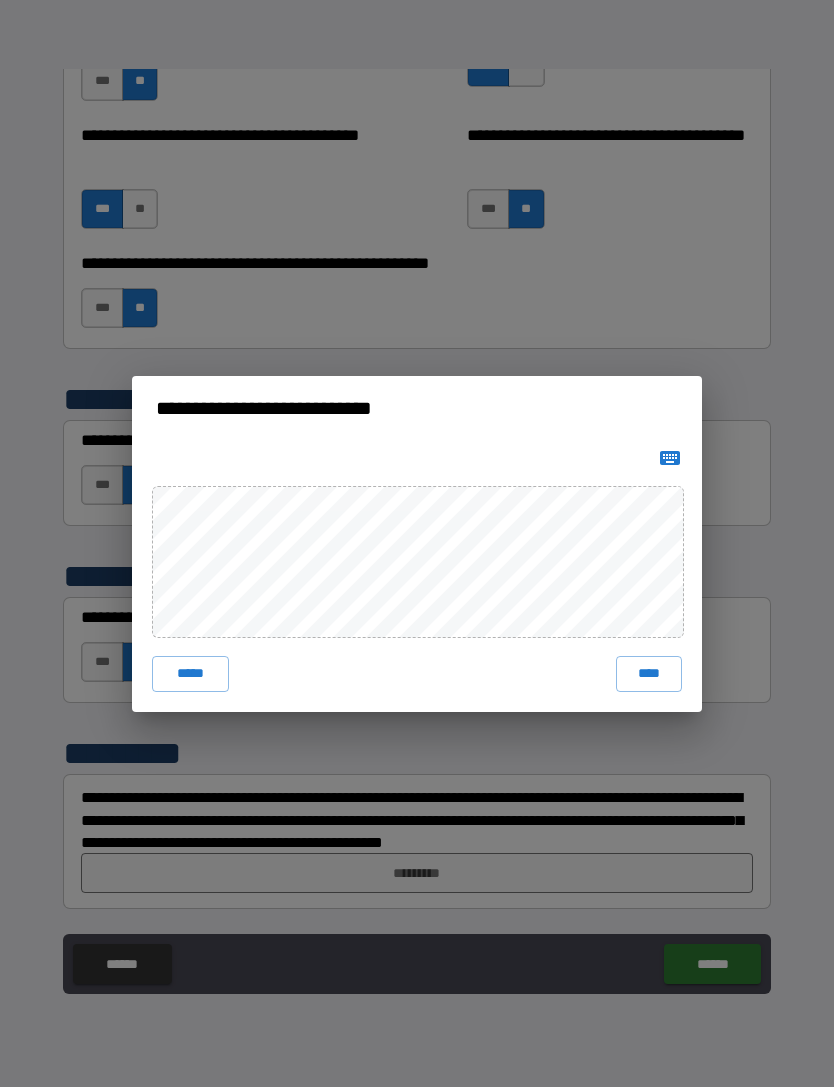 click on "****" at bounding box center [649, 674] 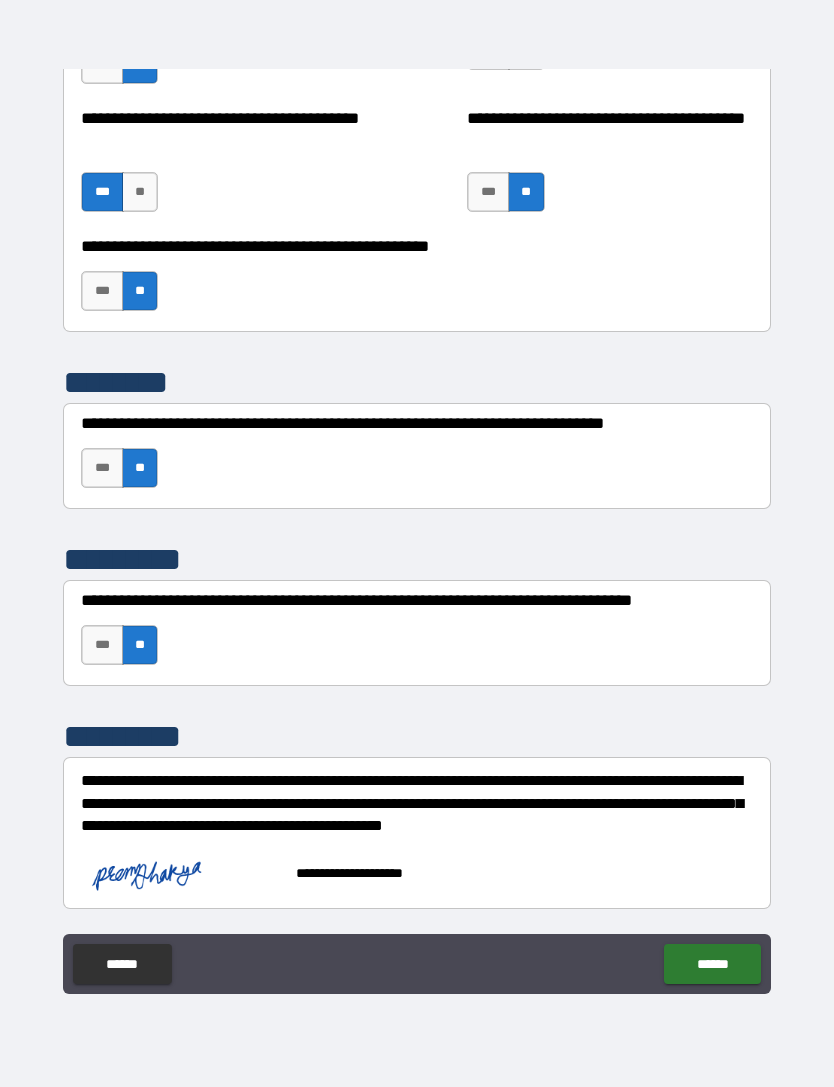 scroll, scrollTop: 7383, scrollLeft: 0, axis: vertical 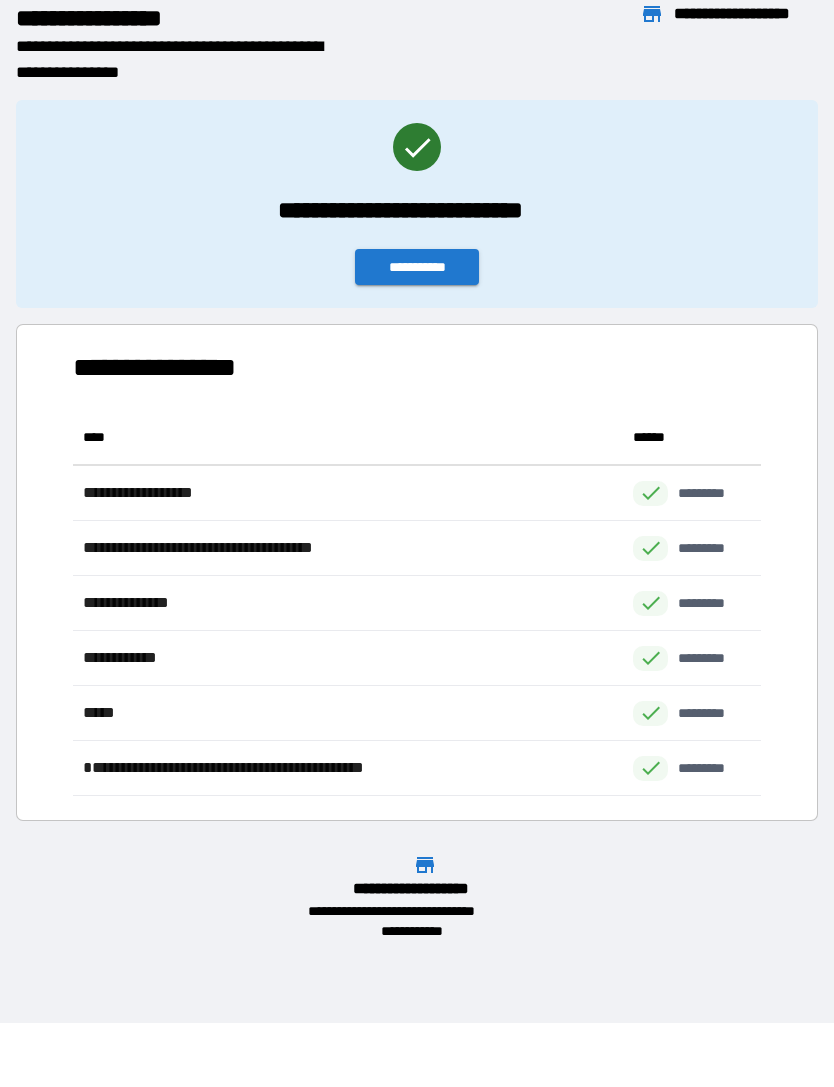 click on "**********" at bounding box center (417, 267) 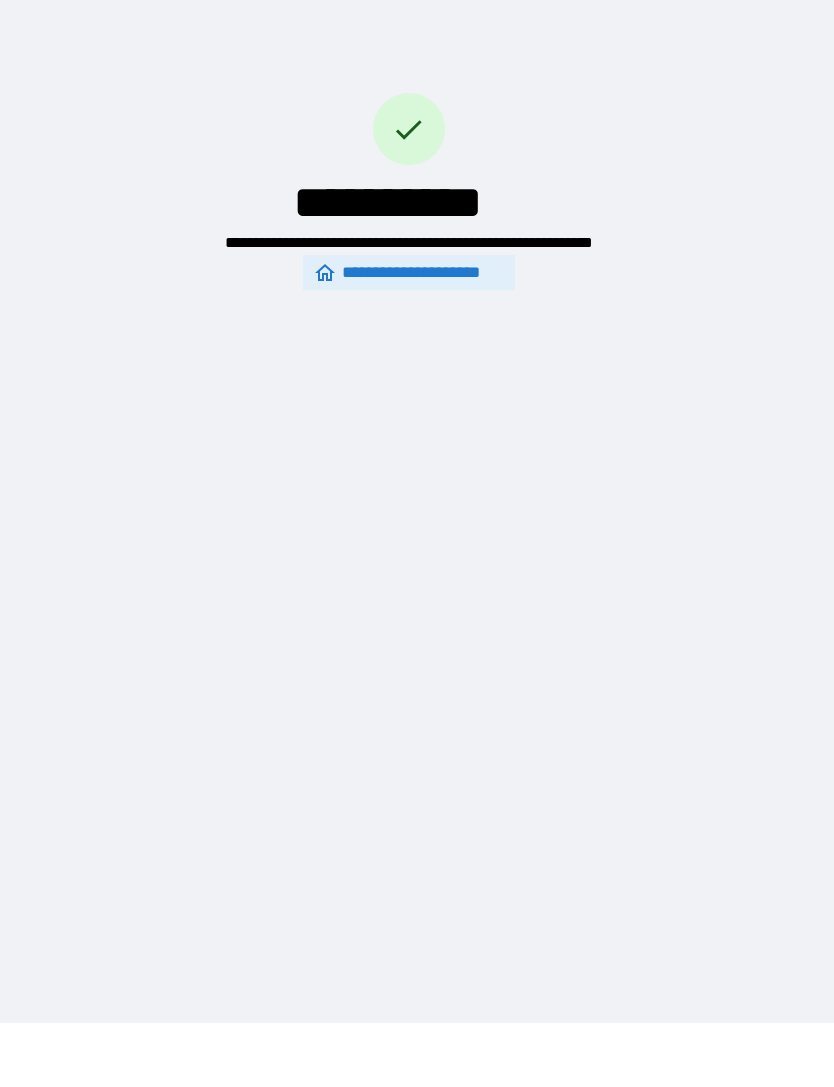 click on "**********" at bounding box center [409, 272] 